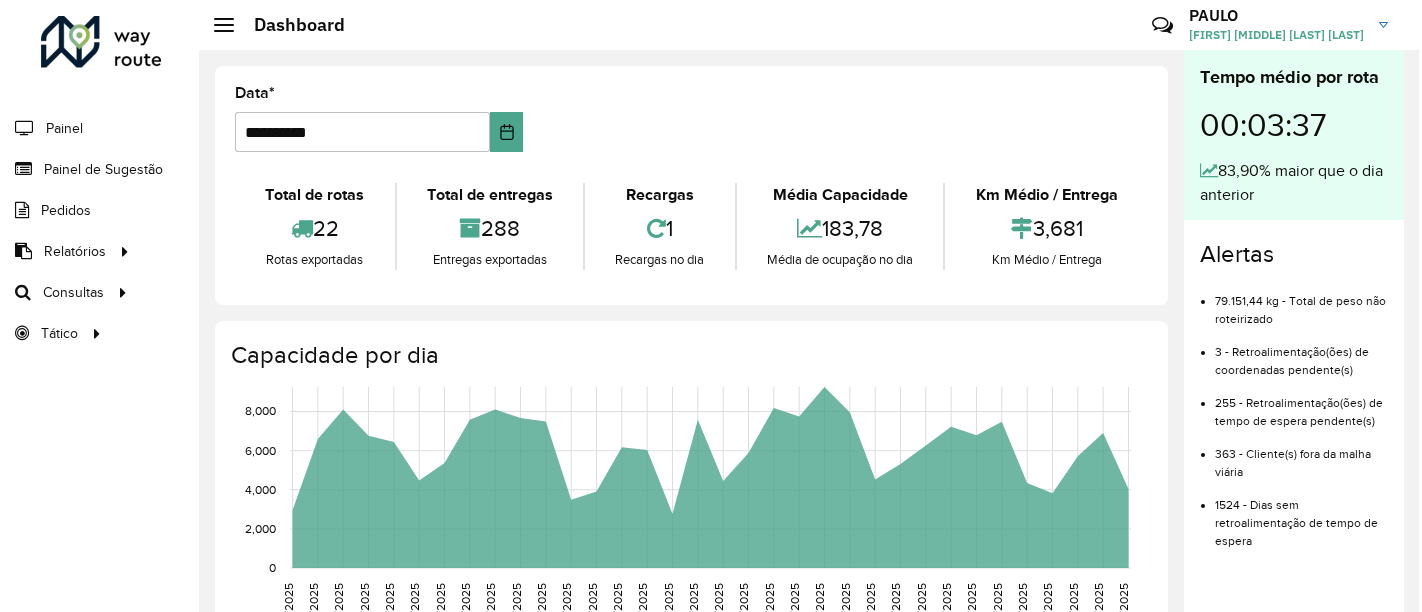 scroll, scrollTop: 0, scrollLeft: 0, axis: both 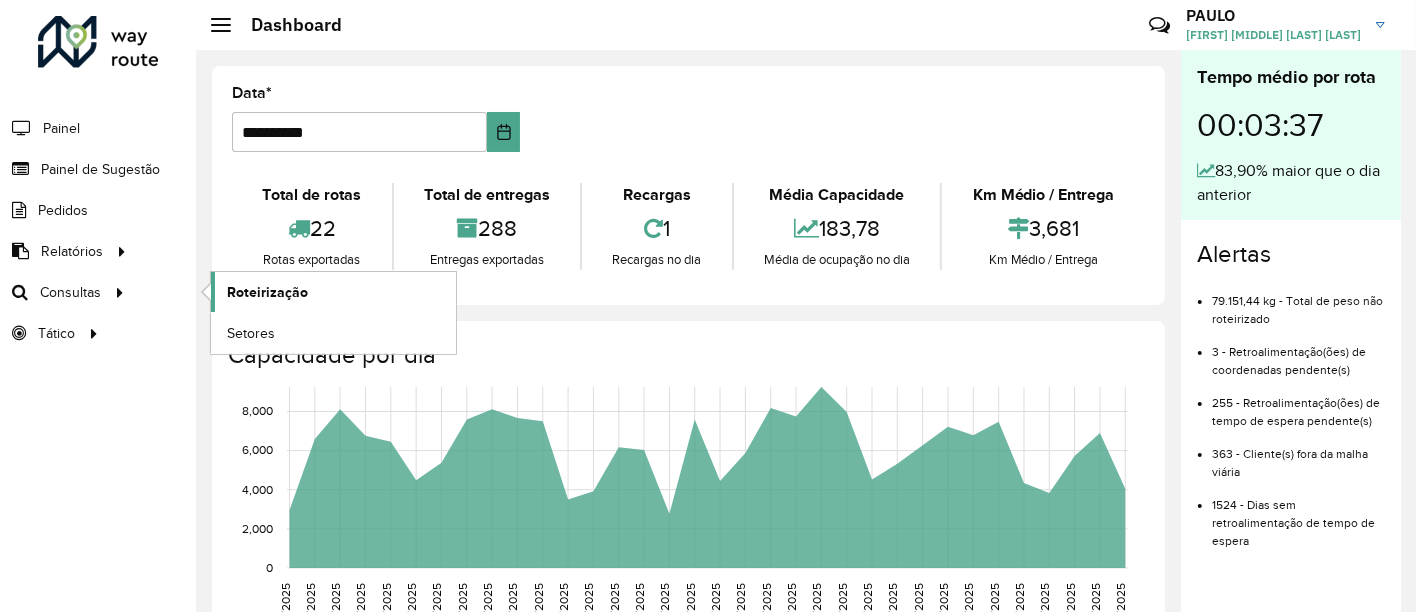 click on "Roteirização" 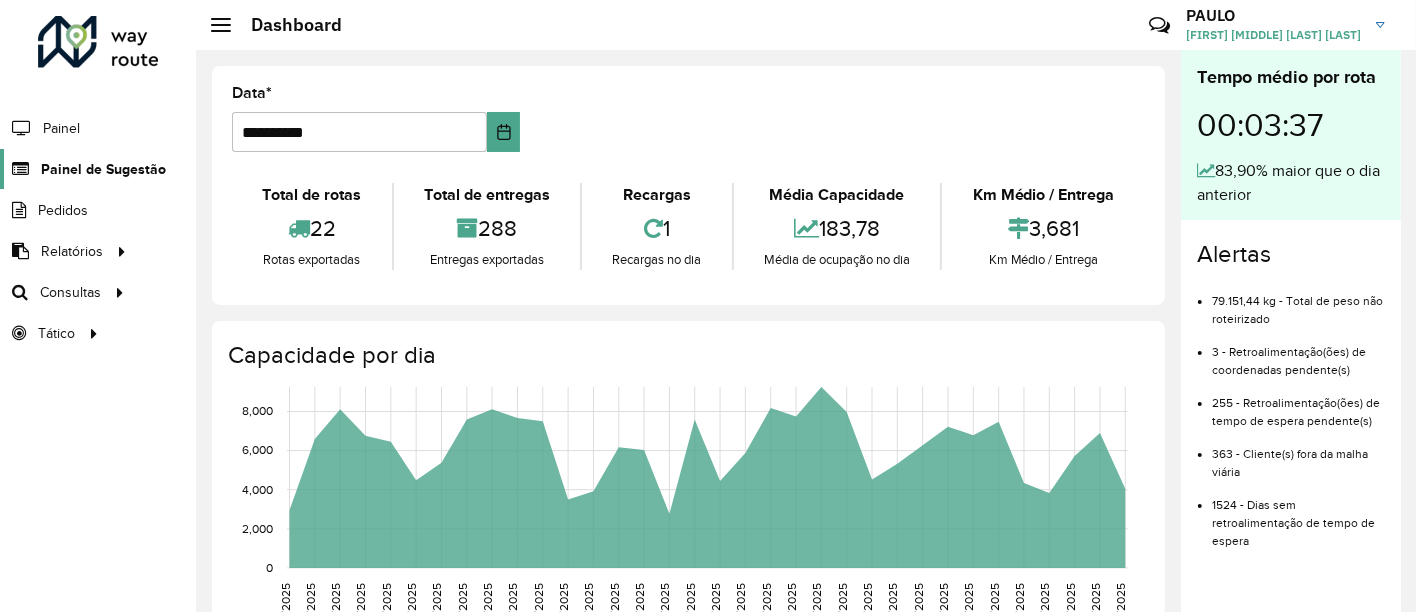 click on "Painel de Sugestão" 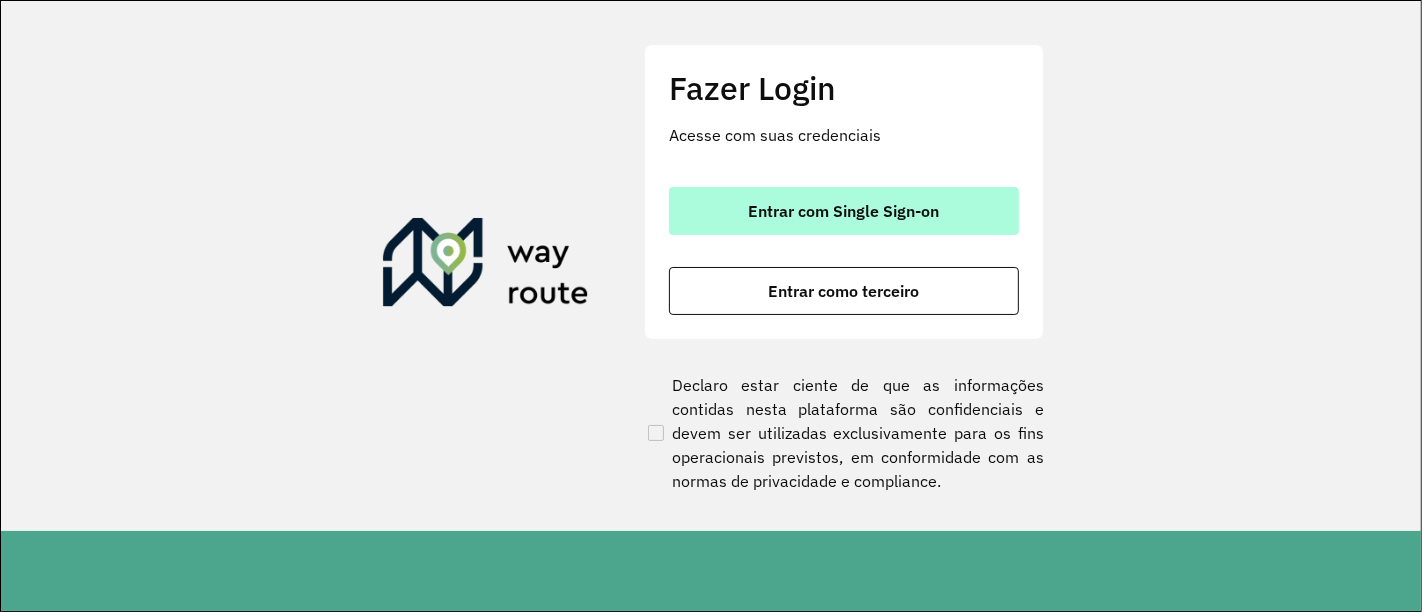 click on "Entrar com Single Sign-on" at bounding box center (844, 211) 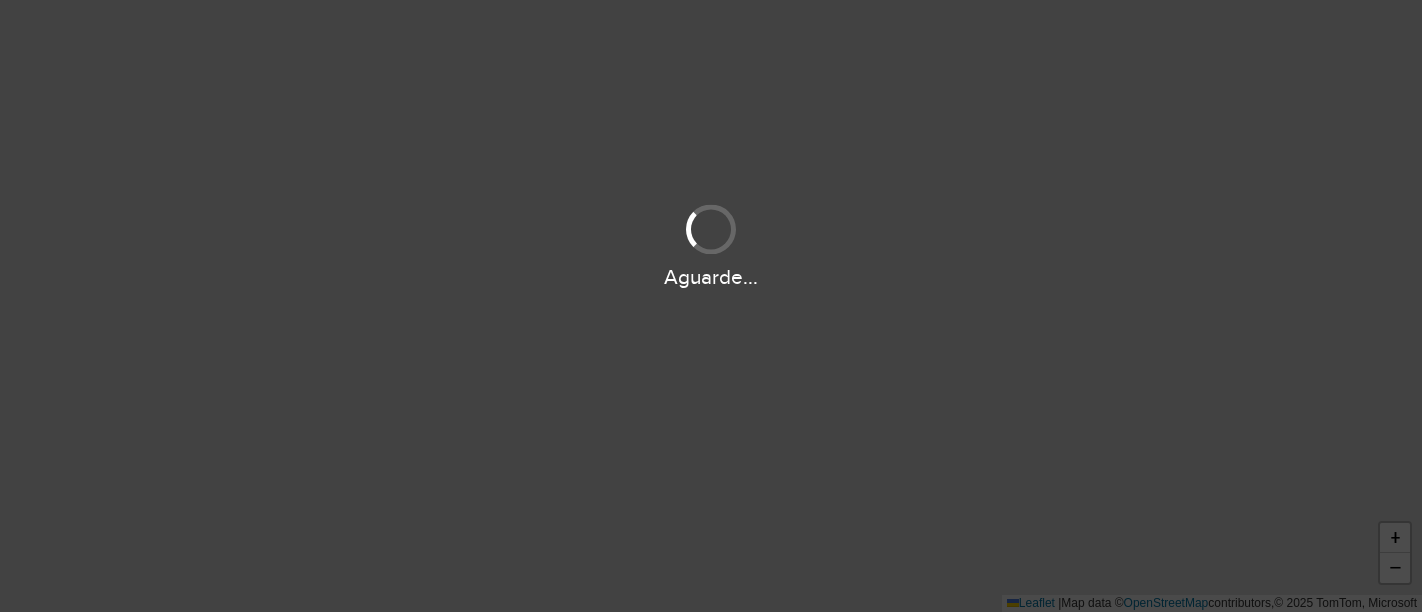 scroll, scrollTop: 0, scrollLeft: 0, axis: both 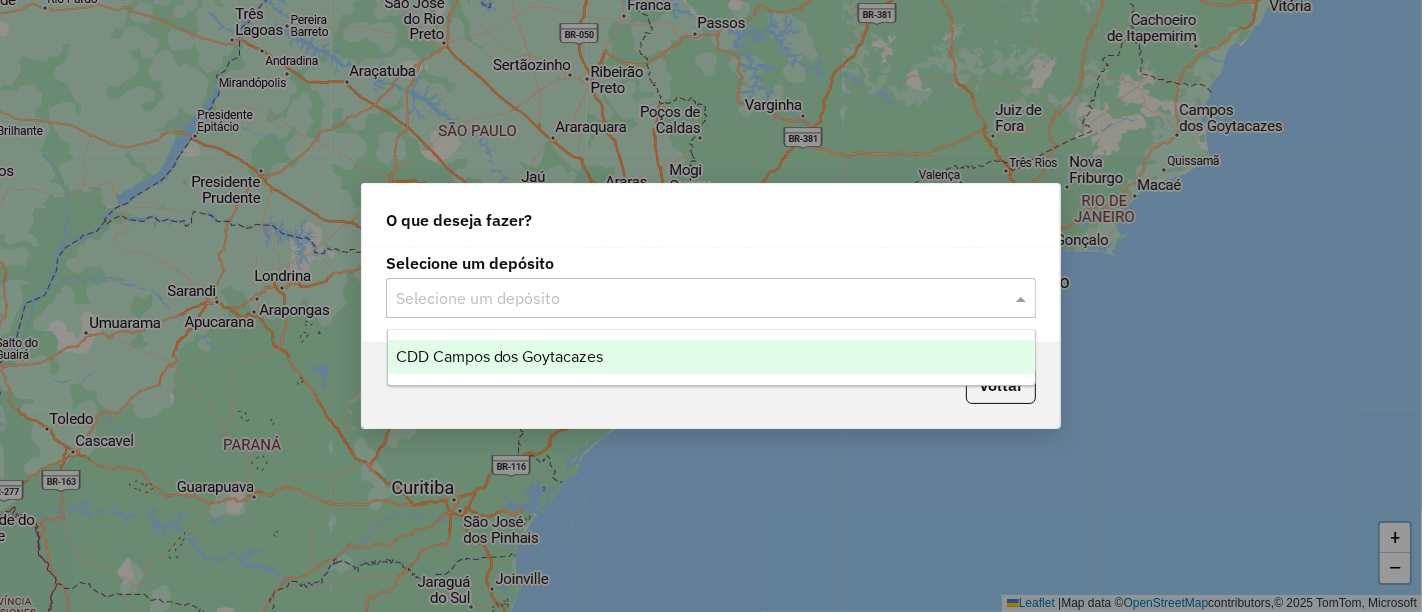 click 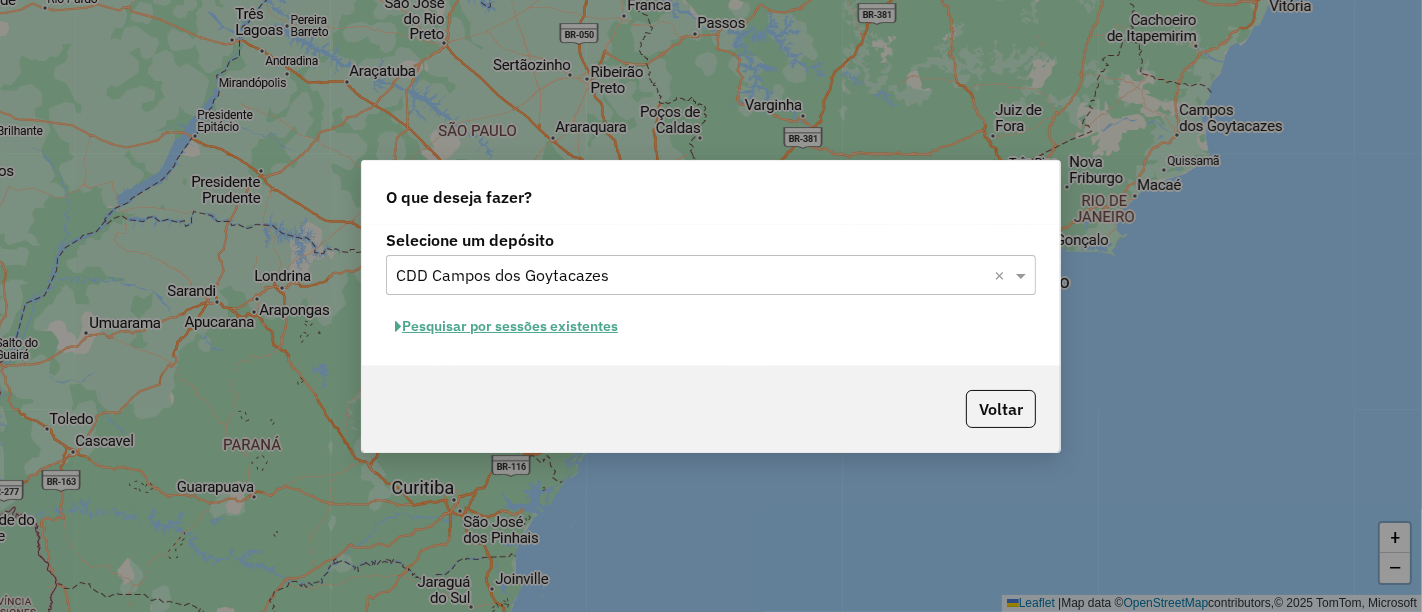 click on "Pesquisar por sessões existentes" 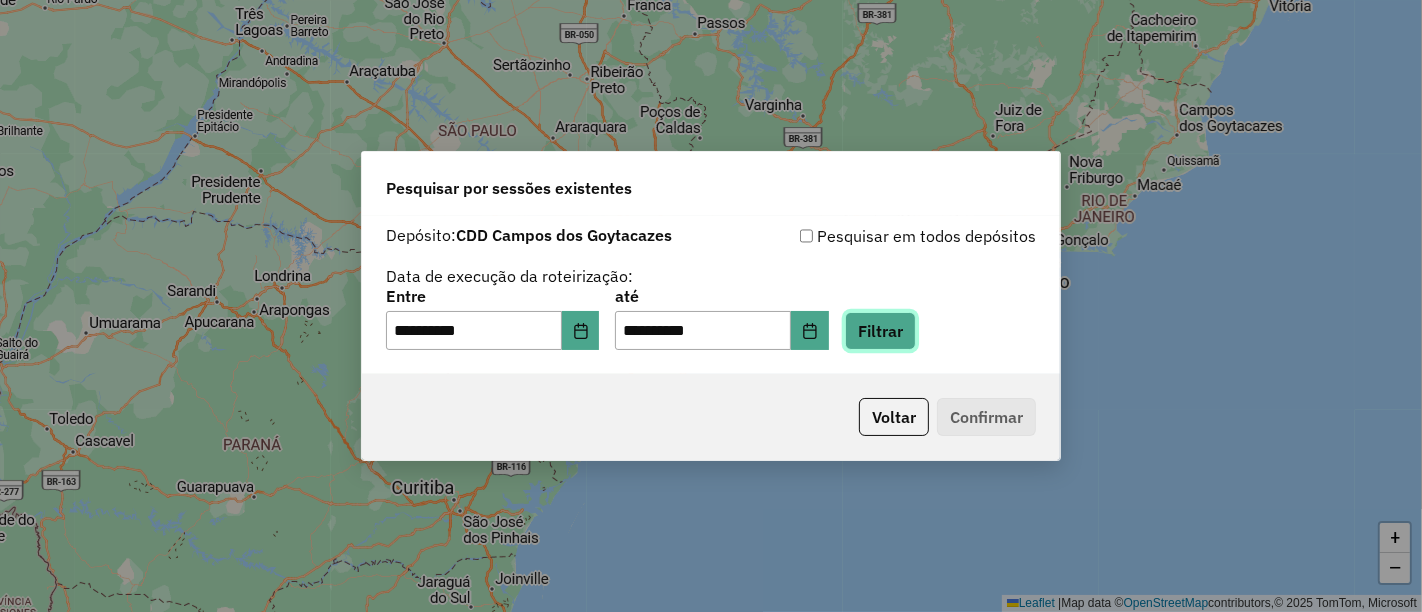 click on "Filtrar" 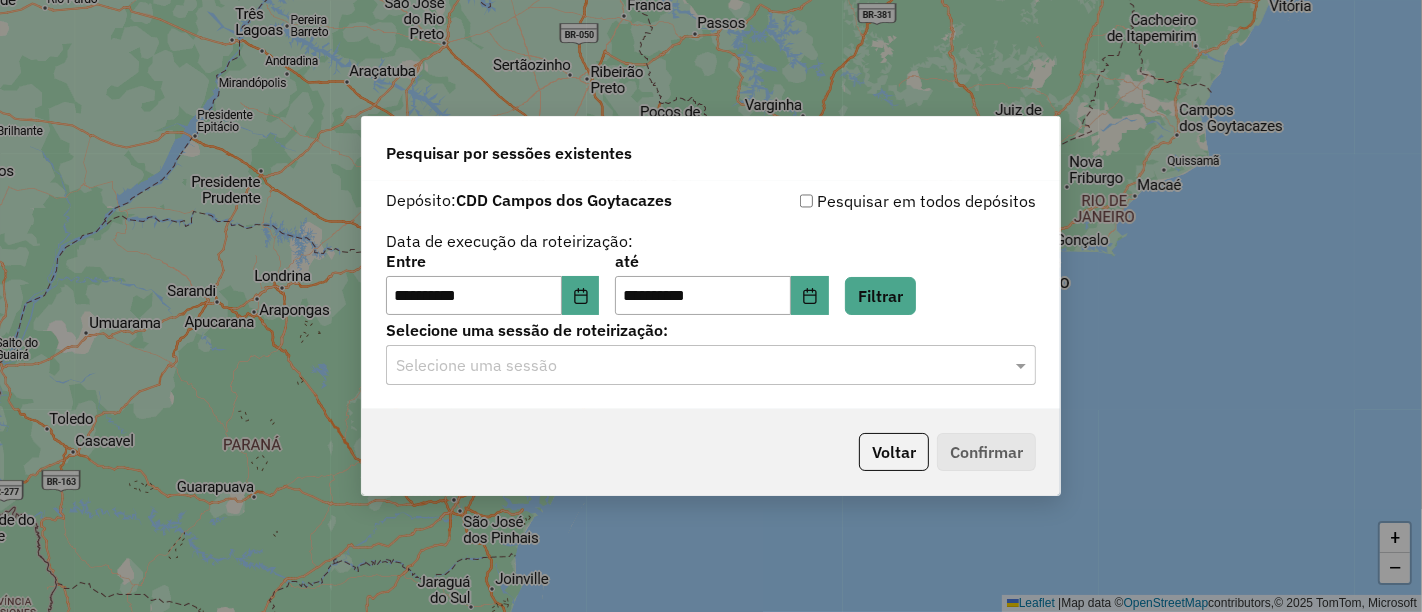 click on "Selecione uma sessão de roteirização: Selecione uma sessão" 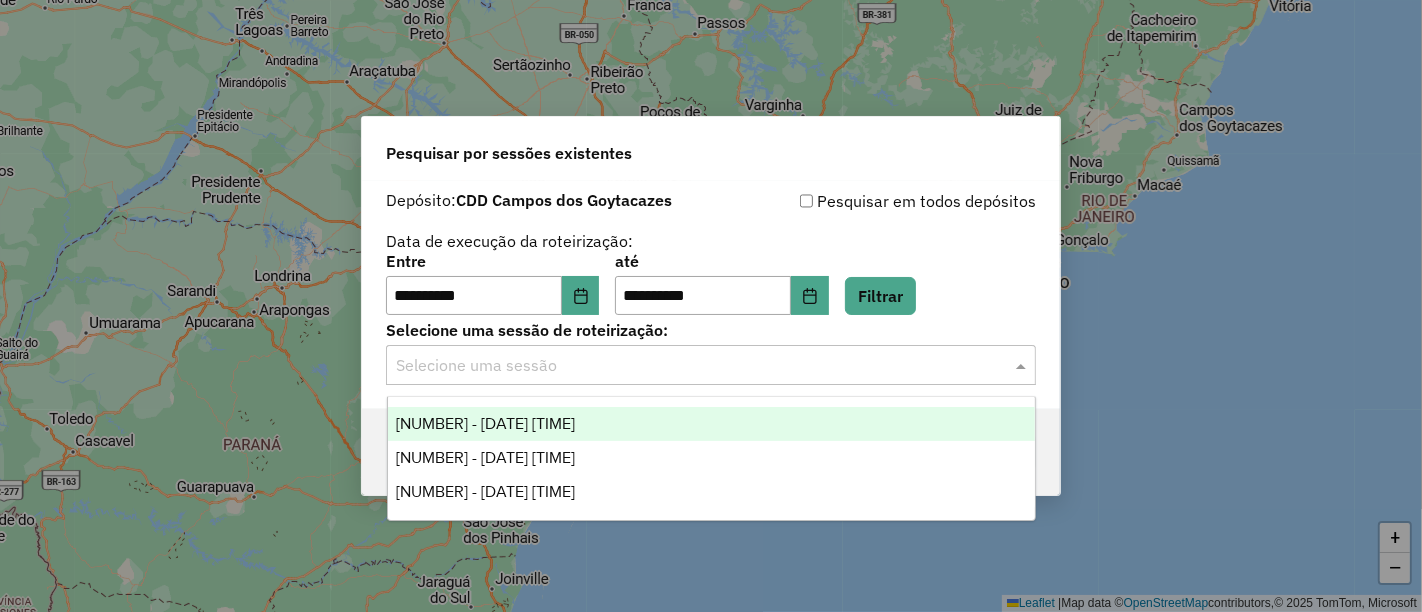 click on "Selecione uma sessão" 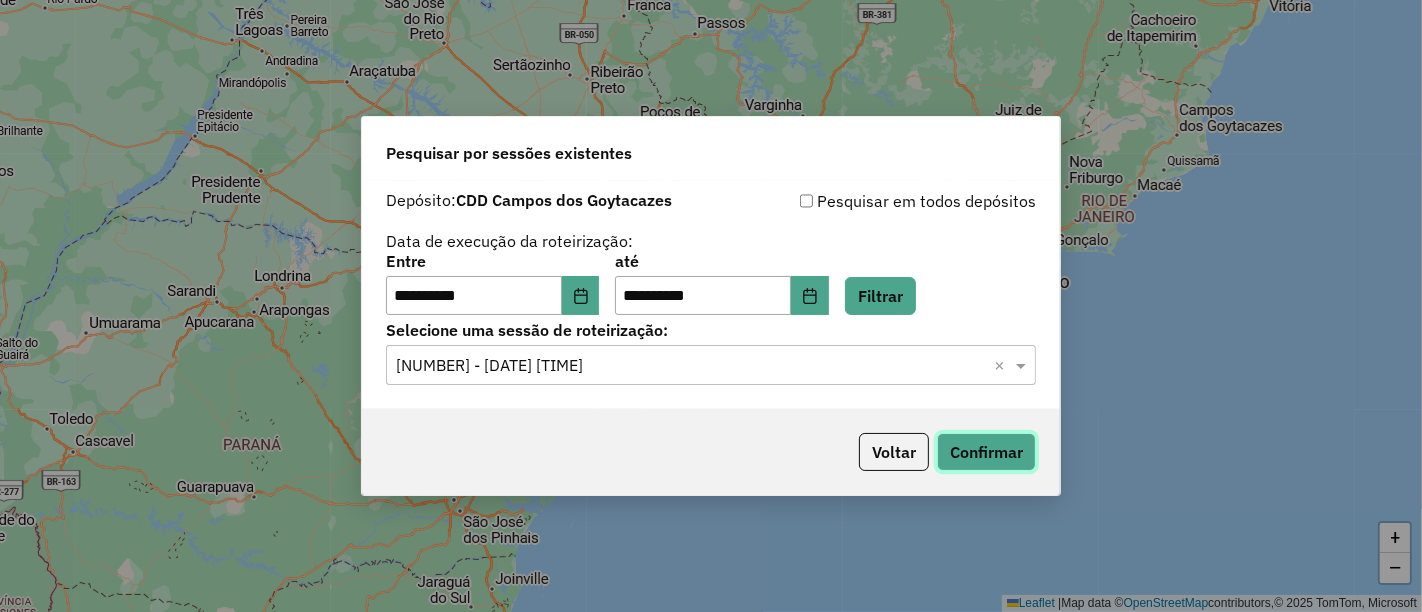 click on "Confirmar" 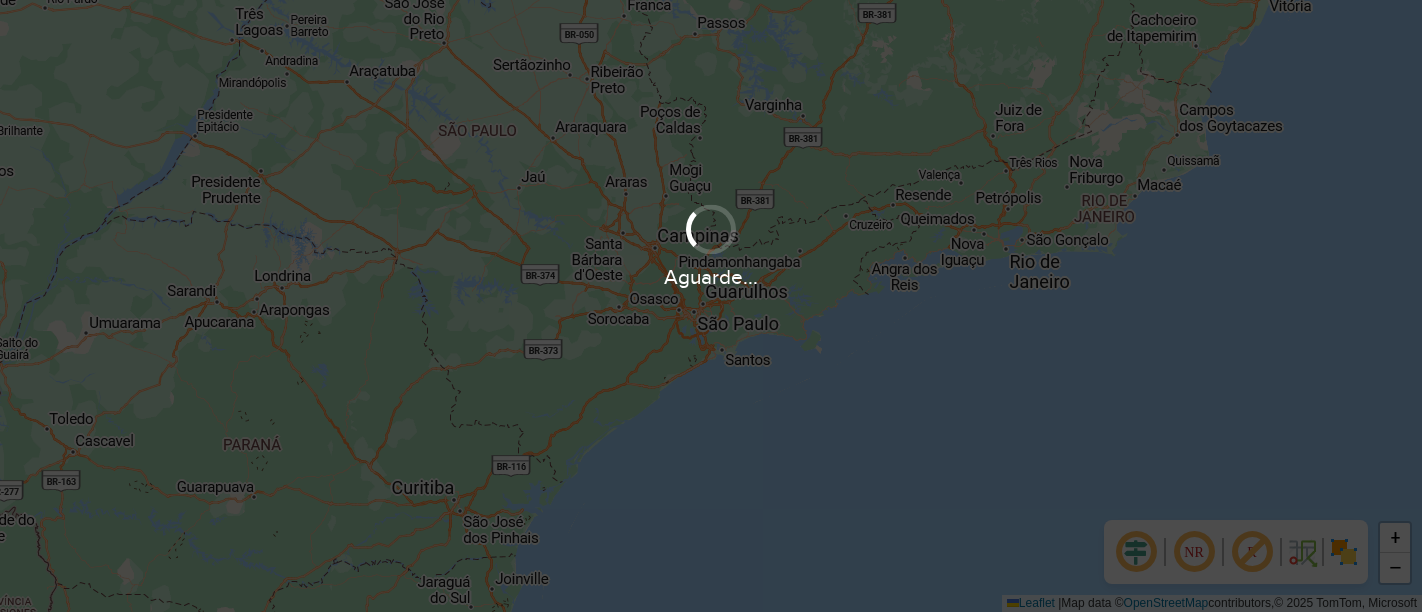 scroll, scrollTop: 0, scrollLeft: 0, axis: both 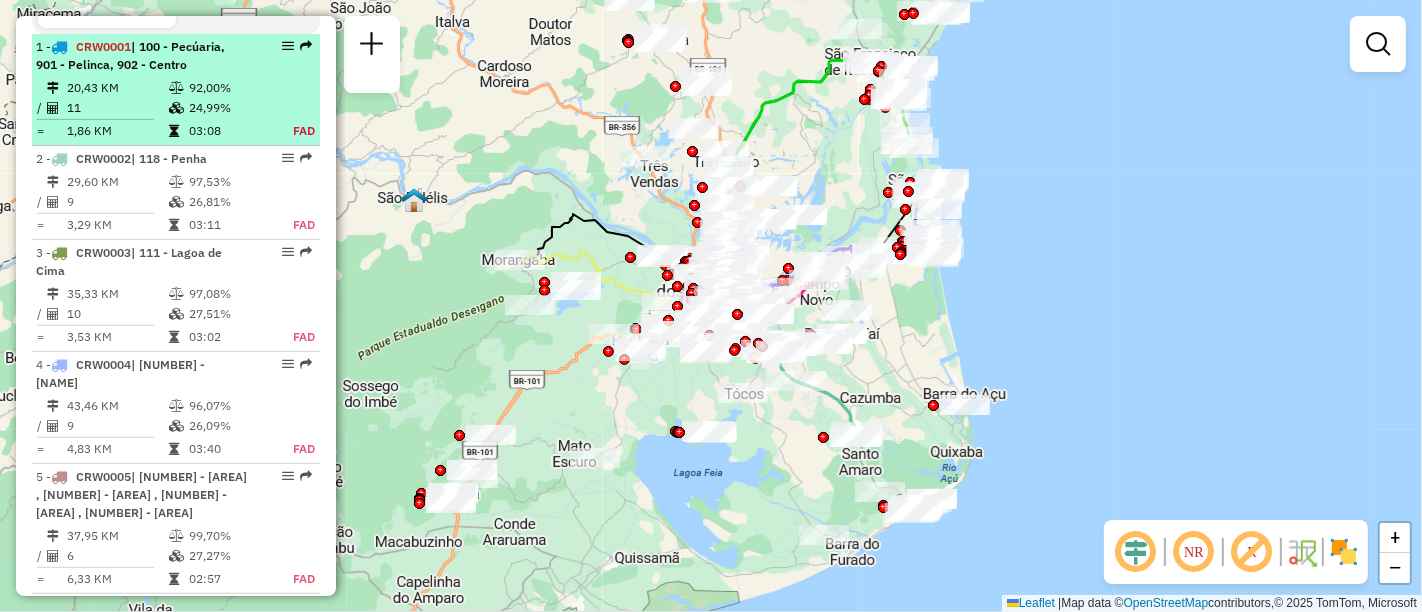 click at bounding box center (178, 108) 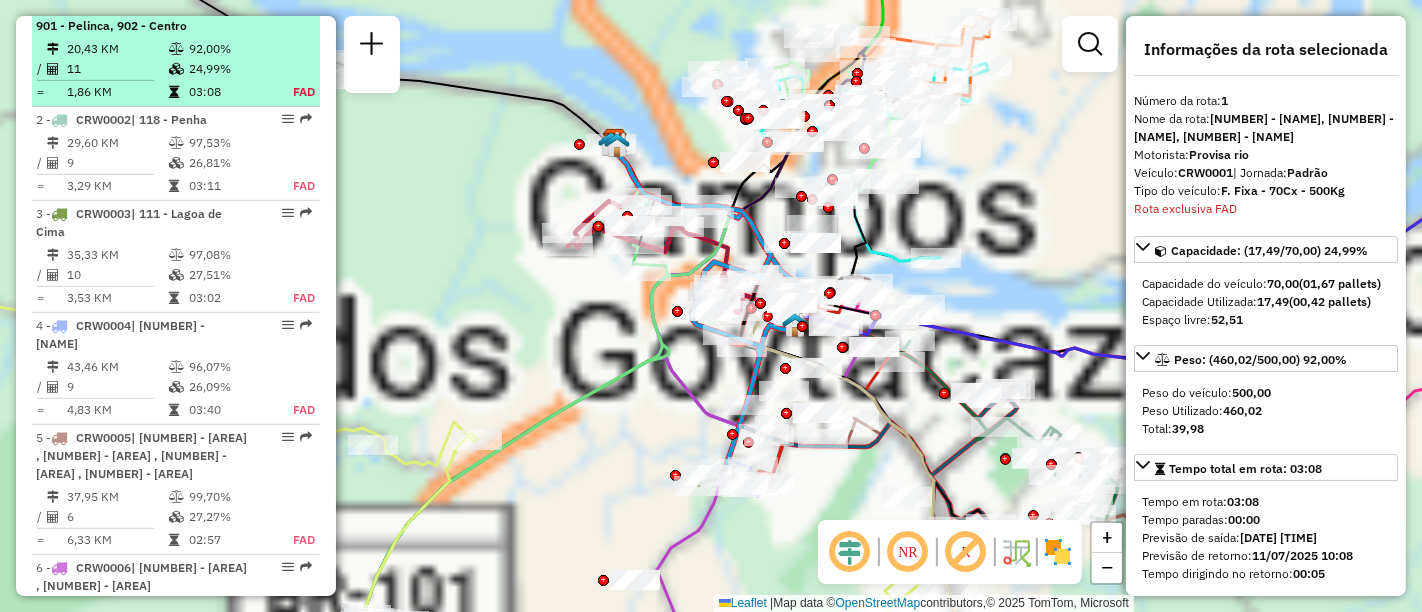 scroll, scrollTop: 837, scrollLeft: 0, axis: vertical 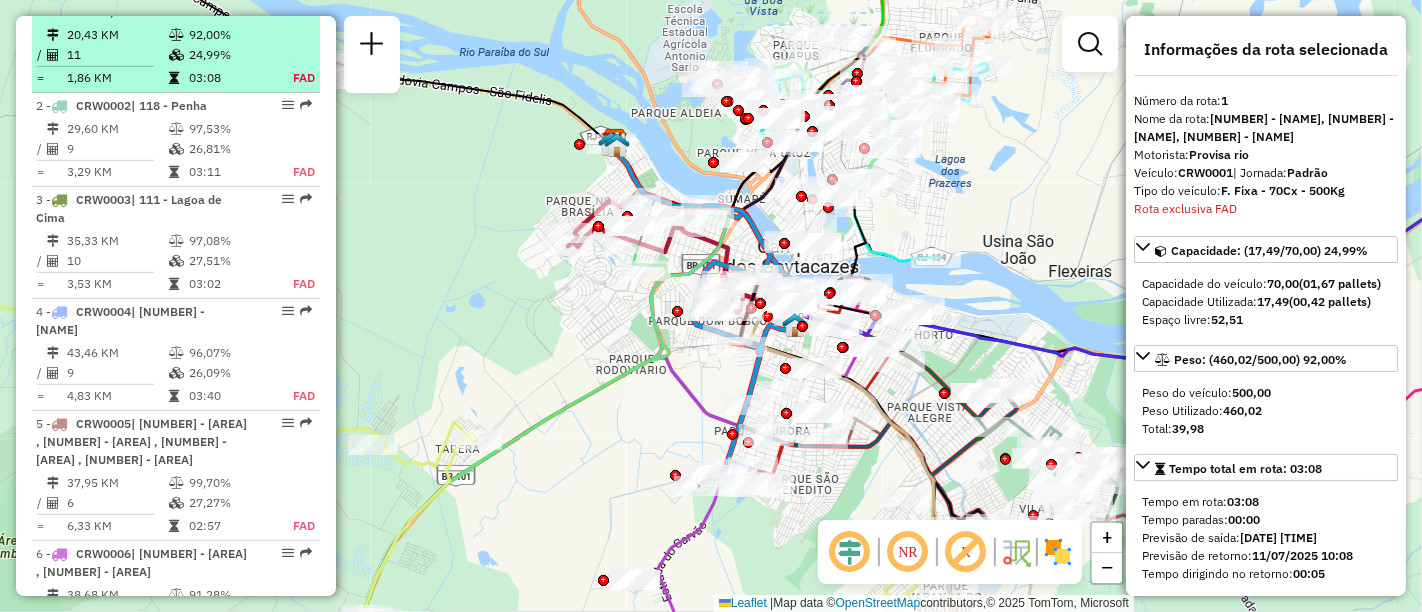 click on "92,00%" at bounding box center (229, 35) 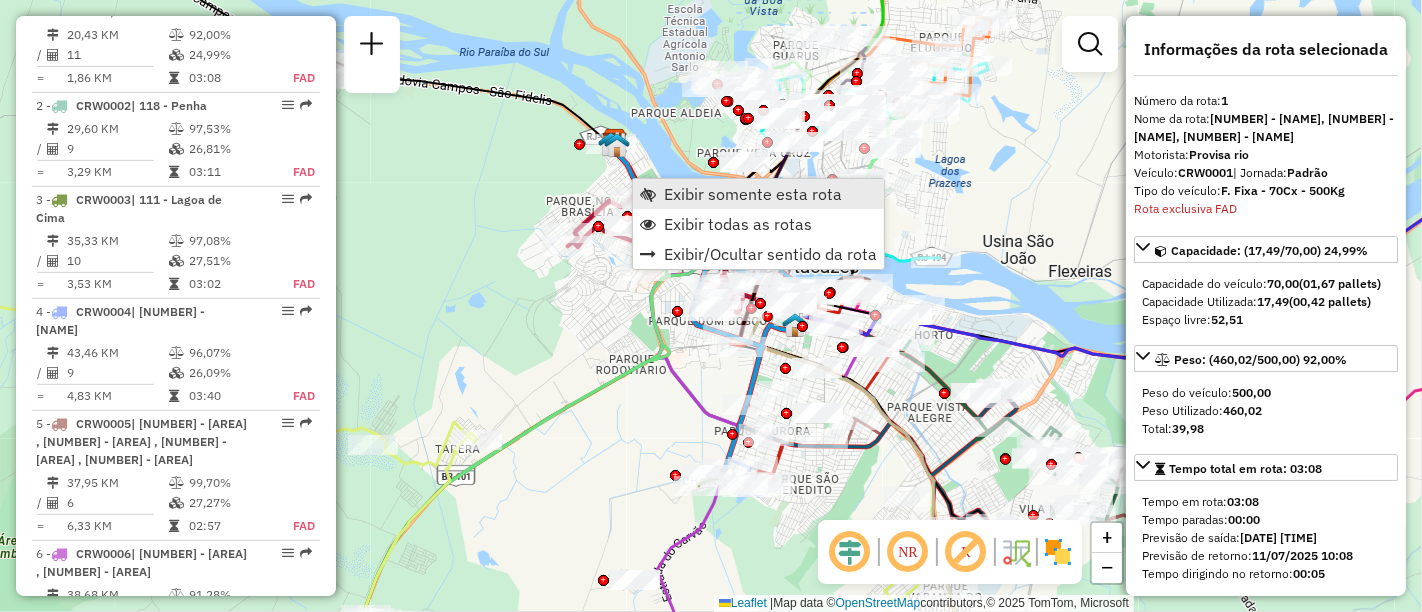 click on "Exibir somente esta rota" at bounding box center [758, 194] 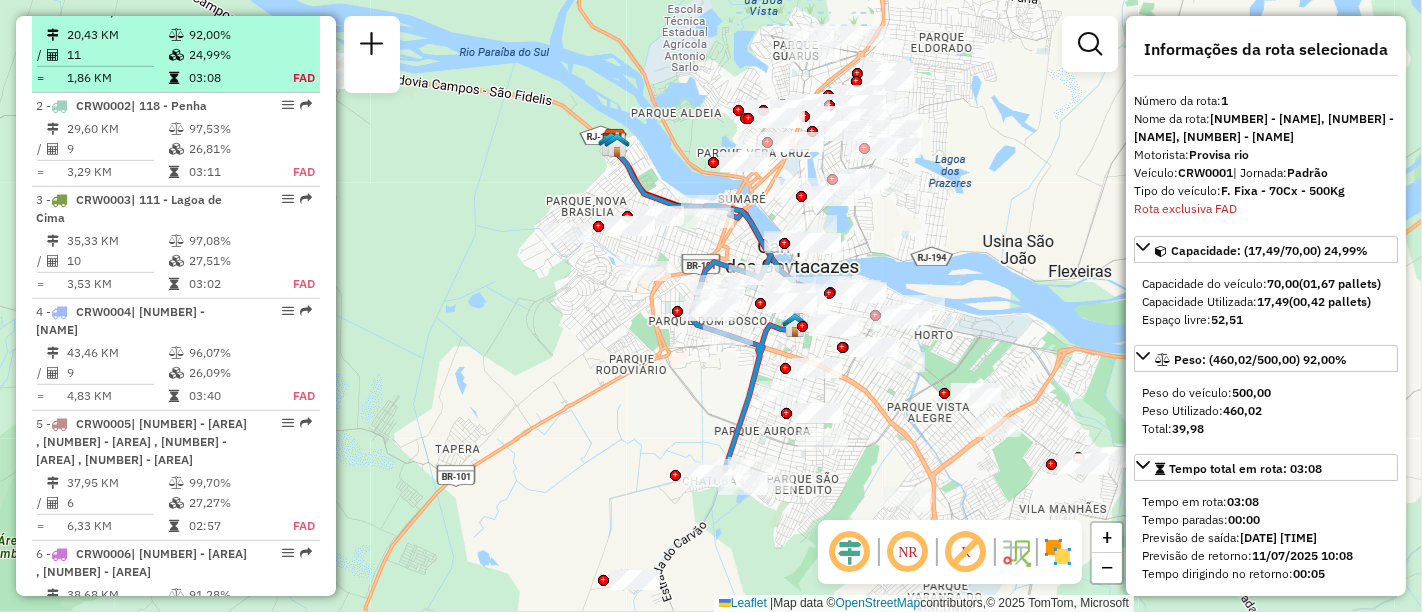 click at bounding box center [176, 35] 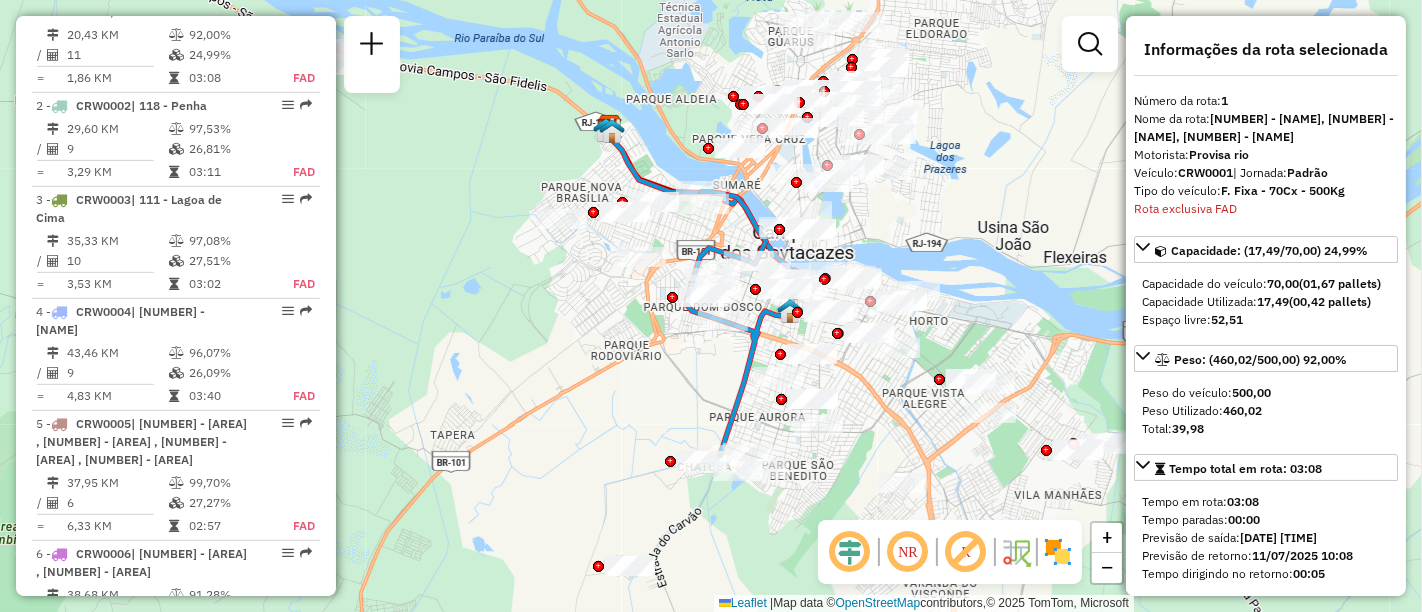 drag, startPoint x: 335, startPoint y: 194, endPoint x: 331, endPoint y: 180, distance: 14.56022 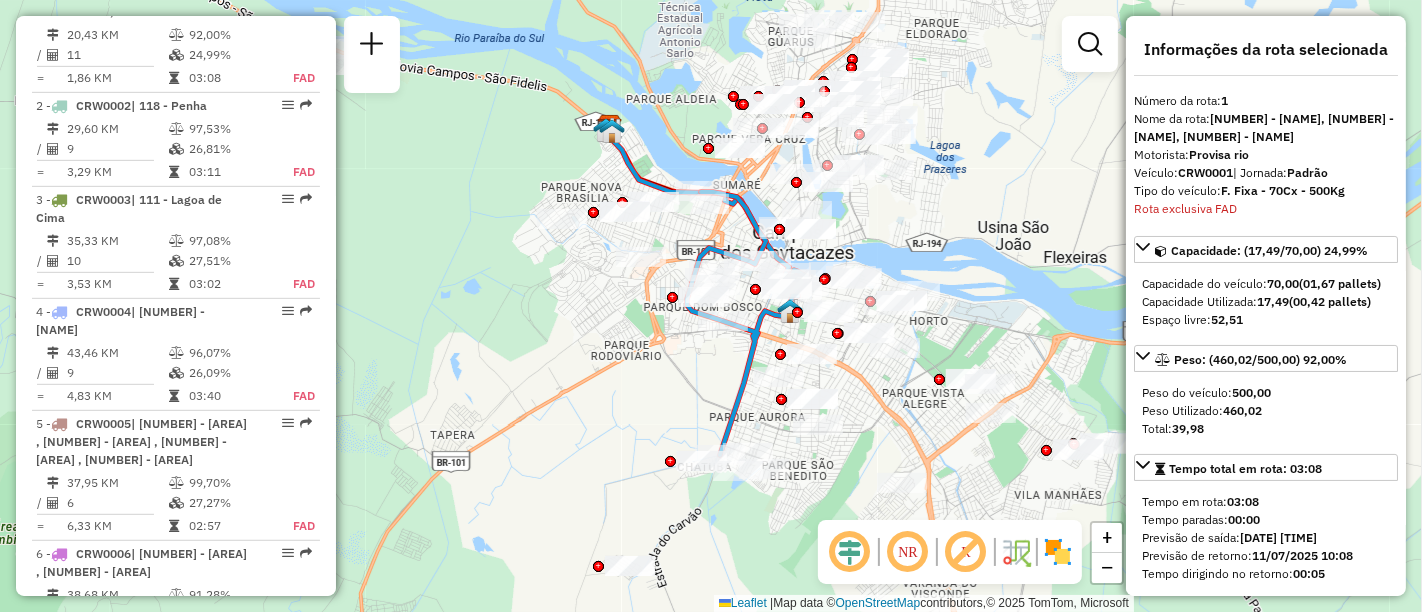 click 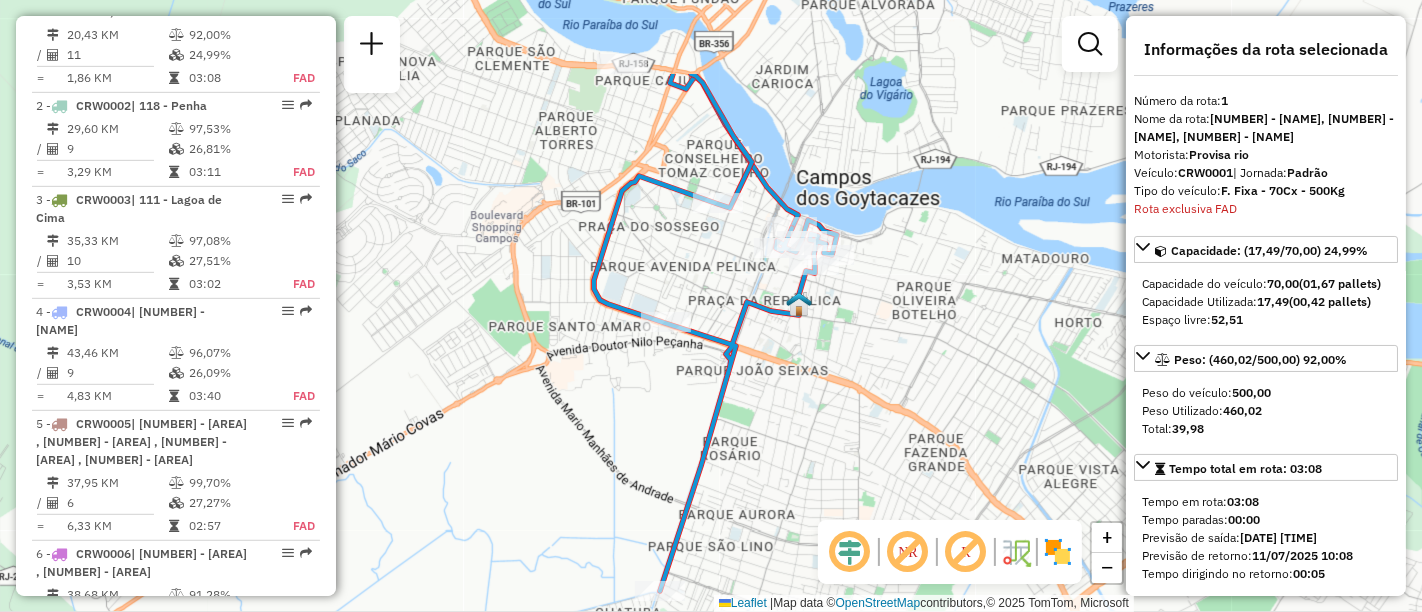 drag, startPoint x: 853, startPoint y: 195, endPoint x: 864, endPoint y: 328, distance: 133.45412 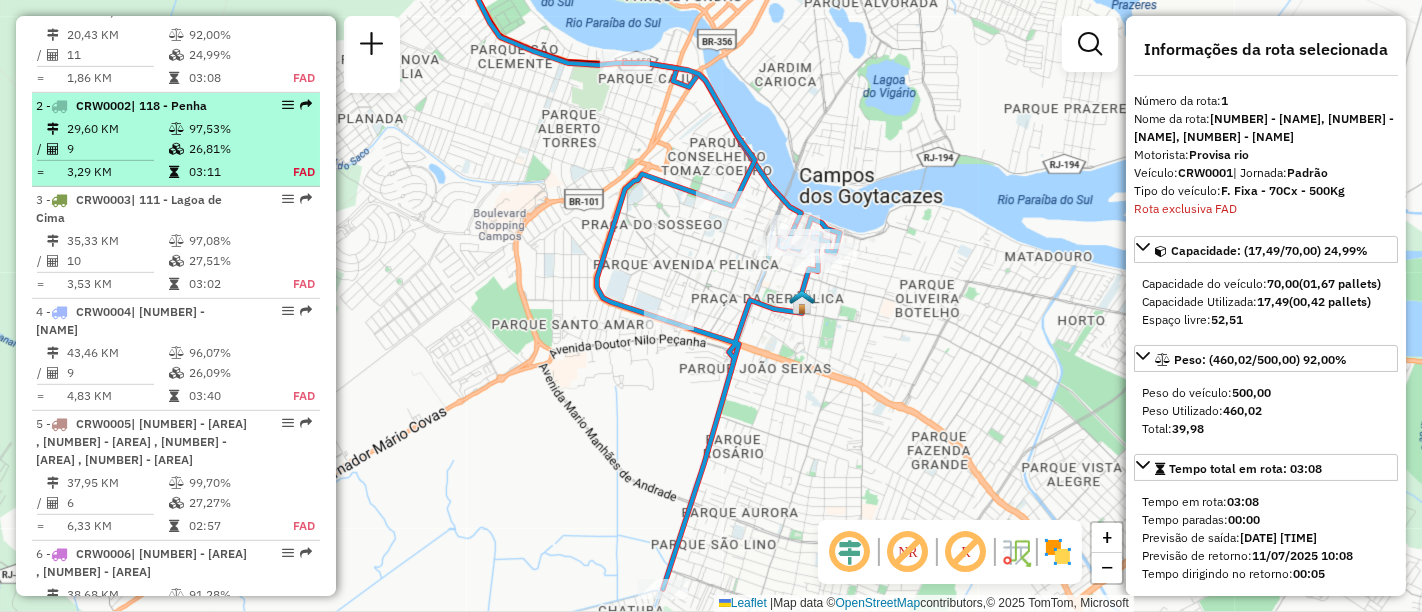 click on "9" at bounding box center (117, 149) 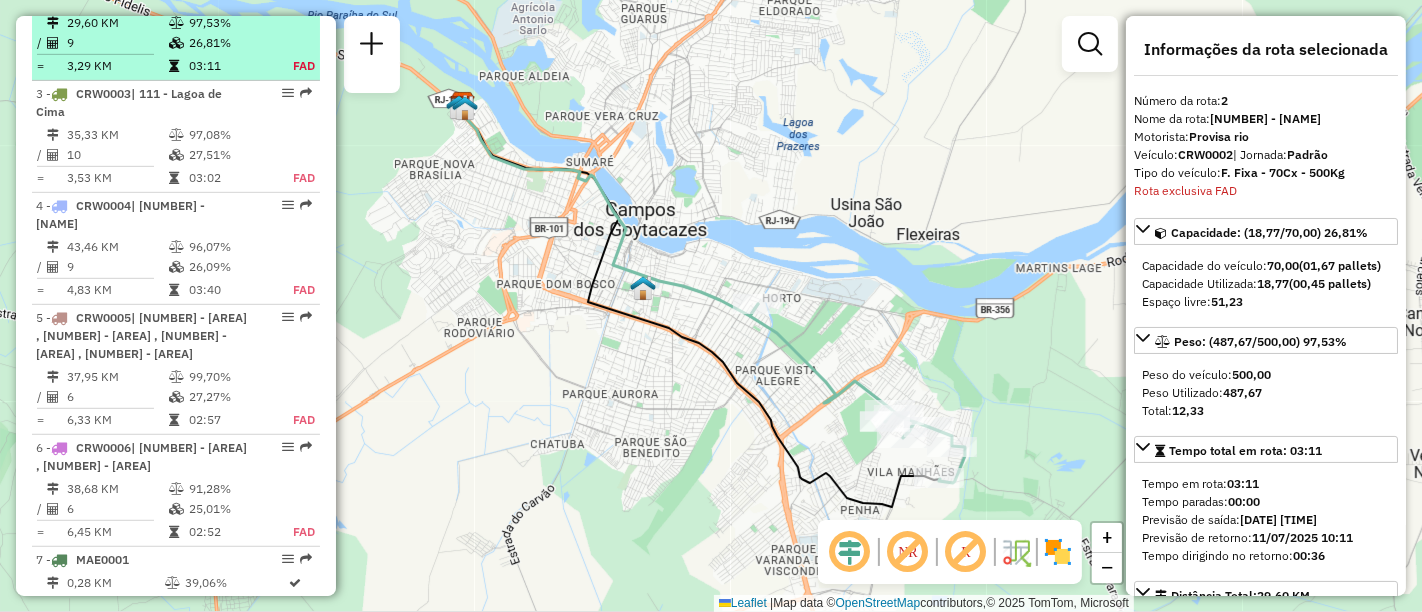 scroll, scrollTop: 948, scrollLeft: 0, axis: vertical 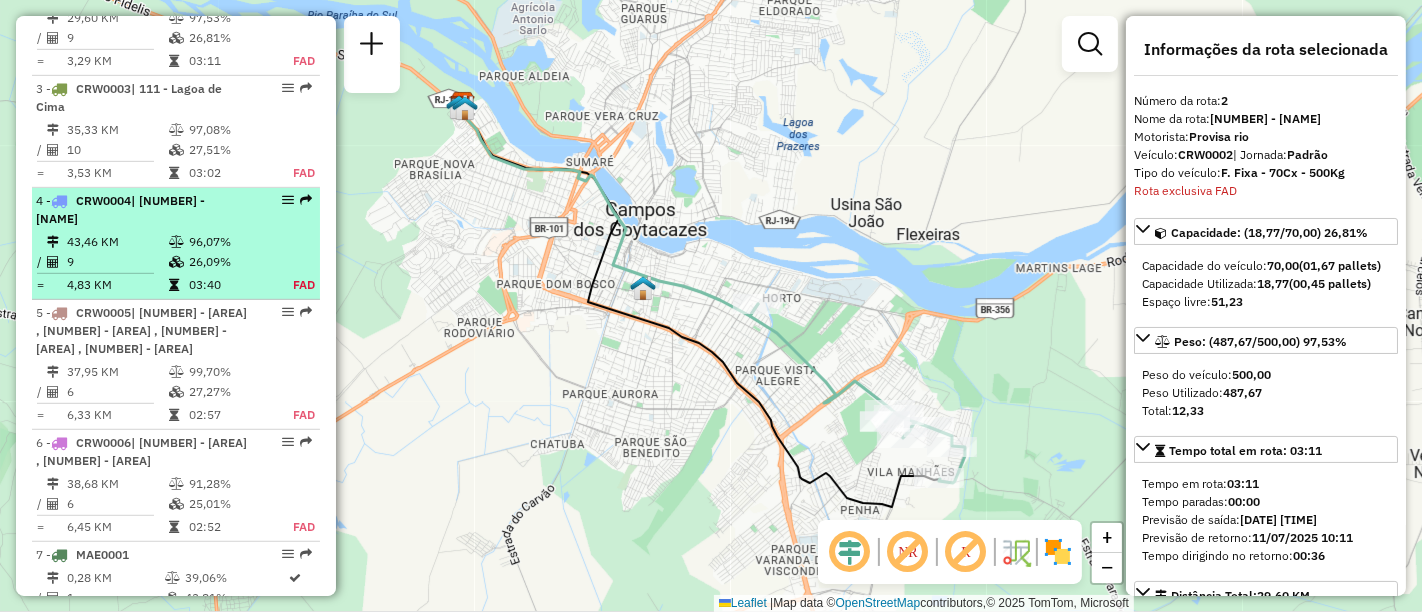 click on "| [PLATE]   | [NUMBER] - [NAME]  [NUMBER] KM   [PERCENTAGE]%  /  [NUMBER]   [PERCENTAGE]%     =  [NUMBER] KM   [TIME]  FAD" at bounding box center [176, 244] 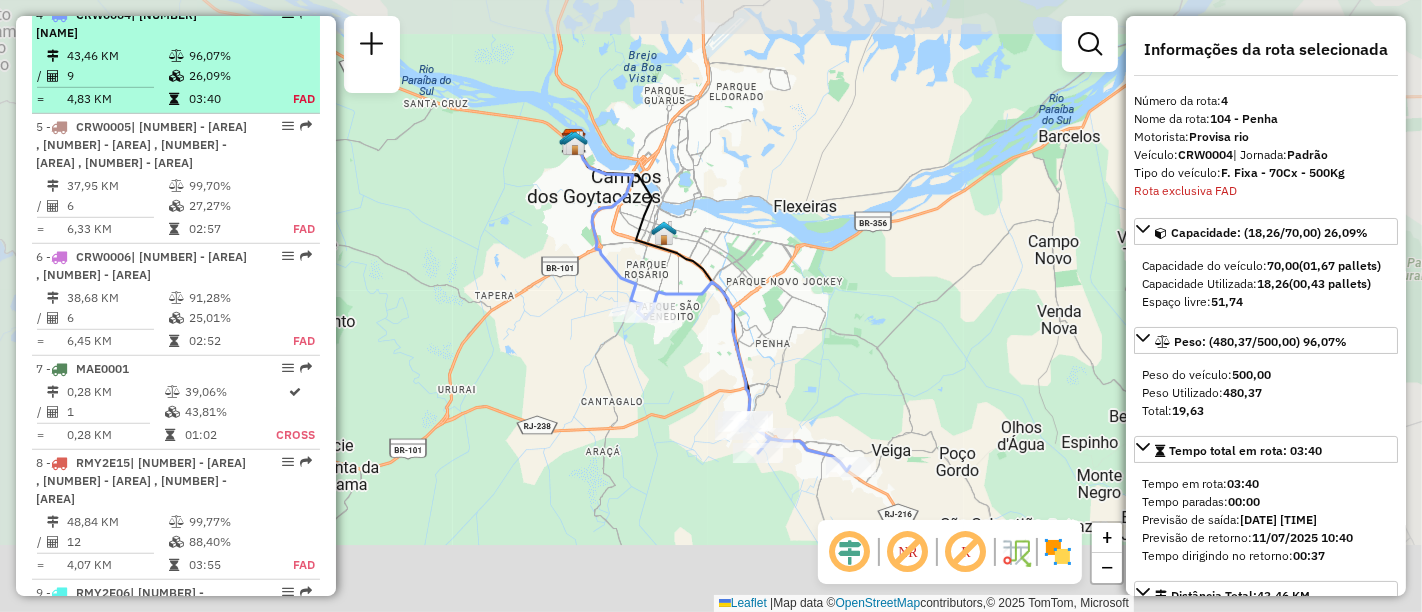 scroll, scrollTop: 1154, scrollLeft: 0, axis: vertical 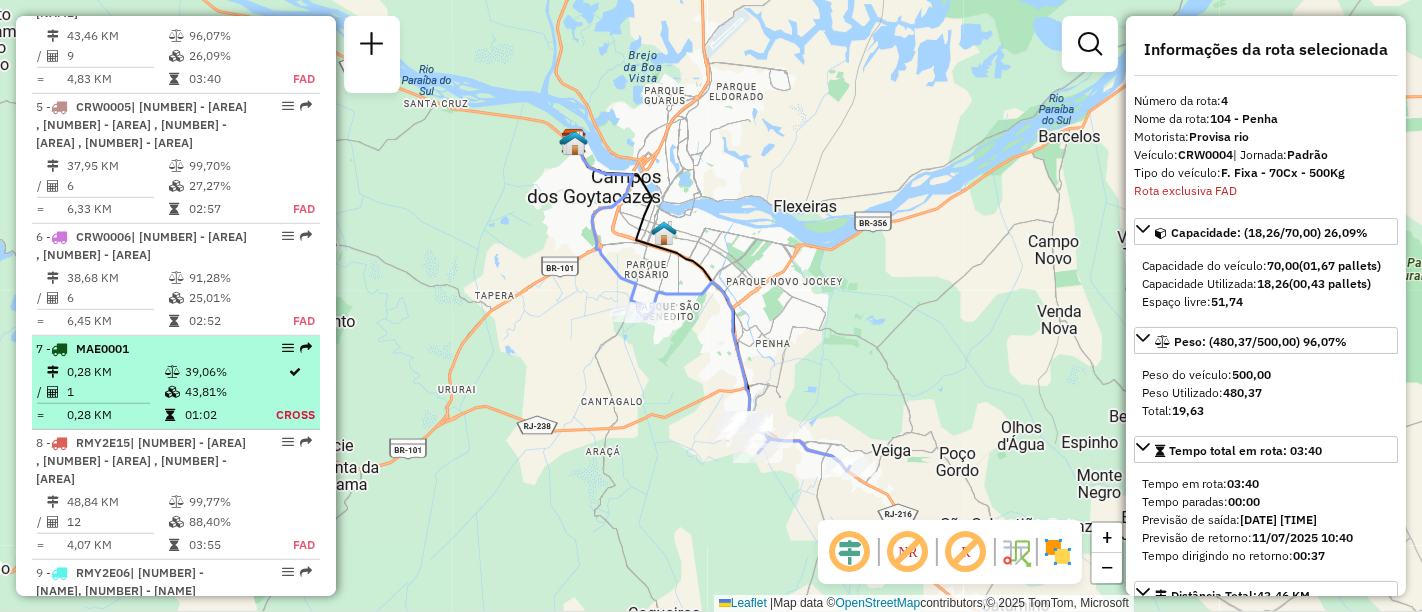 click on "MAE0001" at bounding box center (102, 348) 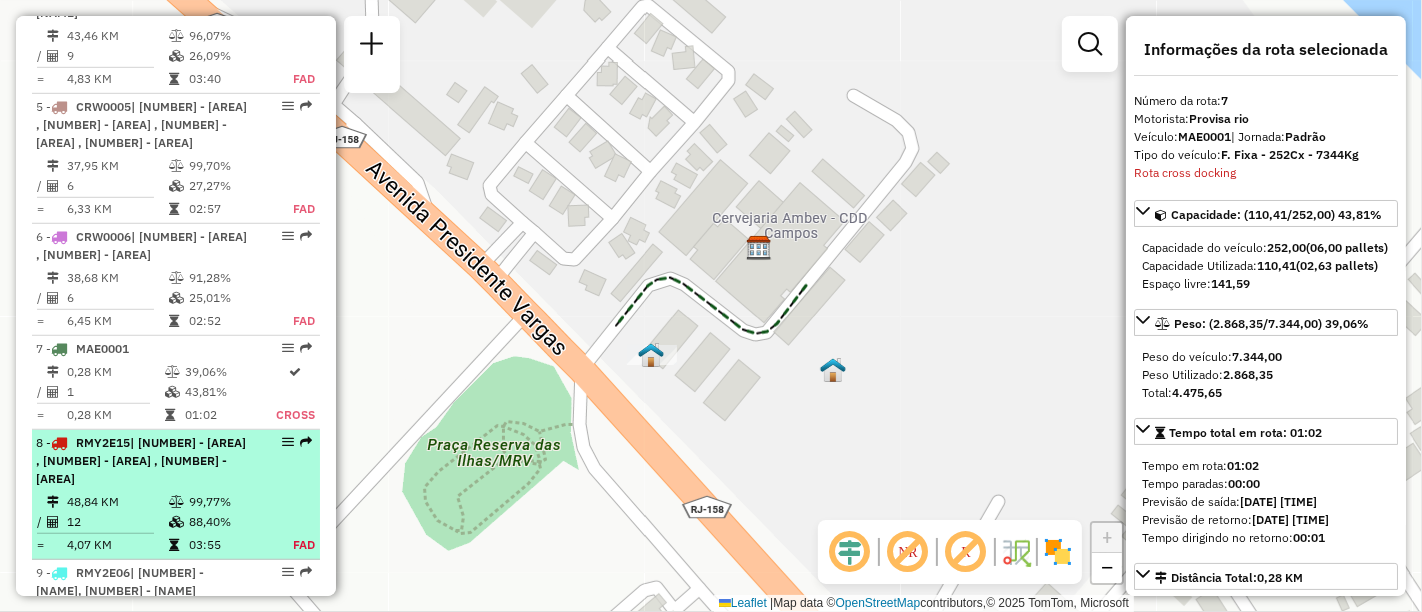 click on "| [NUMBER] - [AREA] , [NUMBER] - [AREA] , [NUMBER] - [AREA]" at bounding box center [141, 460] 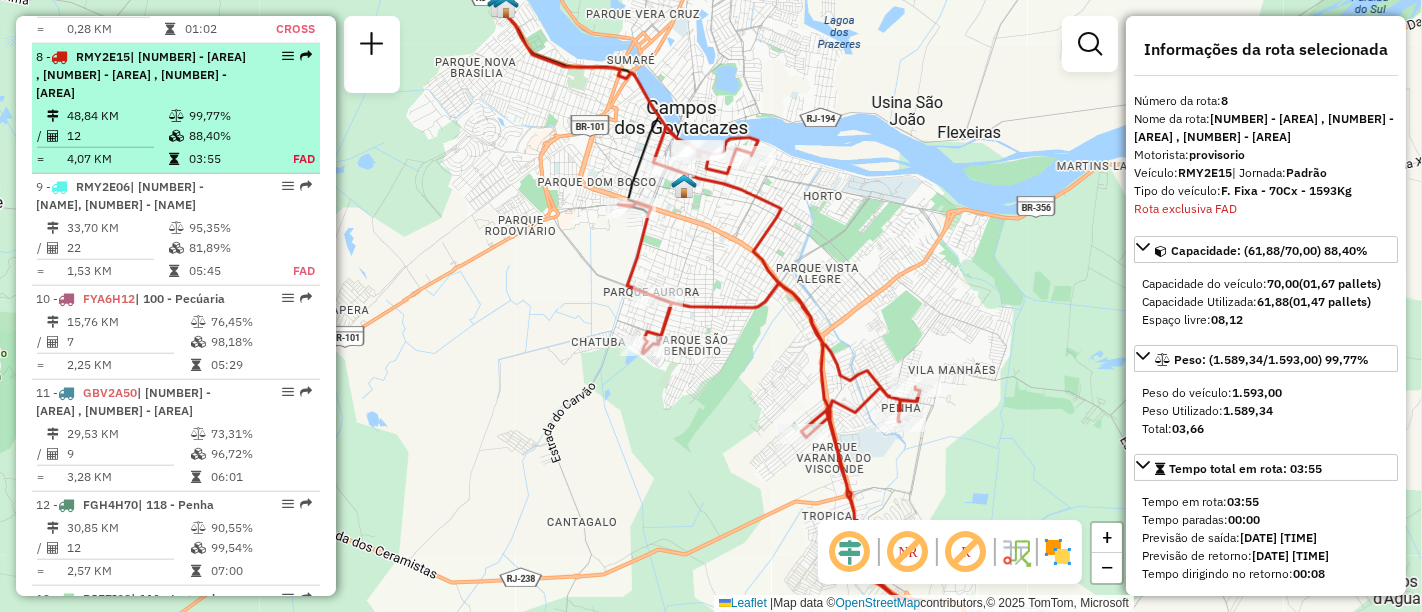 scroll, scrollTop: 1582, scrollLeft: 0, axis: vertical 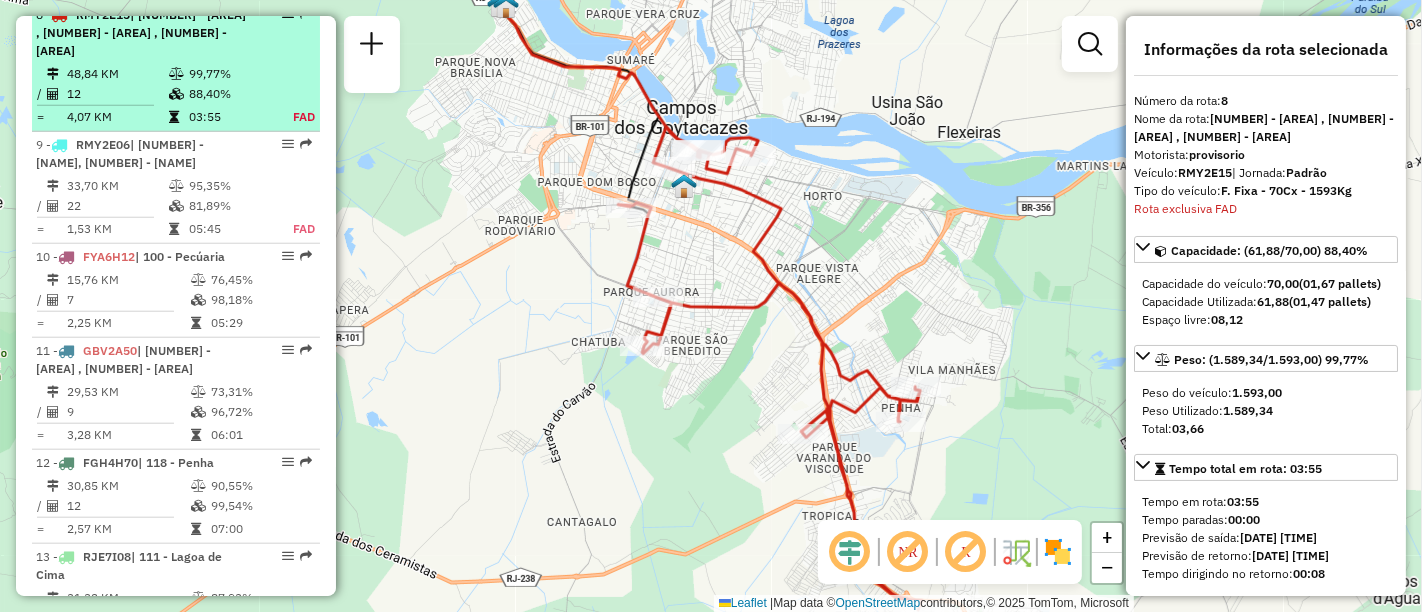 click on "12" at bounding box center (117, 94) 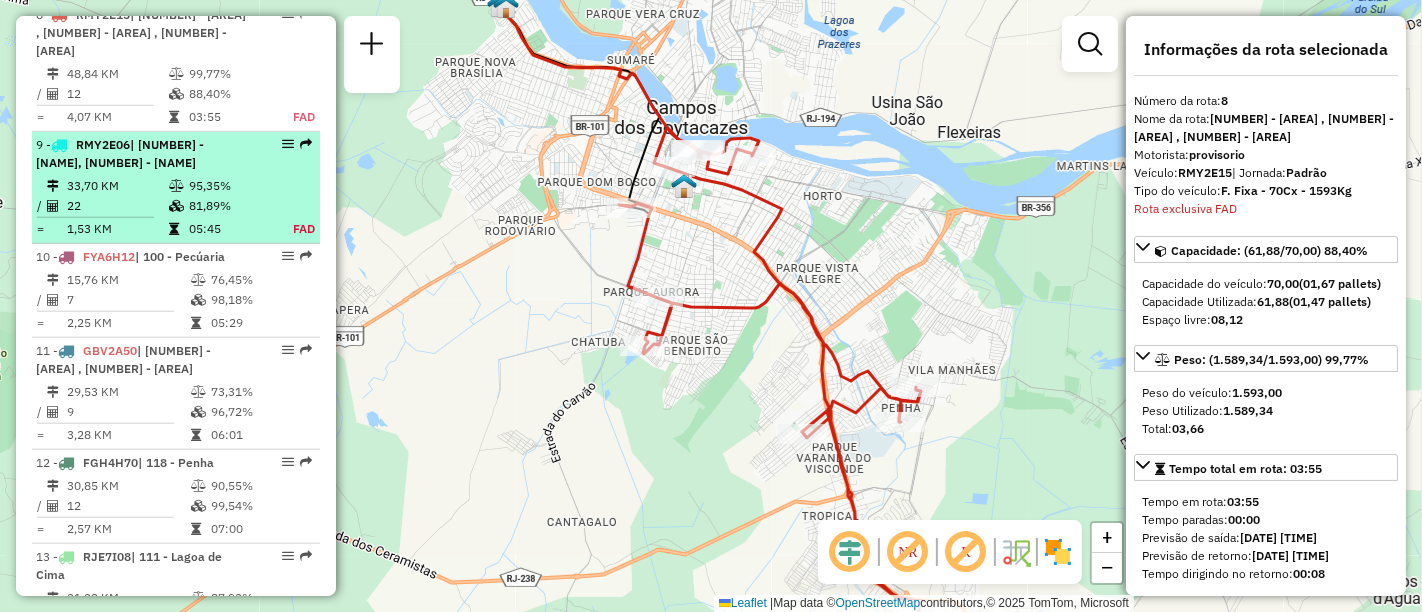 click on "9 -       RMY2E06   | 112 - Parque Novo Mundo, 113 - Parque Guarus  33,70 KM   95,35%  /  22   81,89%     =  1,53 KM   05:45   FAD" at bounding box center [176, 188] 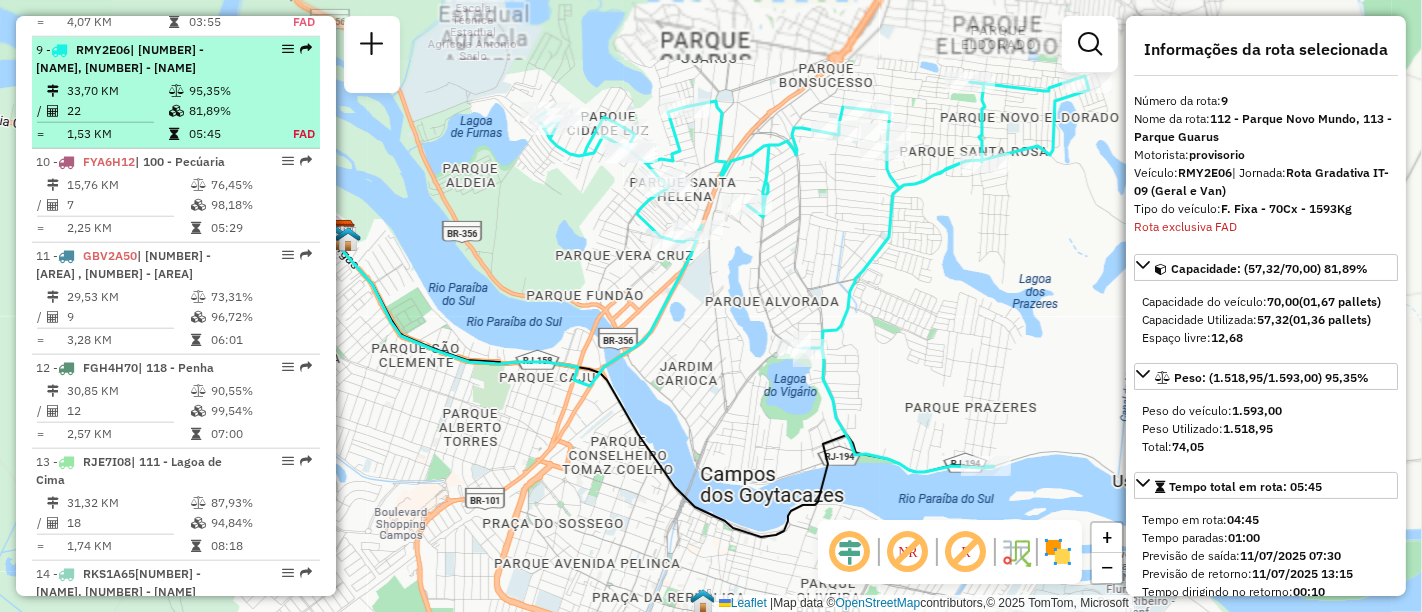scroll, scrollTop: 1694, scrollLeft: 0, axis: vertical 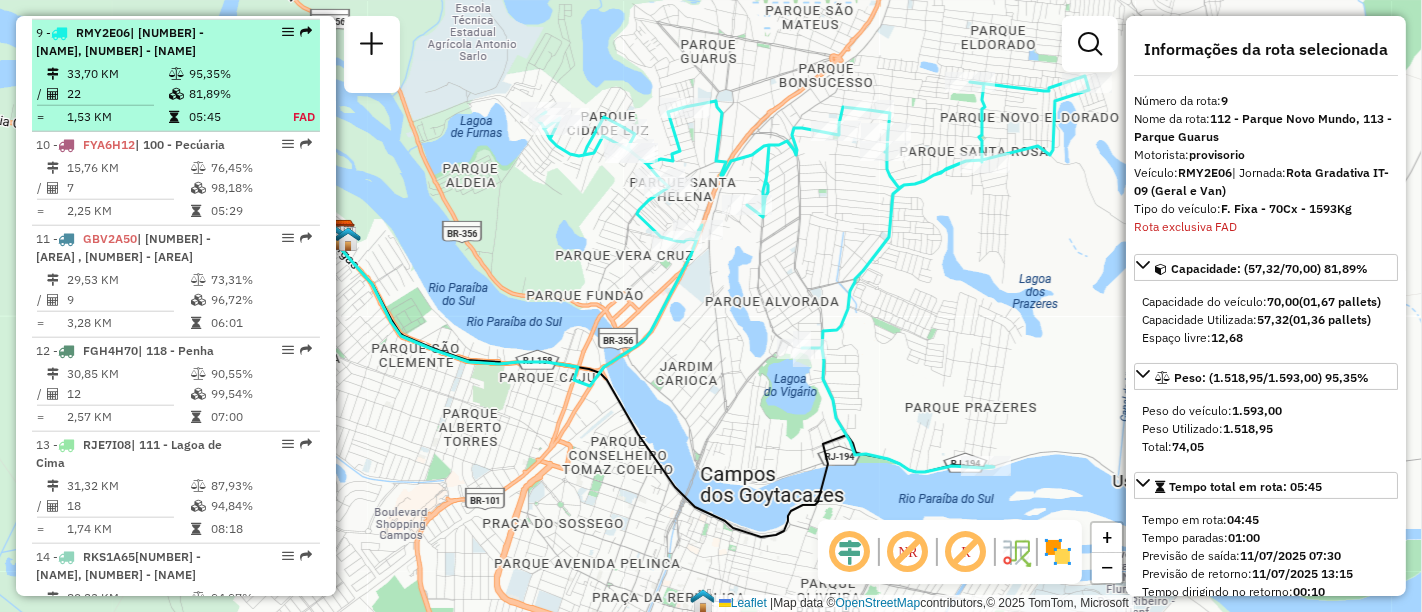 click at bounding box center (95, 105) 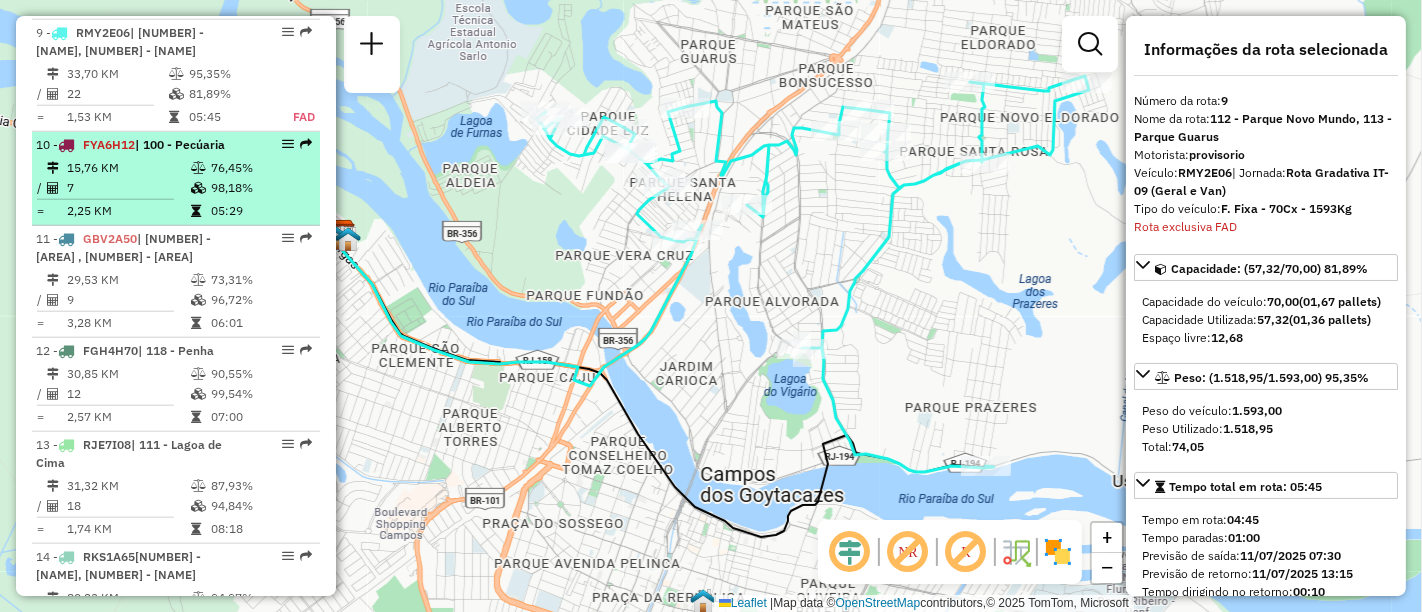 click on "7" at bounding box center (128, 188) 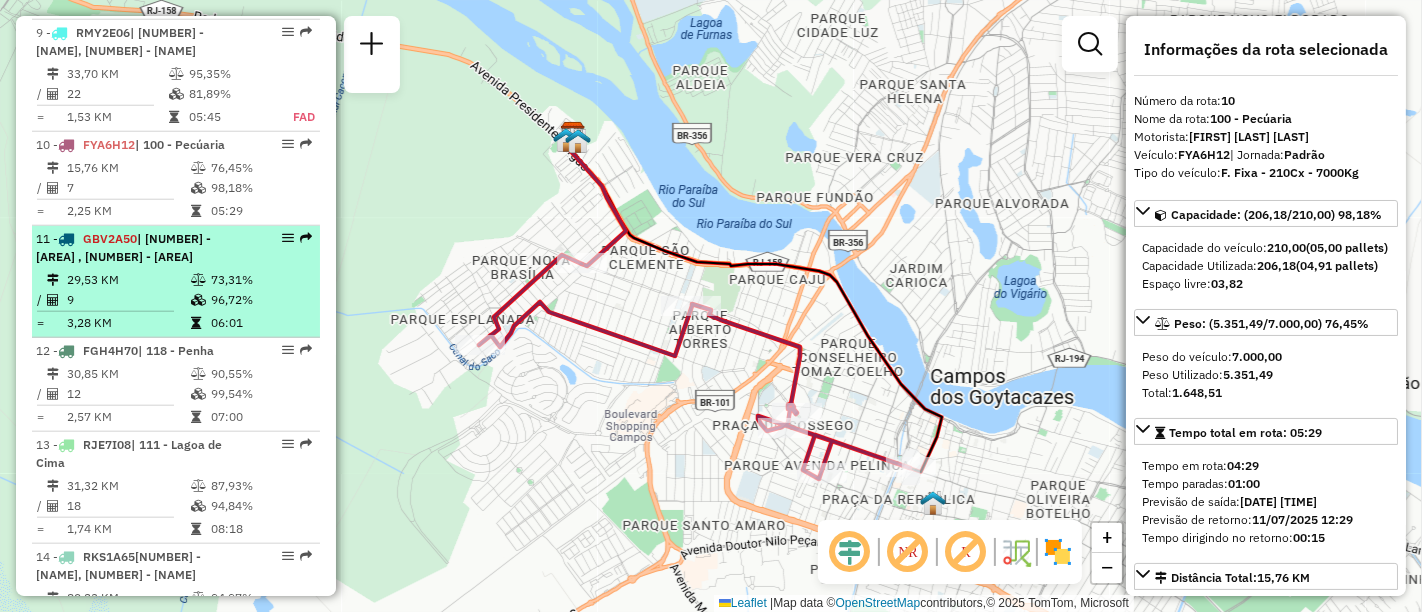 click on "29,53 KM" at bounding box center [128, 280] 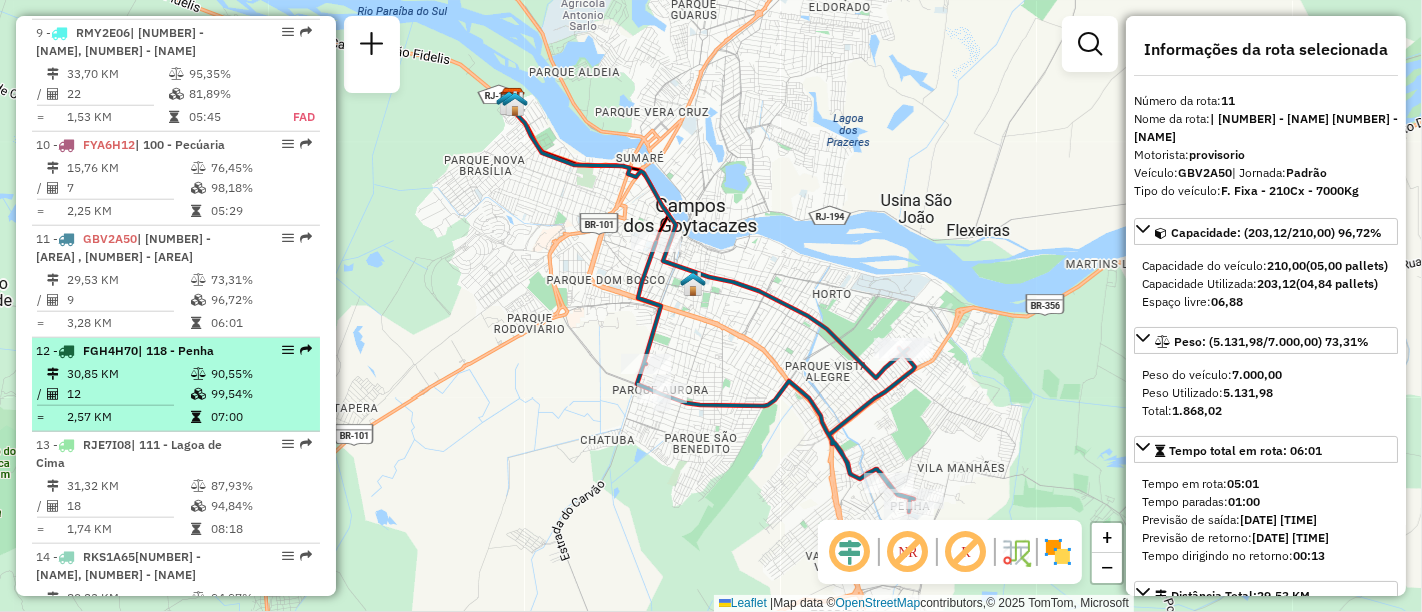 click on "| 118 - Penha" at bounding box center [176, 350] 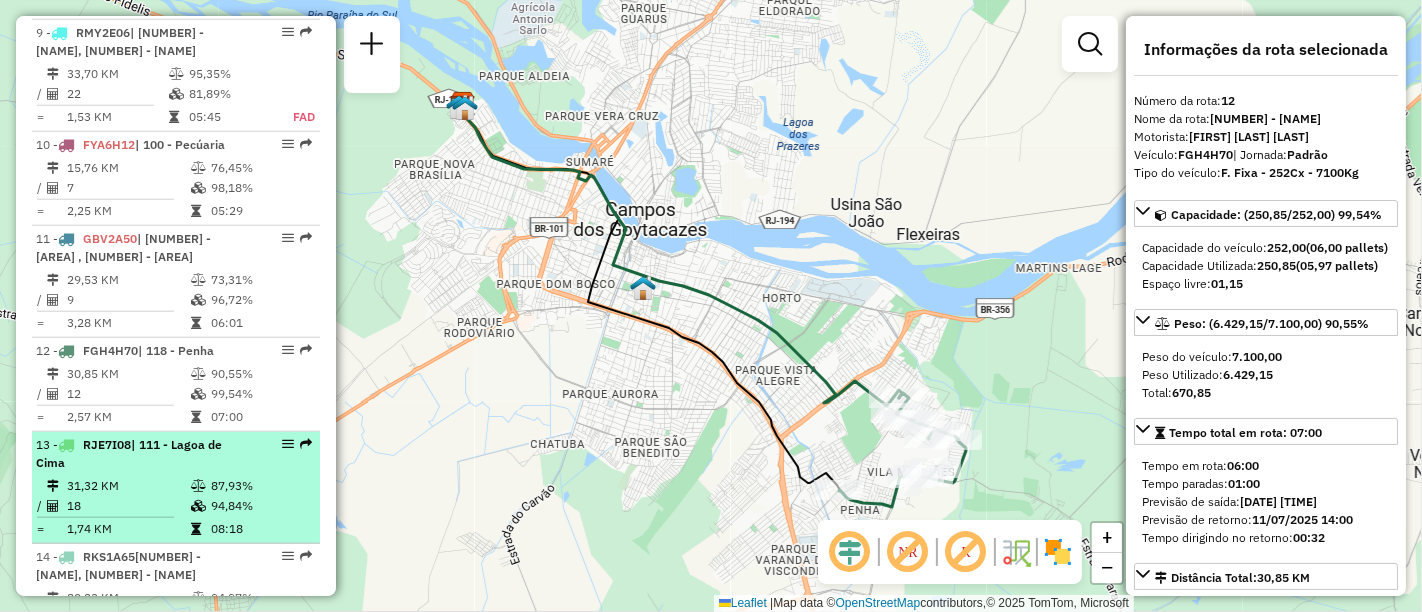click on "| [NUMBER] - [NAME]  [NUMBER] KM   [PERCENTAGE]%  /  [NUMBER]   [PERCENTAGE]%     =  [NUMBER] KM   [TIME]" at bounding box center (176, 488) 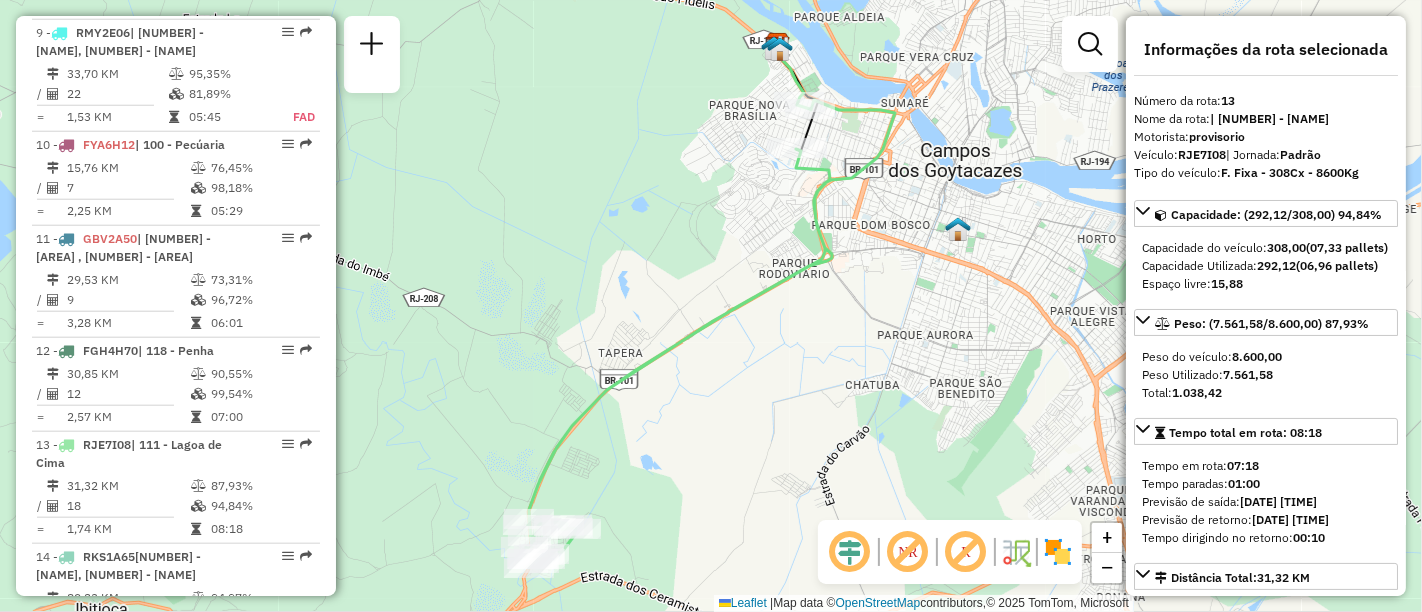 drag, startPoint x: 329, startPoint y: 343, endPoint x: 328, endPoint y: 355, distance: 12.0415945 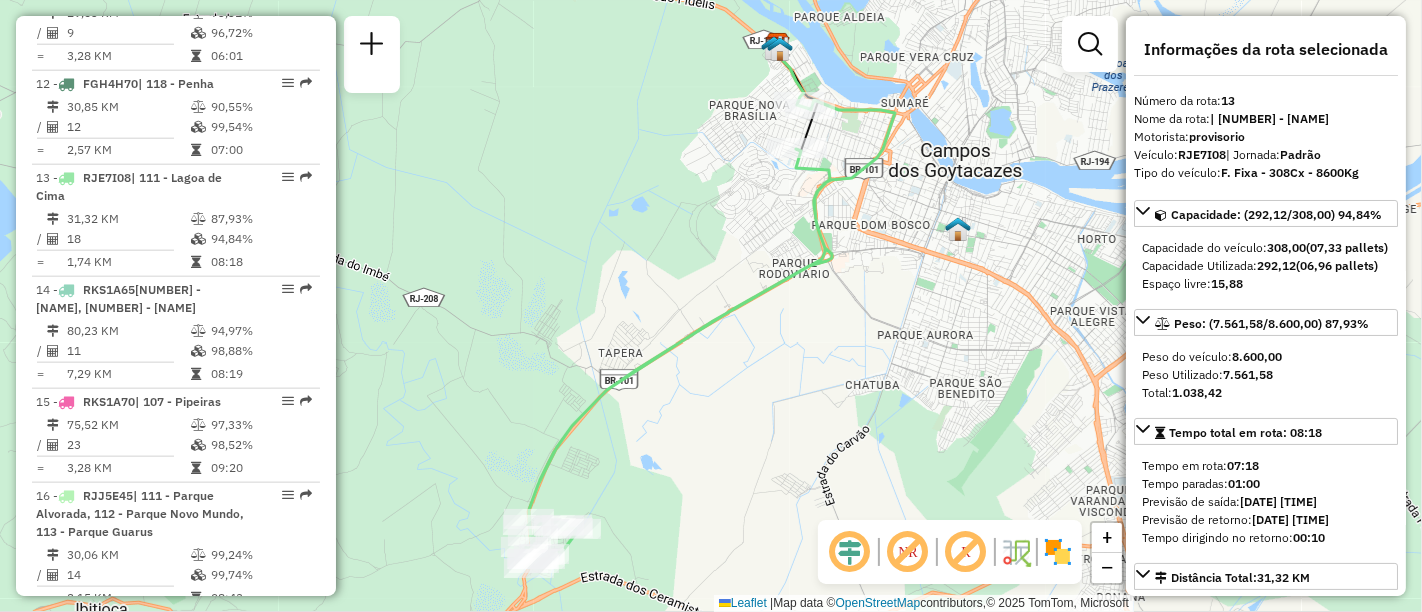 scroll, scrollTop: 1980, scrollLeft: 0, axis: vertical 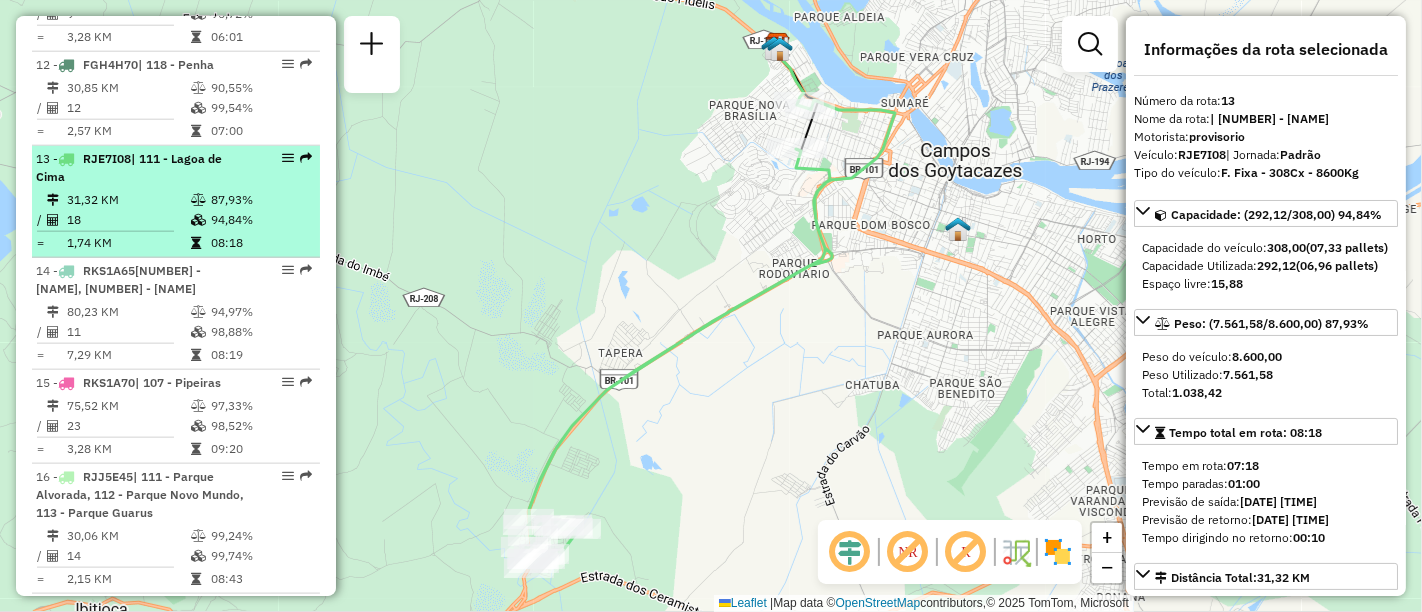 click on "1,74 KM" at bounding box center (128, 243) 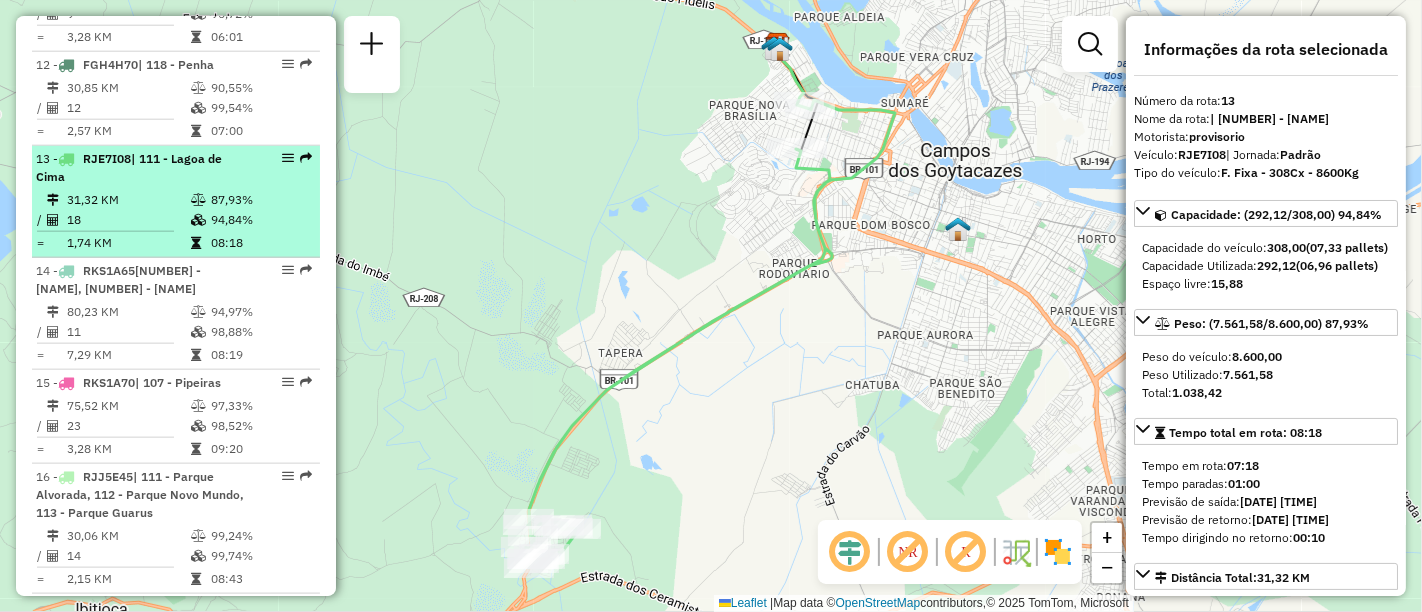 click on "1,74 KM" at bounding box center [128, 243] 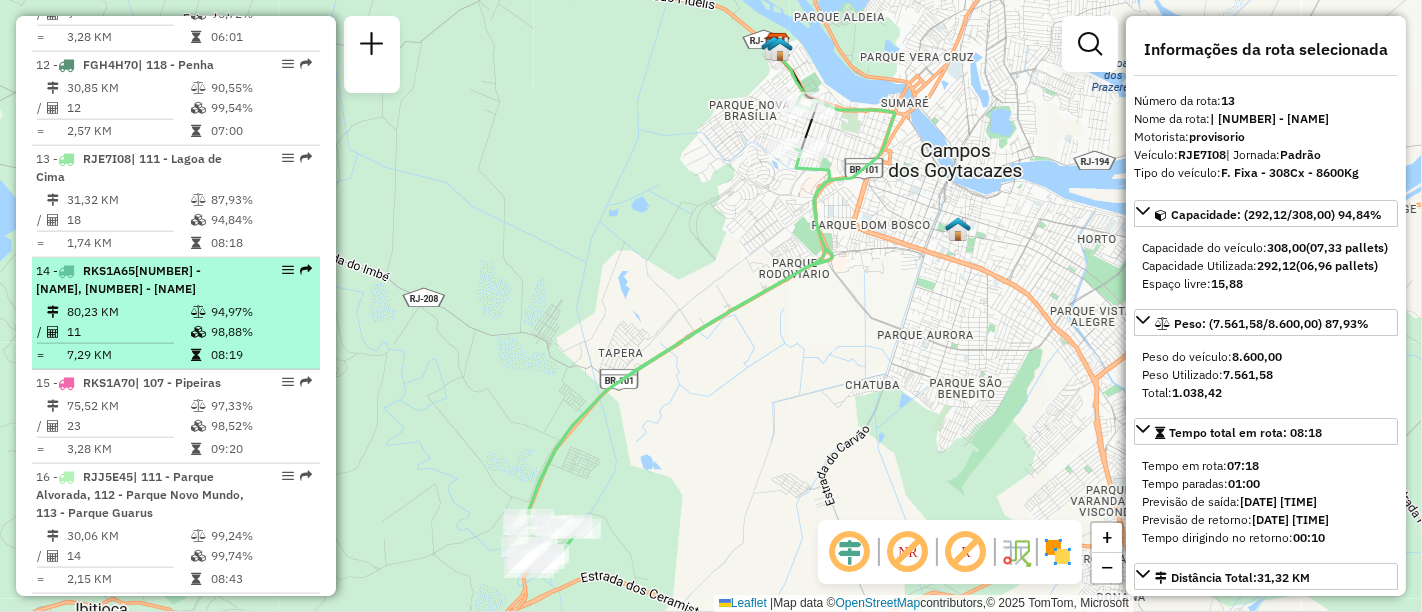 click on "80,23 KM" at bounding box center [128, 312] 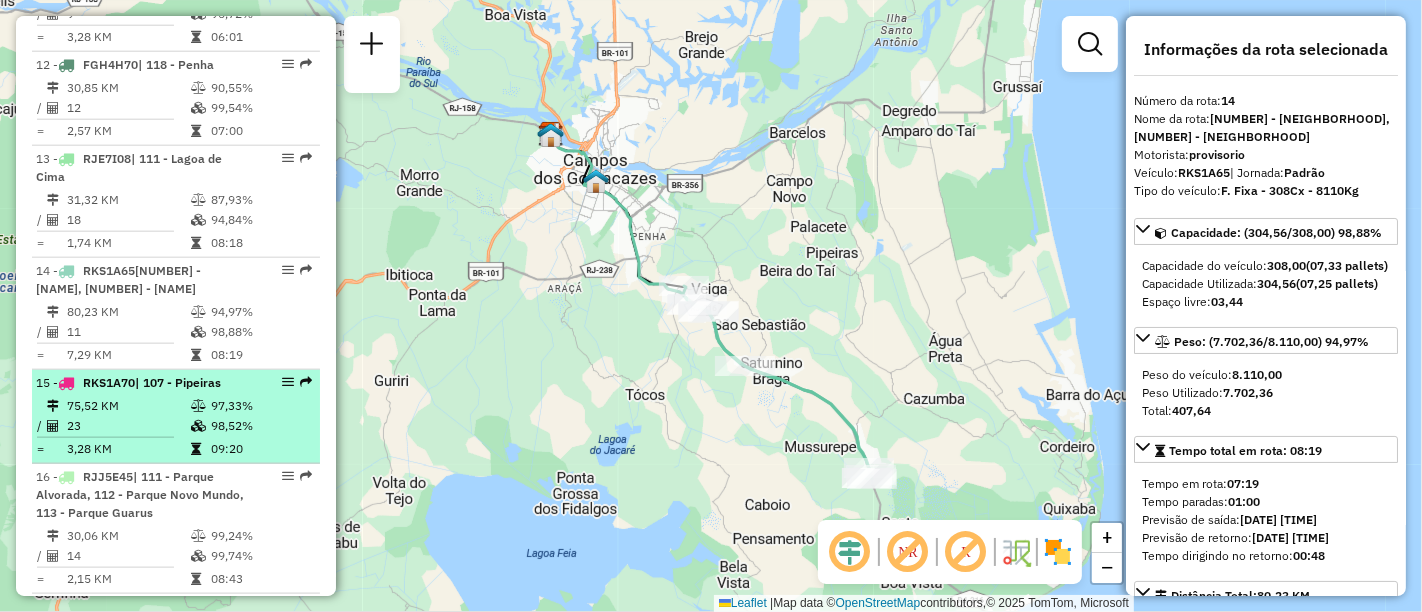 click on "75,52 KM" at bounding box center (128, 406) 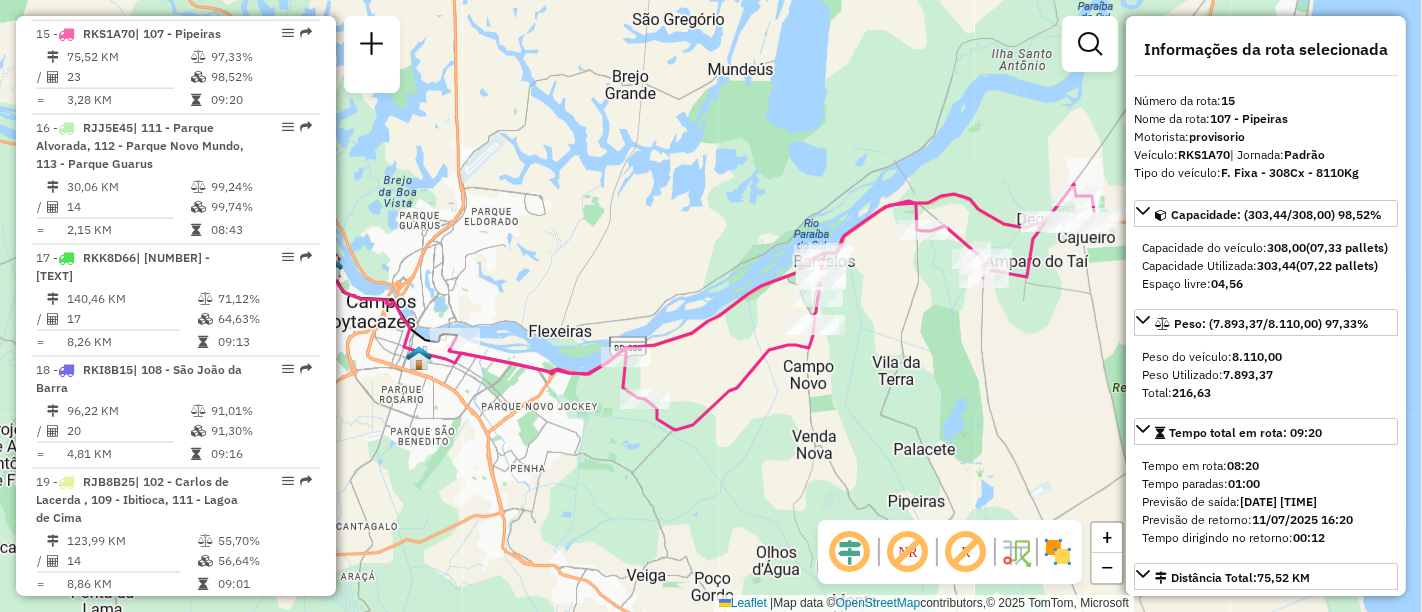 scroll, scrollTop: 2334, scrollLeft: 0, axis: vertical 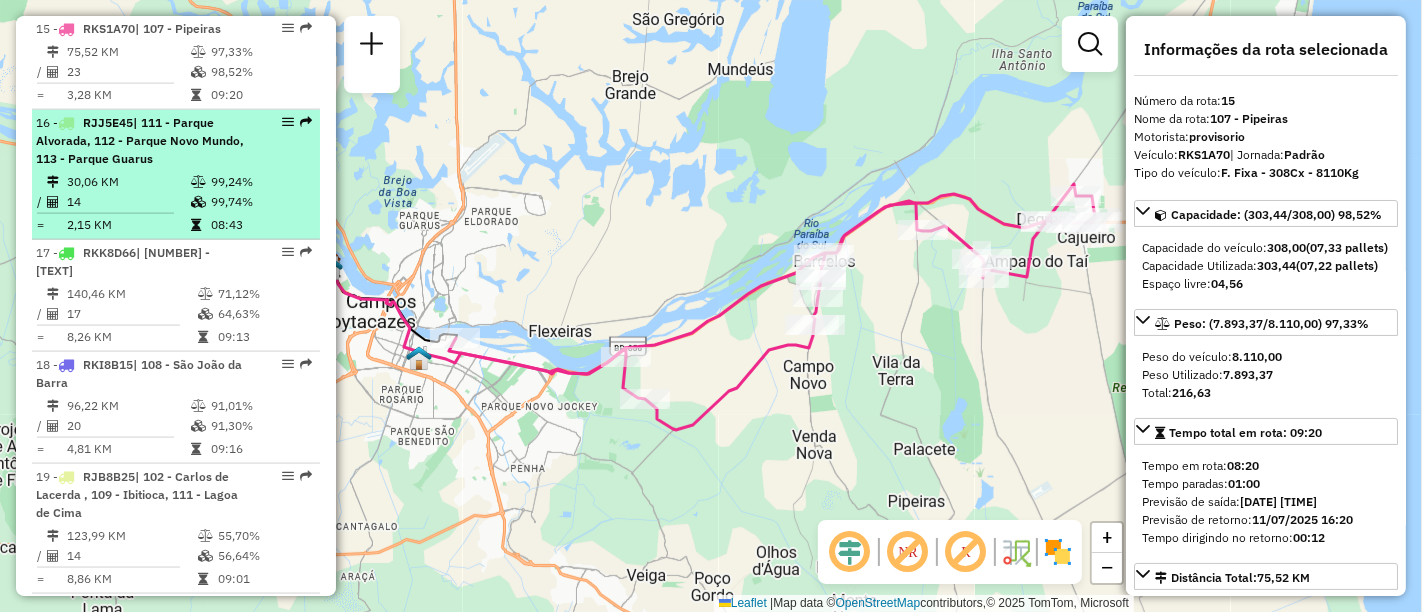 click on "2,15 KM" at bounding box center [128, 225] 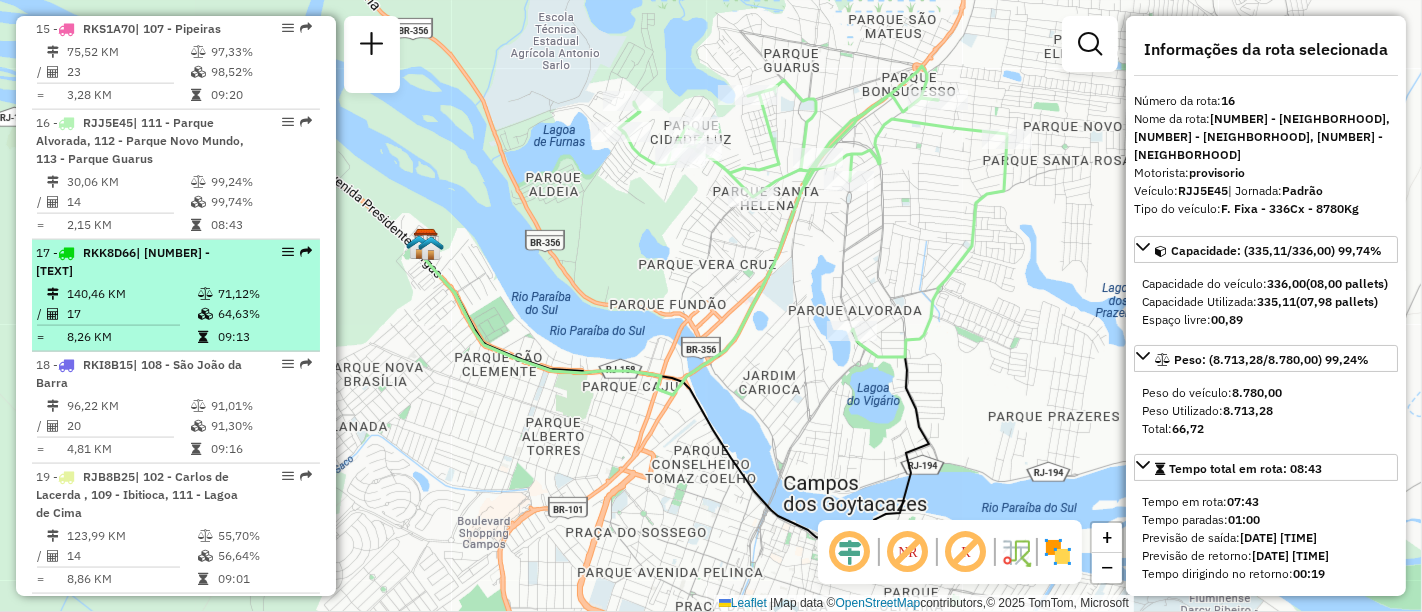 click on "17" at bounding box center [131, 314] 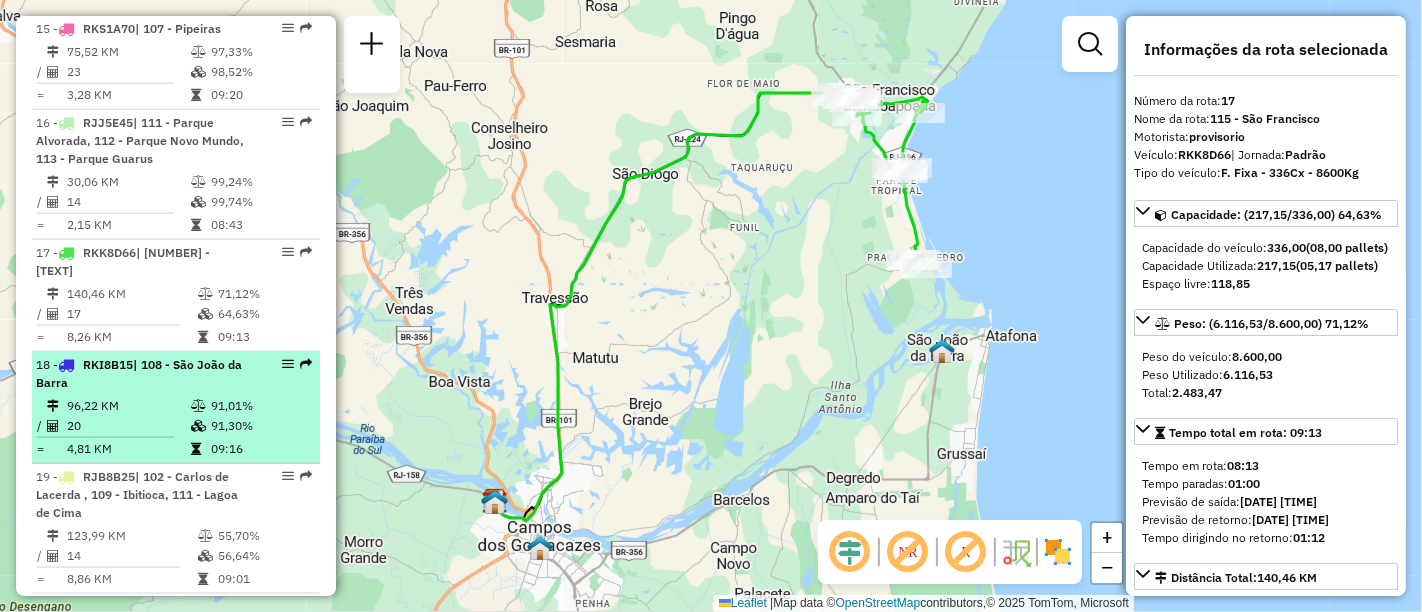 click on "[NUMBER] - [CODE] | [NUMBER] - [NAME] [NAME]" at bounding box center [142, 374] 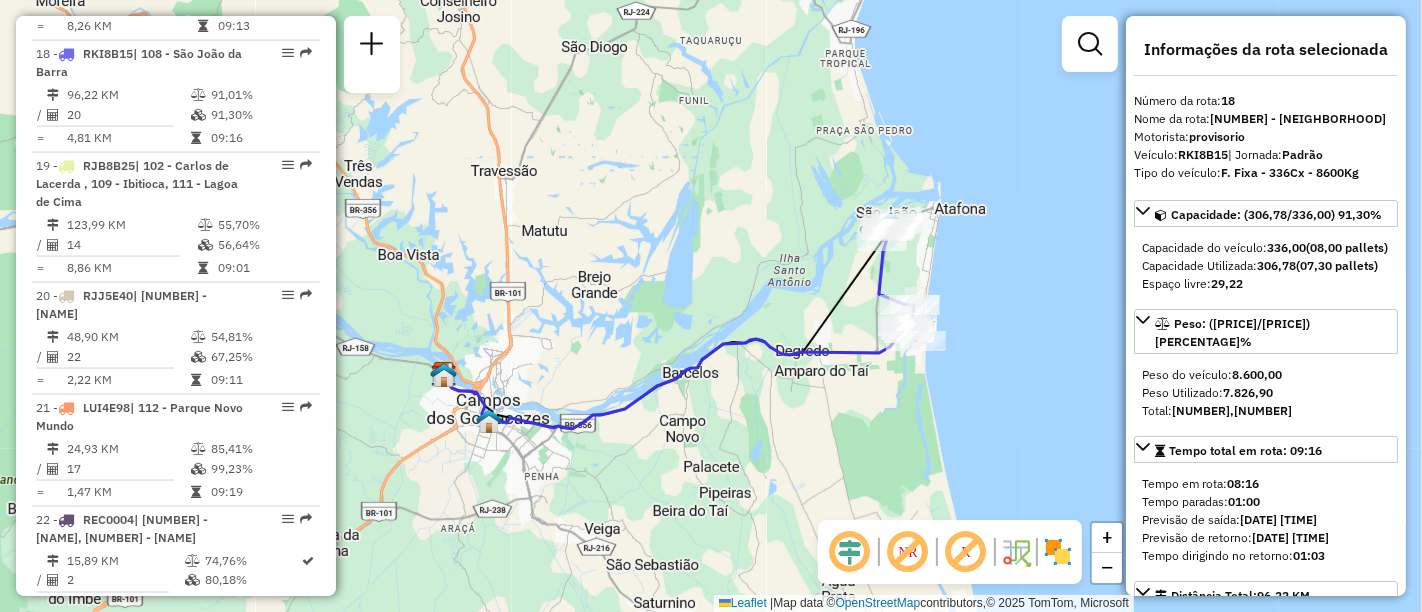 scroll, scrollTop: 2664, scrollLeft: 0, axis: vertical 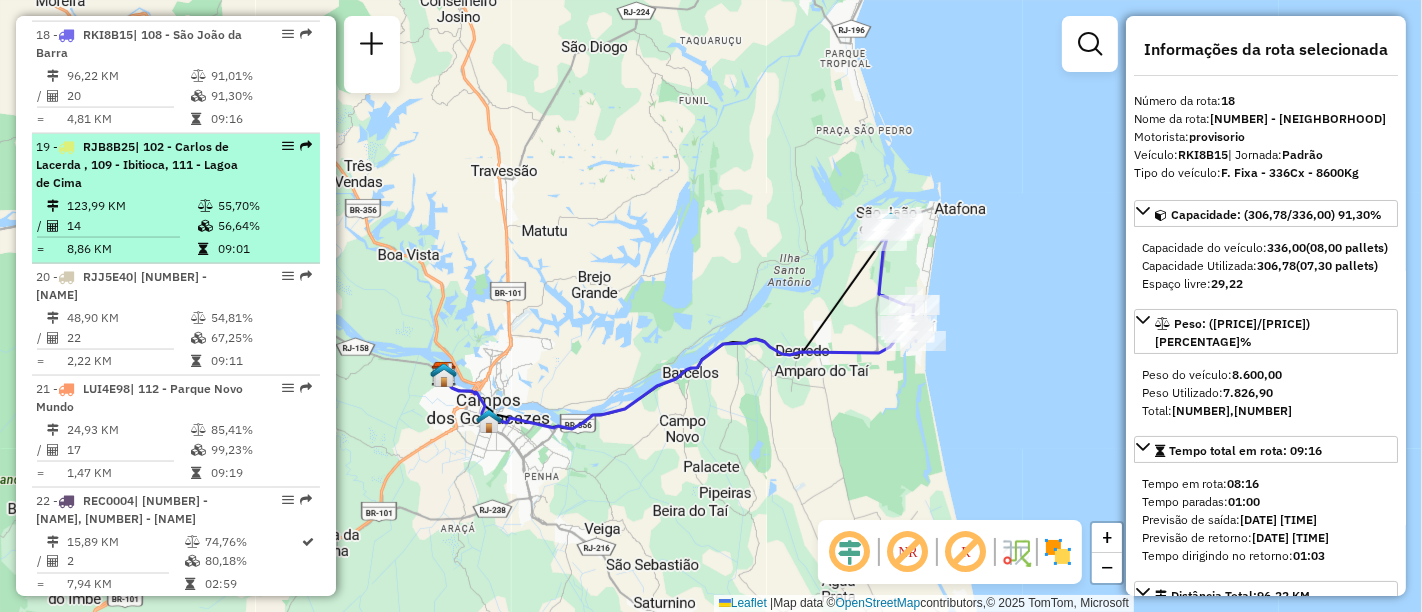 click on "14" at bounding box center [131, 226] 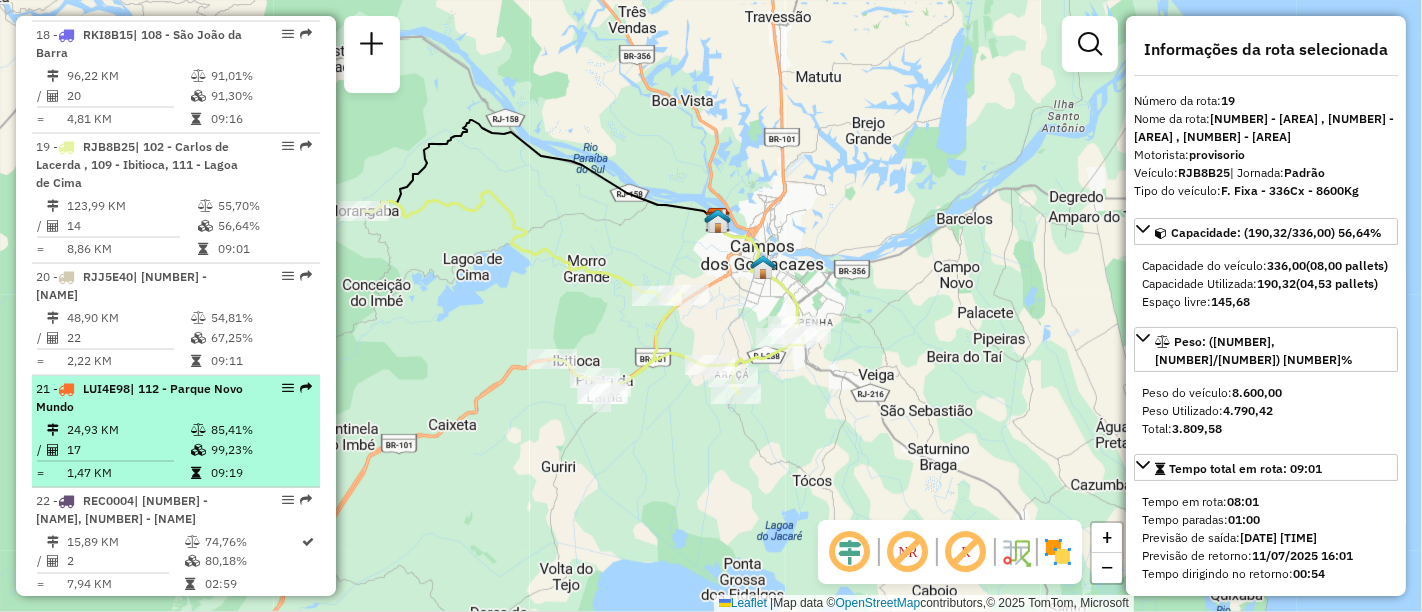 click on "| 112 - Parque Novo Mundo" at bounding box center [139, 397] 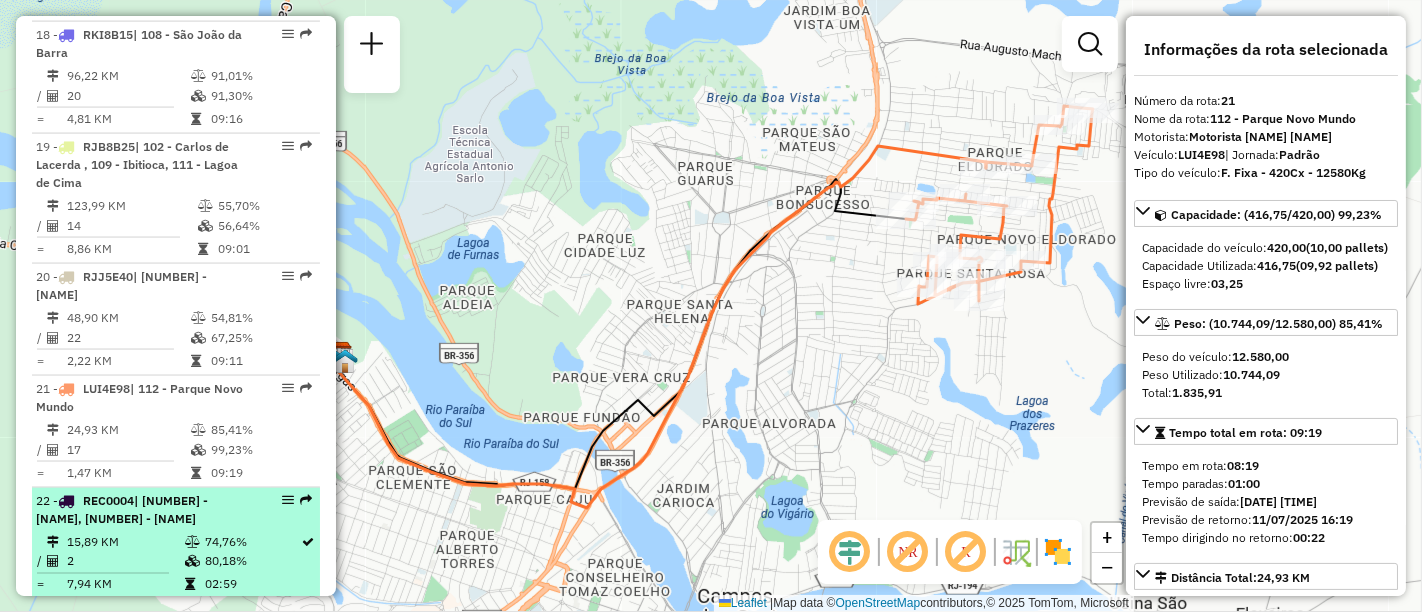 click on "| [NUMBER] - [NAME], [NUMBER] - [NAME]" at bounding box center (122, 509) 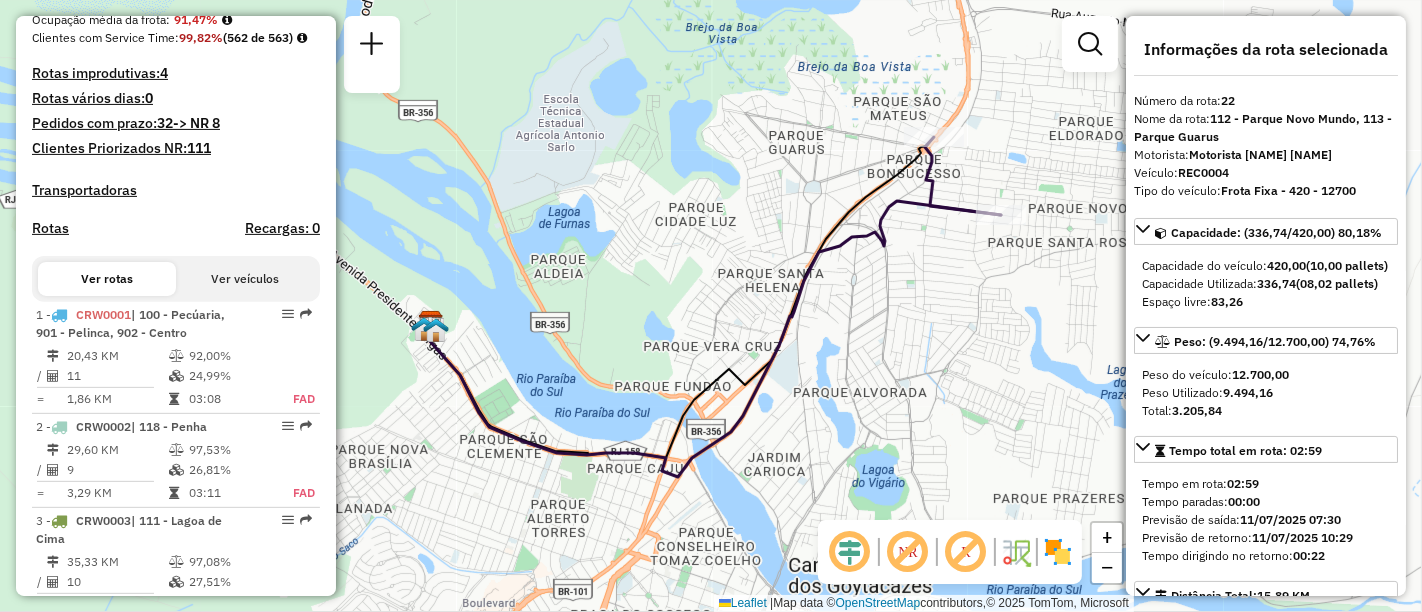 scroll, scrollTop: 0, scrollLeft: 0, axis: both 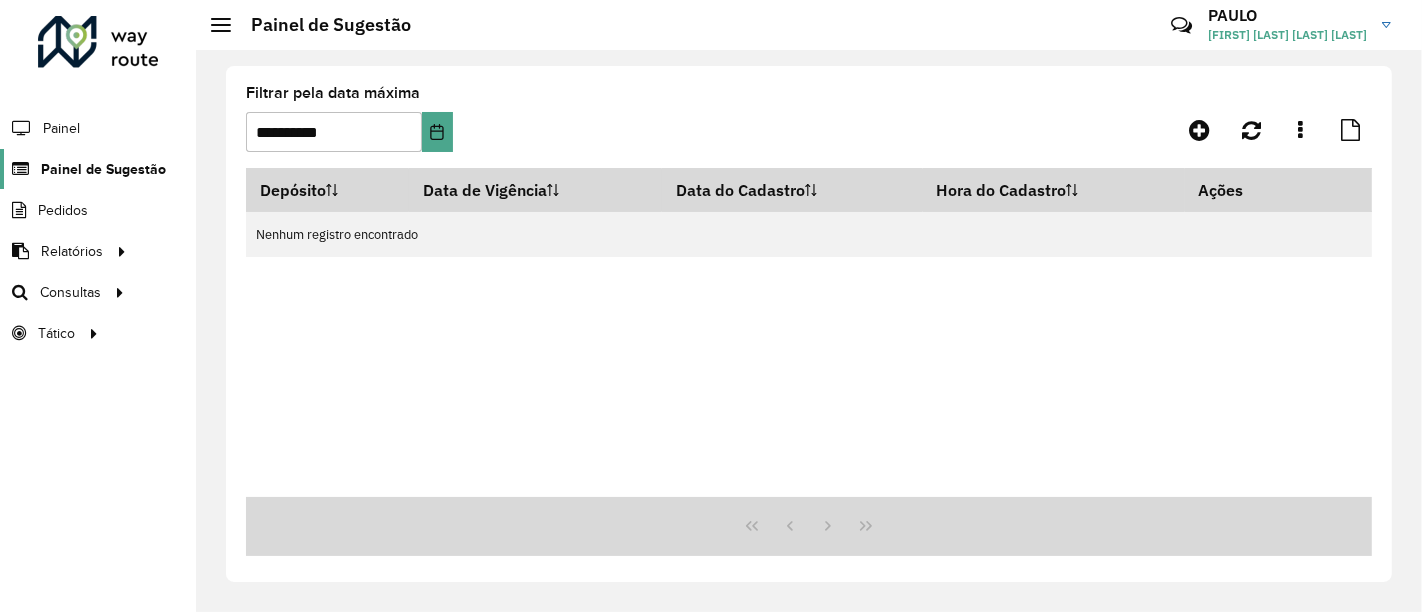 click on "Painel de Sugestão" 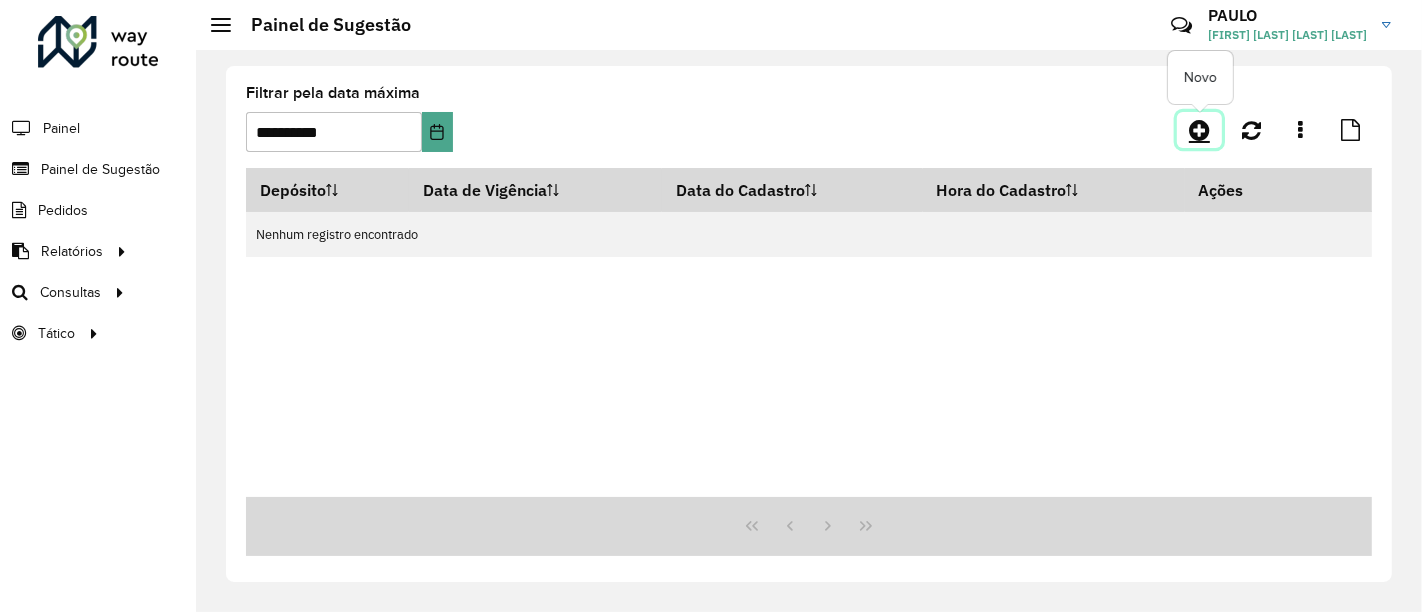 click 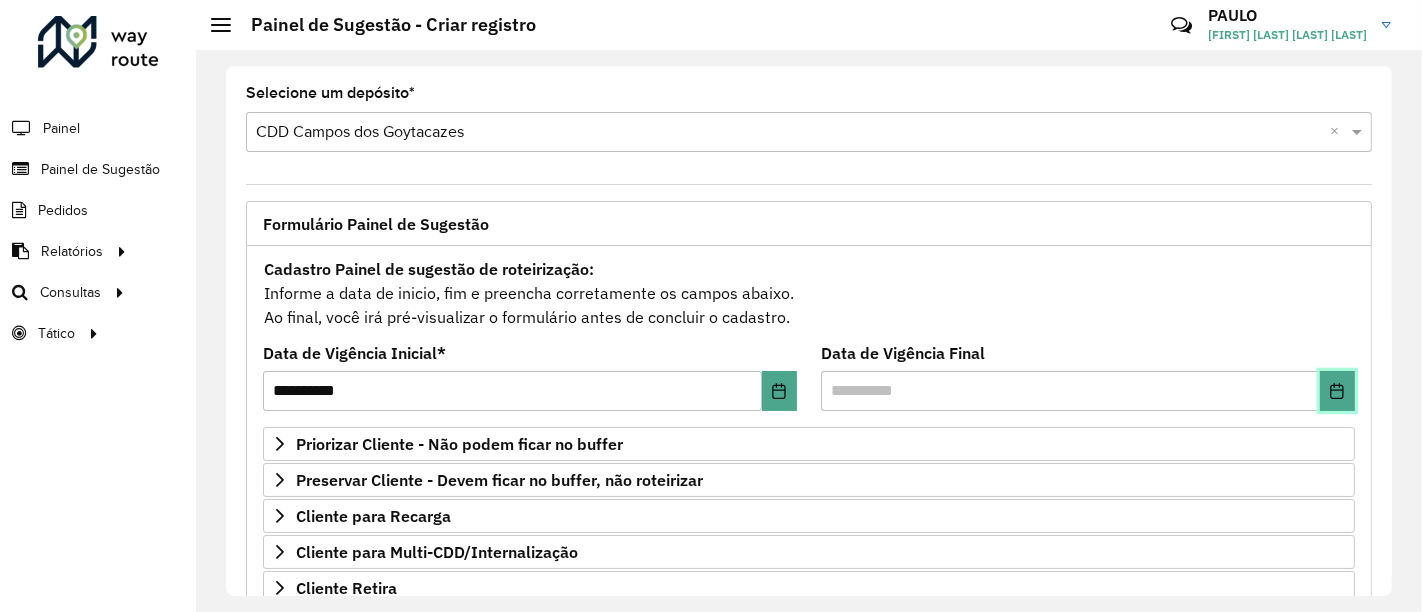 click at bounding box center [1337, 391] 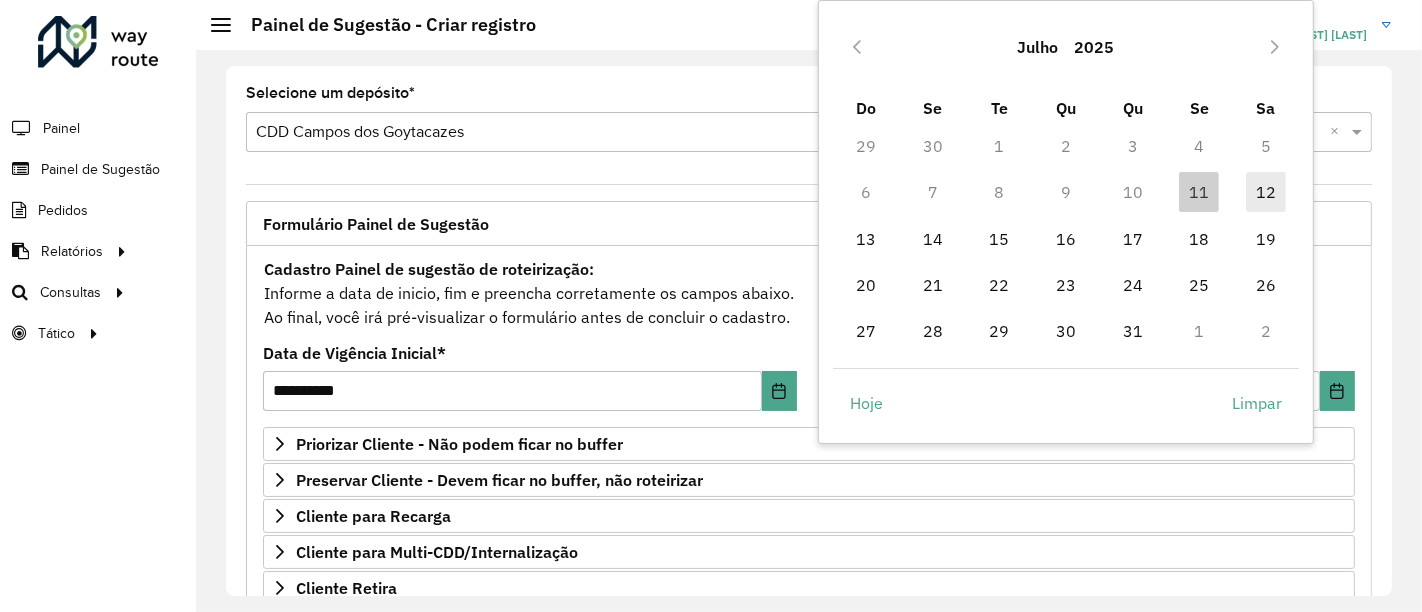 click on "12" at bounding box center [1266, 192] 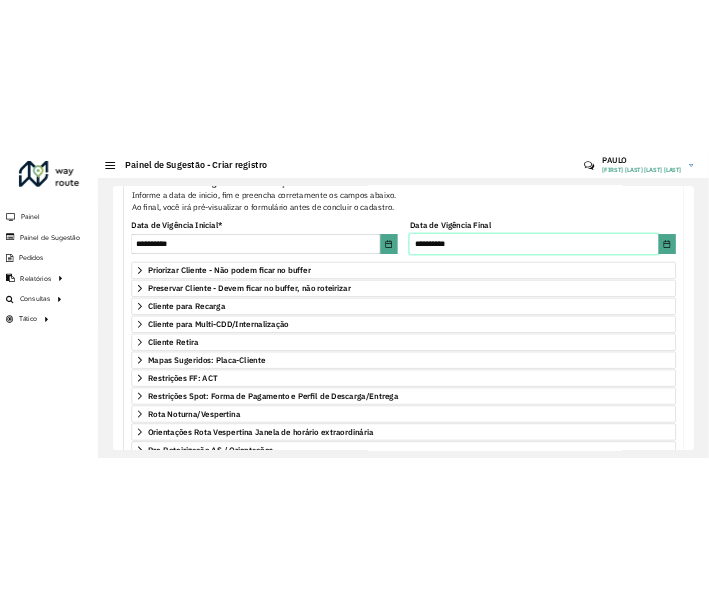 scroll, scrollTop: 231, scrollLeft: 0, axis: vertical 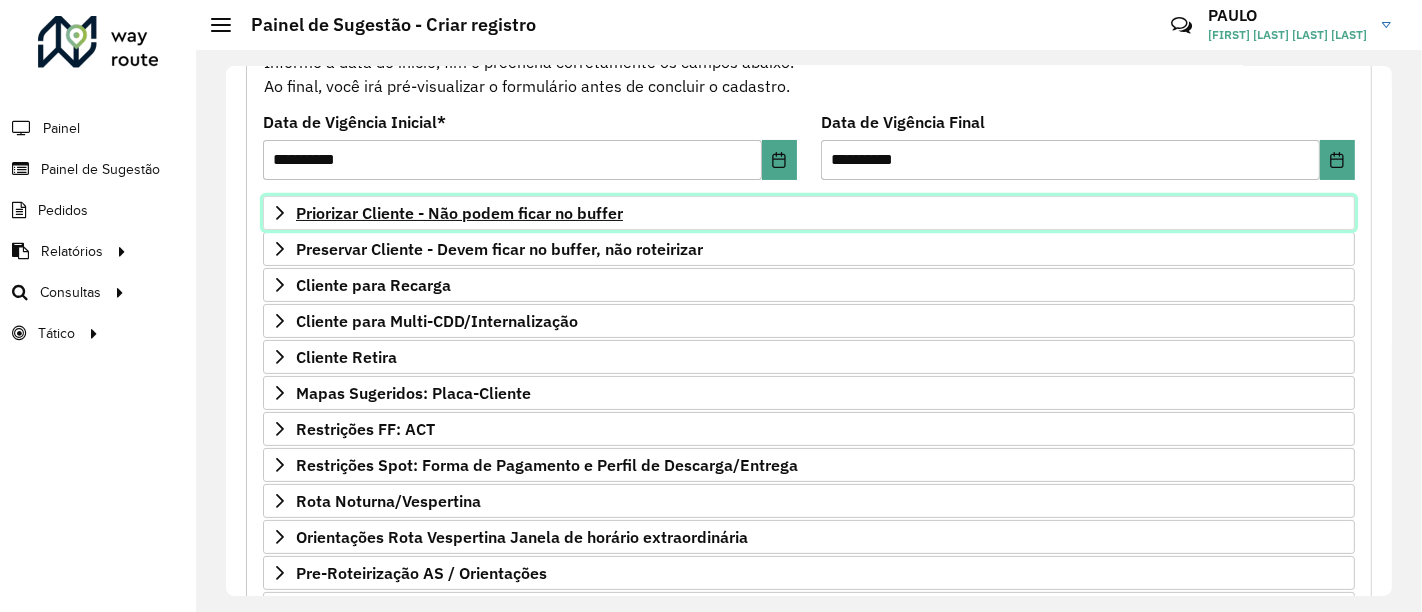 click on "Priorizar Cliente - Não podem ficar no buffer" at bounding box center (459, 213) 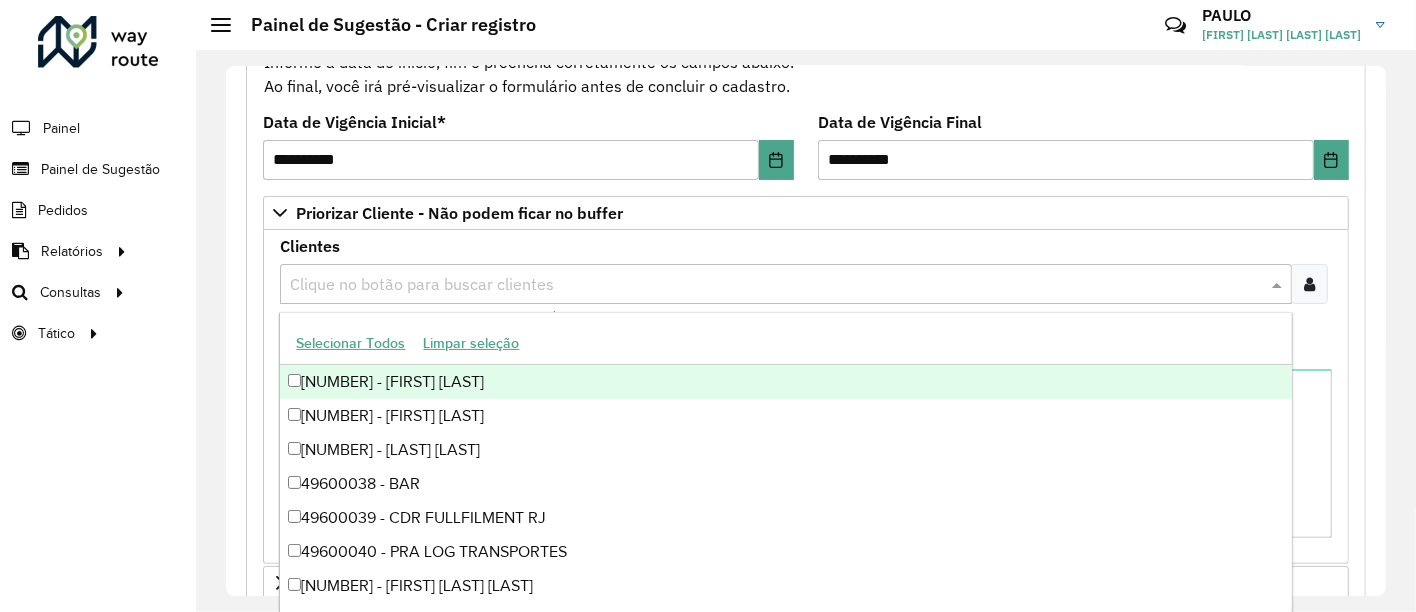 click at bounding box center (776, 285) 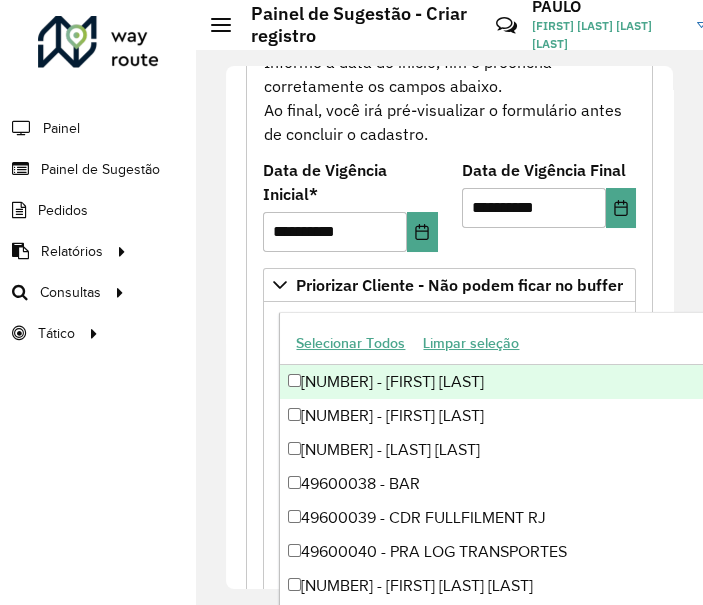 click on "Clientes  Clique no botão para buscar clientes Clientes que não podem ficar no Buffer – Máximo 50 PDVS  Observações" at bounding box center (449, 481) 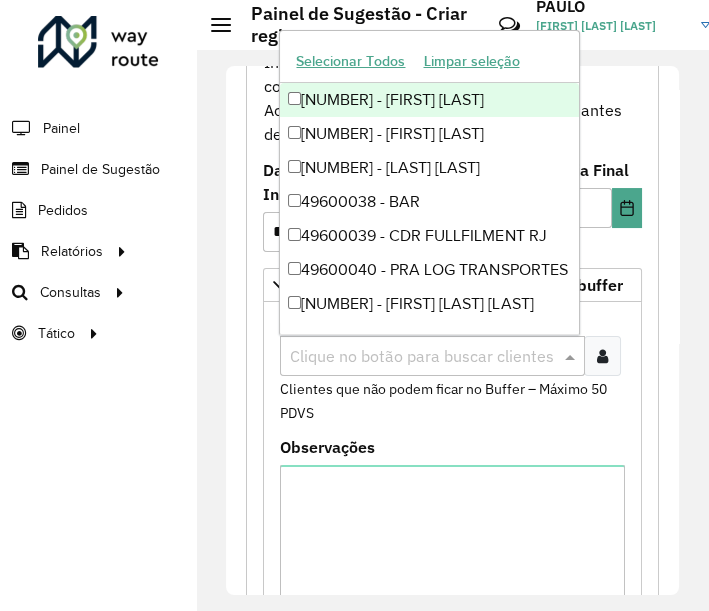 click at bounding box center [422, 357] 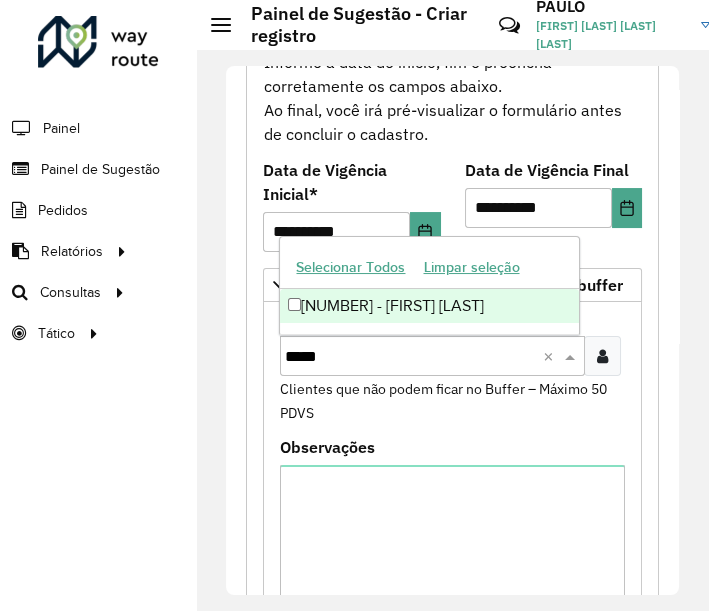 click on "[NUMBER] - [LAST_NAME] [FIRST_NAME]" at bounding box center [429, 306] 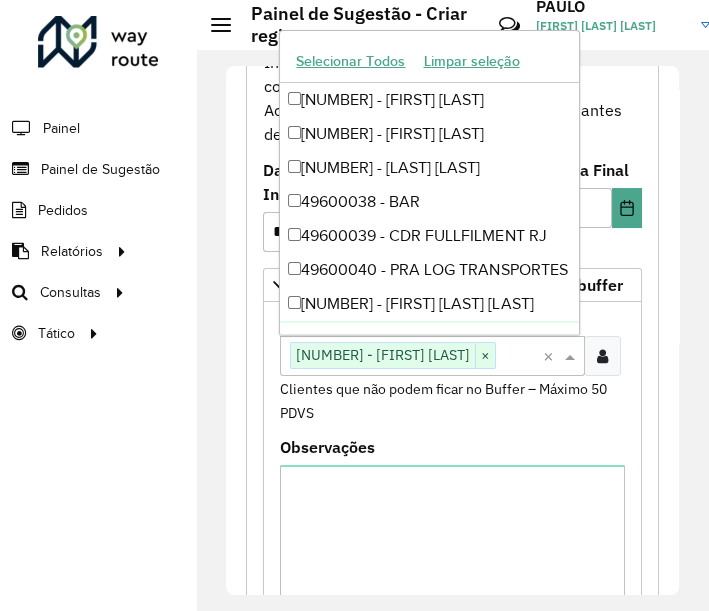 click at bounding box center (519, 357) 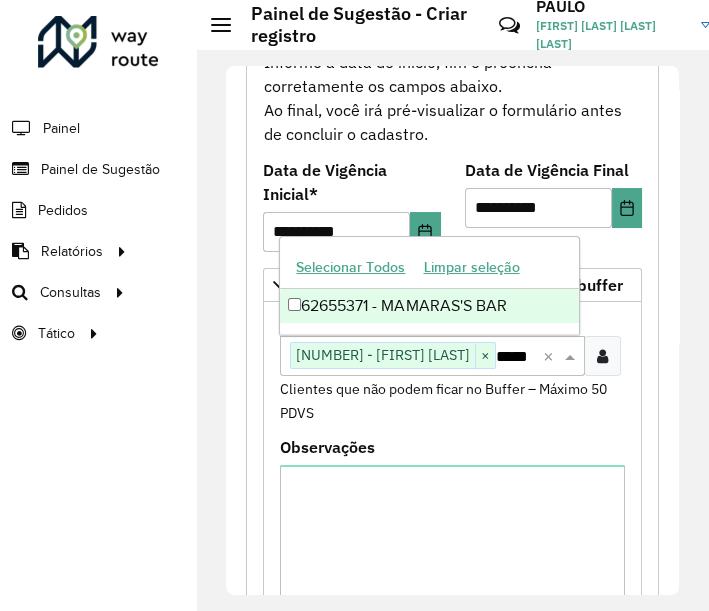 scroll, scrollTop: 0, scrollLeft: 31, axis: horizontal 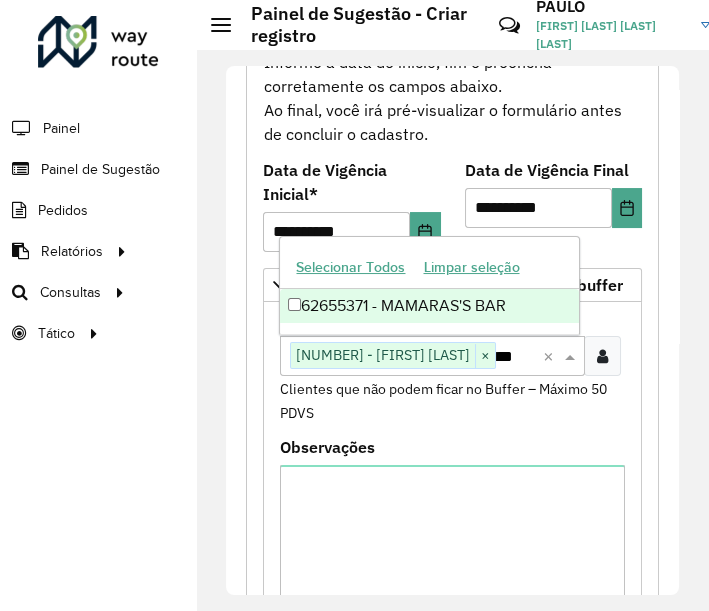 click on "62655371 - MAMARAS'S BAR" at bounding box center [429, 306] 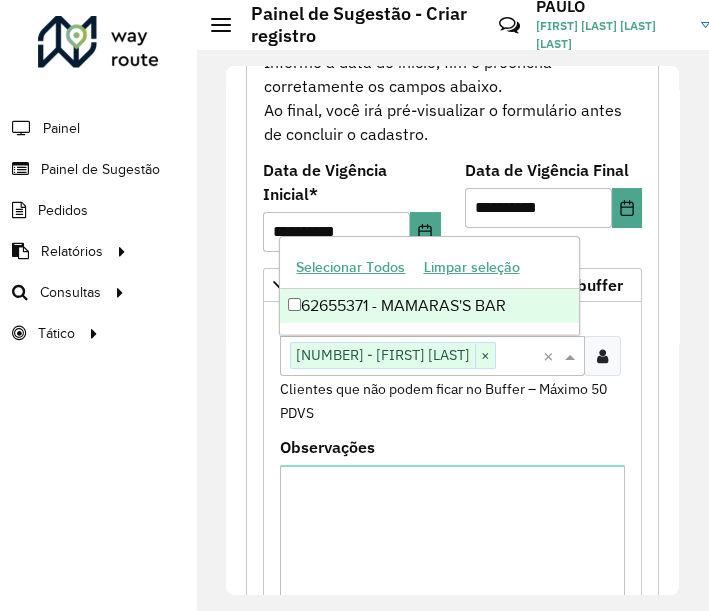 scroll, scrollTop: 0, scrollLeft: 0, axis: both 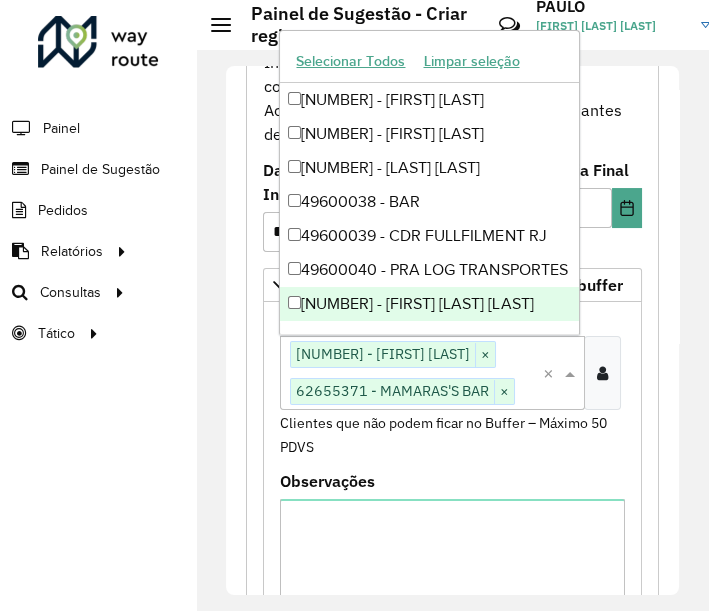 click at bounding box center [527, 392] 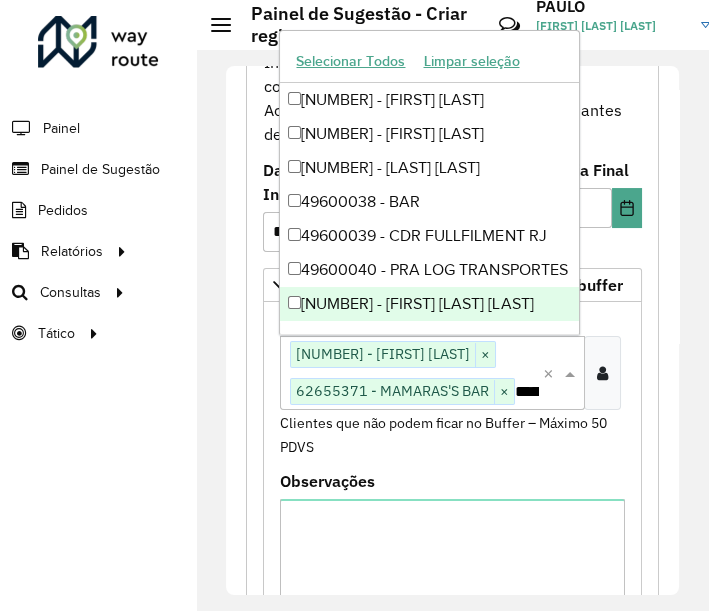 scroll, scrollTop: 0, scrollLeft: 23, axis: horizontal 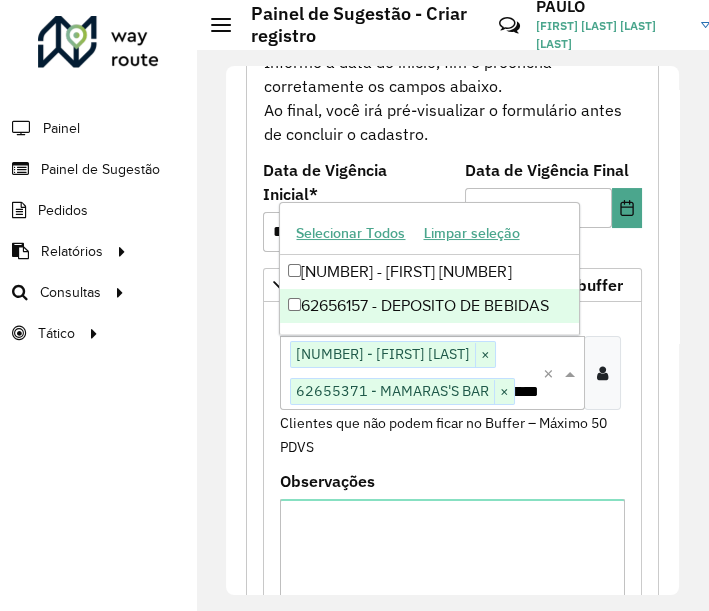 type on "*****" 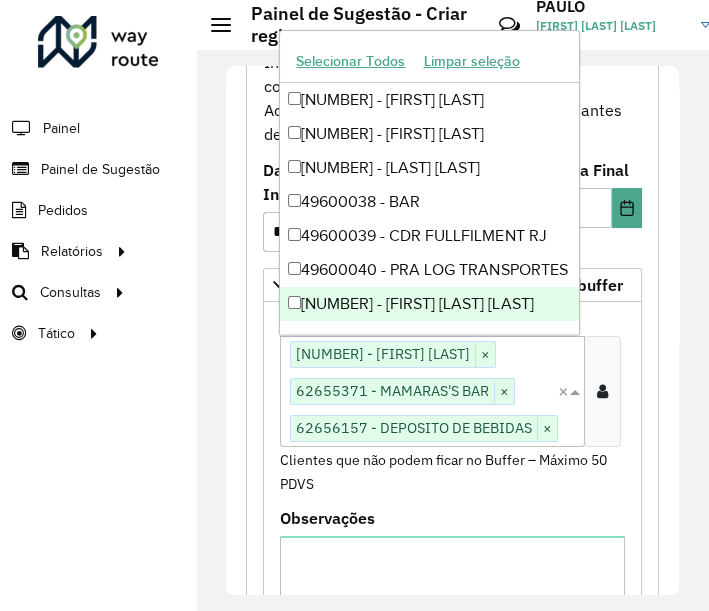 click on "Clique no botão para buscar clientes 62658670 - JESSIKA TAVARES × 62655371 - MAMARAS'S BAR × 62656157 - DEPOSITO DE BEBIDAS × ×" at bounding box center [432, 391] 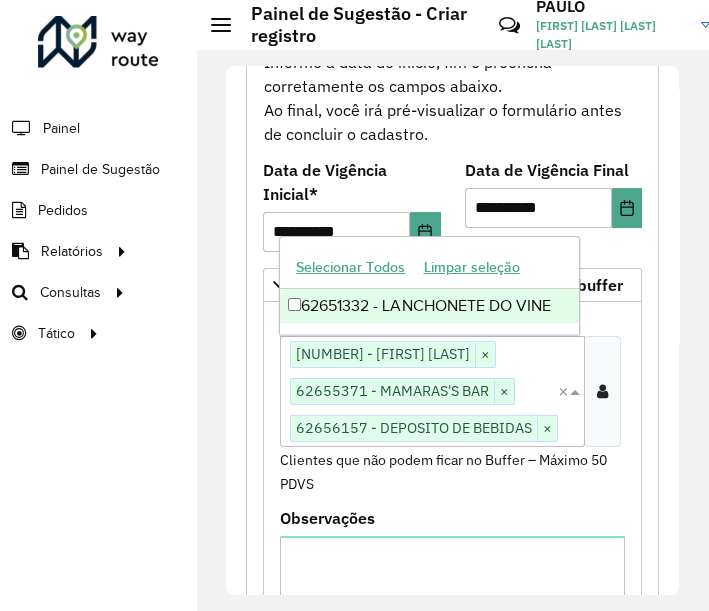 scroll, scrollTop: 0, scrollLeft: 46, axis: horizontal 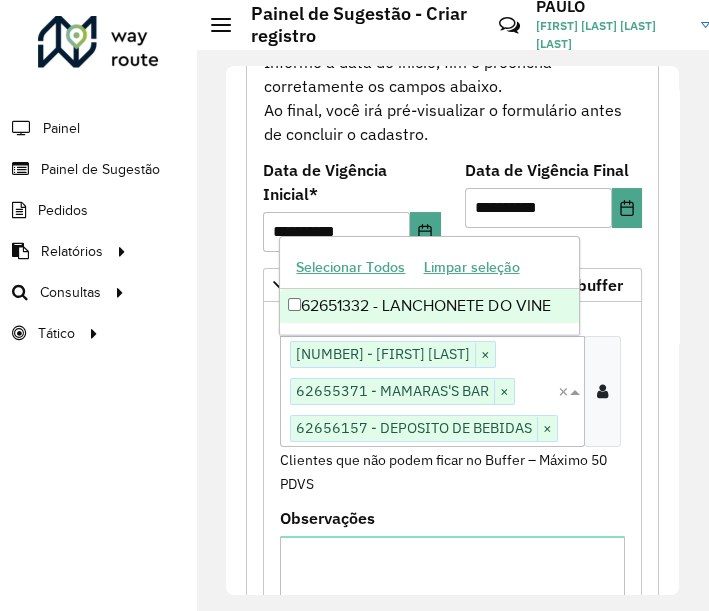 click on "62651332 - LANCHONETE DO VINE" at bounding box center (429, 306) 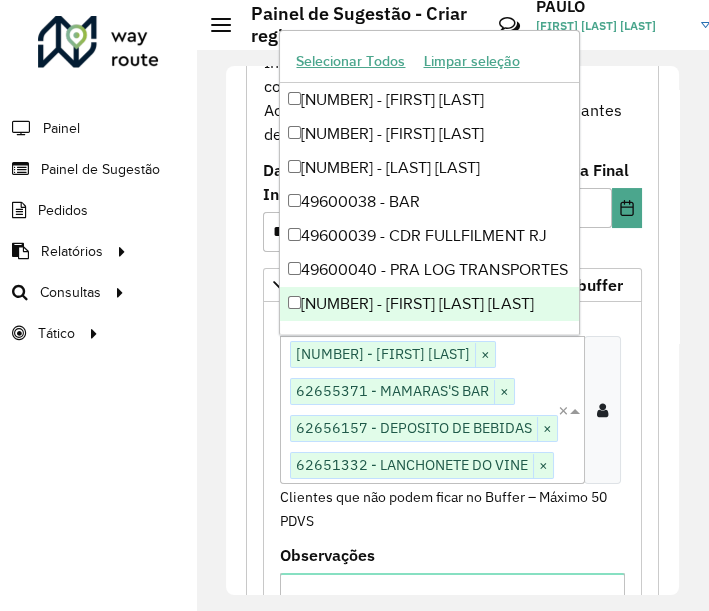 click on "Clique no botão para buscar clientes 62658670 - JESSIKA TAVARES × 62655371 - MAMARAS'S BAR × 62656157 - DEPOSITO DE BEBIDAS × 62651332 - LANCHONETE DO VINE × ×" at bounding box center [432, 410] 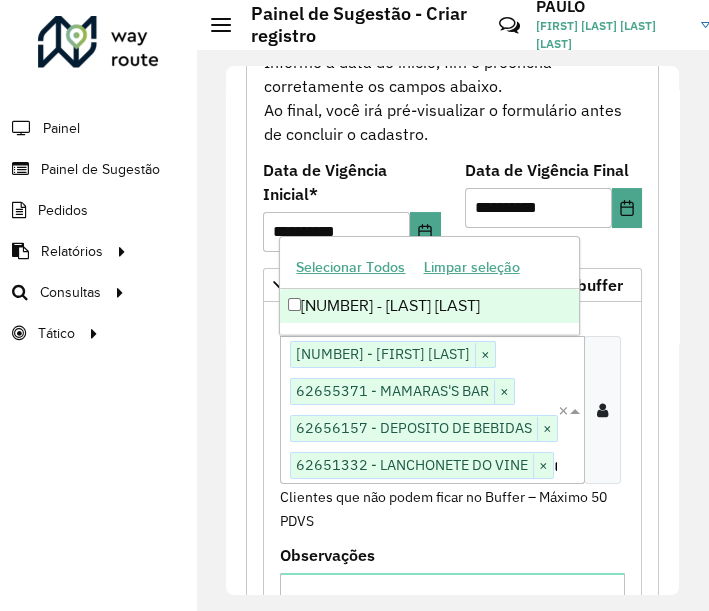 scroll, scrollTop: 0, scrollLeft: 45, axis: horizontal 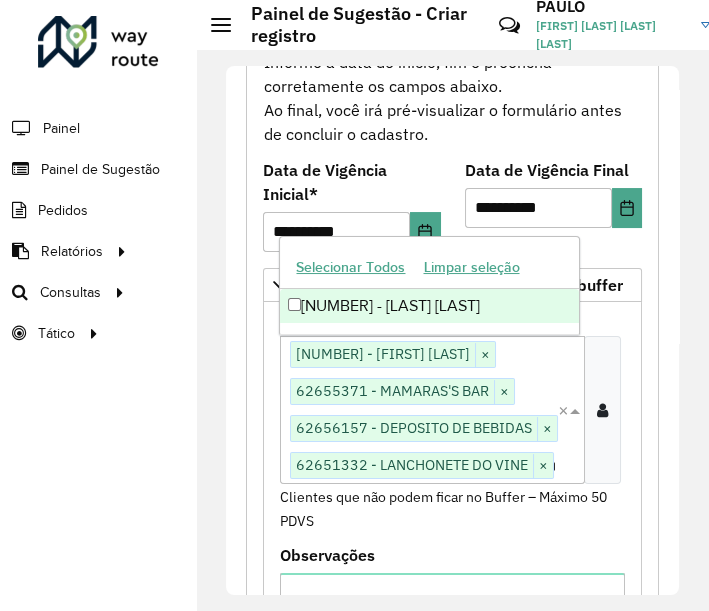 type on "*****" 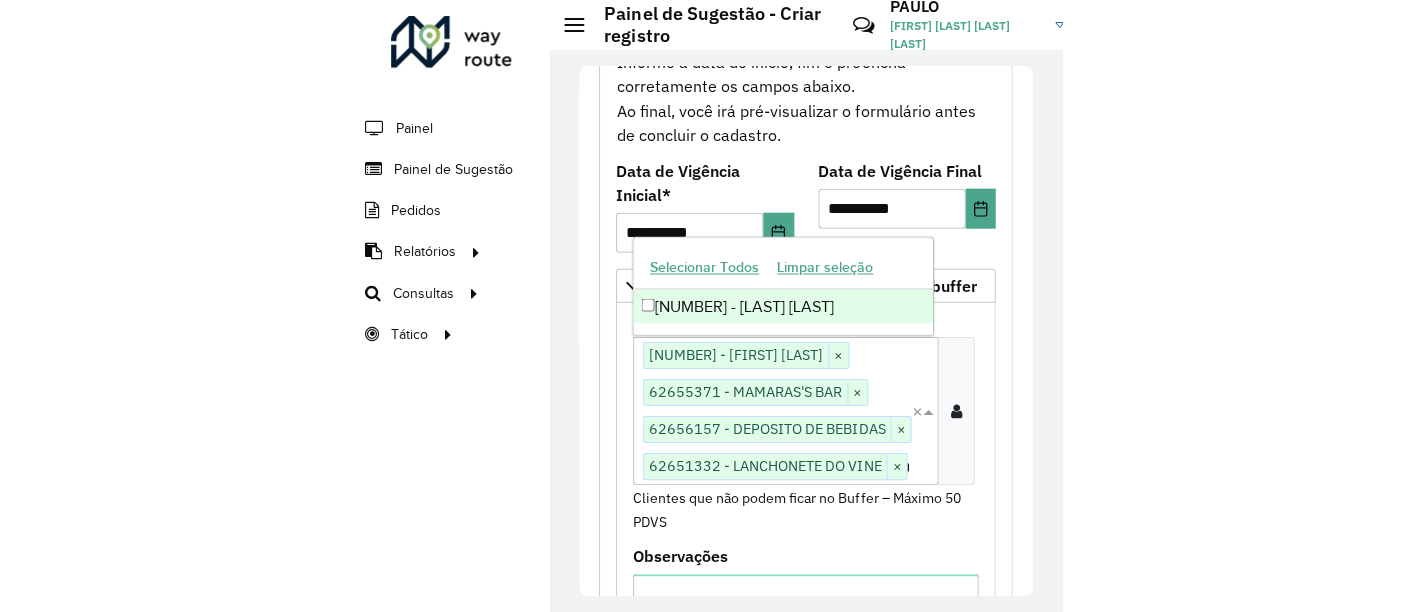 scroll, scrollTop: 0, scrollLeft: 0, axis: both 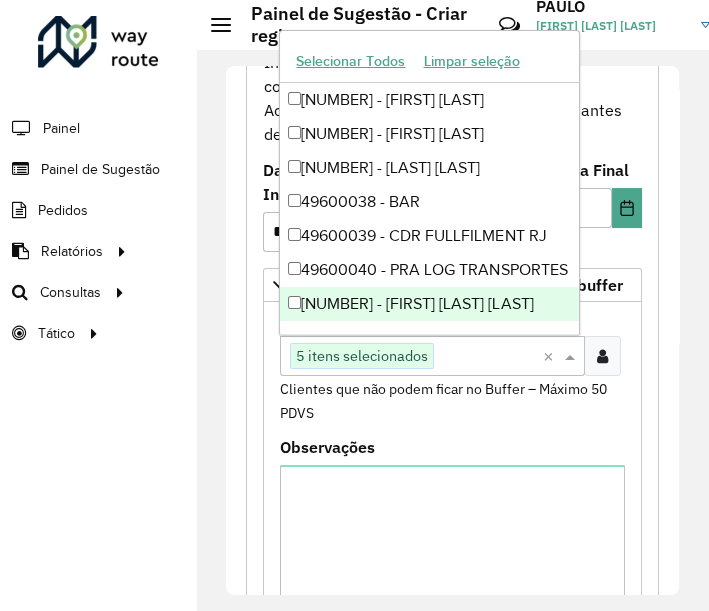 click at bounding box center (486, 357) 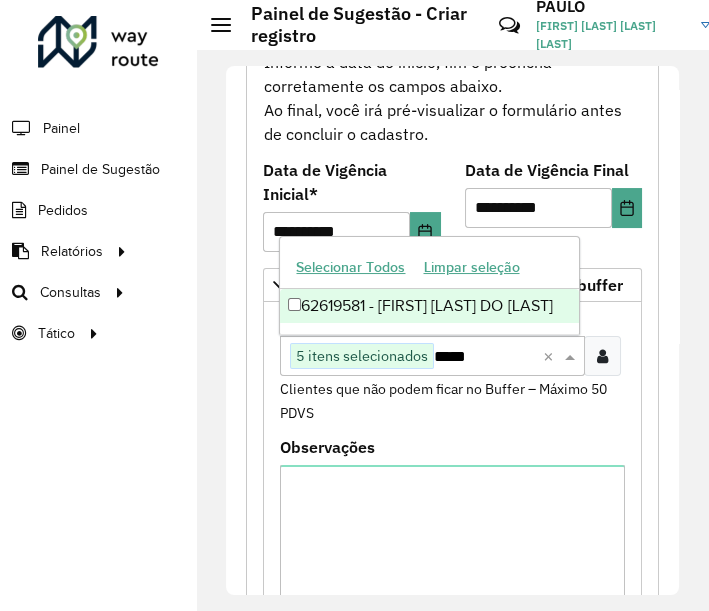 click on "[NUMBER] - [FIRST] [LAST] DO [TEXT]" at bounding box center [429, 306] 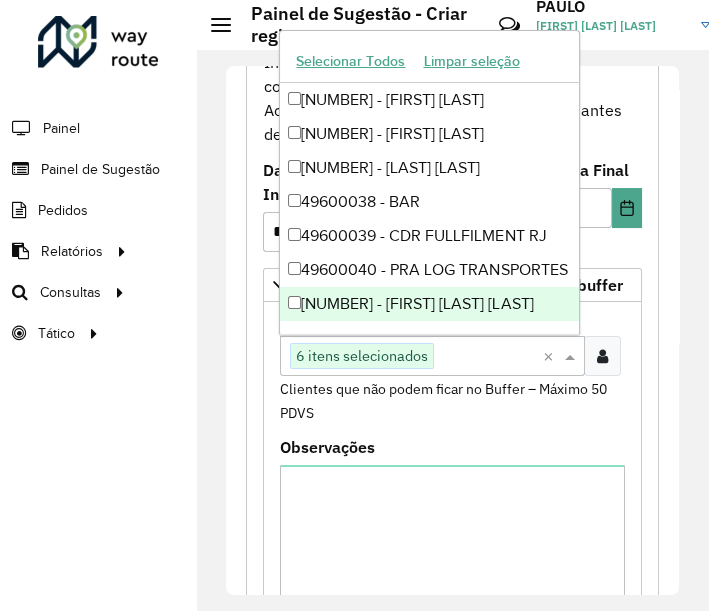 click at bounding box center (486, 357) 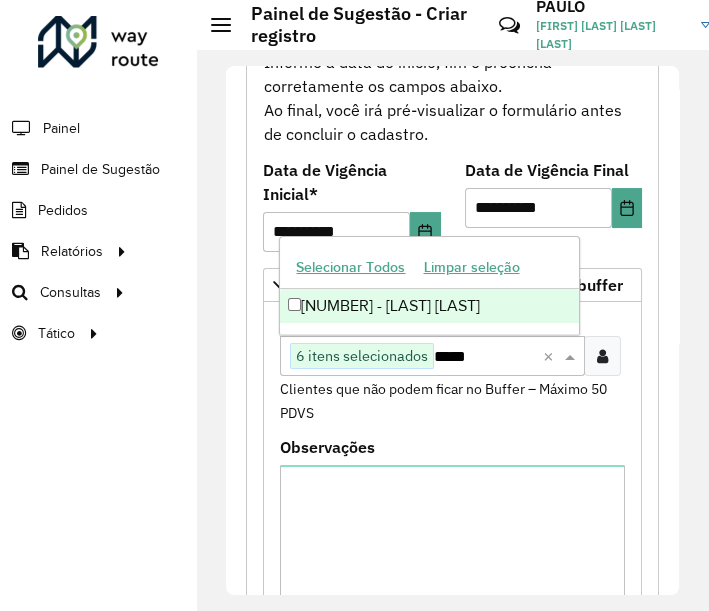 click on "62660162 - SIDINEY RANGEL" at bounding box center [429, 306] 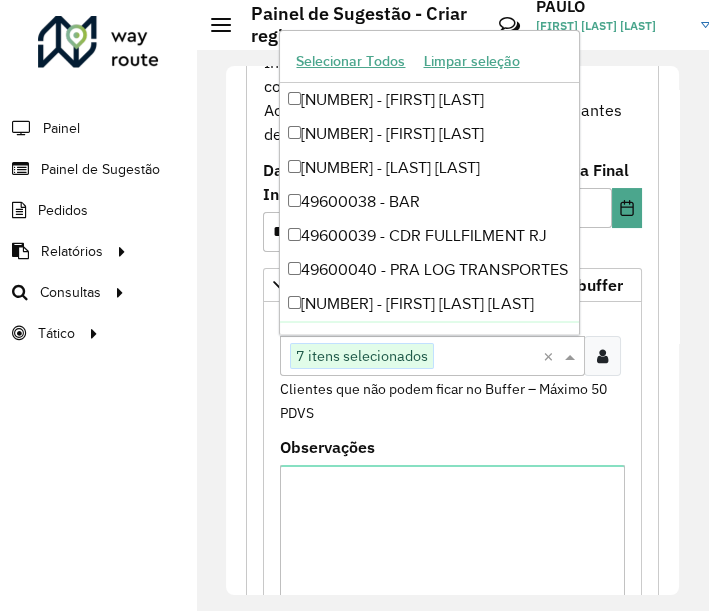 click at bounding box center (486, 357) 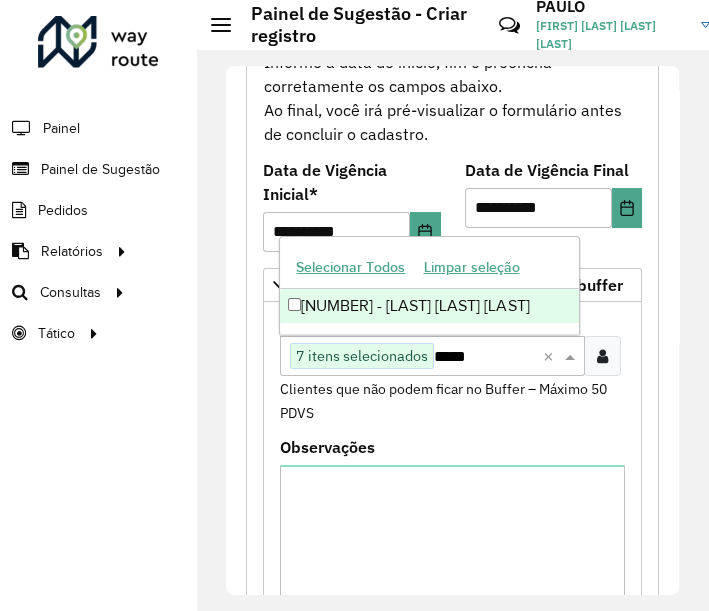 click on "[NUMBER] - [FIRST] [LAST]" at bounding box center [429, 306] 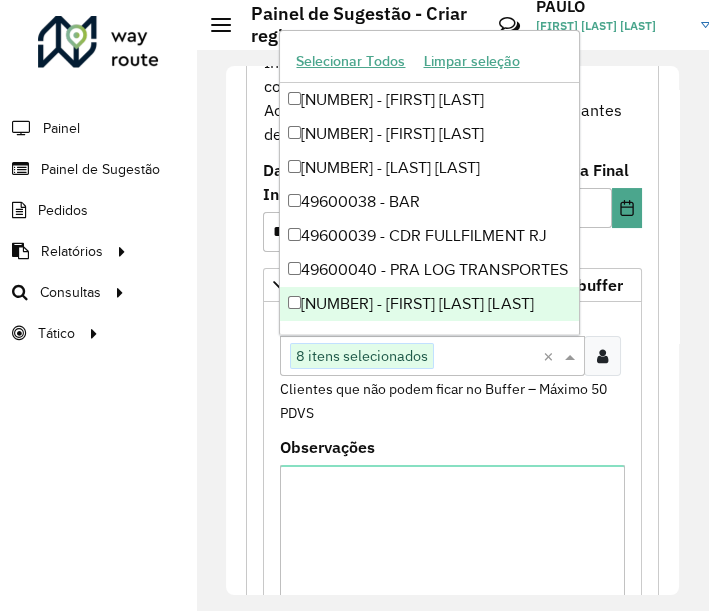 click at bounding box center [486, 357] 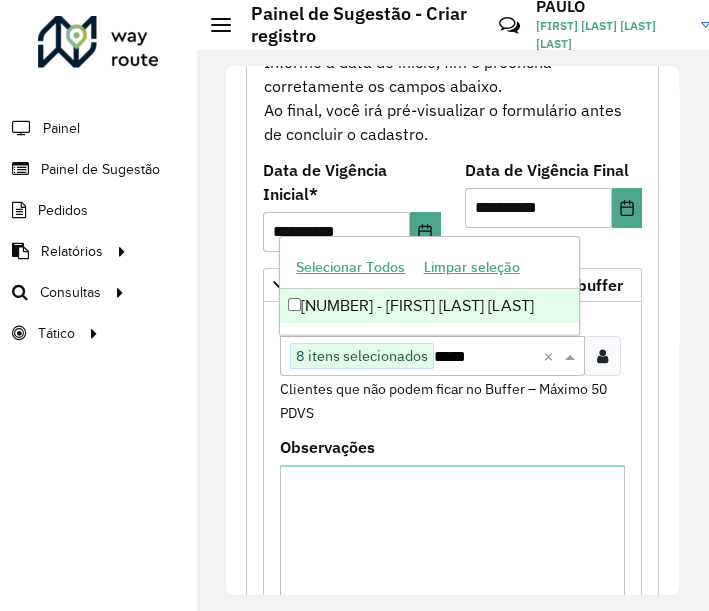 click on "[NUMBER] - [FIRST] [LAST]" at bounding box center (429, 306) 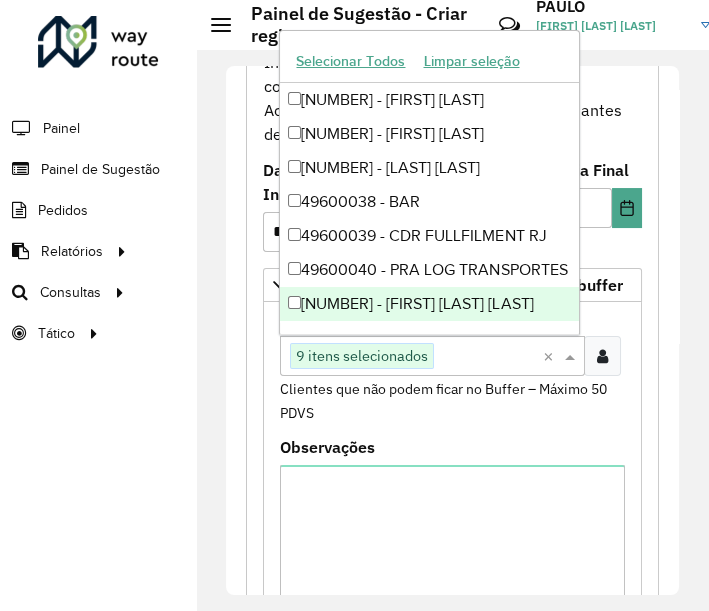 click at bounding box center [486, 357] 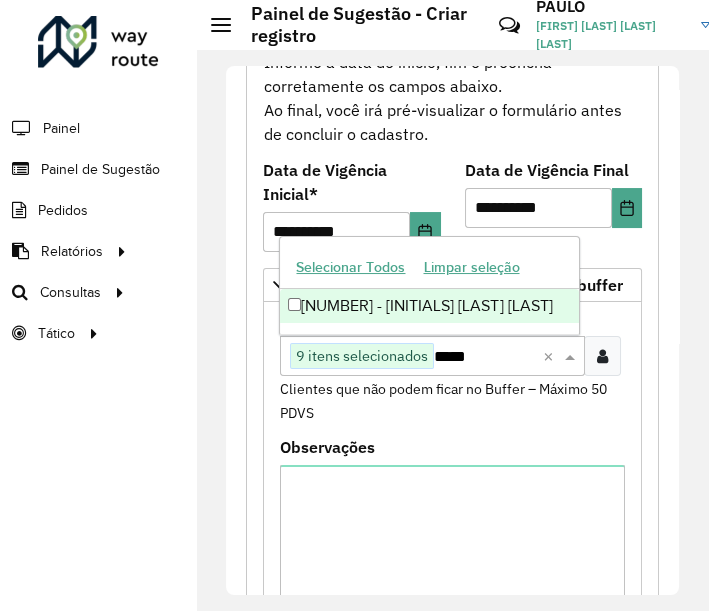 click on "[NUMBER] - [FIRST] [LAST]" at bounding box center (429, 306) 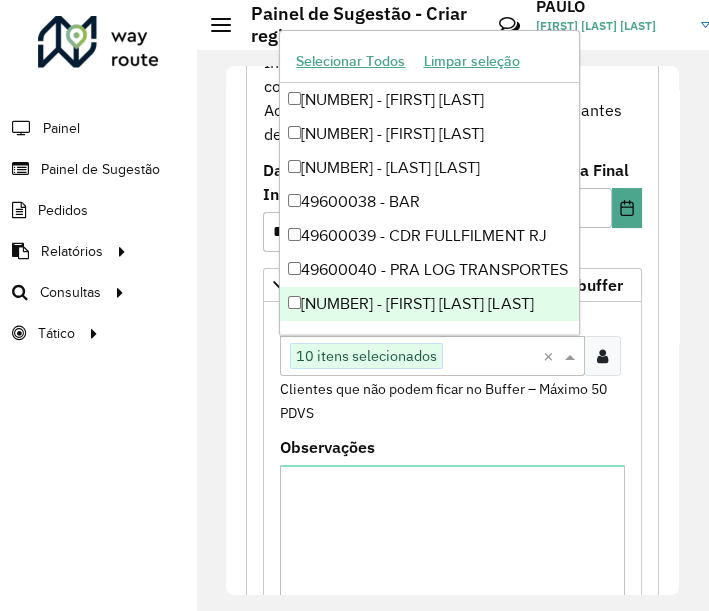 click on "Clique no botão para buscar clientes 10 itens selecionados" at bounding box center (411, 356) 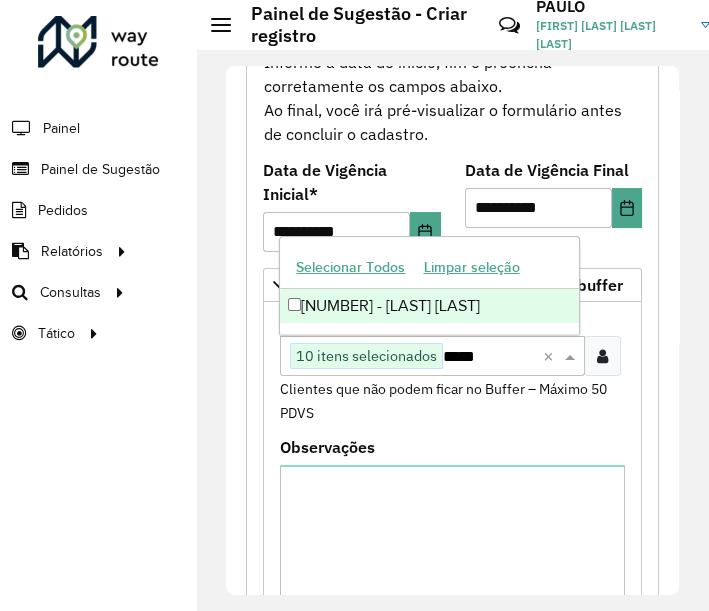 click on "[PHONE] - [BRAND]" at bounding box center [429, 306] 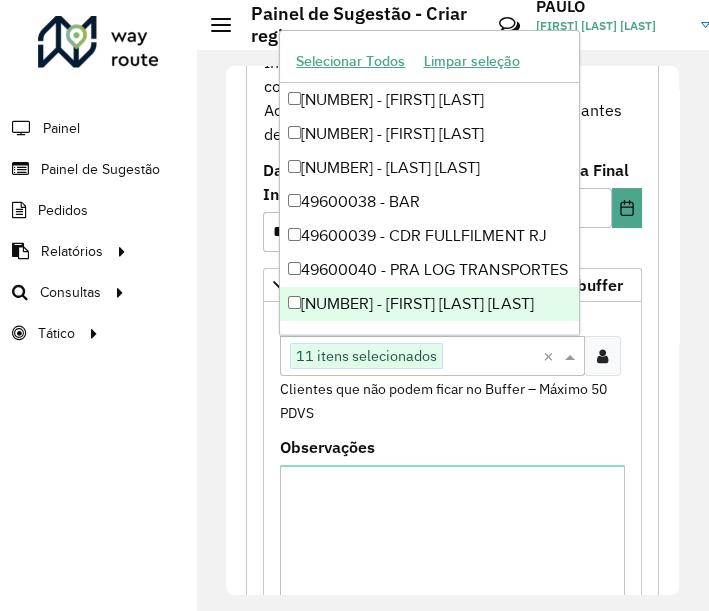 click at bounding box center [491, 357] 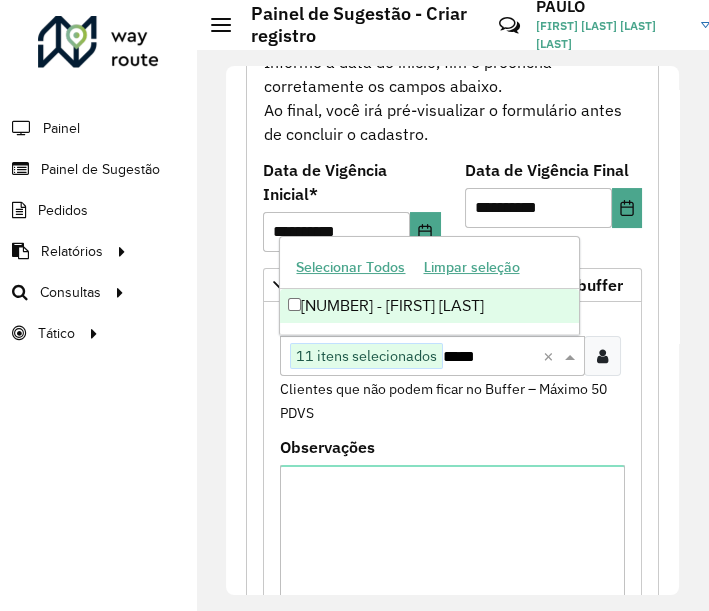 click on "[PHONE] - [NAME]" at bounding box center [429, 306] 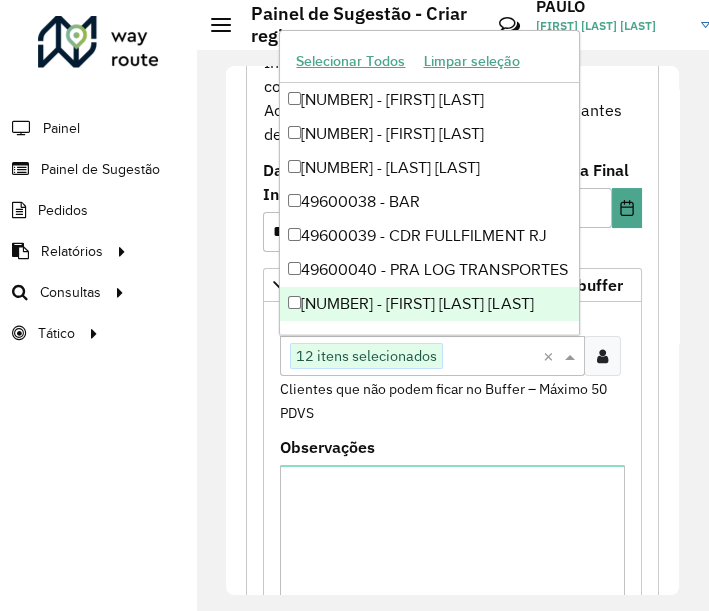 click on "Clique no botão para buscar clientes 12 itens selecionados ×" at bounding box center (432, 356) 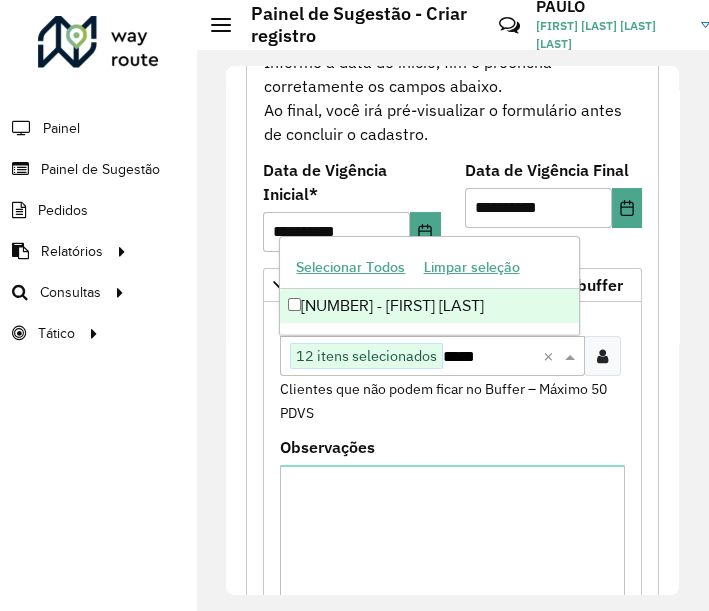 click on "[PHONE] - [NAME]" at bounding box center [429, 306] 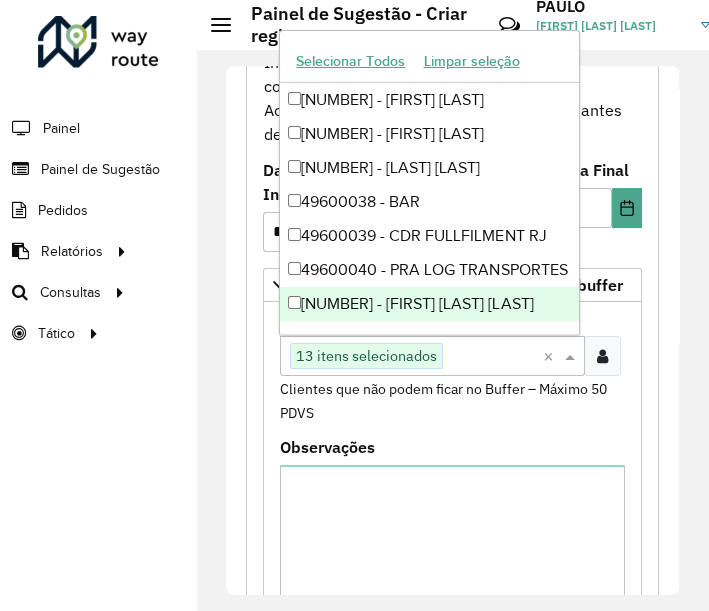 click on "Clique no botão para buscar clientes 13 itens selecionados" at bounding box center (411, 356) 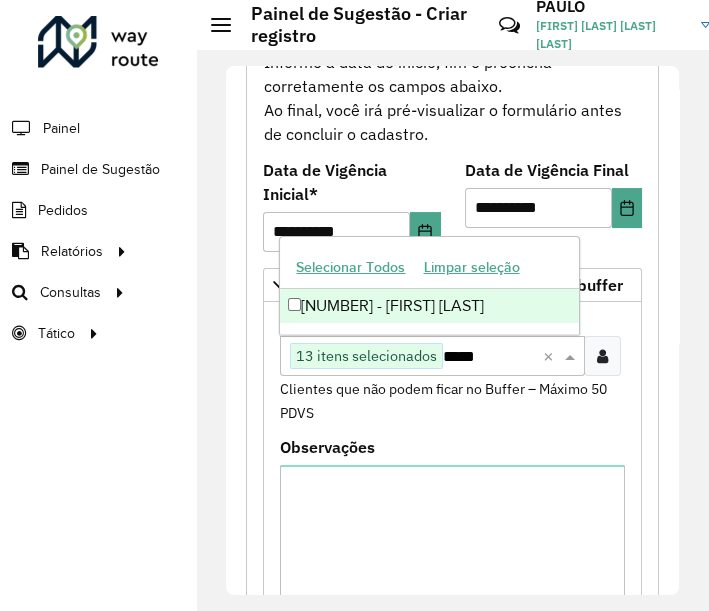 click on "[PHONE] - [NAME]" at bounding box center [429, 306] 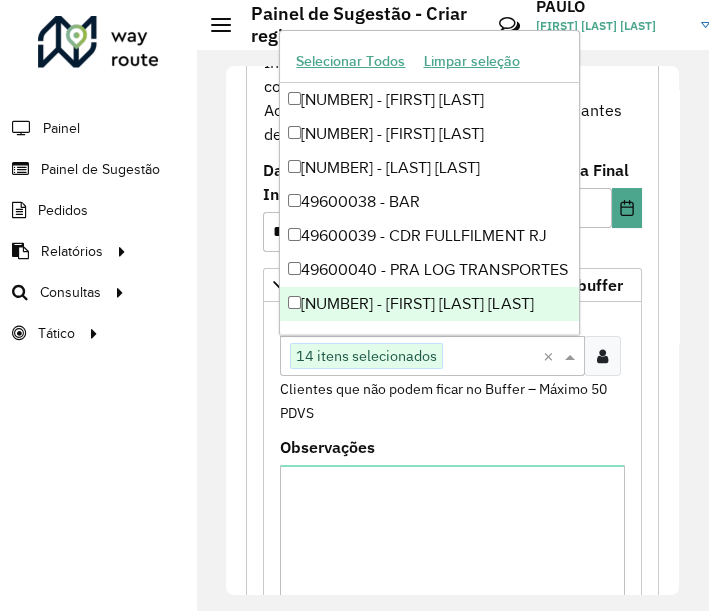 click at bounding box center [491, 357] 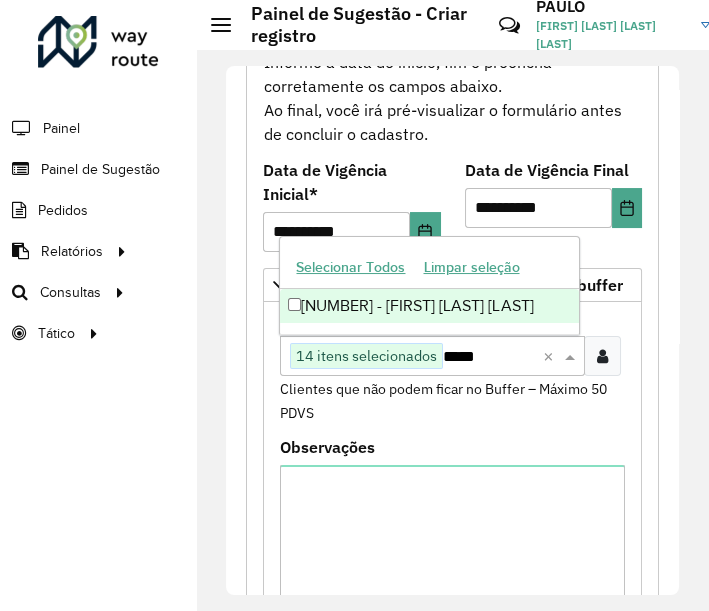 click on "[NUMBER] - [FIRST] [LAST]" at bounding box center (429, 306) 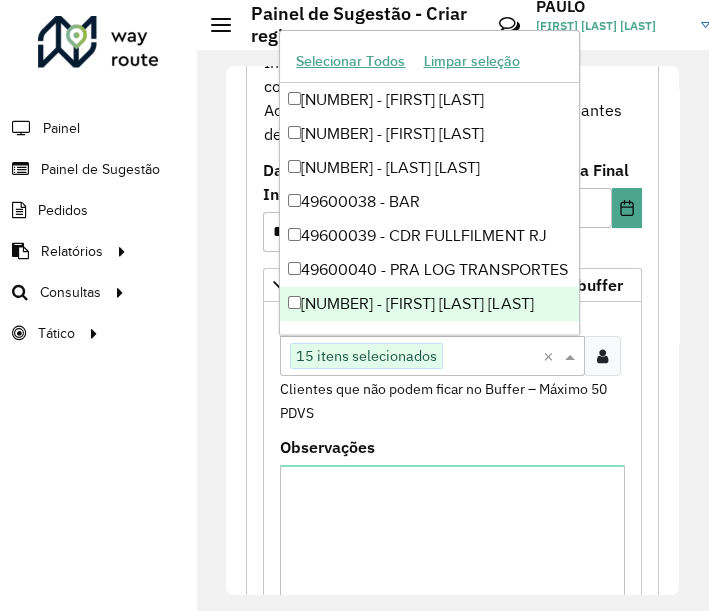 click at bounding box center (491, 357) 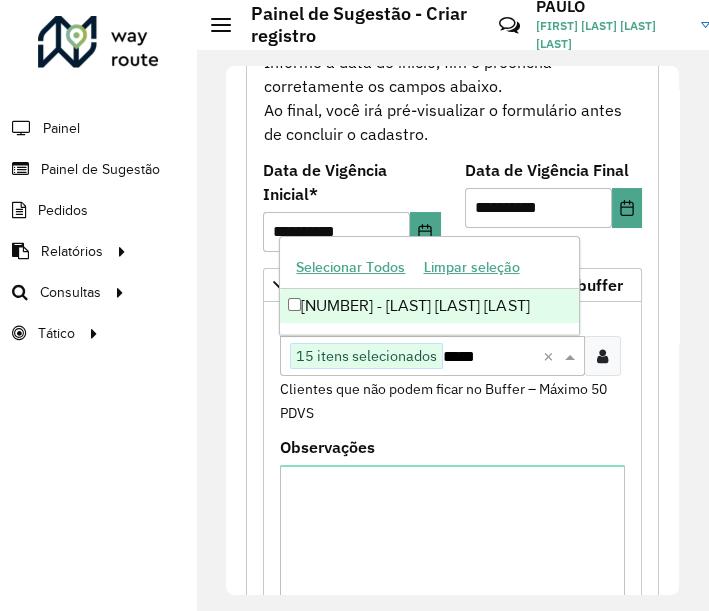 click on "[NUMBER] - [FIRST] [LAST]" at bounding box center (429, 306) 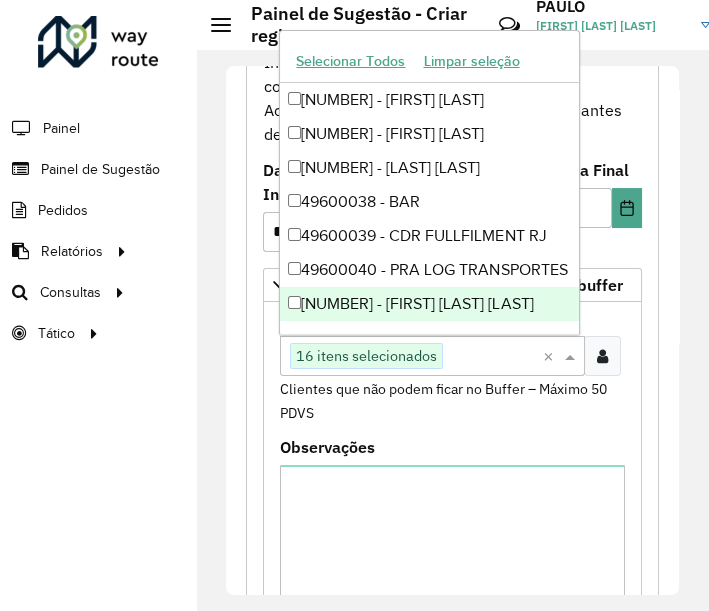 click at bounding box center [491, 357] 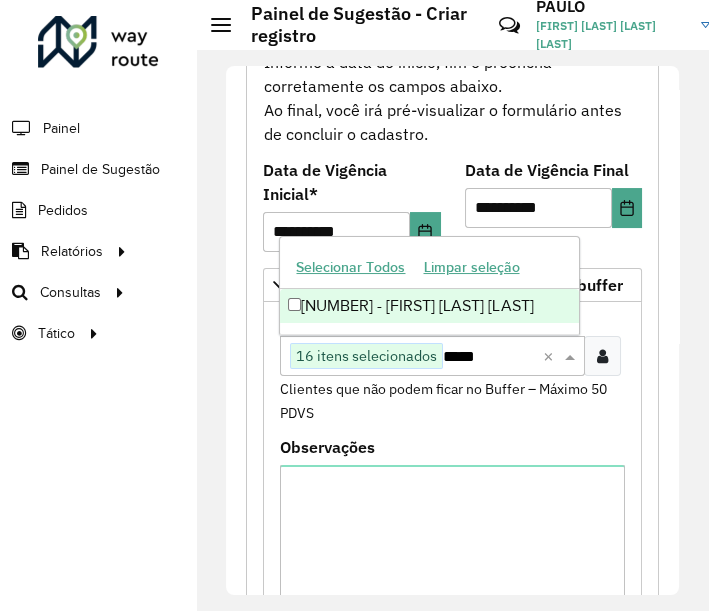 click on "[NUMBER] - [FIRST] [LAST]" at bounding box center [429, 306] 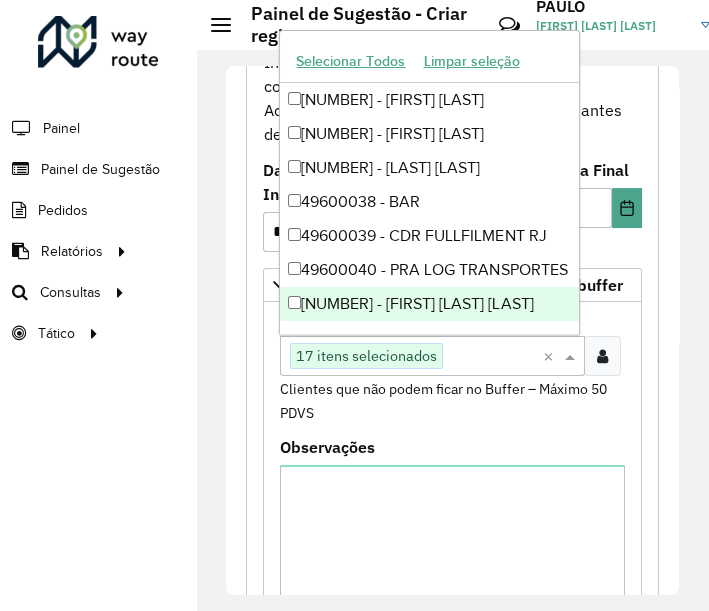 click on "Clique no botão para buscar clientes 17 itens selecionados" at bounding box center [411, 356] 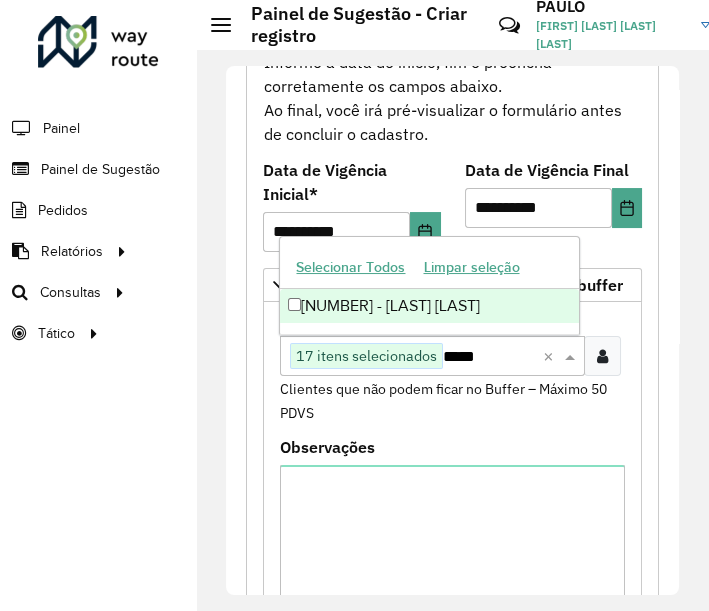 click on "62647071 - BK BRASIL OPERACAO E" at bounding box center (429, 306) 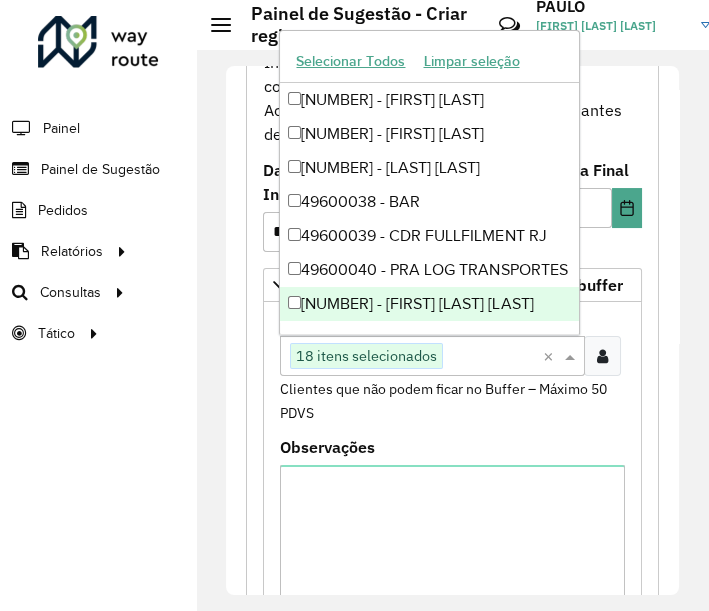 click on "Clique no botão para buscar clientes 18 itens selecionados" at bounding box center [411, 356] 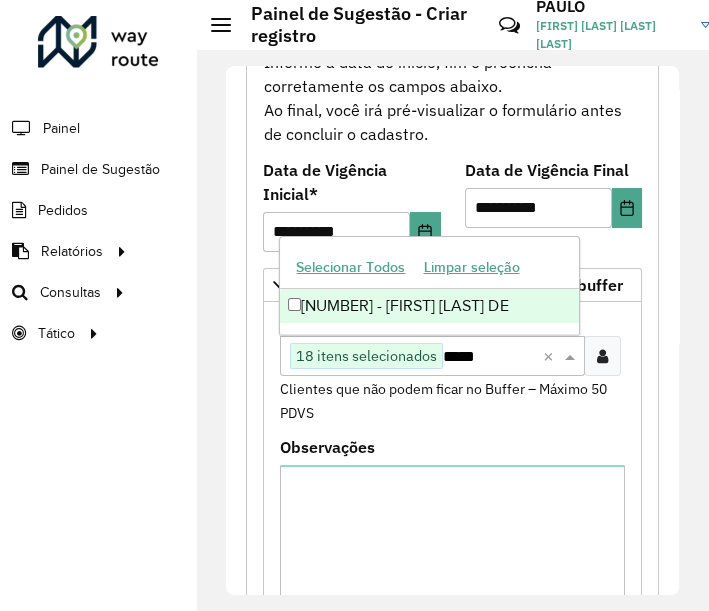 click on "[NUMBER] - [FIRST] [LAST]" at bounding box center (429, 306) 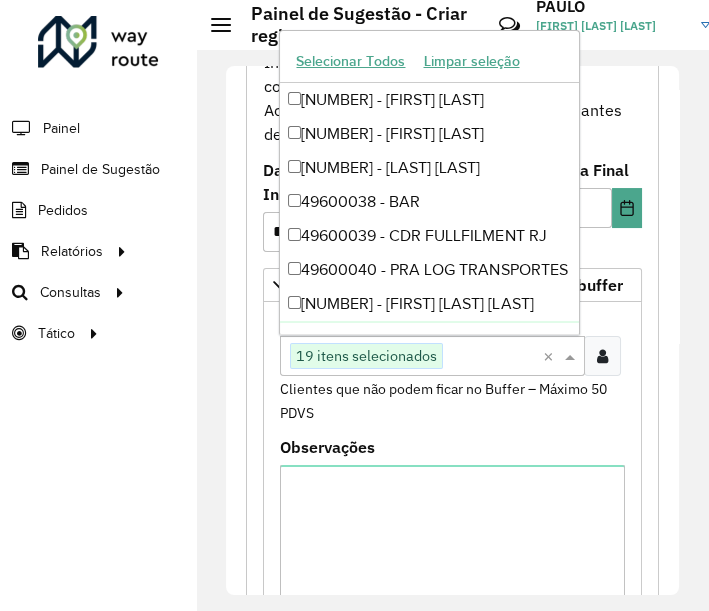 click at bounding box center [491, 357] 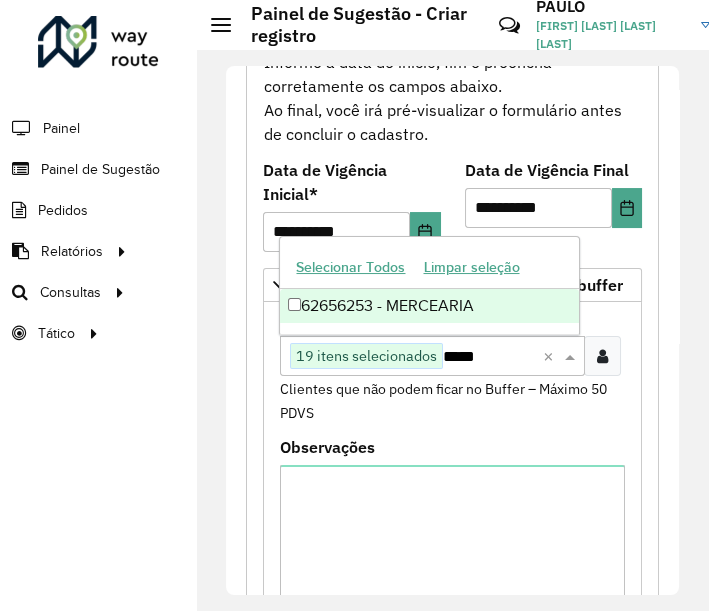 click on "62656253 - MERCEARIA" at bounding box center (429, 306) 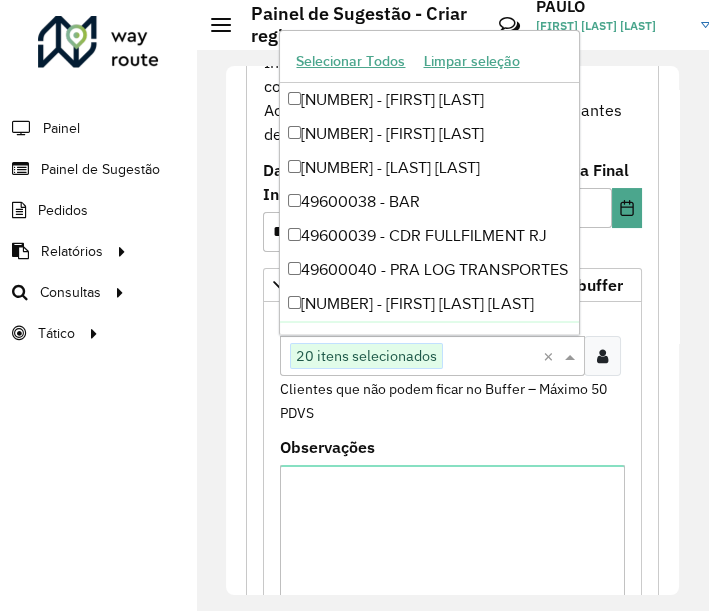 click at bounding box center (491, 357) 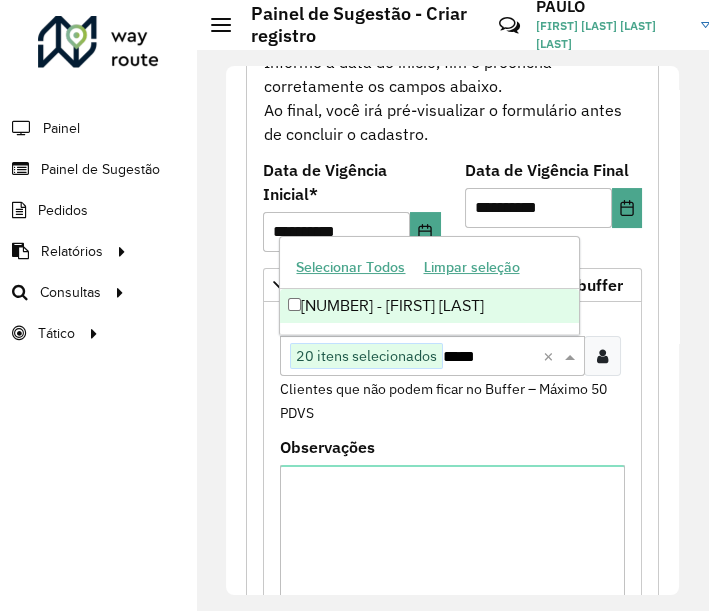 click on "[PHONE] - [NAME]" at bounding box center [429, 306] 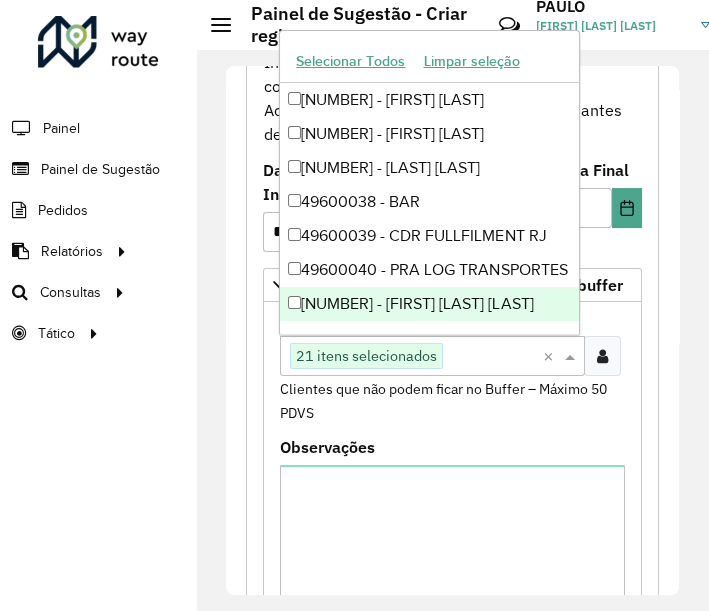 click at bounding box center (491, 357) 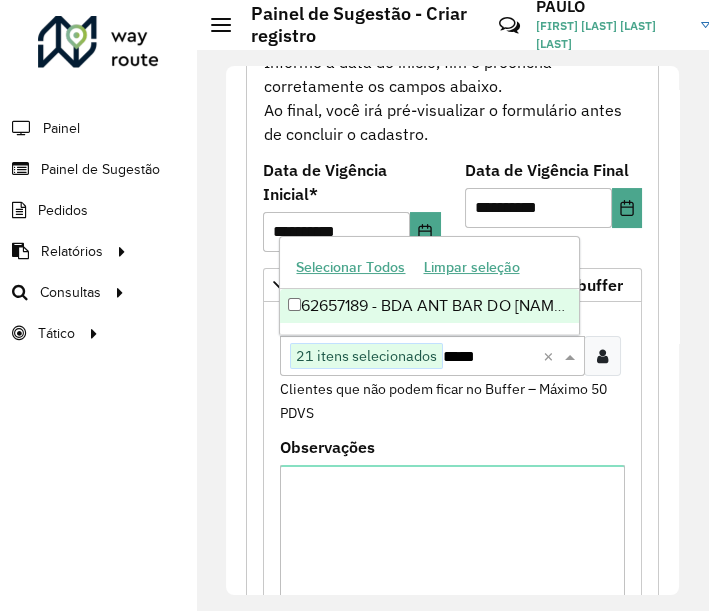 type on "*****" 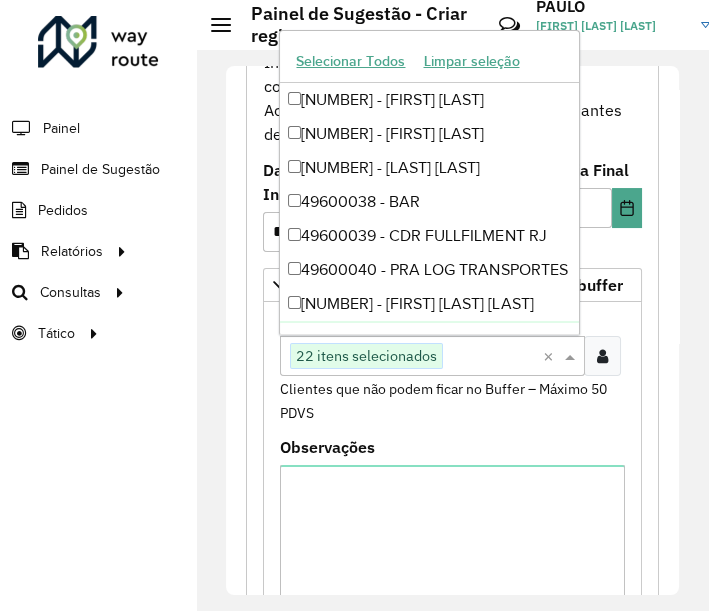 click at bounding box center [491, 357] 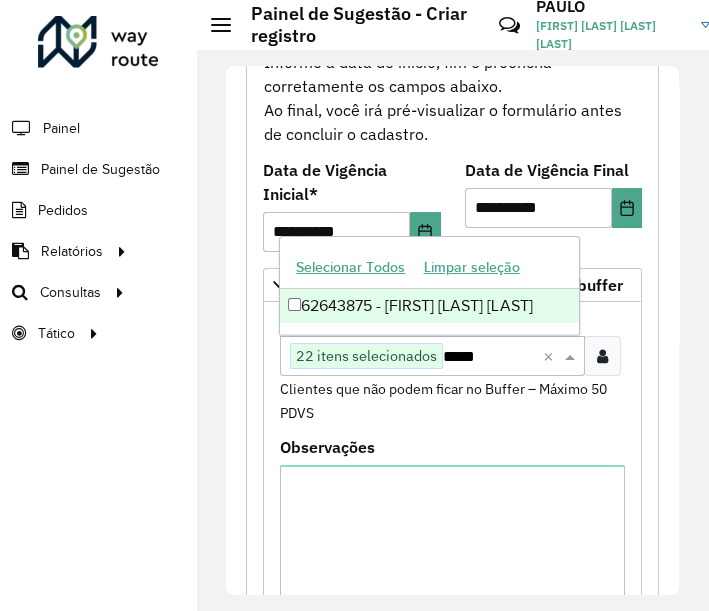 click on "62643875 - MARIA MADALENA MACHA" at bounding box center (429, 306) 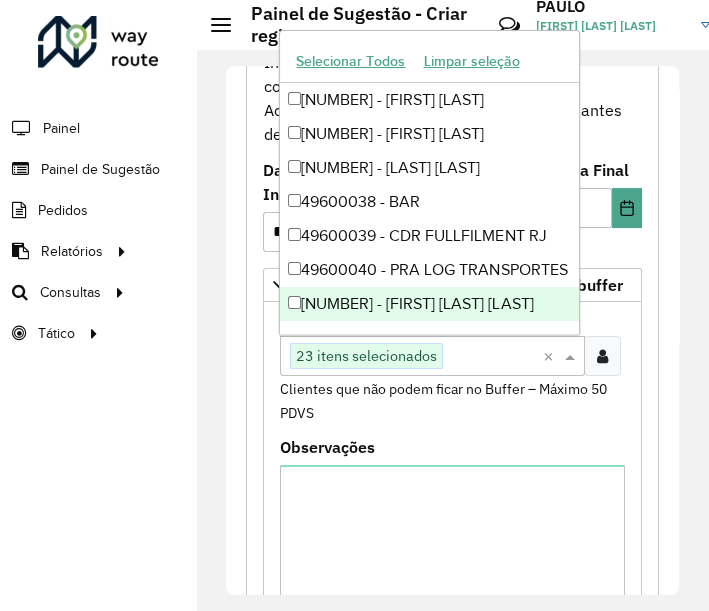 click at bounding box center (491, 357) 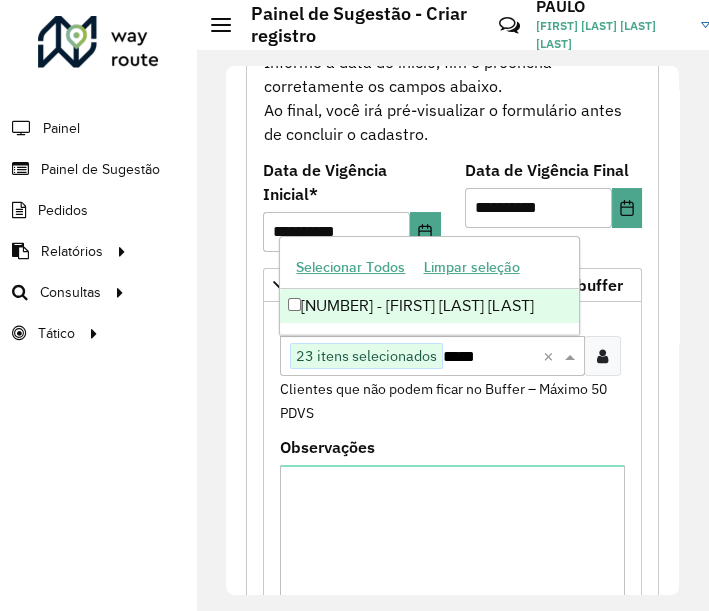 click on "[NUMBER] - [FIRST] [LAST] DE F" at bounding box center [429, 306] 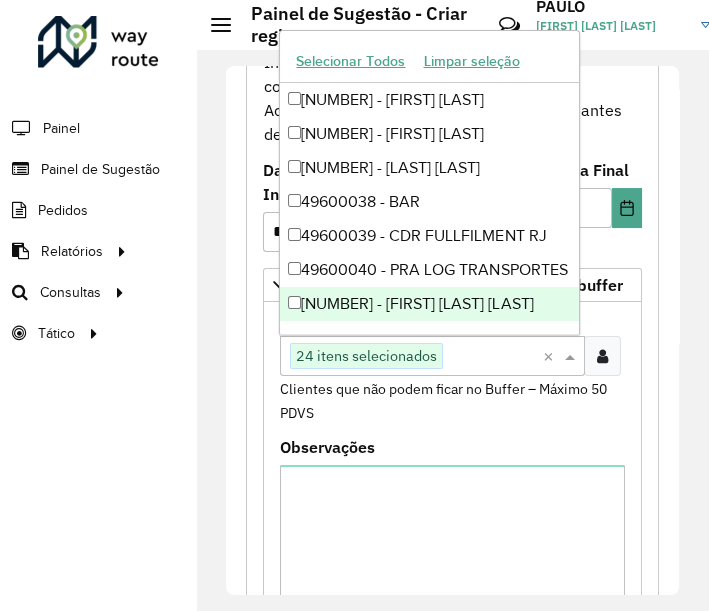 click at bounding box center [491, 357] 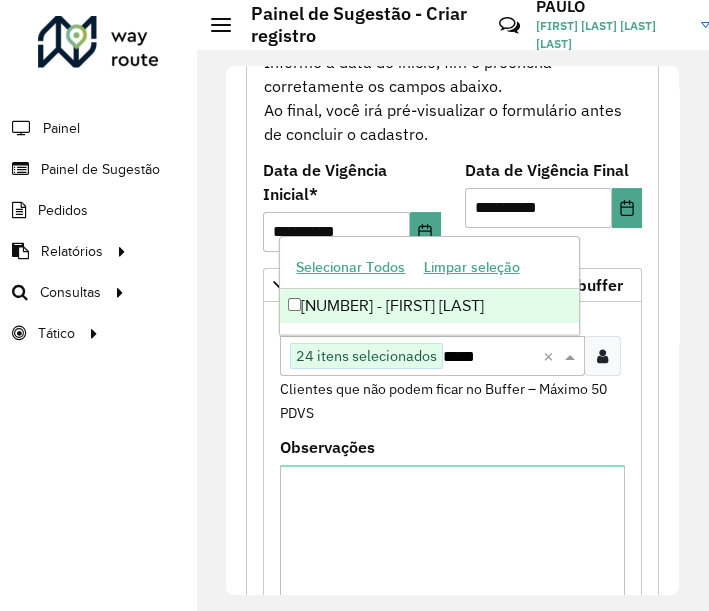 click on "62647710 - CONCEICAO XAVIER NUN" at bounding box center [429, 306] 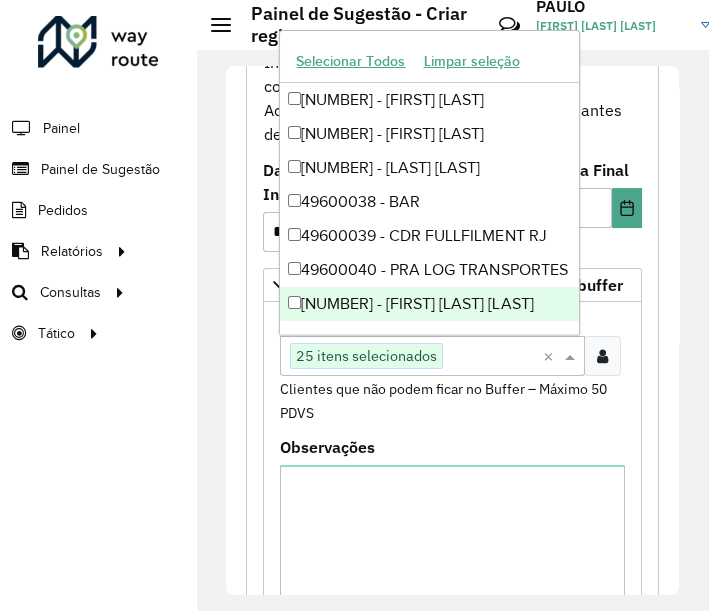 click at bounding box center [491, 357] 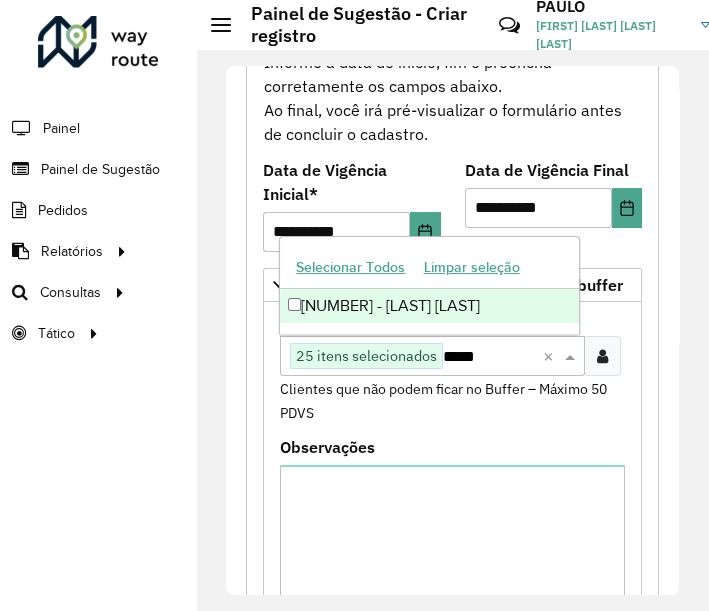 click on "[NUMBER] - [BRAND]" at bounding box center (429, 306) 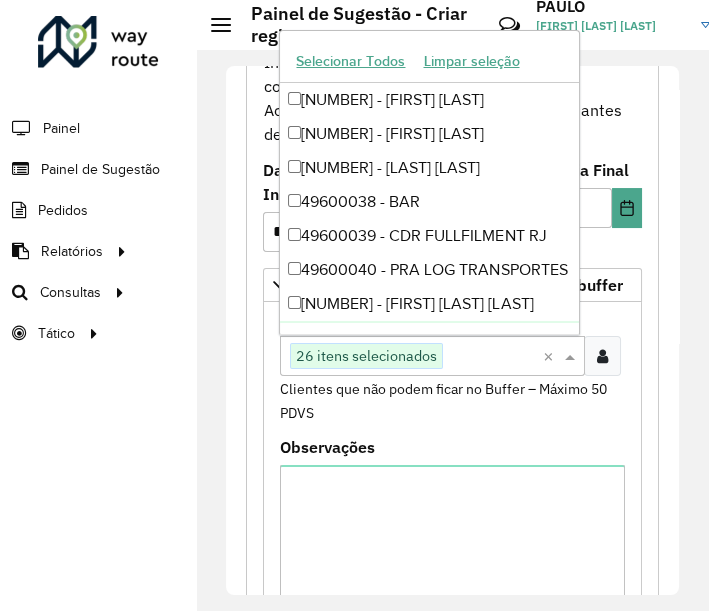click at bounding box center (491, 357) 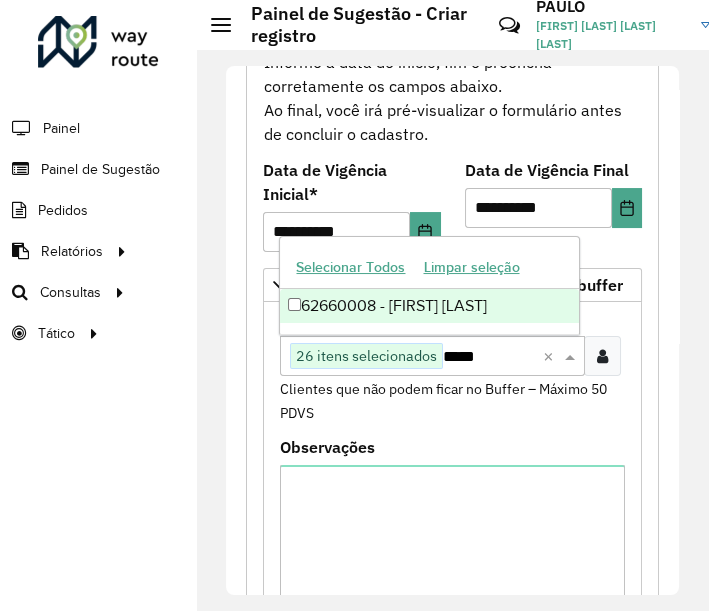 click on "62660008 - MARLEIDE SOUZA" at bounding box center (429, 306) 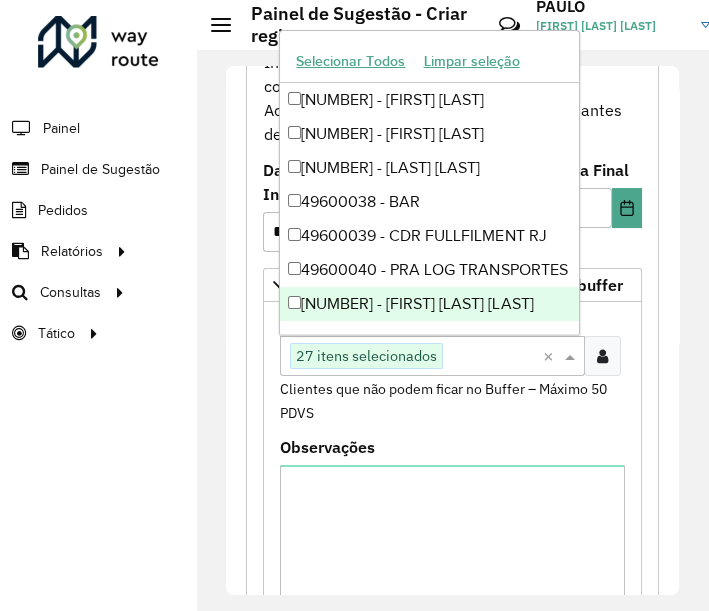 click at bounding box center [491, 357] 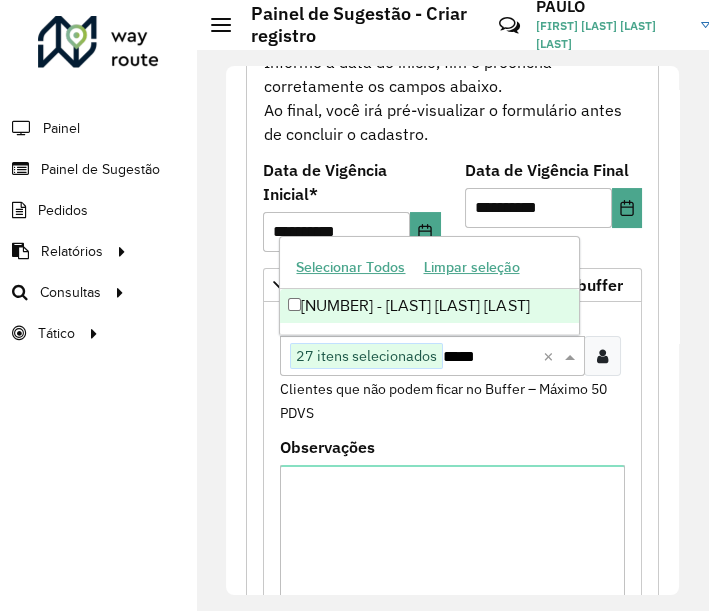 click on "[NUMBER] - [FIRST] [LAST]" at bounding box center [429, 306] 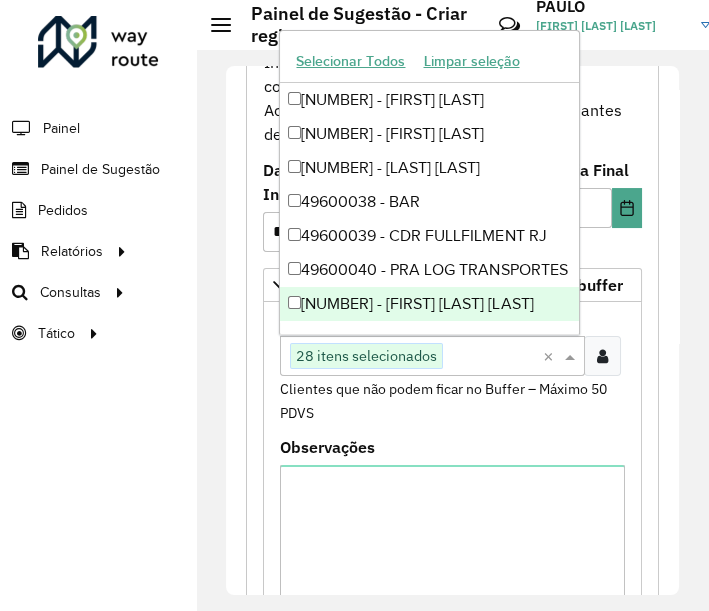 click on "Clique no botão para buscar clientes 28 itens selecionados" at bounding box center (411, 356) 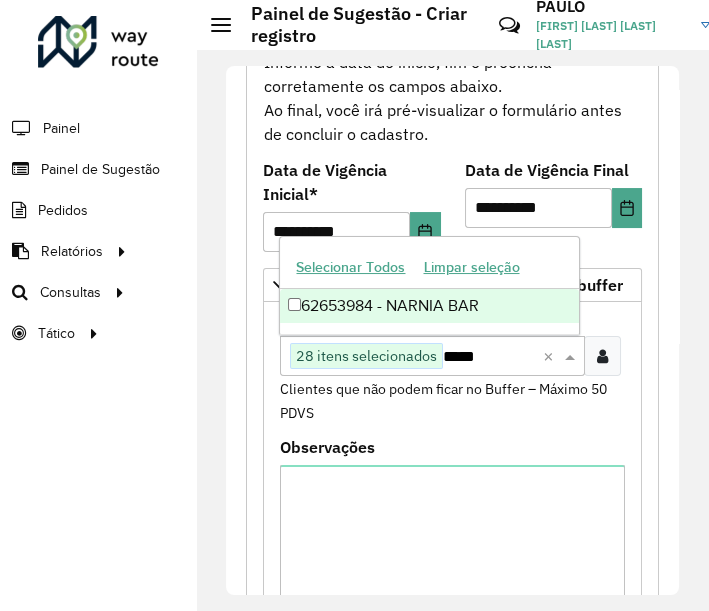 type on "*****" 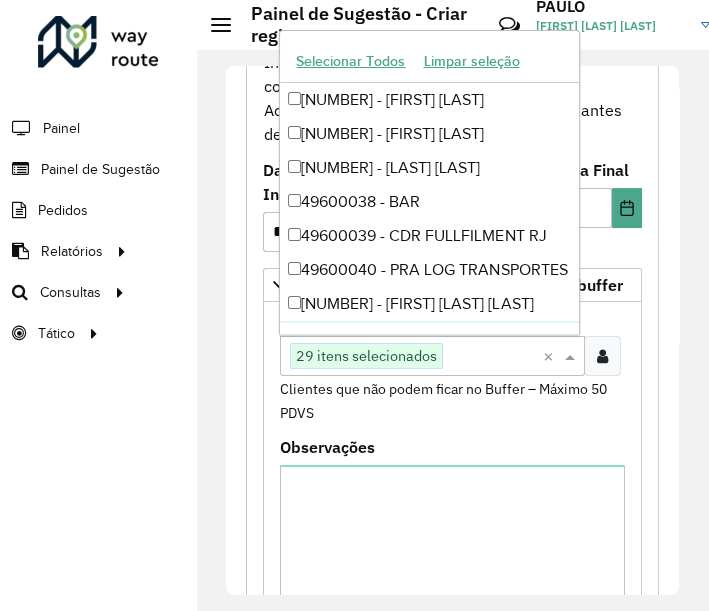 click at bounding box center [491, 357] 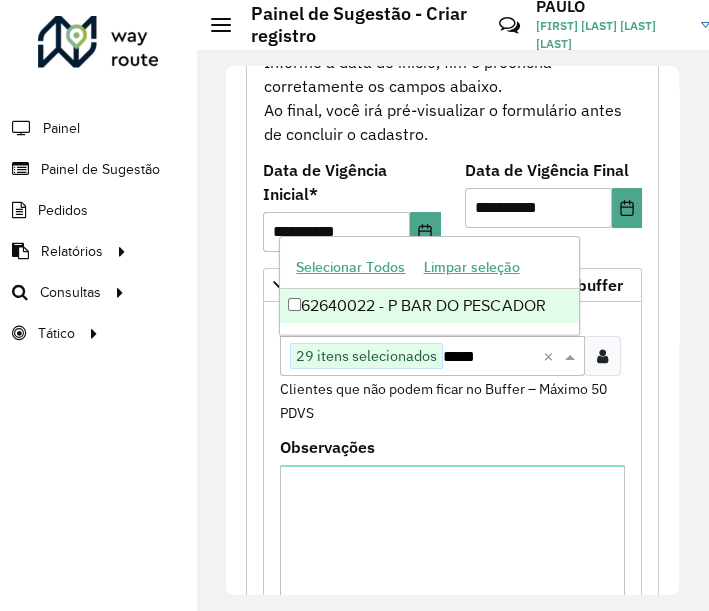 type on "*****" 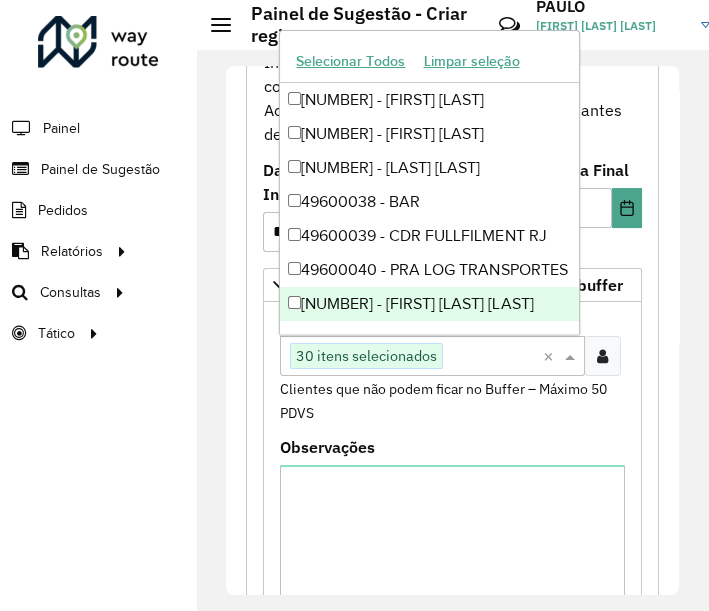 click at bounding box center (491, 357) 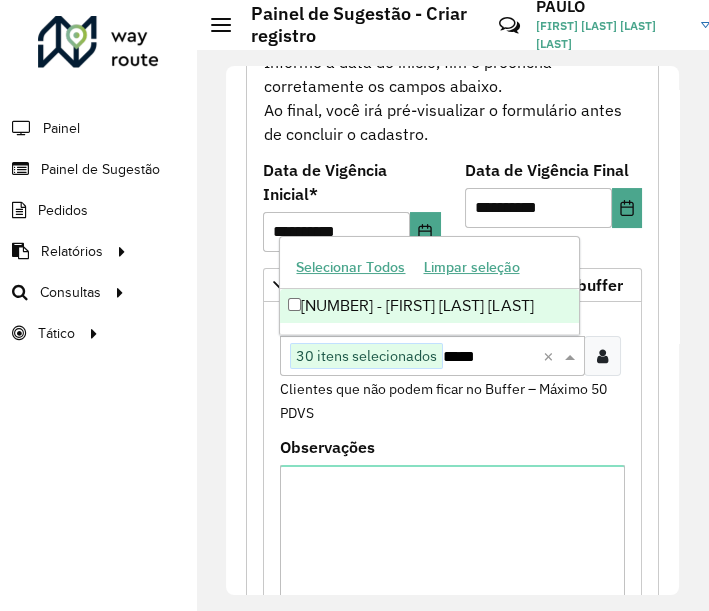 type on "*****" 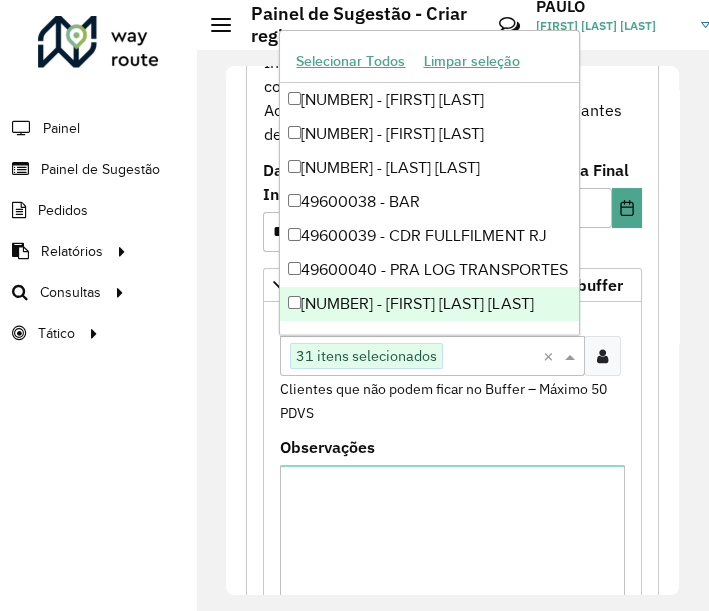 click at bounding box center (491, 357) 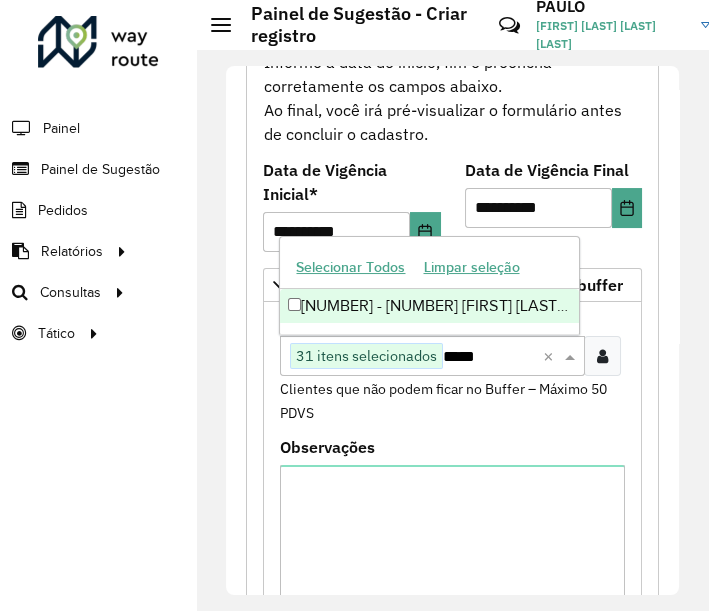 click on "[NUMBER] - [NUMBER] [FIRST] [LAST] [LAST]" at bounding box center (429, 306) 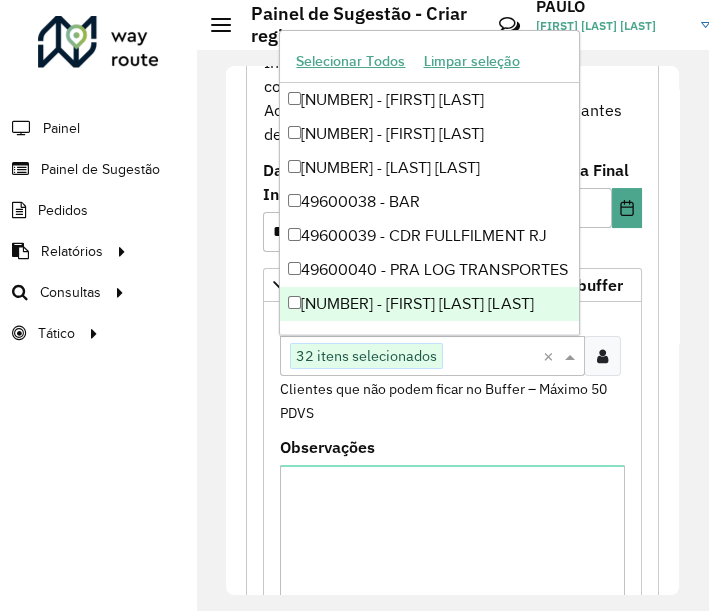 click at bounding box center [491, 357] 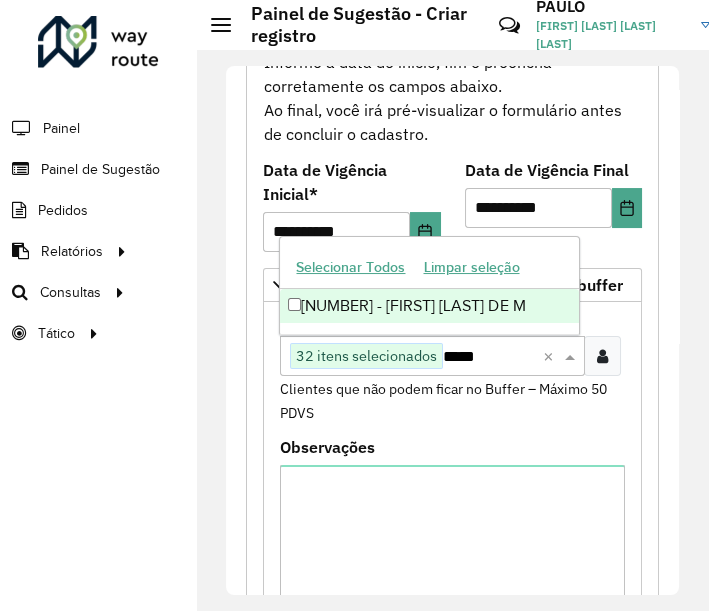 type on "*****" 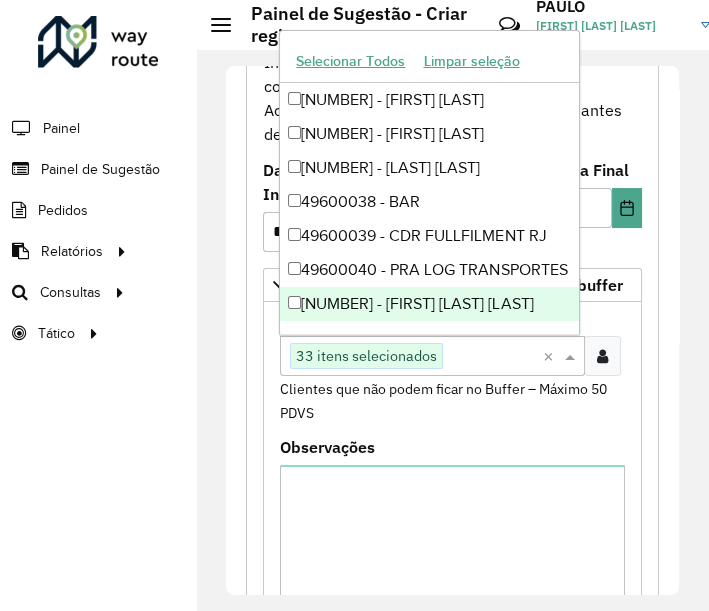 click at bounding box center (491, 357) 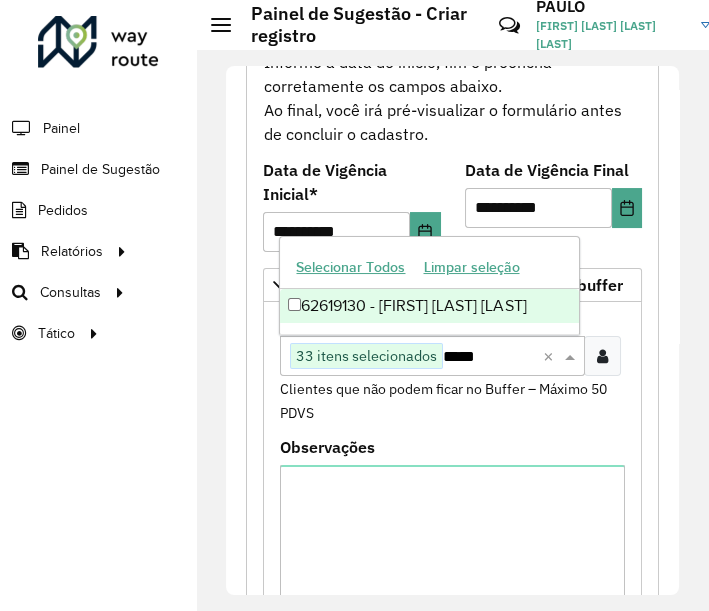 click on "[PHONE] - [NAME]" at bounding box center [429, 306] 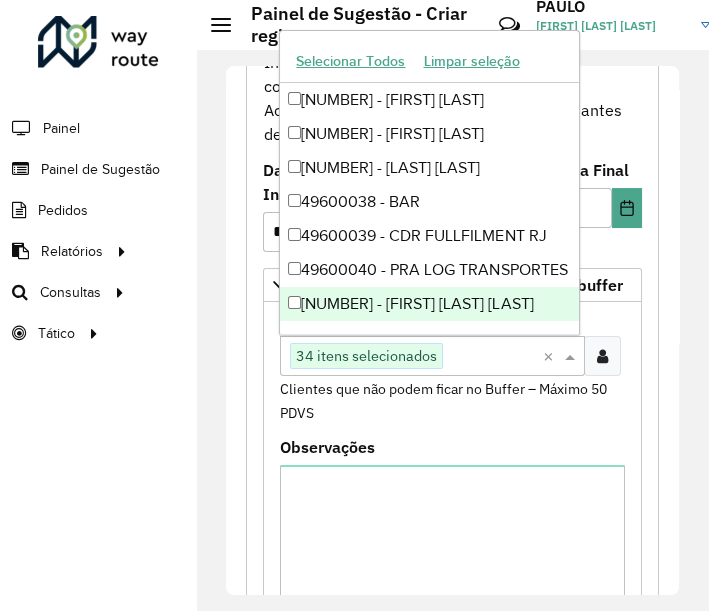 click at bounding box center (491, 357) 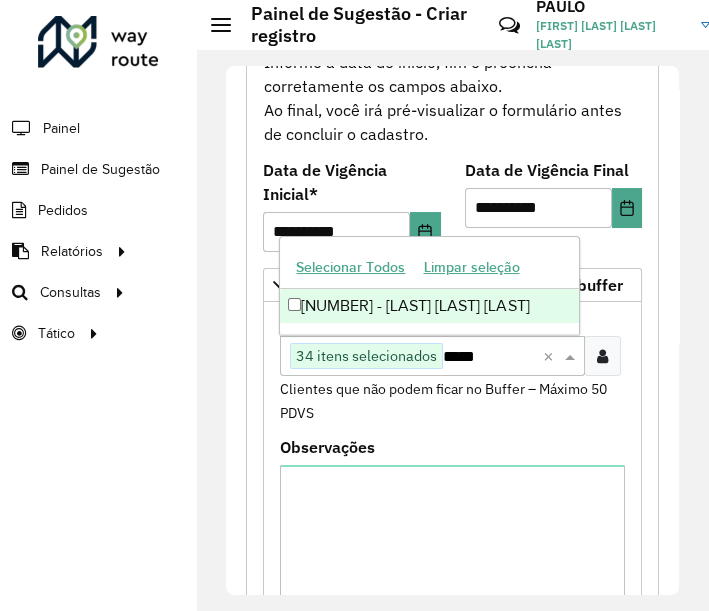 click on "62652936 - FABIANA DA SILVA GOM" at bounding box center (429, 306) 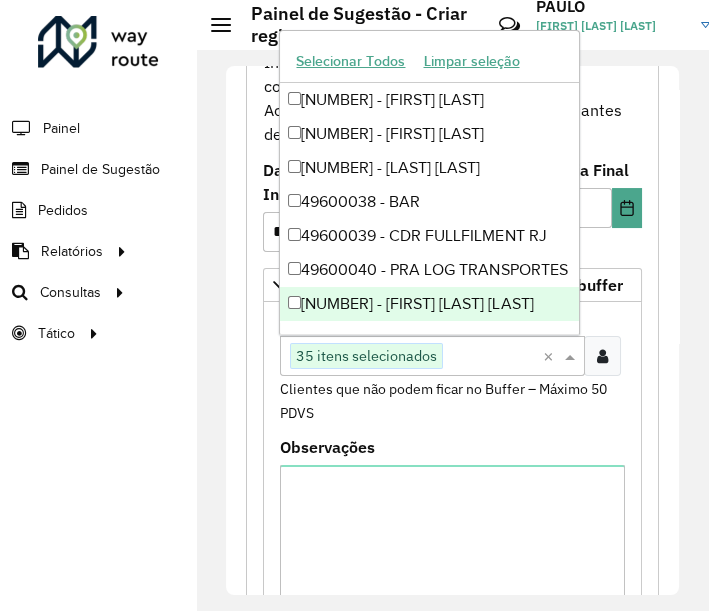 click at bounding box center (491, 357) 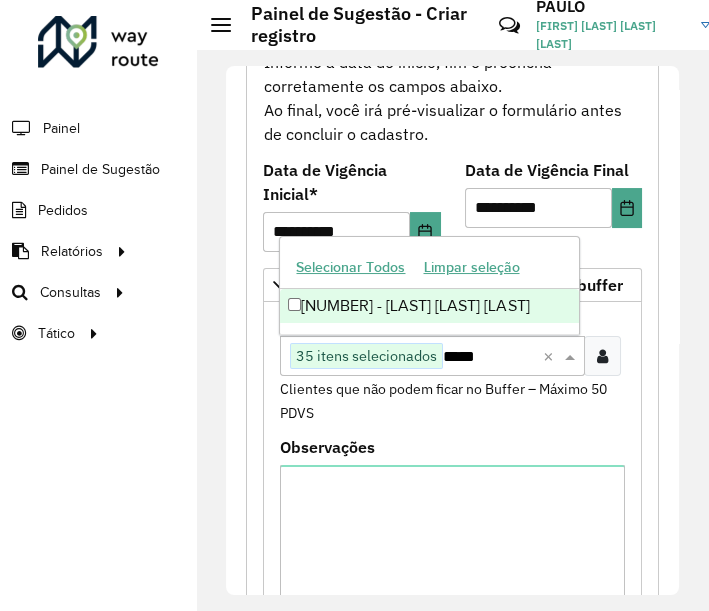 click on "62653922 - MERCADINHO HORTI FRU" at bounding box center (429, 306) 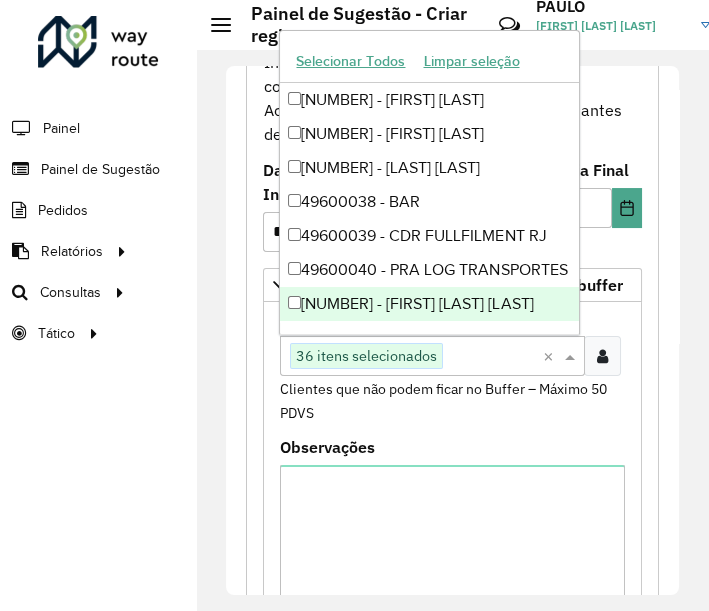 click at bounding box center (491, 357) 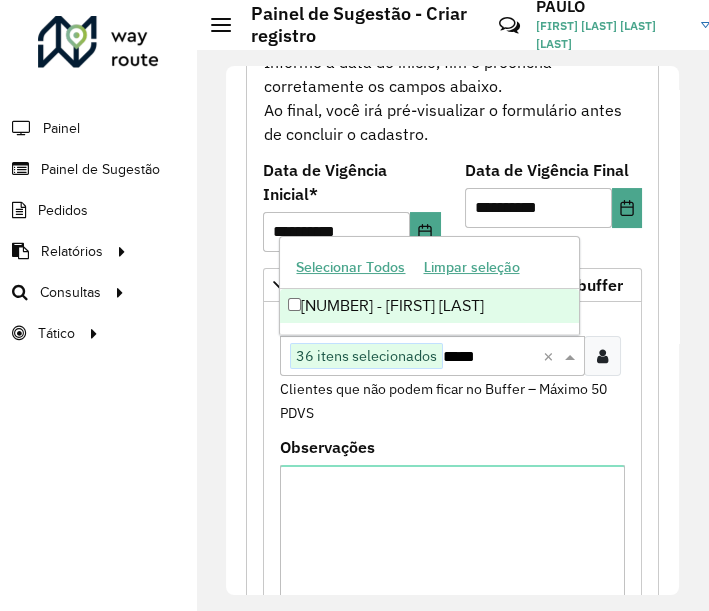 click on "[NUMBER] - [FIRST] [LAST]" at bounding box center (429, 306) 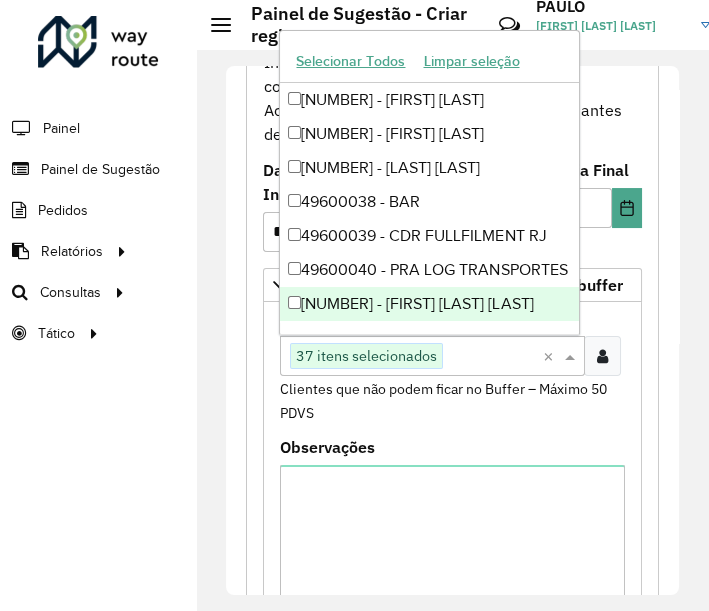 click at bounding box center (491, 357) 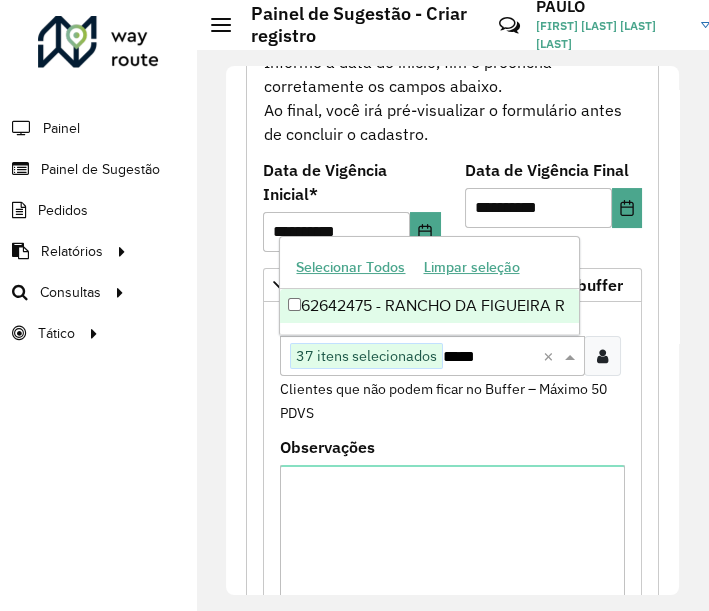 click on "62642475 - RANCHO DA FIGUEIRA R" at bounding box center [429, 306] 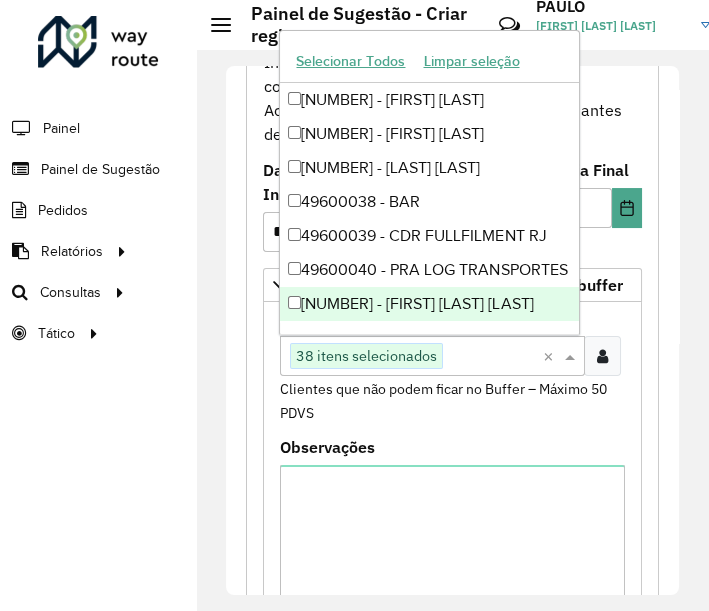 click at bounding box center (491, 357) 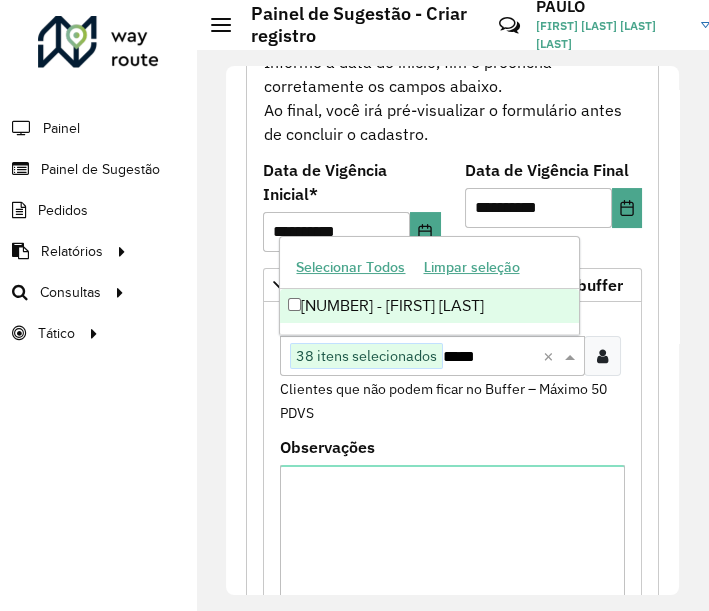 type on "*****" 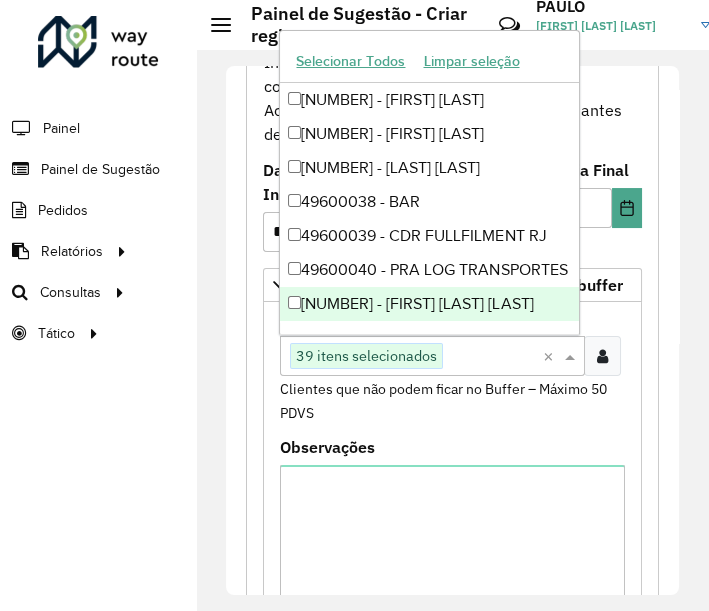 click at bounding box center [491, 357] 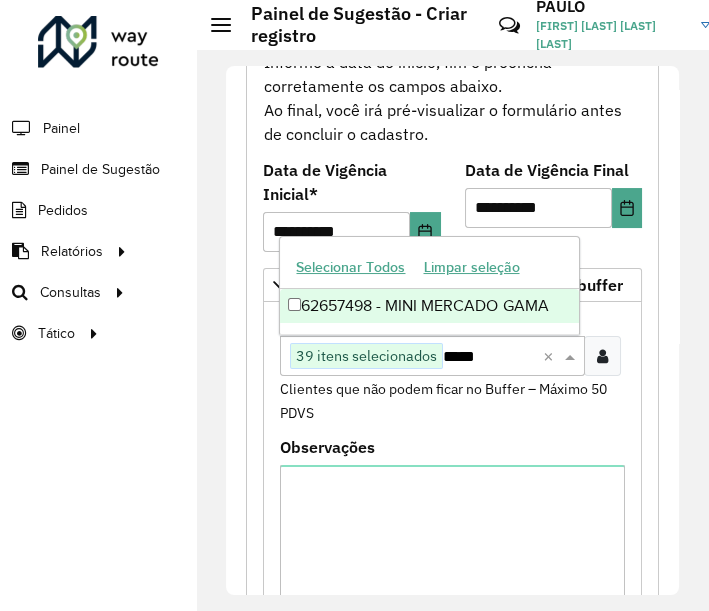 click on "62657498 - MINI MERCADO GAMA" at bounding box center (429, 306) 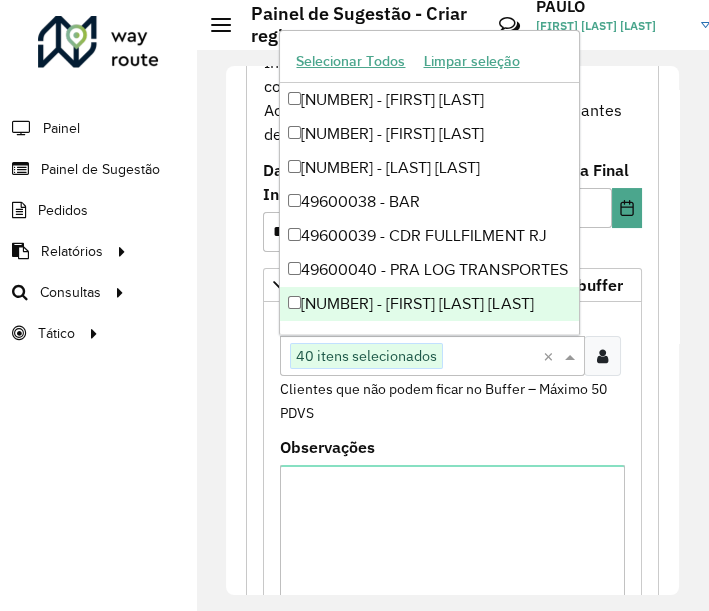 click at bounding box center [491, 357] 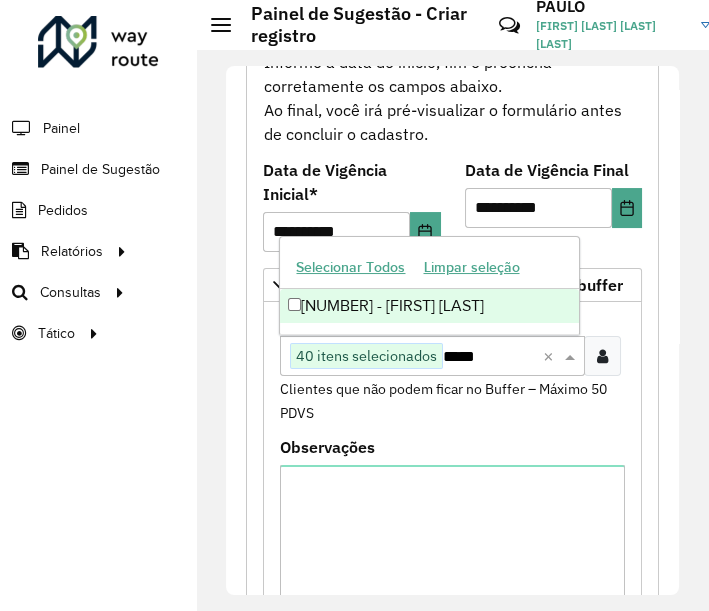 click on "[NUMBER] - [FIRST] [LAST] [LAST]" at bounding box center (429, 306) 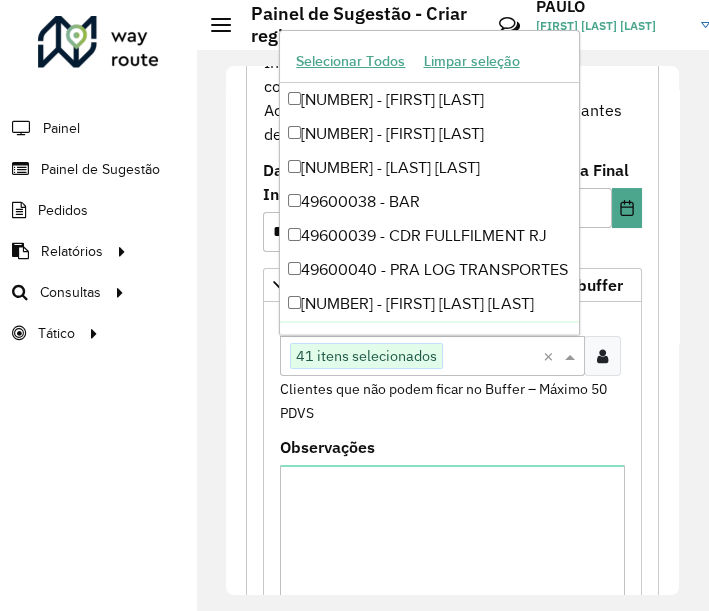 click on "Clique no botão para buscar clientes 41 itens selecionados" at bounding box center (411, 356) 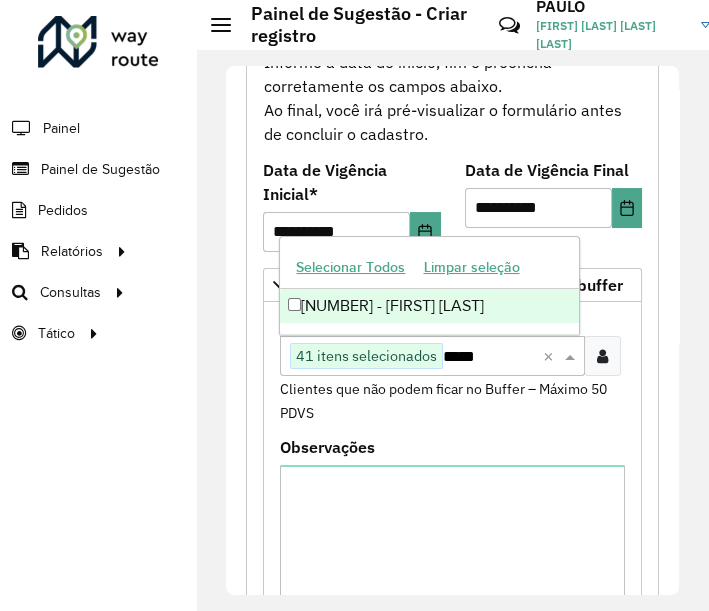 click on "[PHONE] - [NAME]" at bounding box center [429, 306] 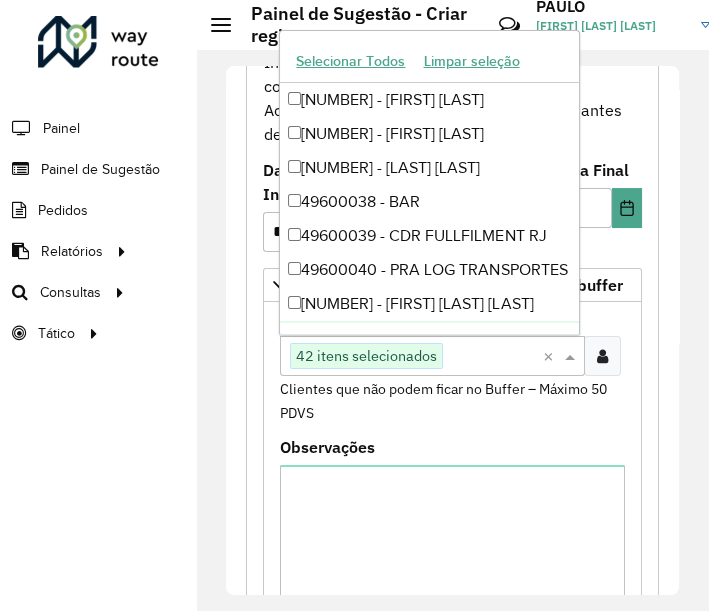 click at bounding box center [491, 357] 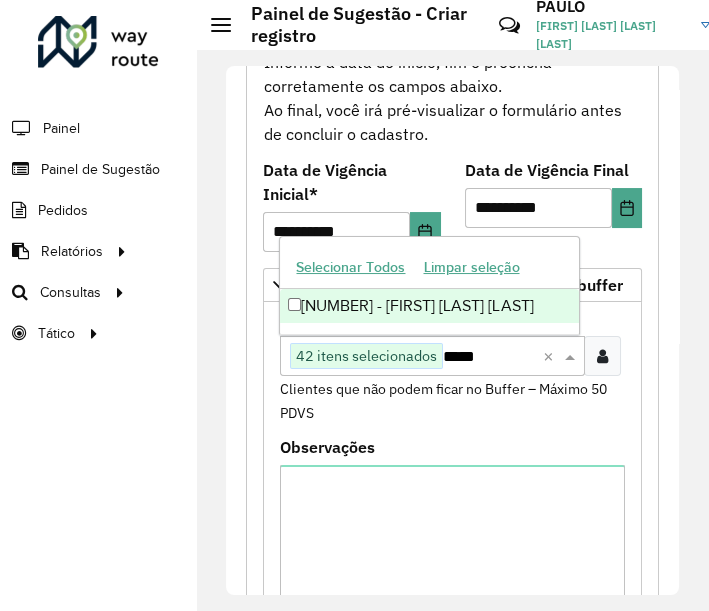 click on "[NUMBER] - [FIRST] [LAST]" at bounding box center [429, 306] 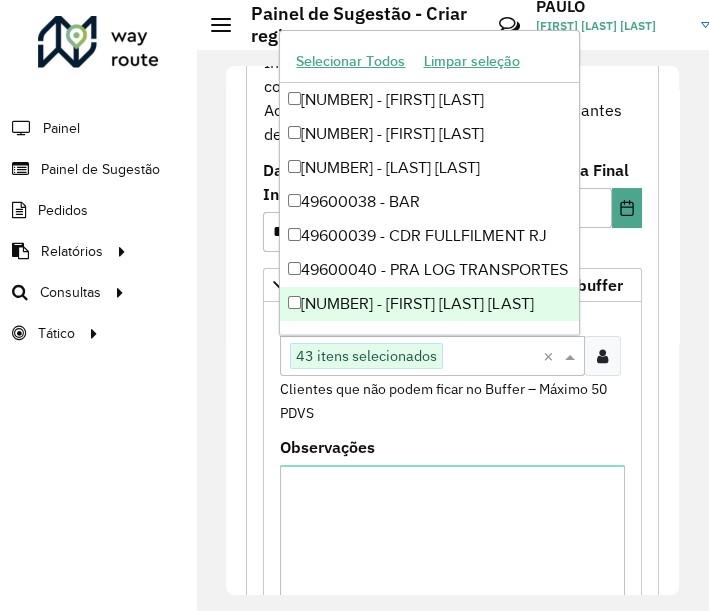click at bounding box center (491, 357) 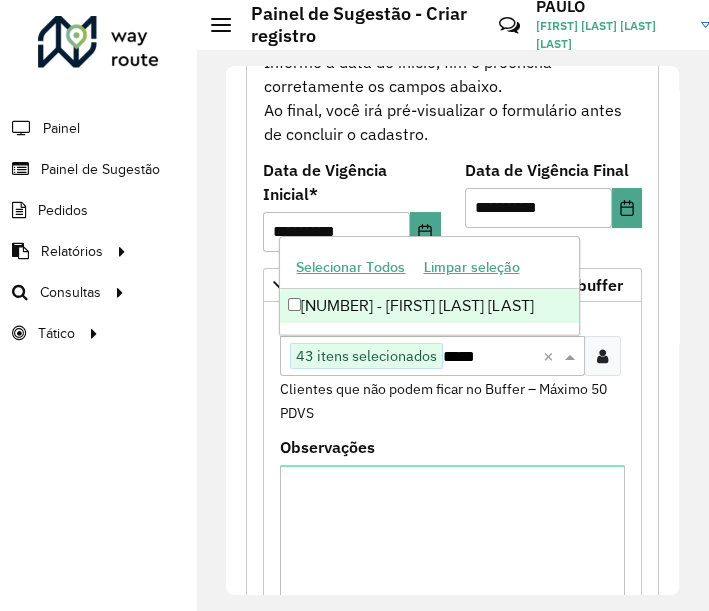 click on "[NUMBER] - [FIRST] [LAST] [LAST]" at bounding box center [429, 306] 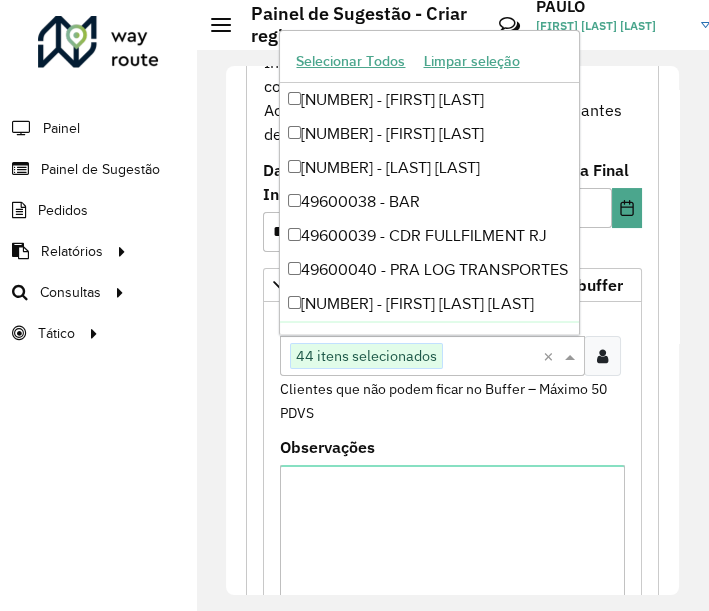 click at bounding box center (491, 357) 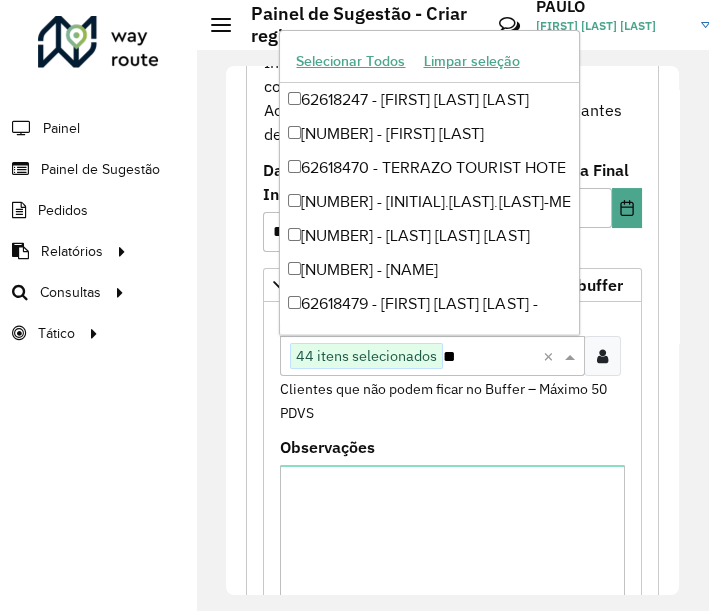type on "*" 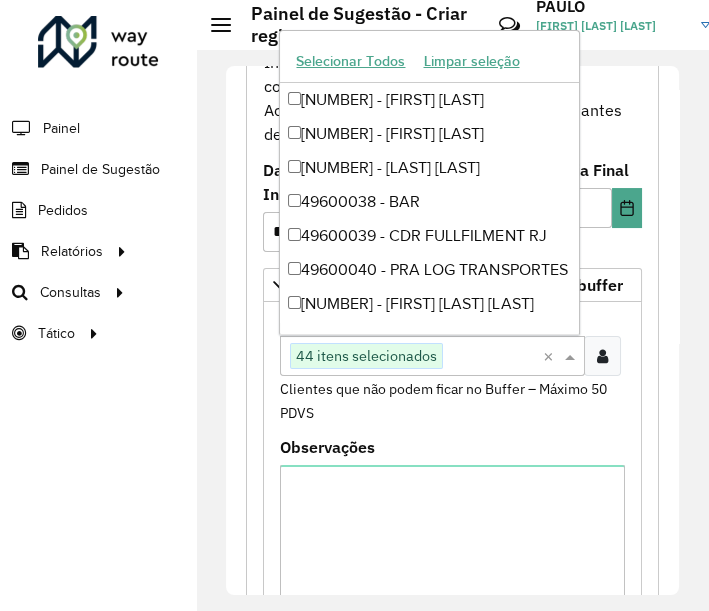 click at bounding box center (491, 357) 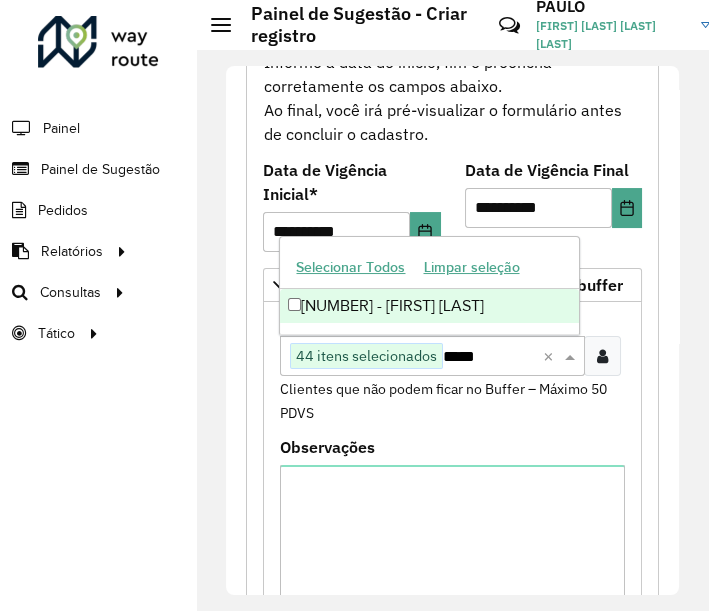 click on "[NUMBER] - [FIRST] [LAST]" at bounding box center (429, 306) 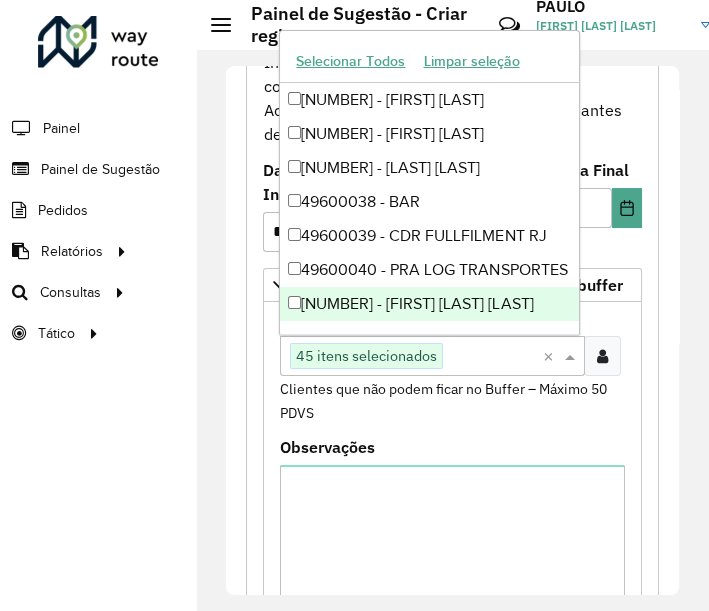 click on "Clique no botão para buscar clientes 45 itens selecionados" at bounding box center [411, 356] 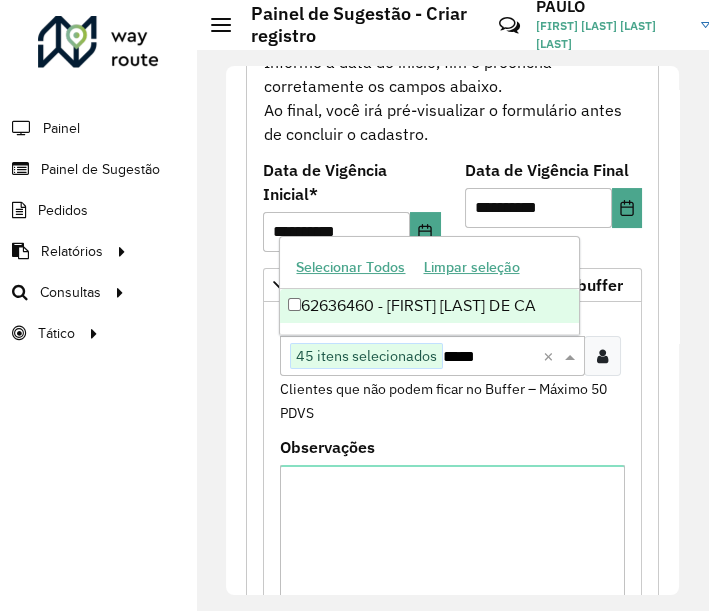 click on "[NUMBER] - [FIRST] [LAST] DE C" at bounding box center [429, 306] 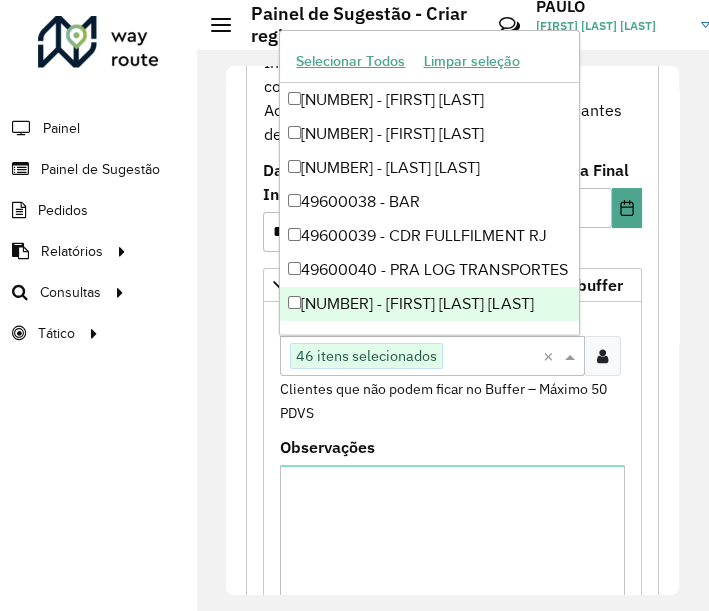 click at bounding box center (491, 357) 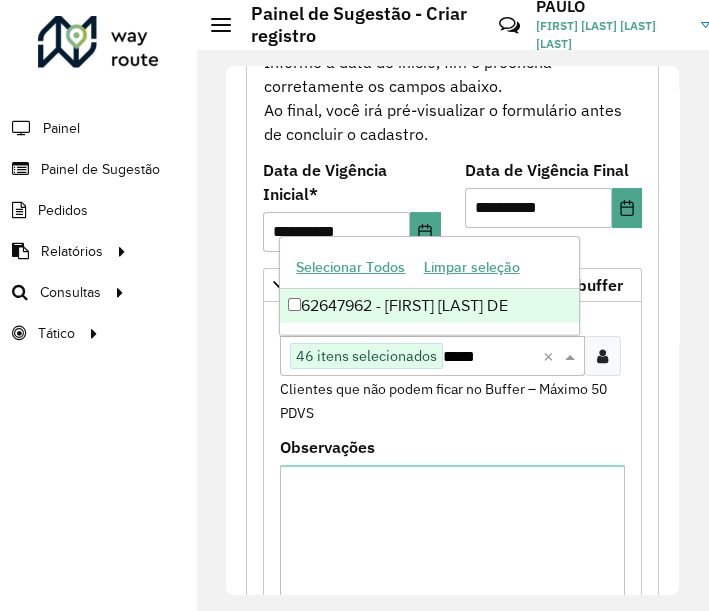 type on "*****" 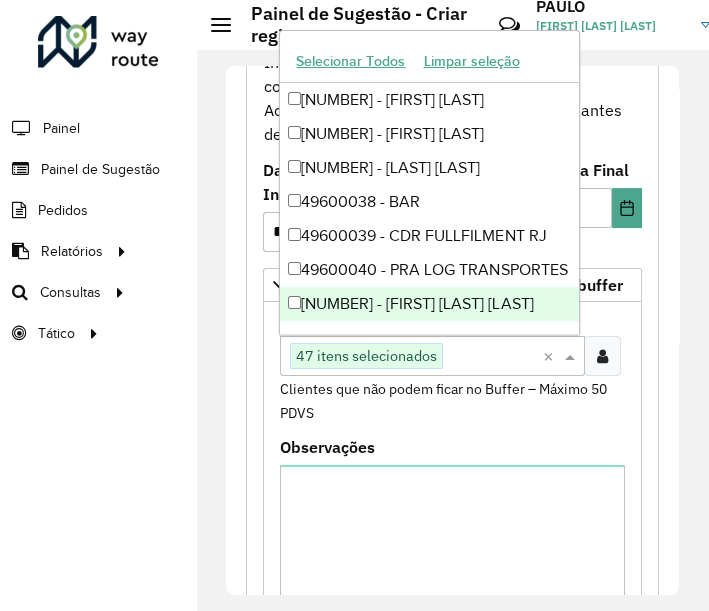click on "47 itens selecionados" at bounding box center (366, 356) 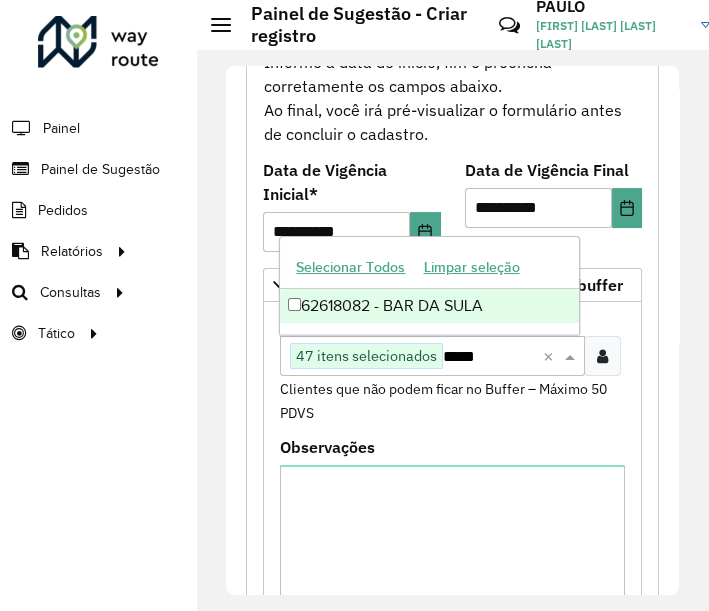 click on "62618082 - BAR DA SULA" at bounding box center [429, 306] 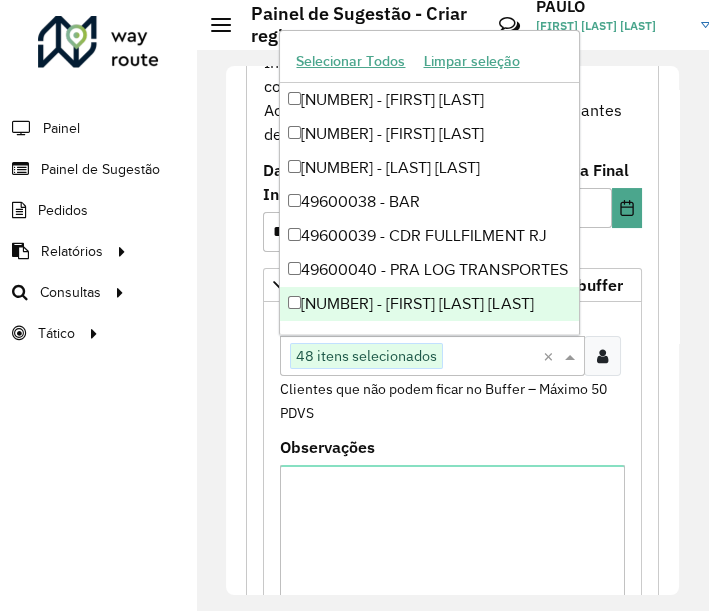 click at bounding box center (491, 357) 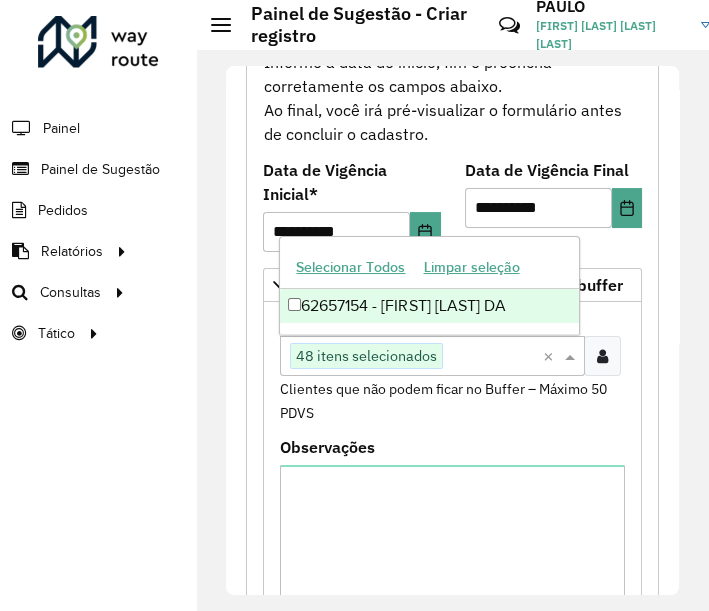 type on "*****" 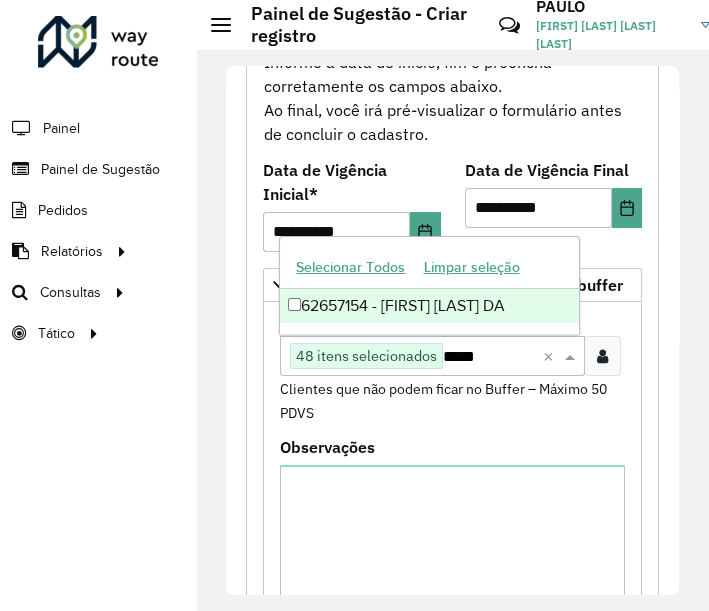 click on "[NUMBER] - [LAST_NAME] [FIRST_NAME]" at bounding box center [429, 306] 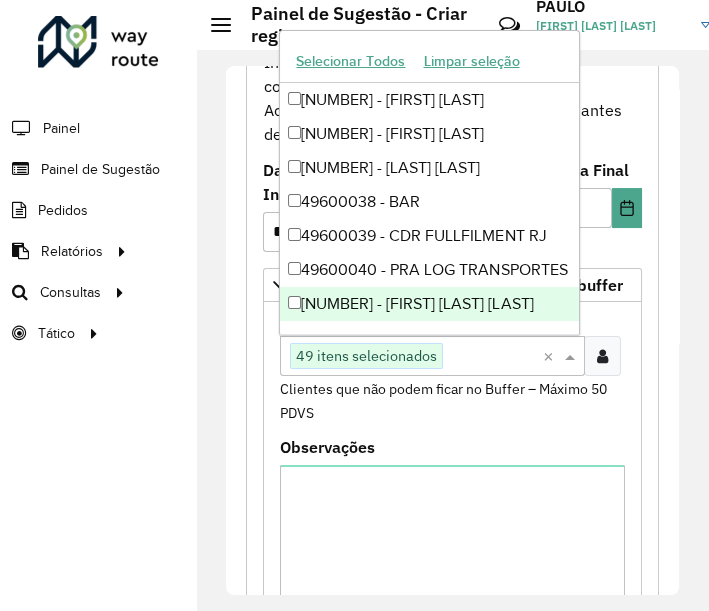 click at bounding box center [491, 357] 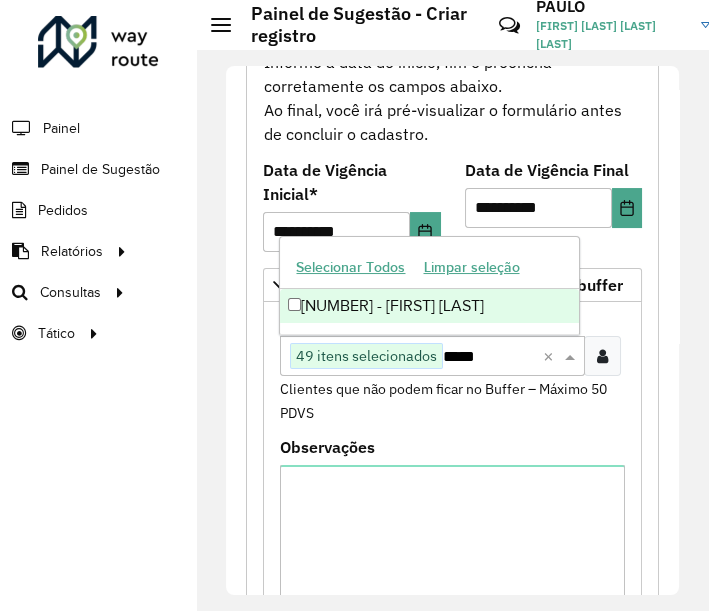 click on "[PHONE] - [NAME]" at bounding box center (429, 306) 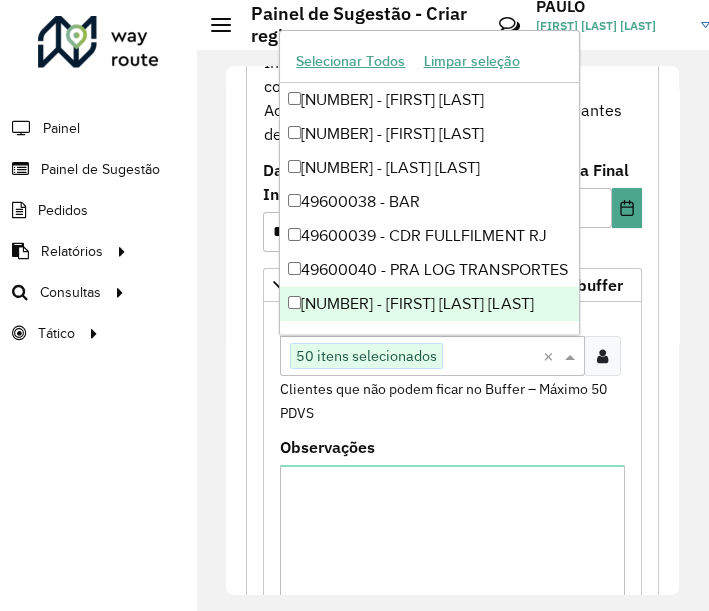 click at bounding box center [491, 357] 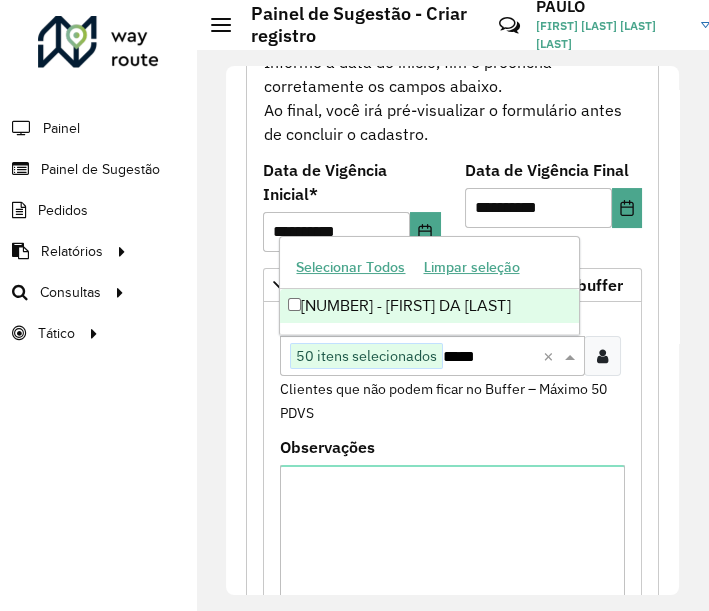 click on "62618501 - NELSON DA CONCEICAO" at bounding box center (429, 306) 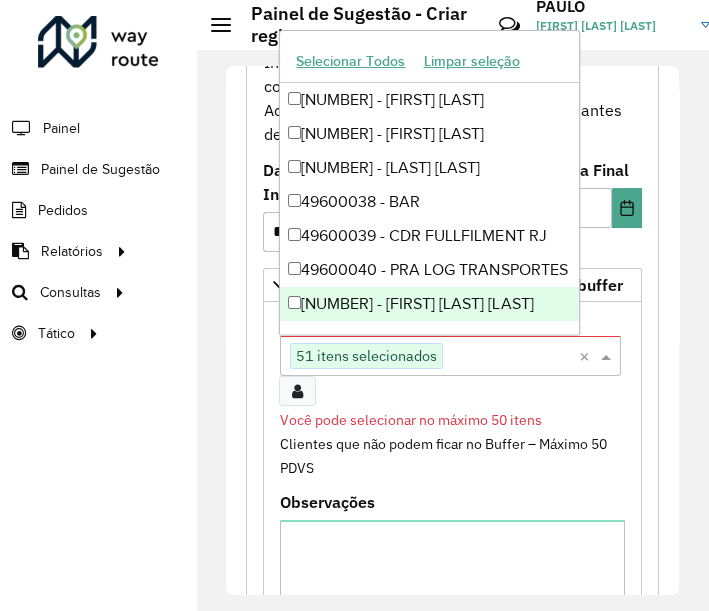 click at bounding box center [511, 357] 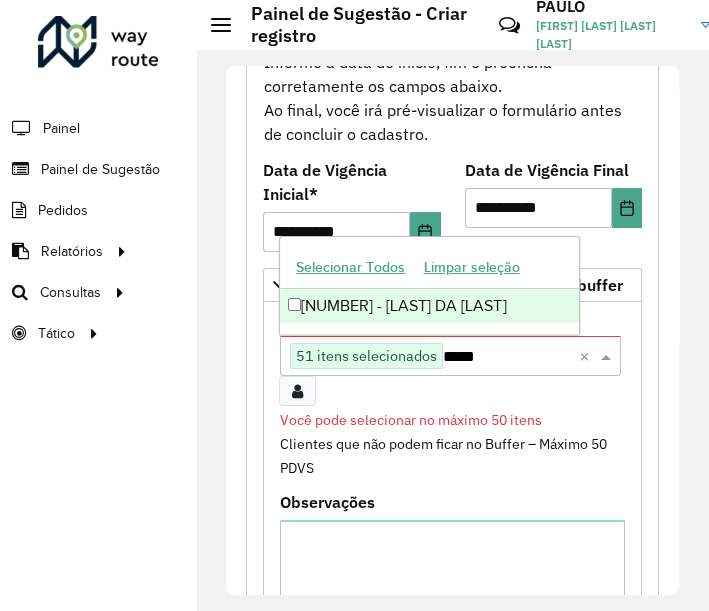 click on "[NUMBER] - [NAME] [NAME] [NAME]" at bounding box center (429, 306) 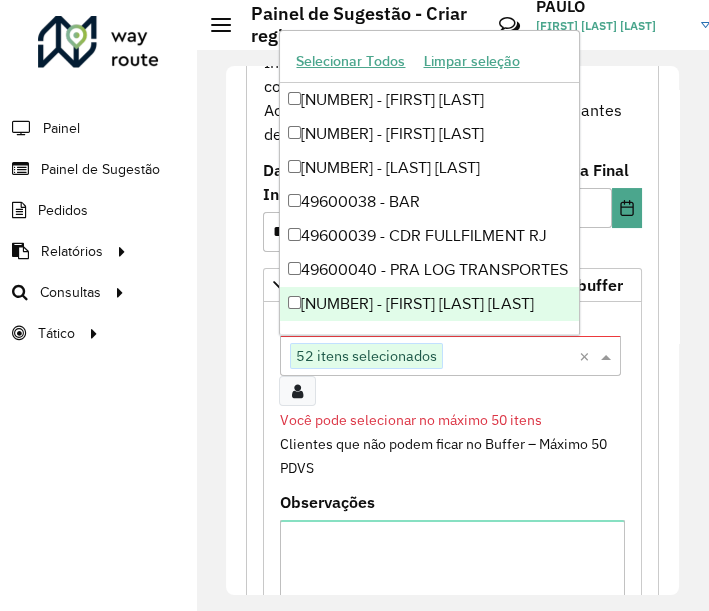 click at bounding box center (511, 357) 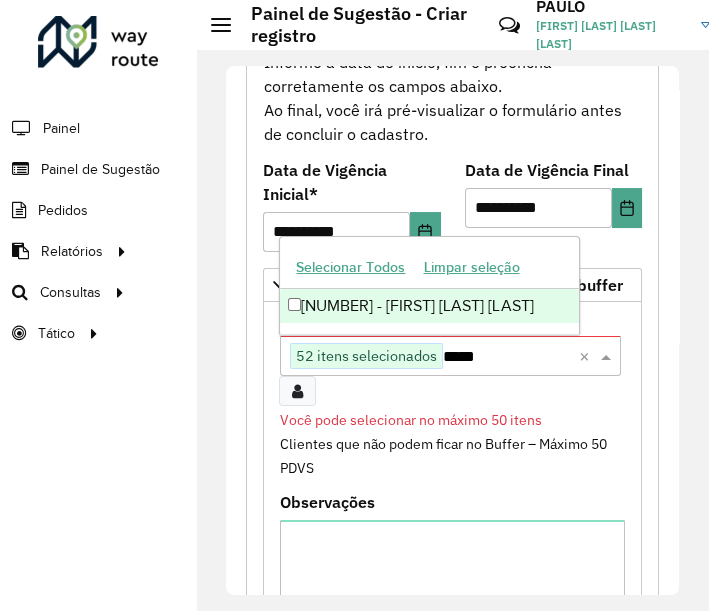 click on "[NUMBER] - [FIRST] [LAST] [LAST]" at bounding box center [429, 306] 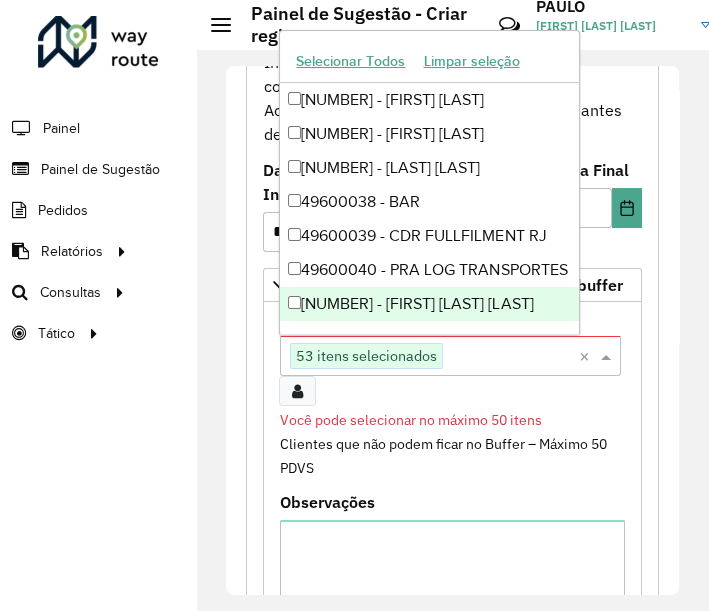 click at bounding box center (511, 357) 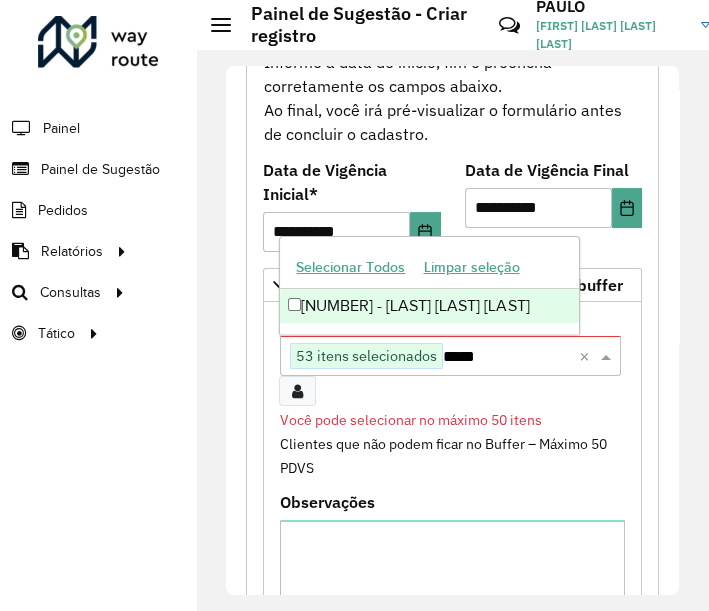 click on "[NUMBER] - [FIRST] [LAST] [LAST]" at bounding box center [429, 306] 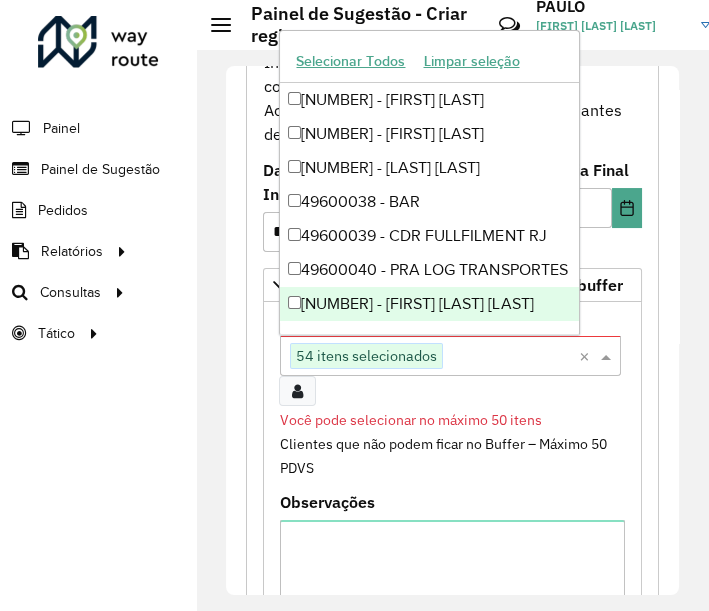 click at bounding box center (511, 357) 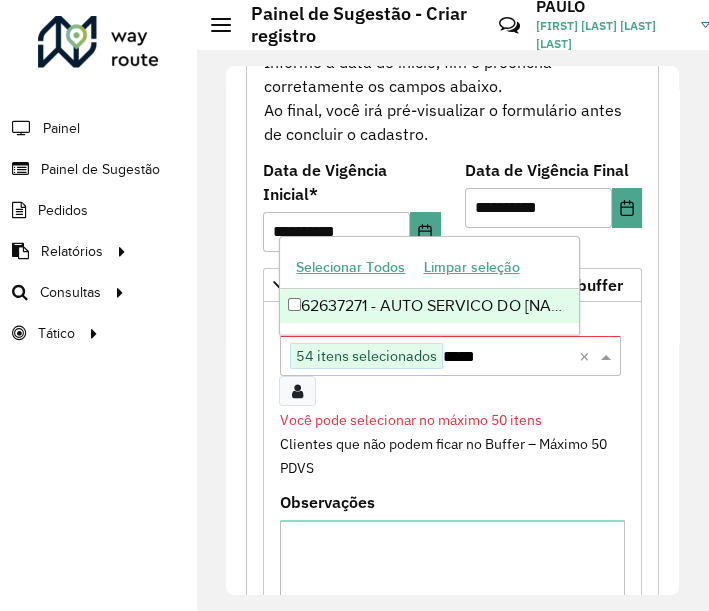 click on "[NUMBER] - [BRAND]" at bounding box center [429, 306] 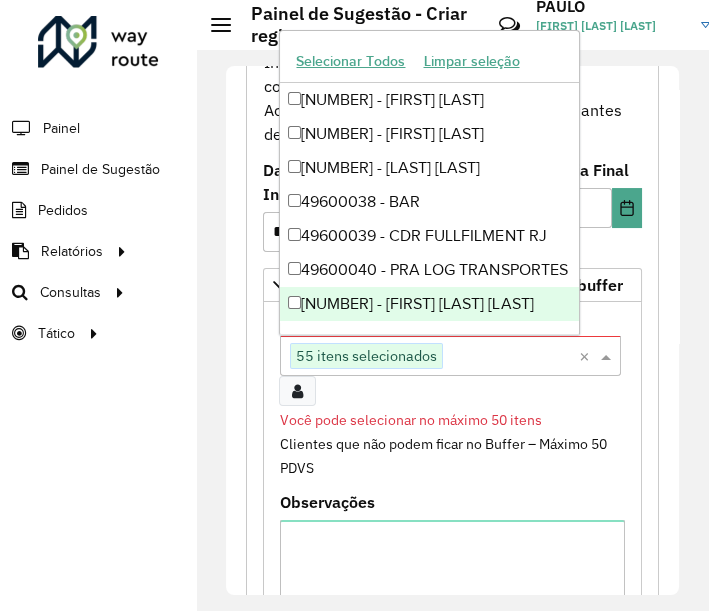 click at bounding box center (511, 357) 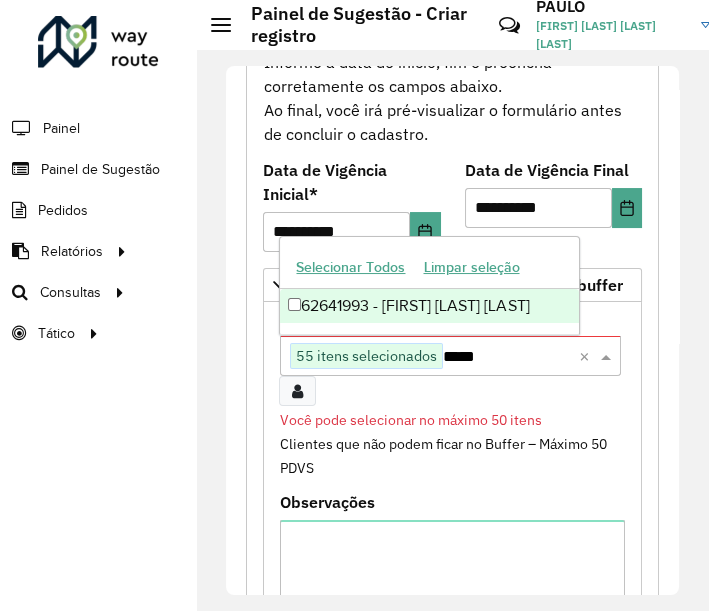 click on "[NUMBER] - [FIRST] [LAST] [LAST]" at bounding box center [429, 306] 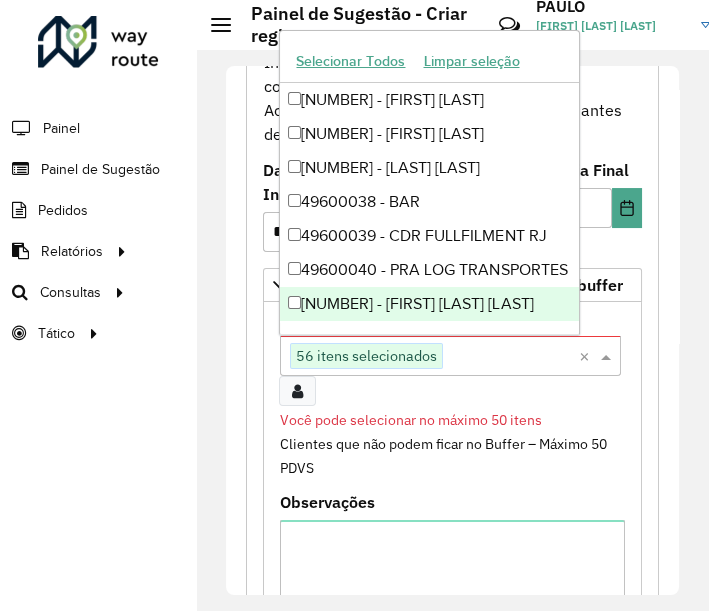 click at bounding box center [511, 357] 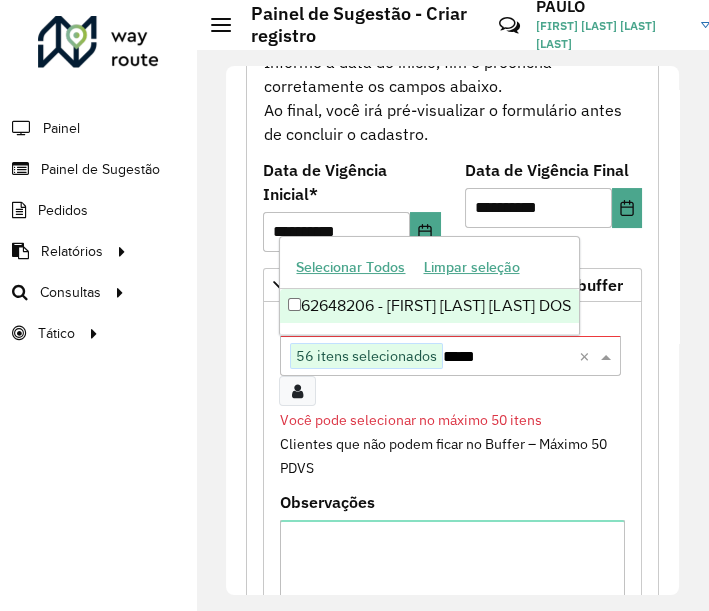 click on "[NUMBER] - [FIRST] [LAST] DOS" at bounding box center (429, 306) 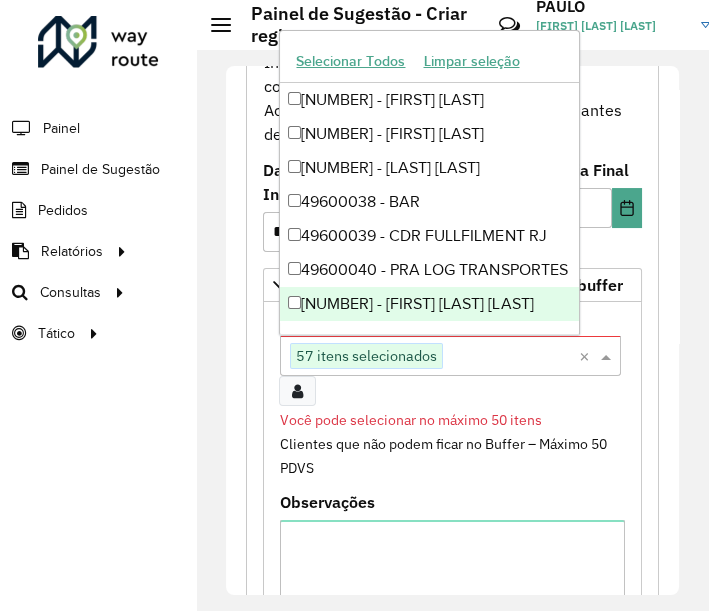 click at bounding box center [511, 357] 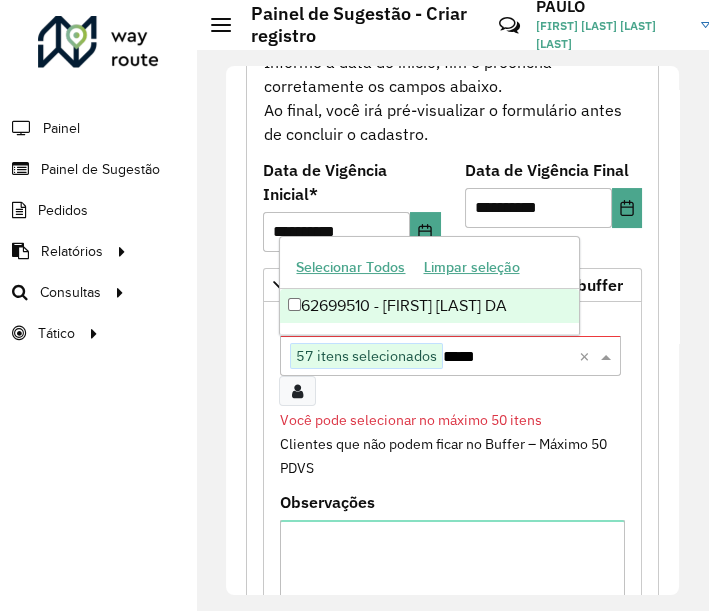 click on "62699510 - LEDIANE HENRIQUES DA" at bounding box center [429, 306] 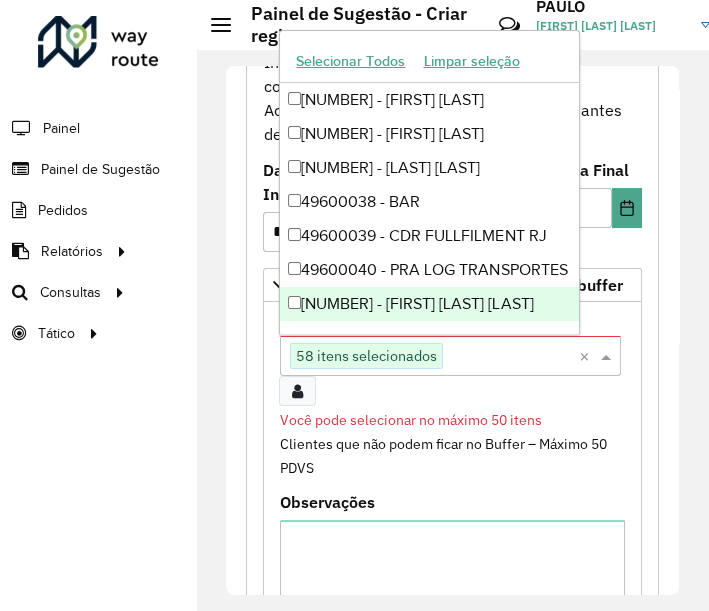 click at bounding box center (511, 357) 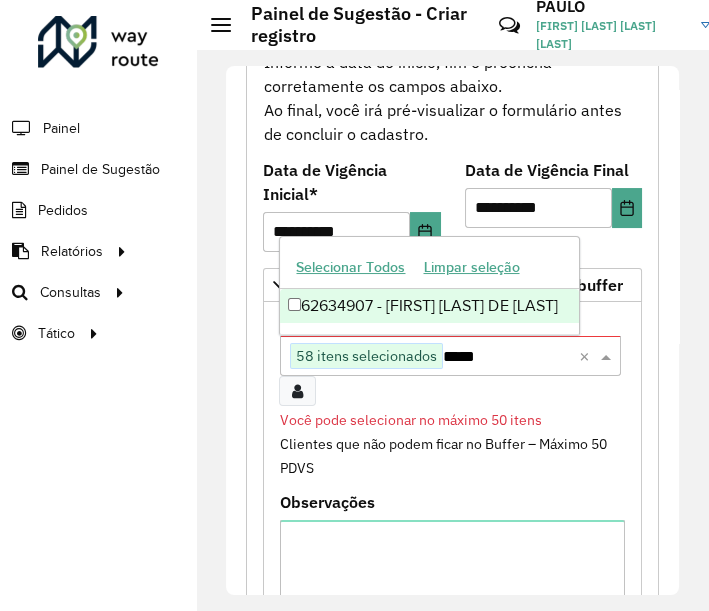 click on "62634907 - ANA LUCIA DE ANDRADE" at bounding box center (429, 306) 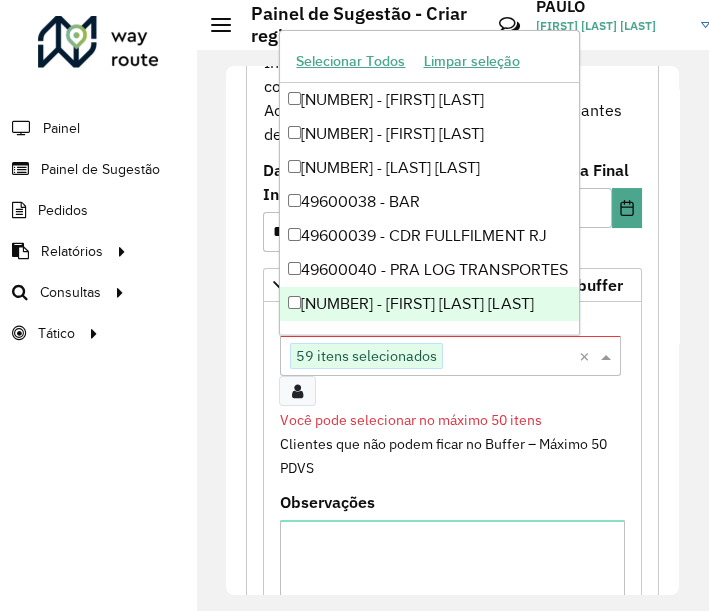 click on "Clique no botão para buscar clientes 59 itens selecionados" at bounding box center [429, 356] 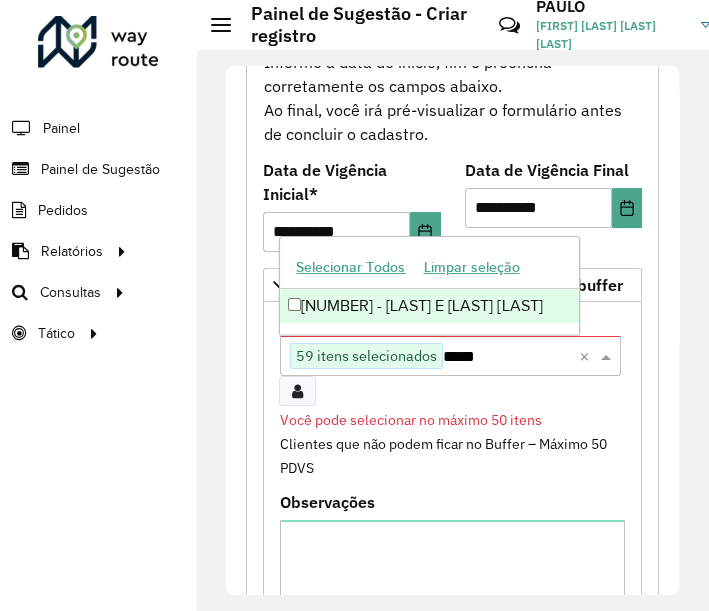 click on "[NUMBER] - [NUMBER] - SIQUEIRA E SOUZA COM" at bounding box center (429, 306) 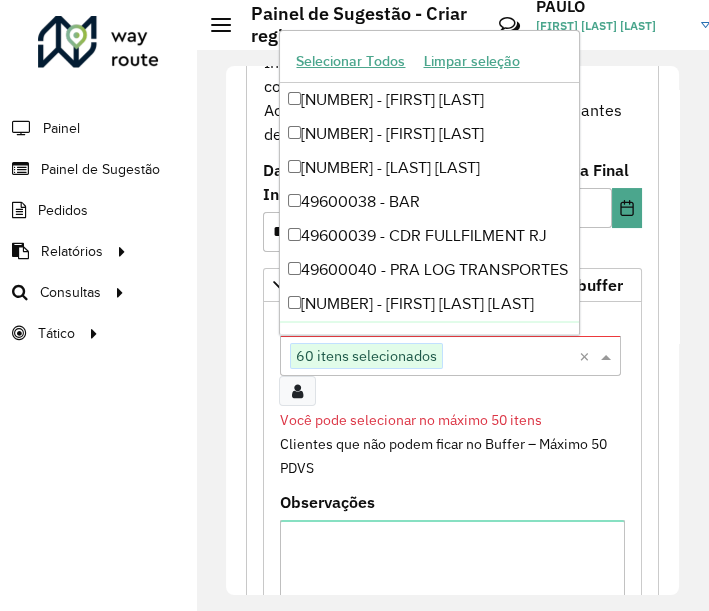 click at bounding box center [511, 357] 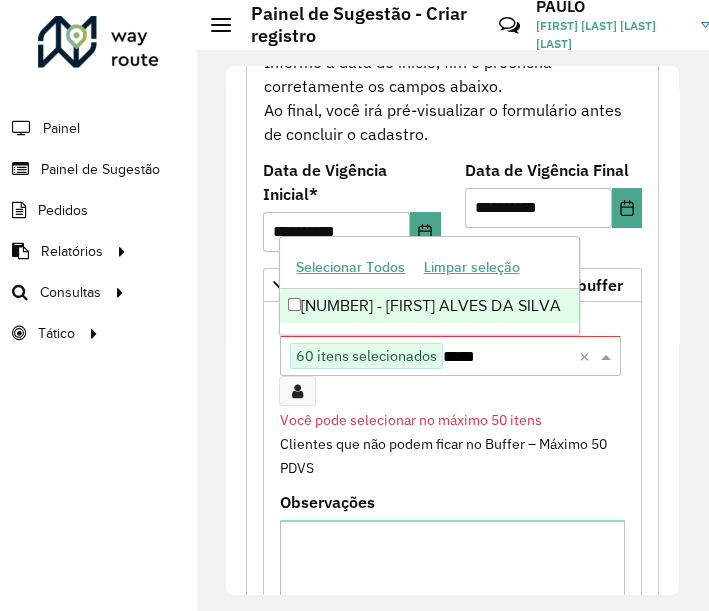 click on "[NUMBER] - [FIRST] [LAST]" at bounding box center (429, 306) 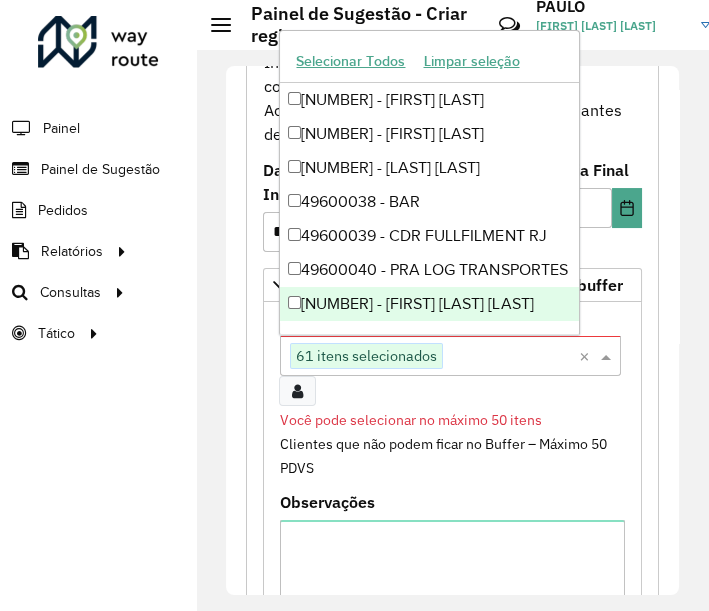 click at bounding box center [511, 357] 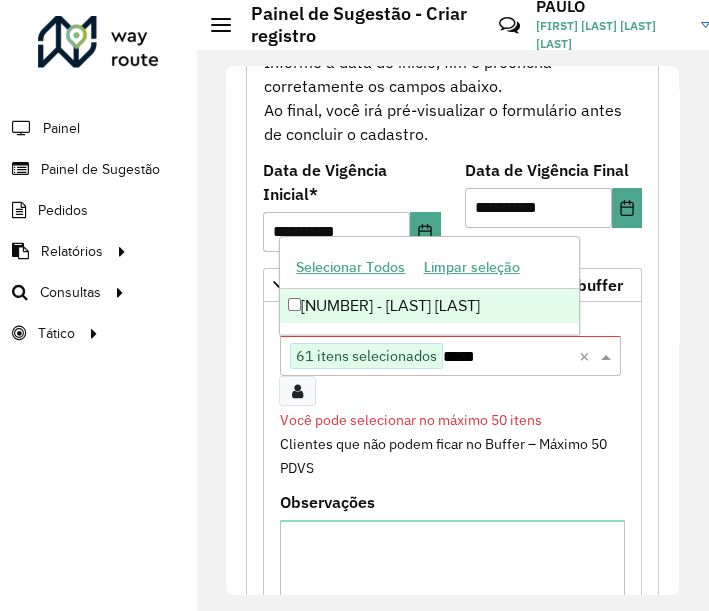 click on "62637613 - SUPER MERCADO AZERED" at bounding box center (429, 306) 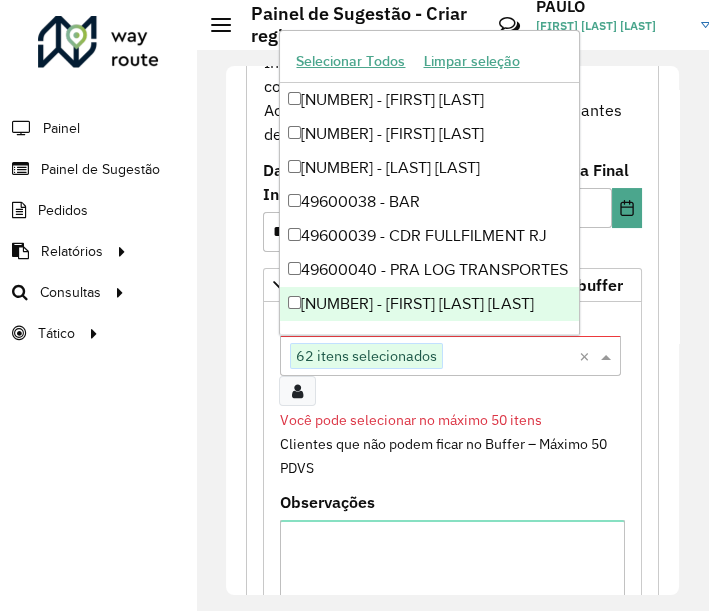 click at bounding box center [511, 357] 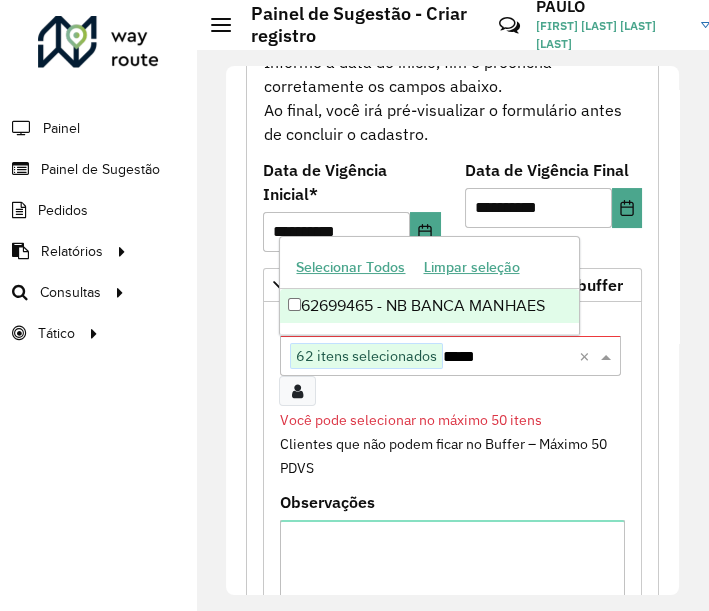 click on "62699465 - NB BANCA MANHAES" at bounding box center [429, 306] 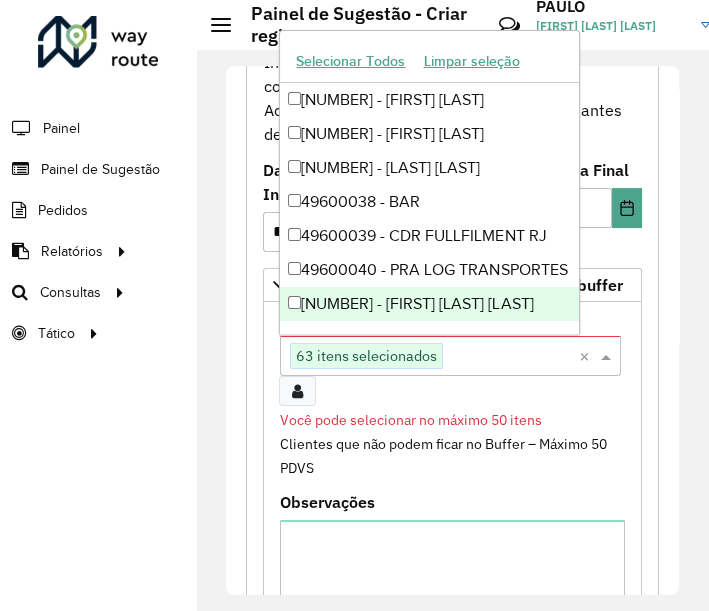 click at bounding box center [511, 357] 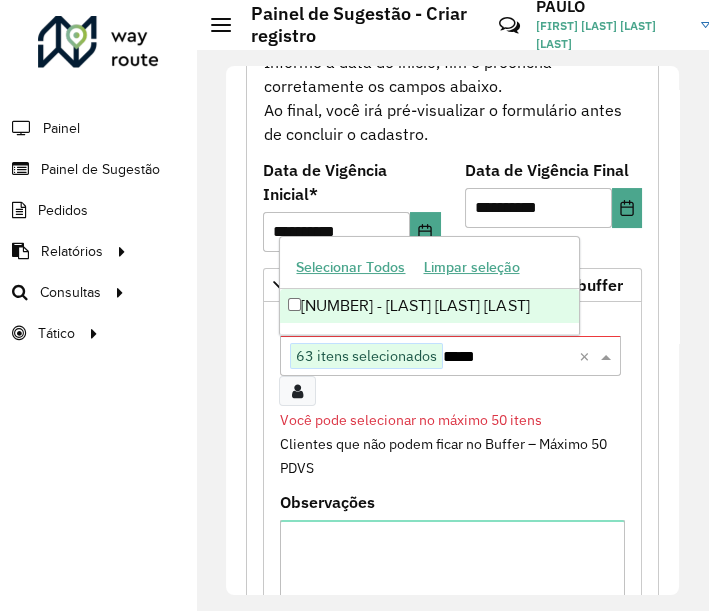 click on "[NUMBER] - [FIRST] [LAST] [LAST]" at bounding box center (429, 306) 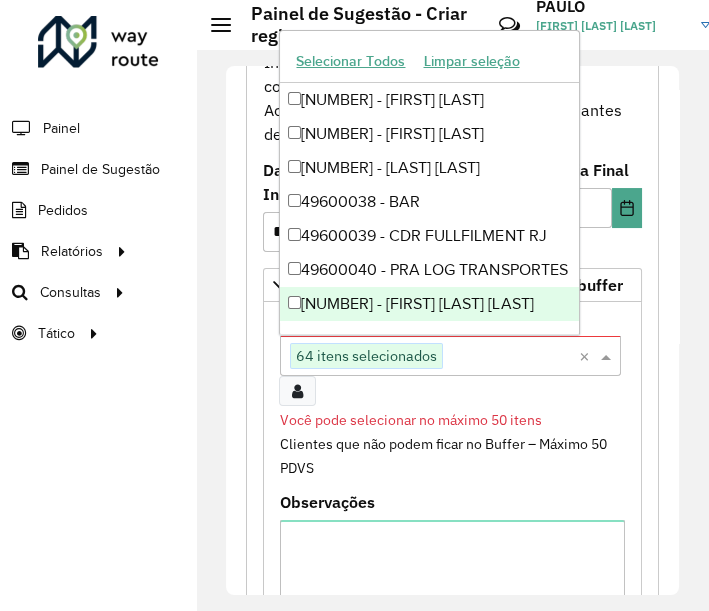 click at bounding box center [511, 357] 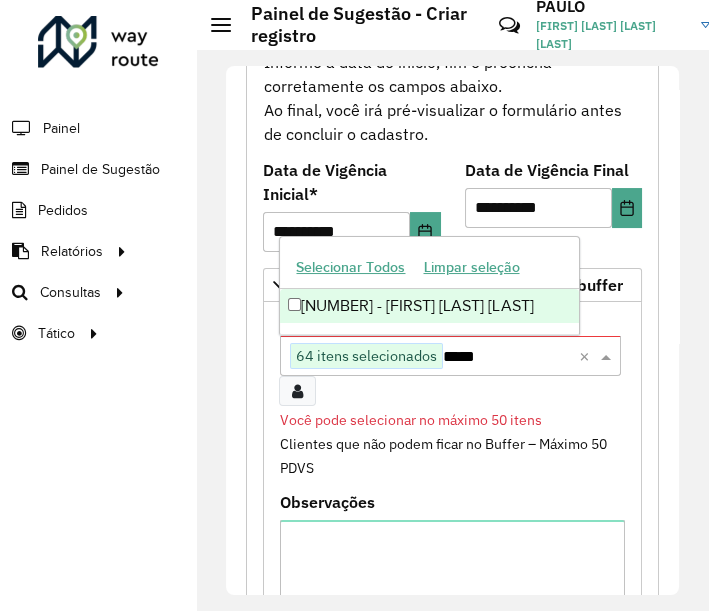 click on "[PHONE] - [NAME]" at bounding box center (429, 306) 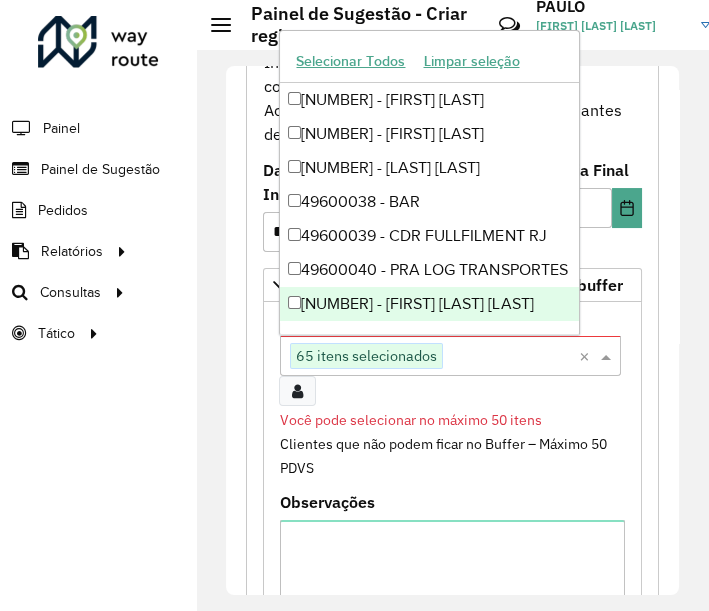 click at bounding box center (511, 357) 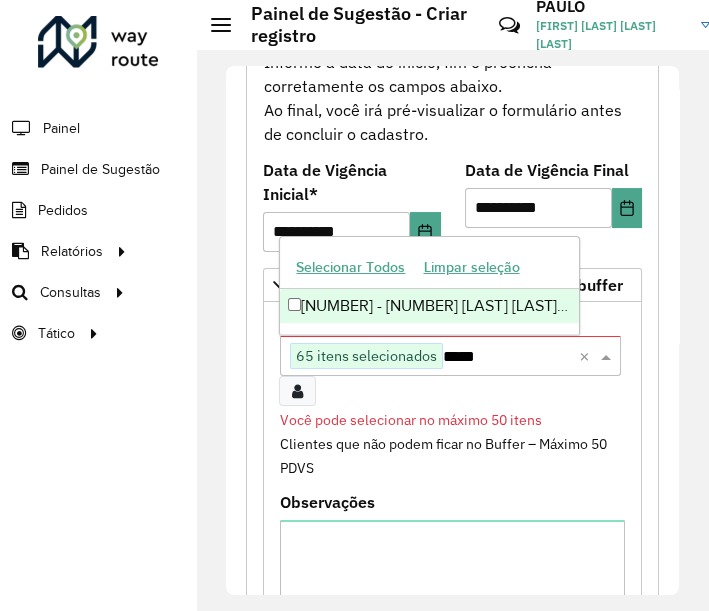 click on "[NUMBER] - [NUMBER] [FIRST] [LAST]" at bounding box center [429, 306] 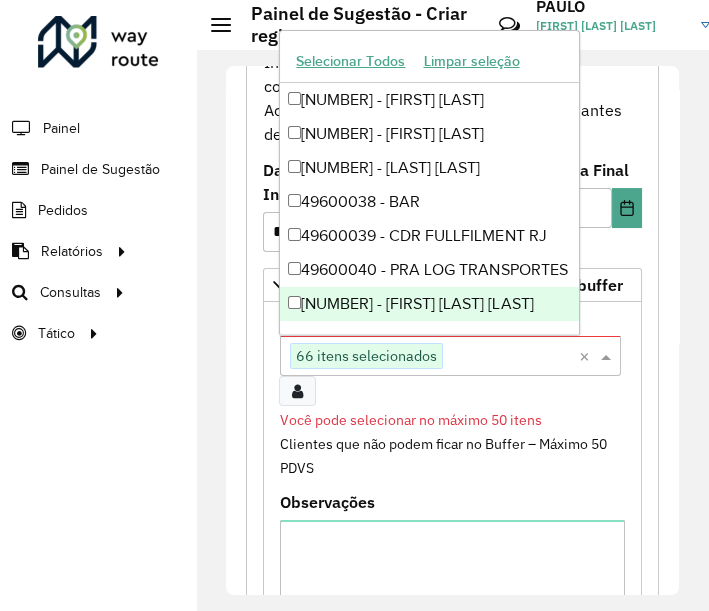 click at bounding box center (511, 357) 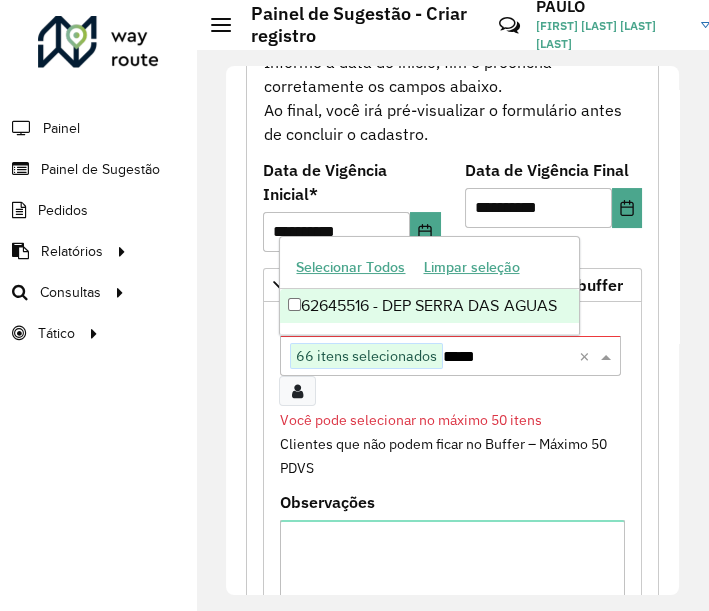 click on "62645516 - DEP SERRA DAS AGUAS" at bounding box center [429, 306] 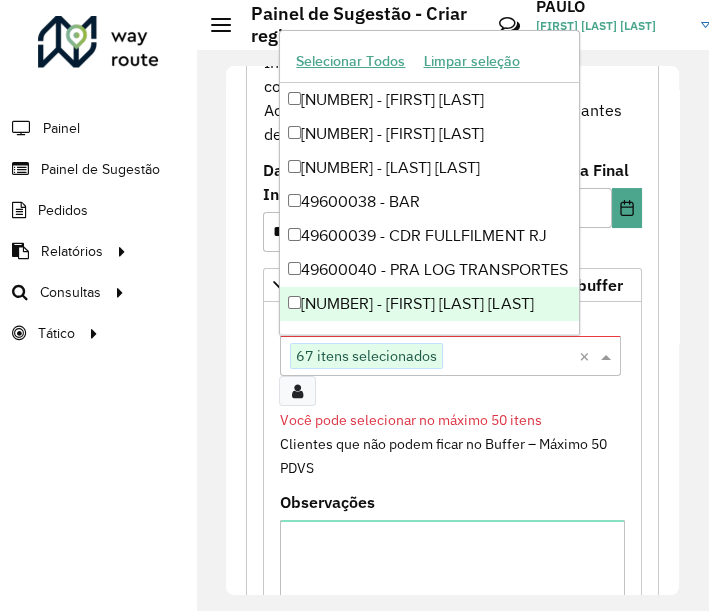 click at bounding box center [511, 357] 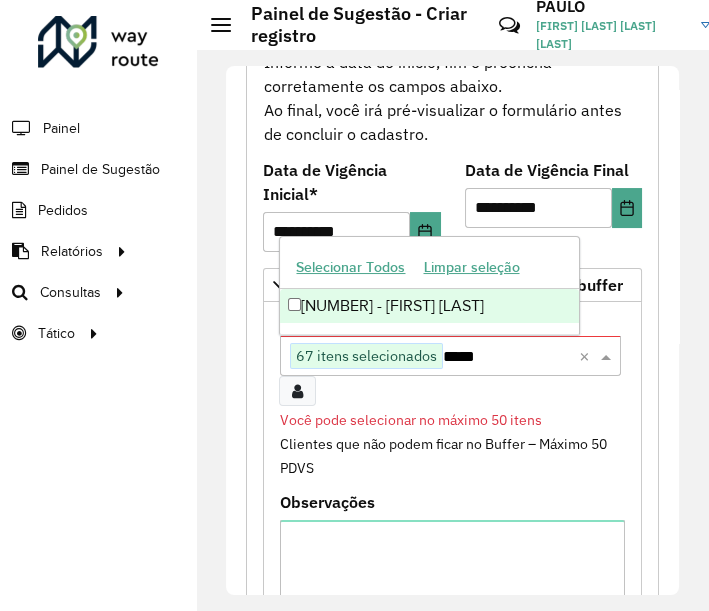 click on "[NUMBER] - [LAST_NAME]" at bounding box center (429, 306) 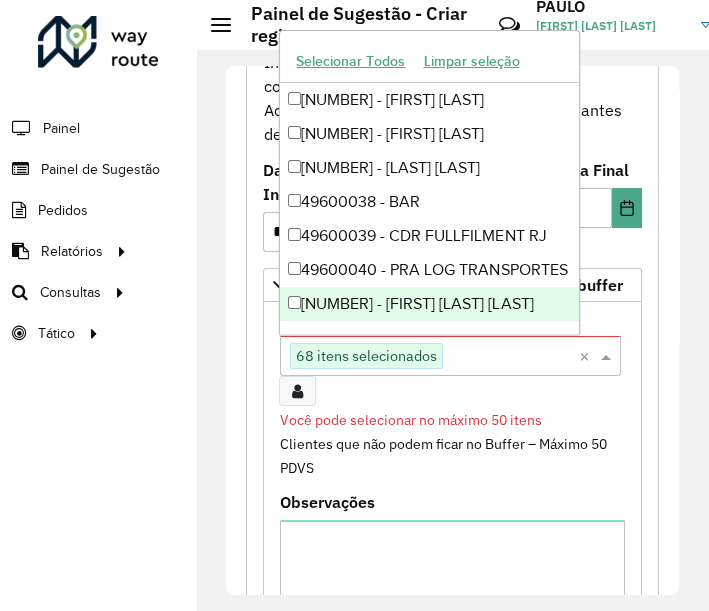 click at bounding box center [511, 357] 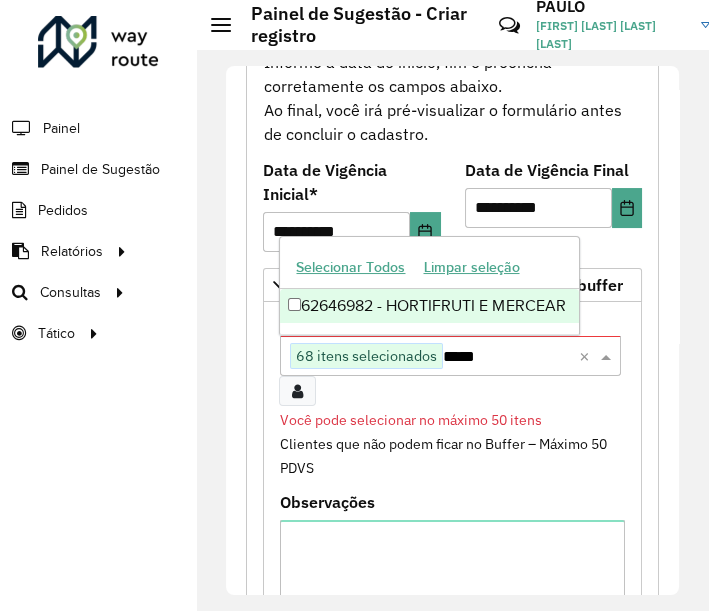 click on "Selecionar Todos   Limpar seleção   62646982 - HORTIFRUTI E MERCEAR" at bounding box center [429, 285] 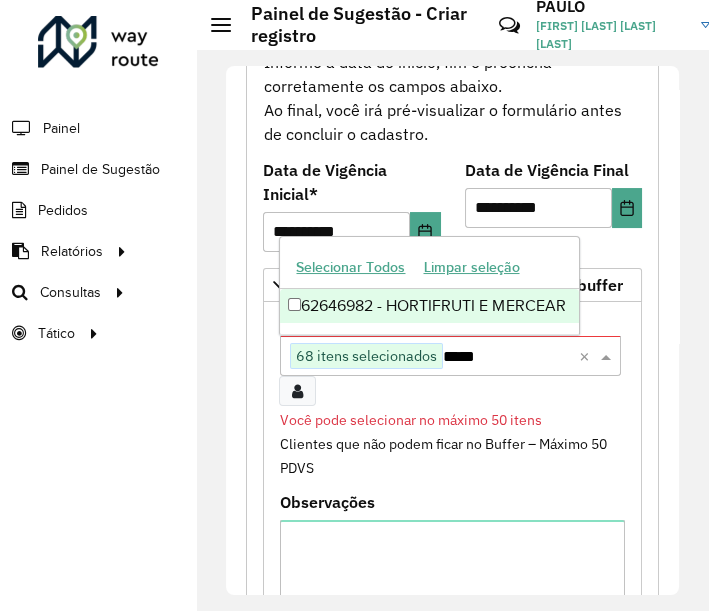 click on "62646982 - HORTIFRUTI E MERCEAR" at bounding box center [429, 306] 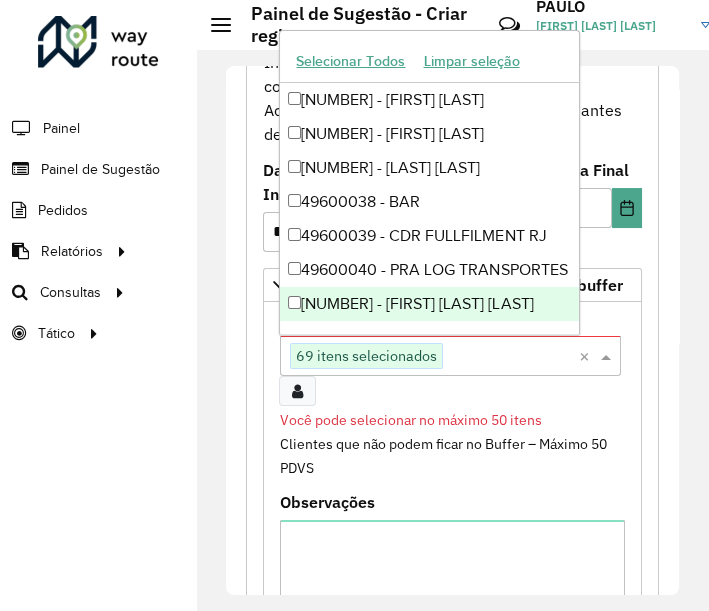 click at bounding box center [511, 357] 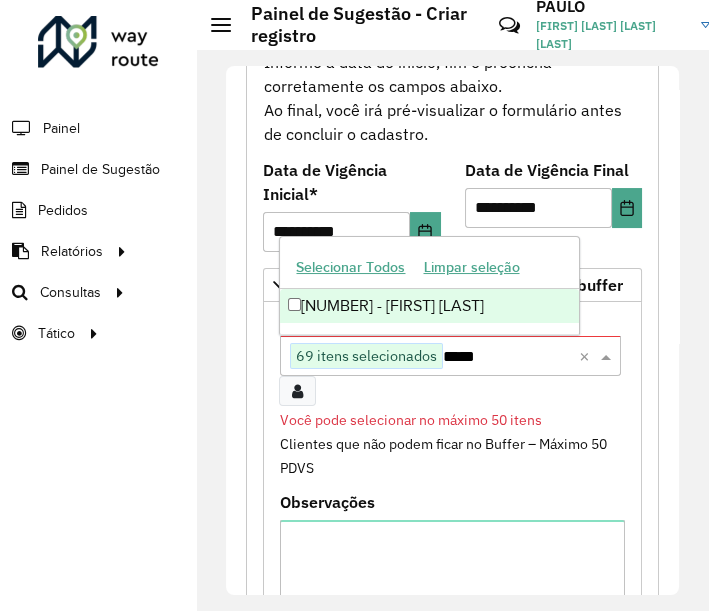 click on "[NUMBER] - [FIRST] [LAST] [LAST]" at bounding box center (429, 306) 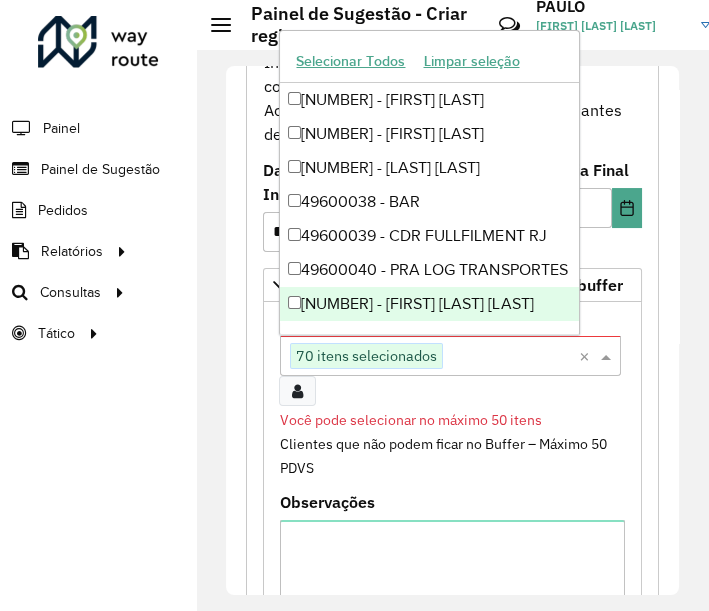 click at bounding box center (511, 357) 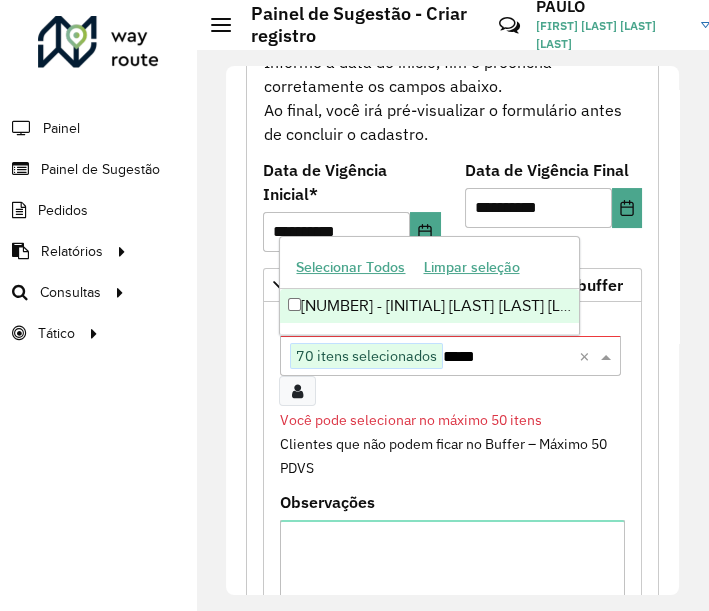 click on "[PHONE] - [BRAND]" at bounding box center (429, 306) 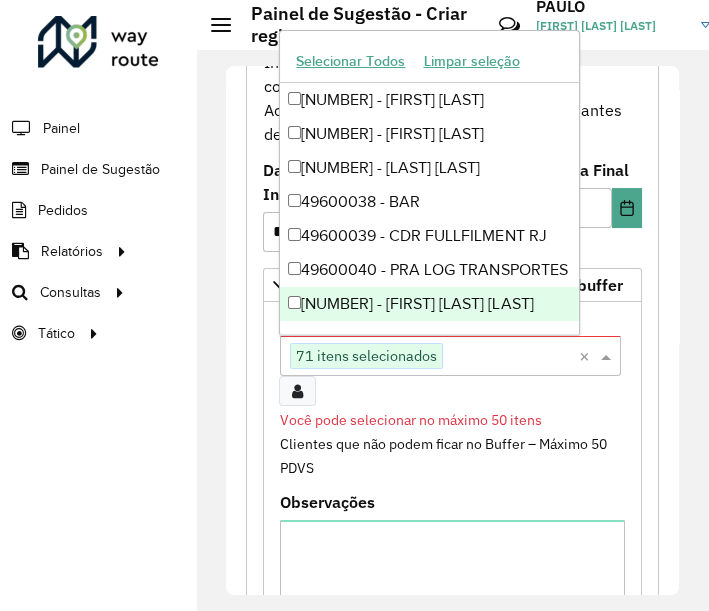 click at bounding box center [511, 357] 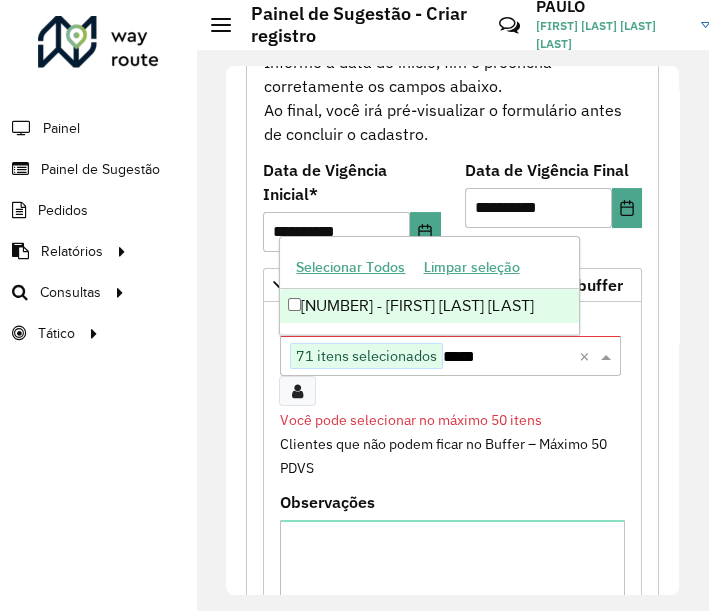 type on "*****" 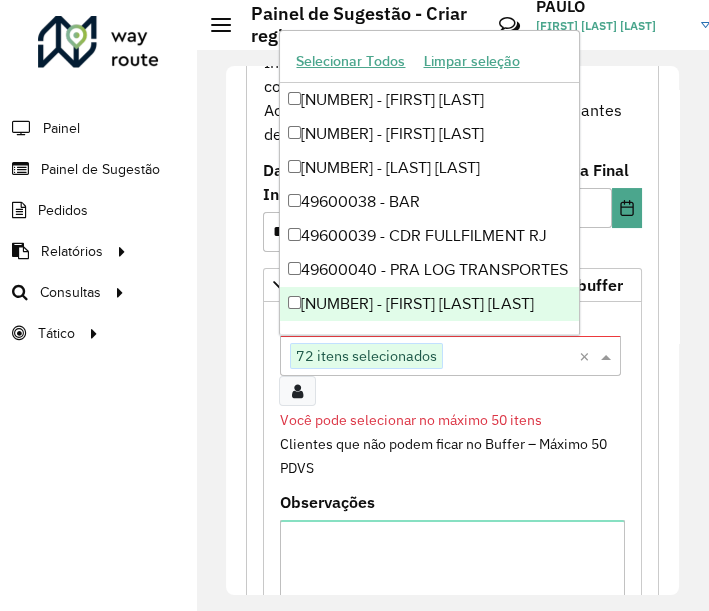 click at bounding box center (511, 357) 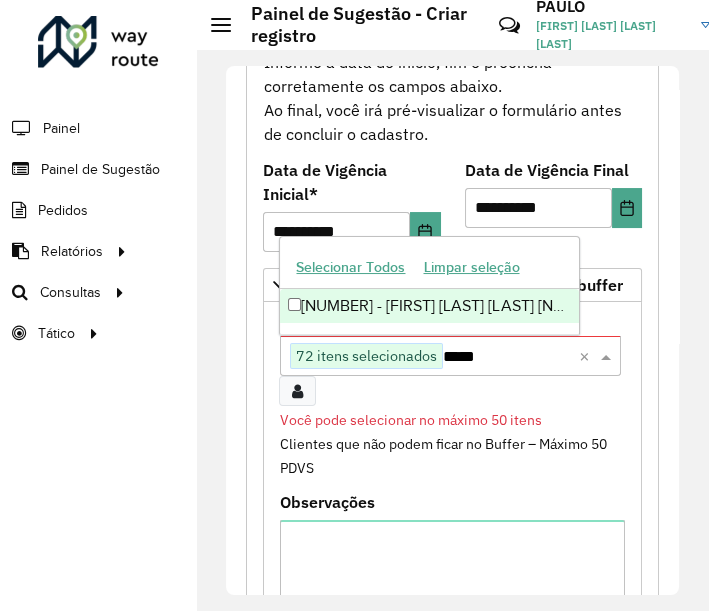 click on "[NUMBER] - [LAST_NAME] [NUMBER]" at bounding box center [429, 306] 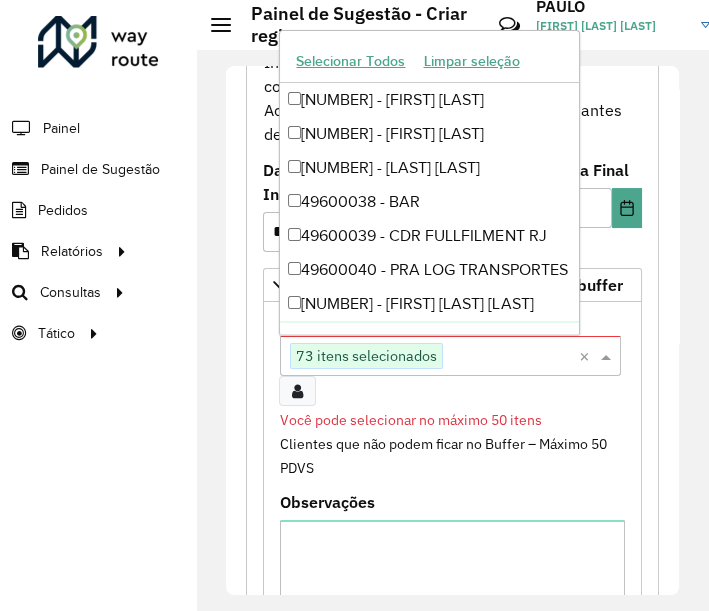 click at bounding box center (511, 357) 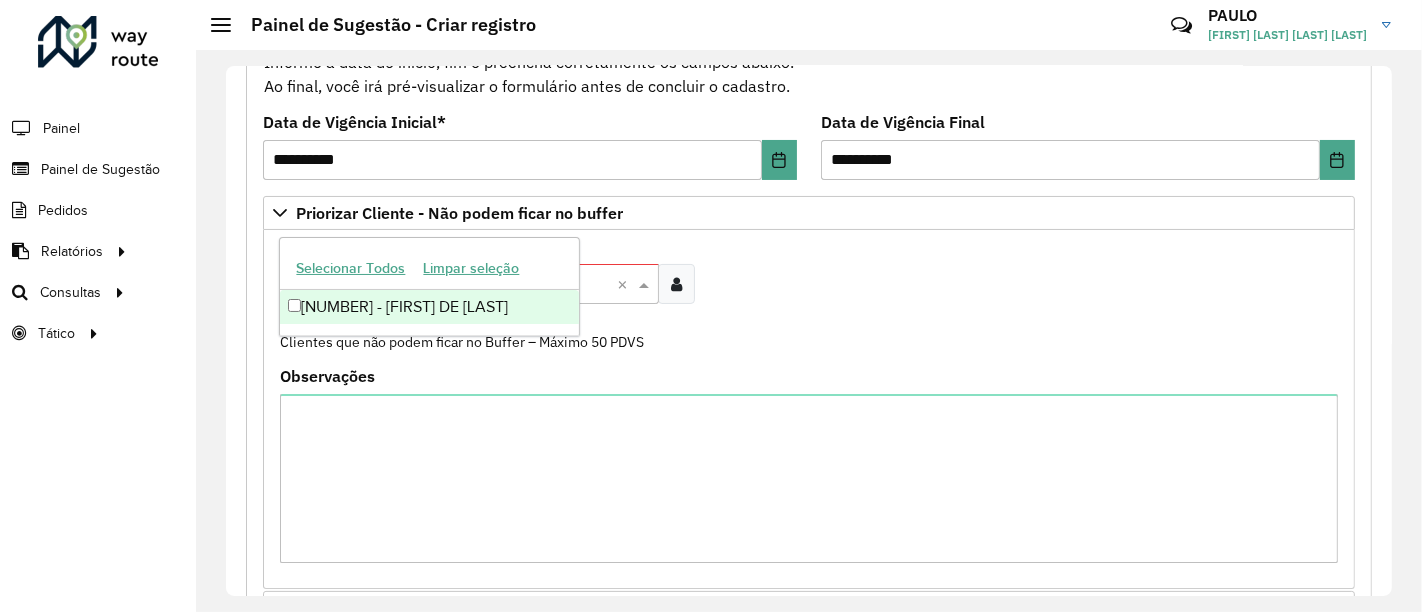 type on "*****" 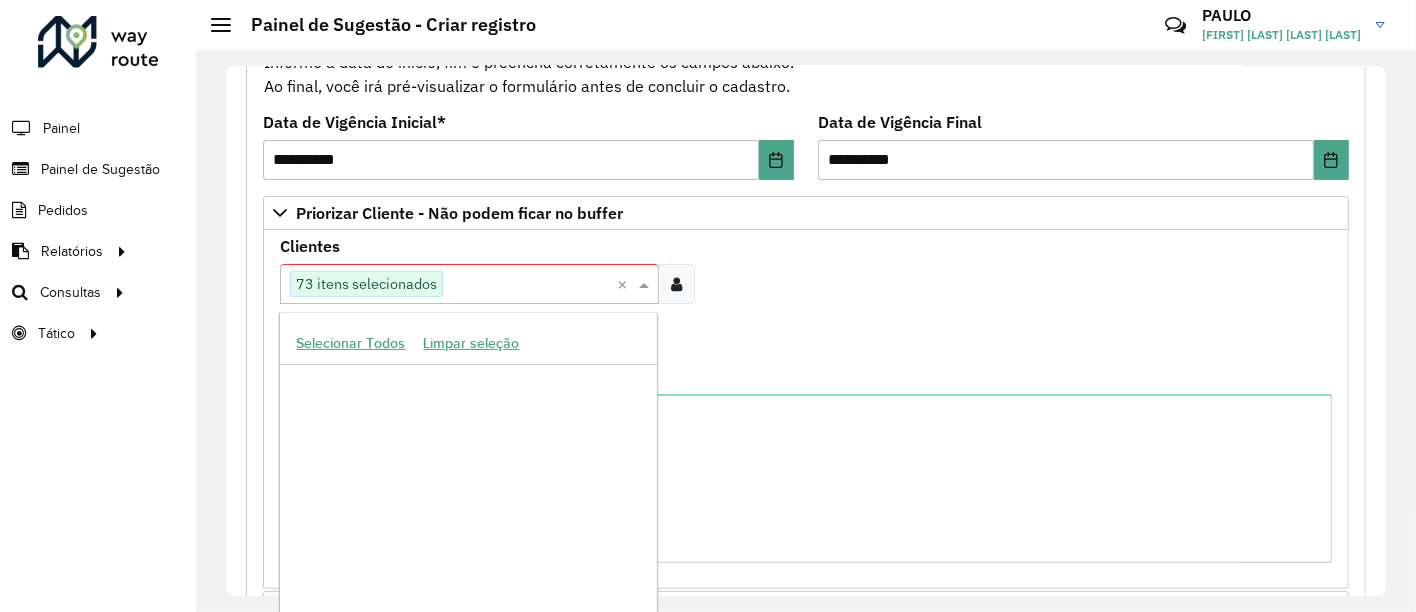 click at bounding box center (530, 285) 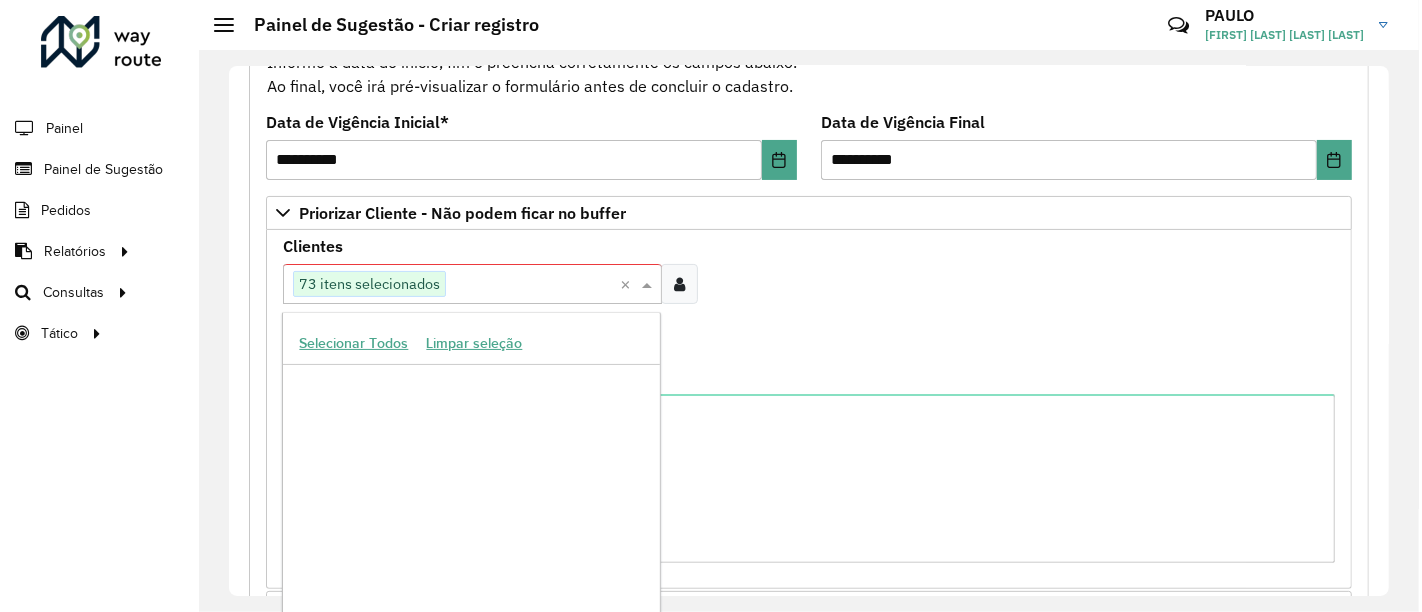 scroll, scrollTop: 0, scrollLeft: 0, axis: both 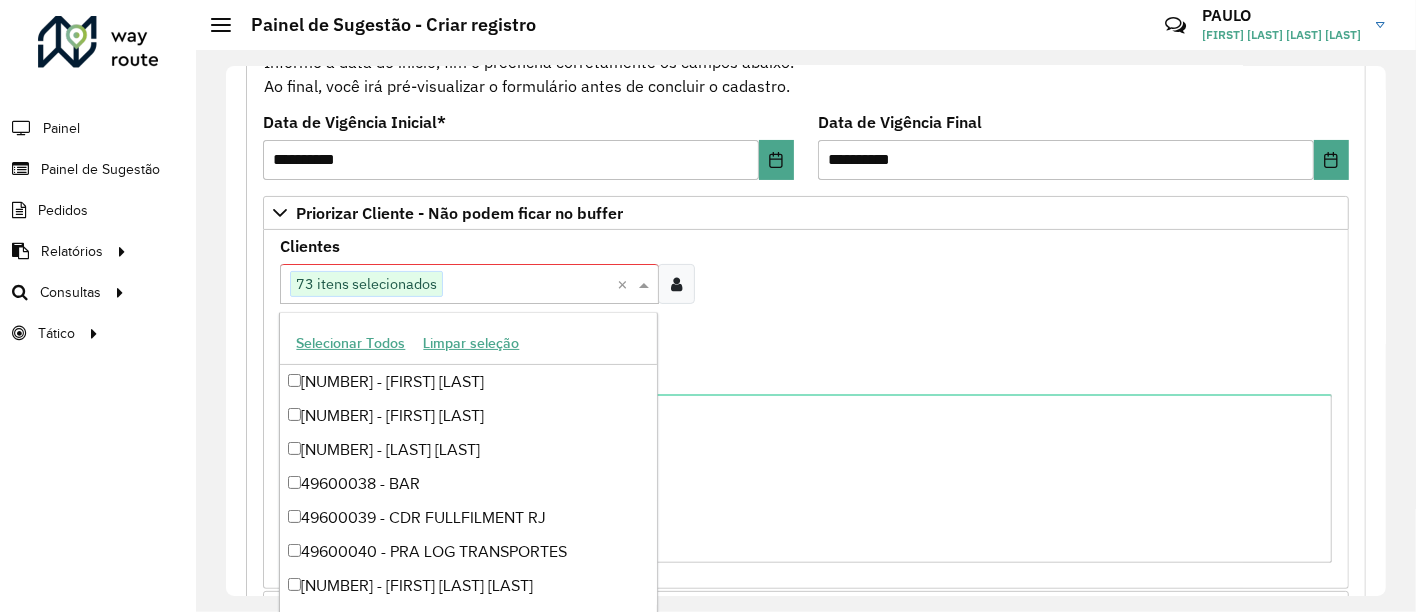 click on "Você pode selecionar no máximo 50 itens" at bounding box center [806, 318] 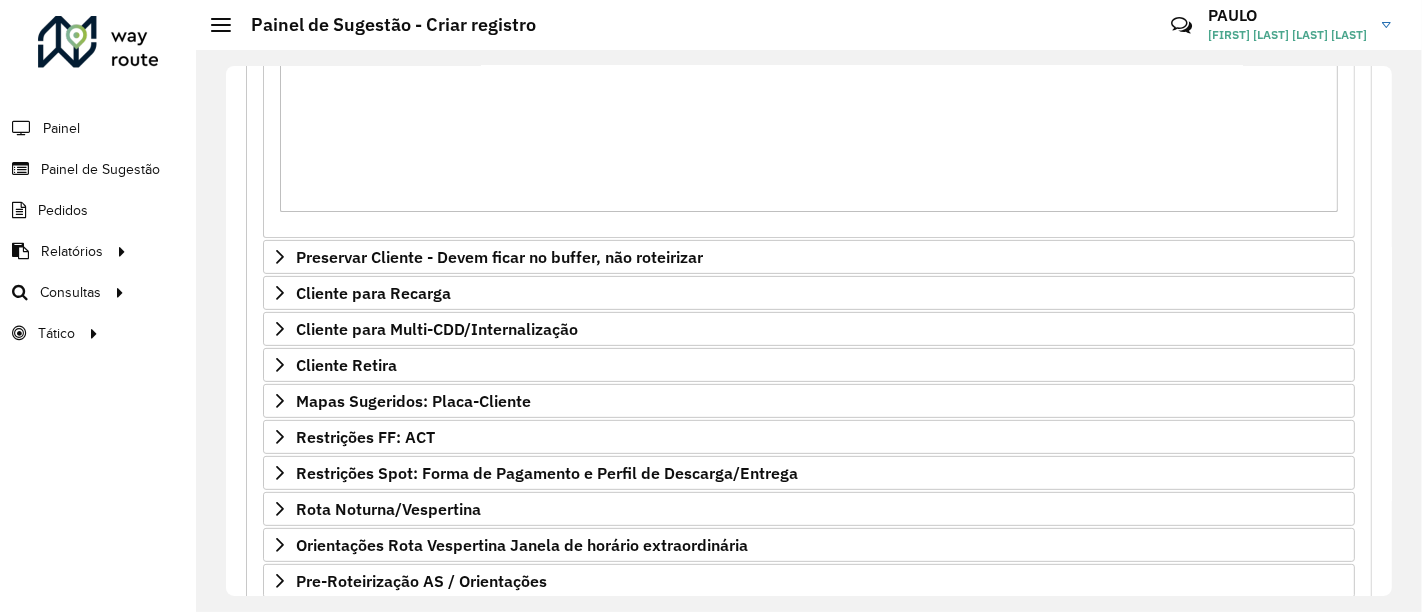 scroll, scrollTop: 734, scrollLeft: 0, axis: vertical 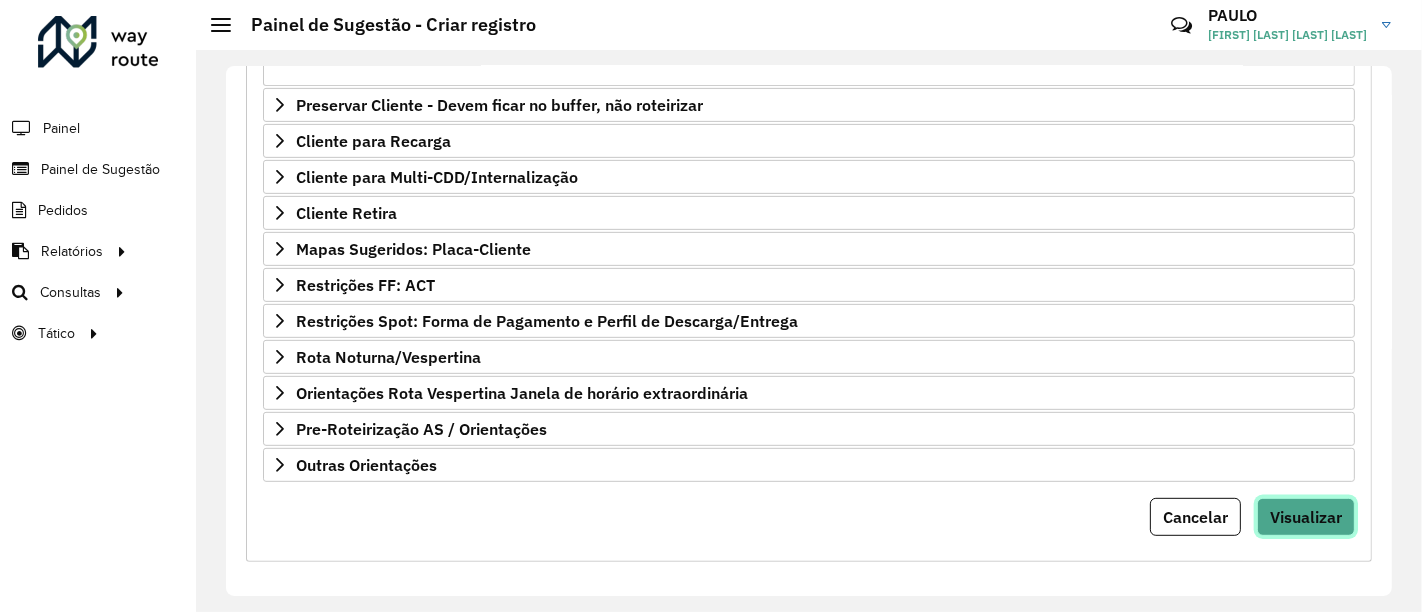 click on "Visualizar" at bounding box center [1306, 517] 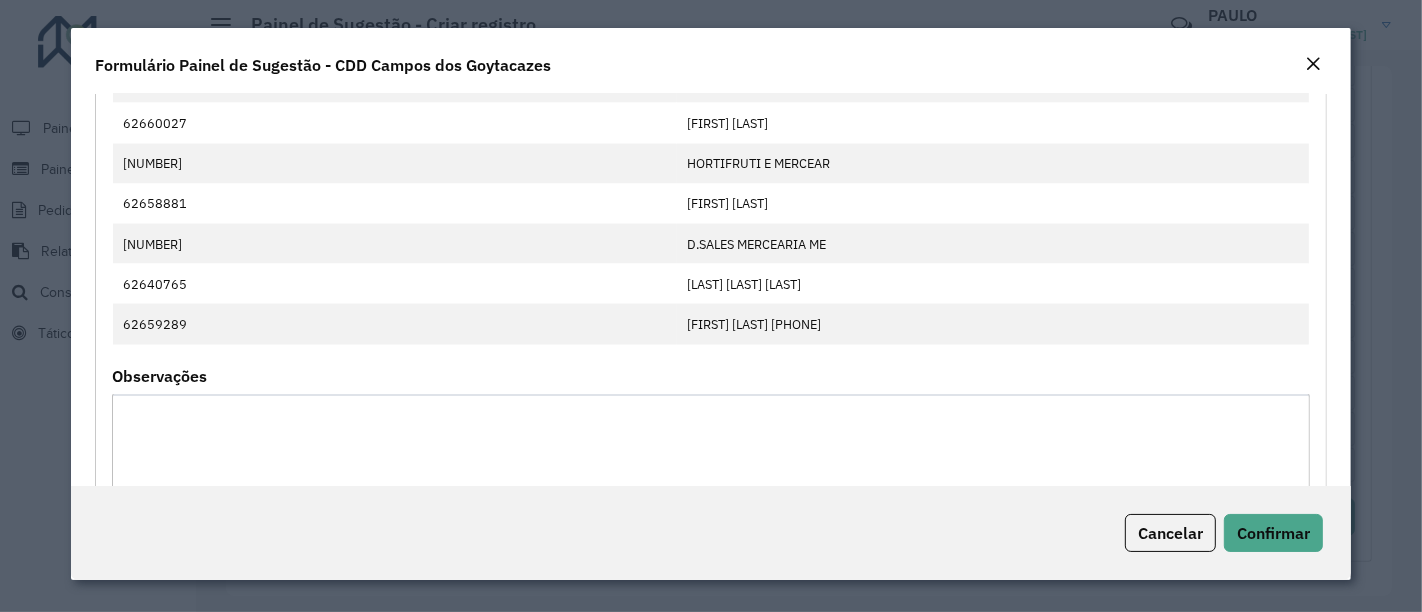 scroll, scrollTop: 2871, scrollLeft: 0, axis: vertical 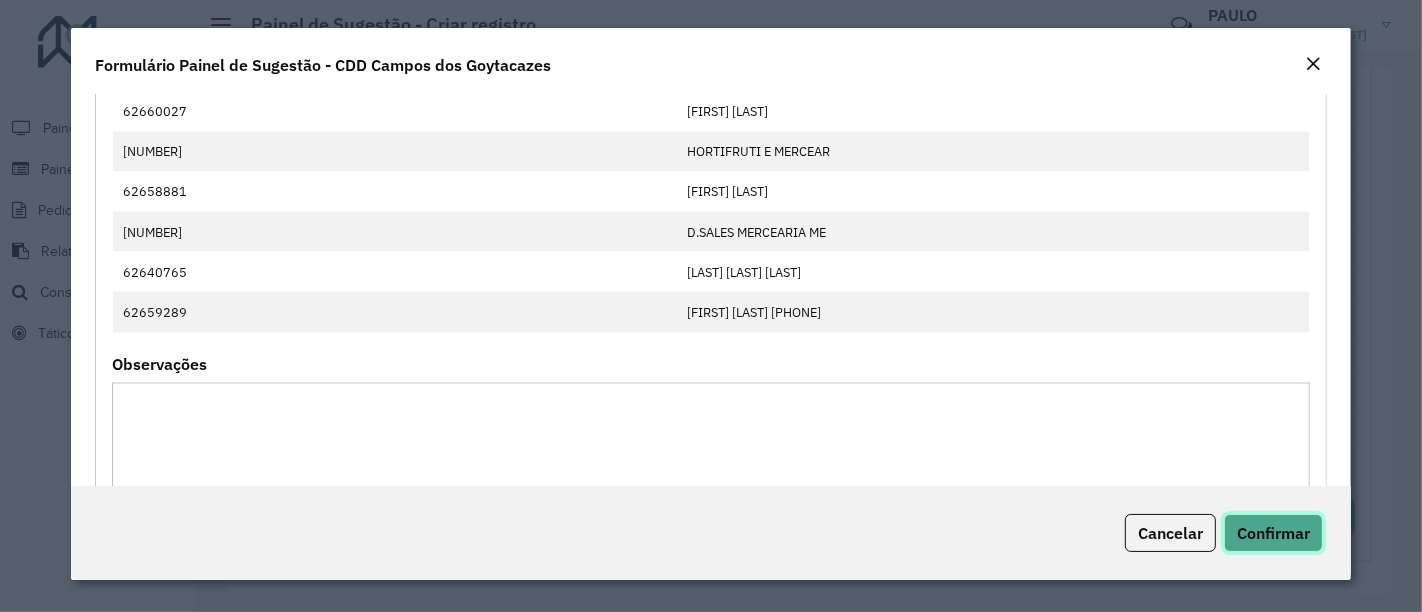 click on "Confirmar" 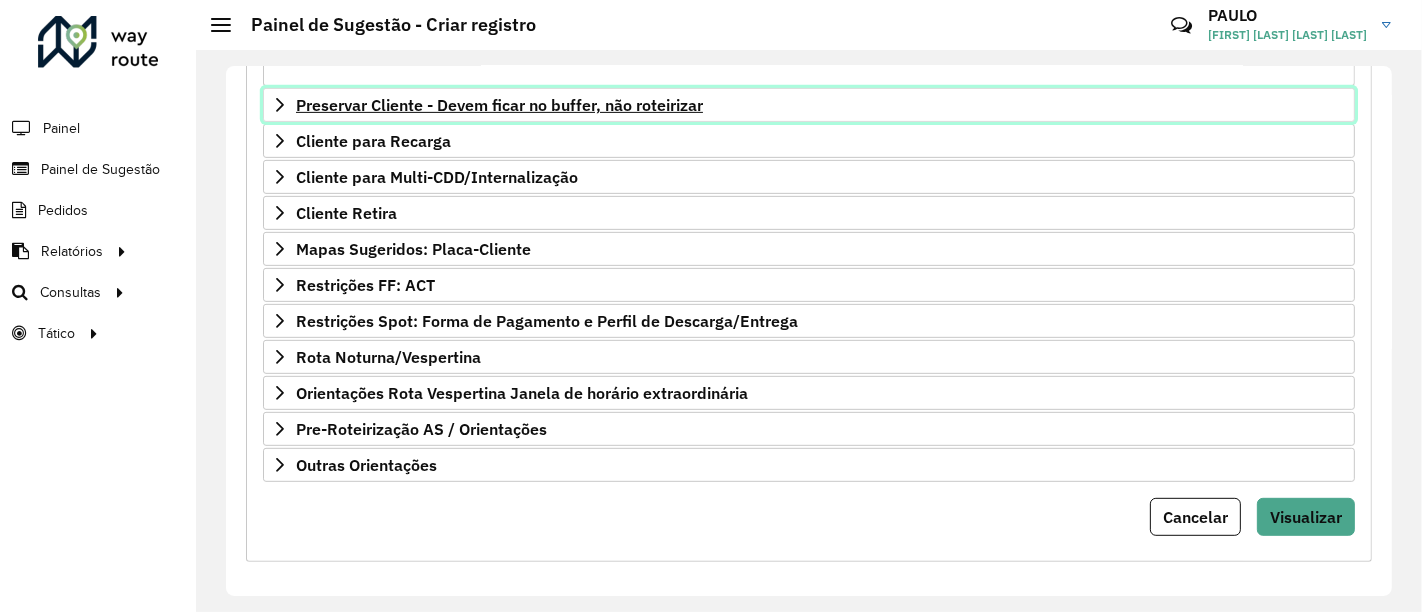 click on "Preservar Cliente - Devem ficar no buffer, não roteirizar" at bounding box center (809, 105) 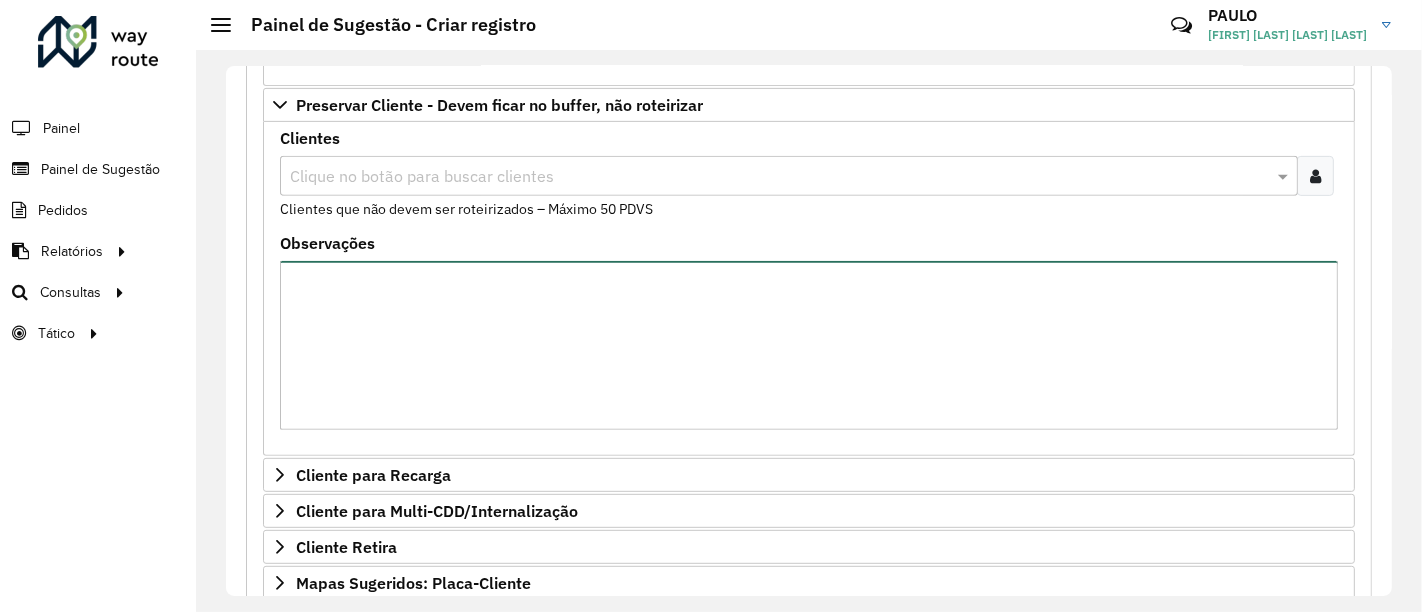 click on "Observações" at bounding box center [809, 345] 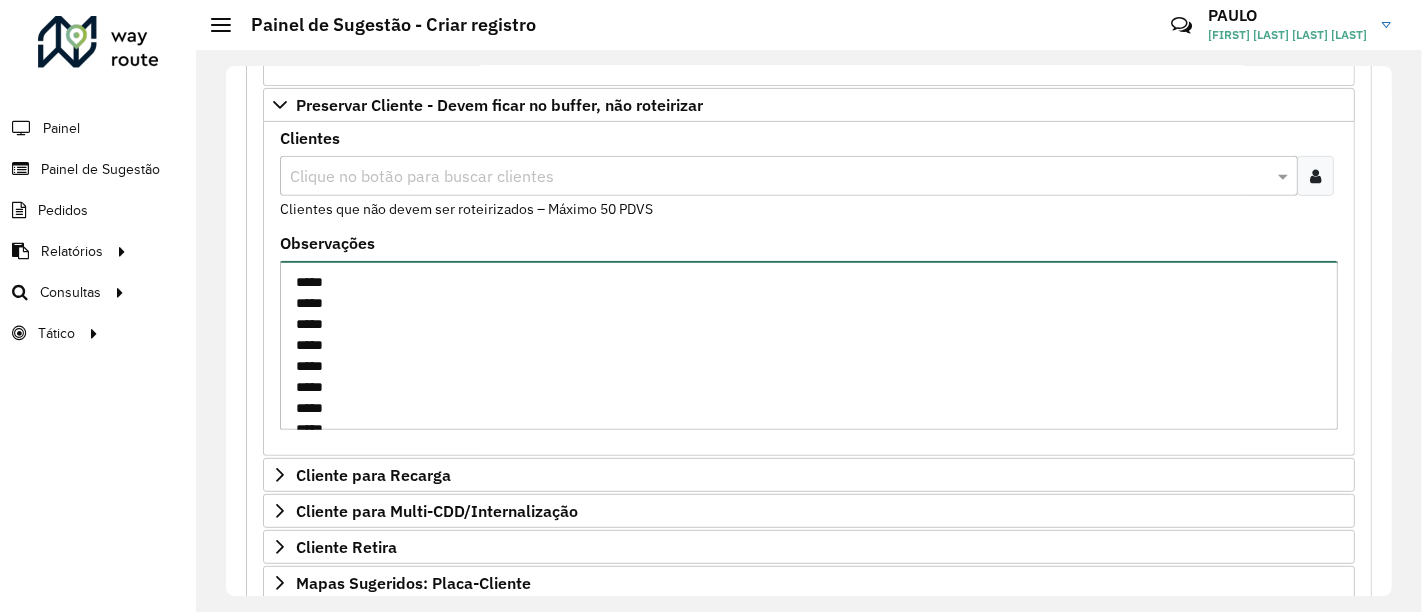 scroll, scrollTop: 2445, scrollLeft: 0, axis: vertical 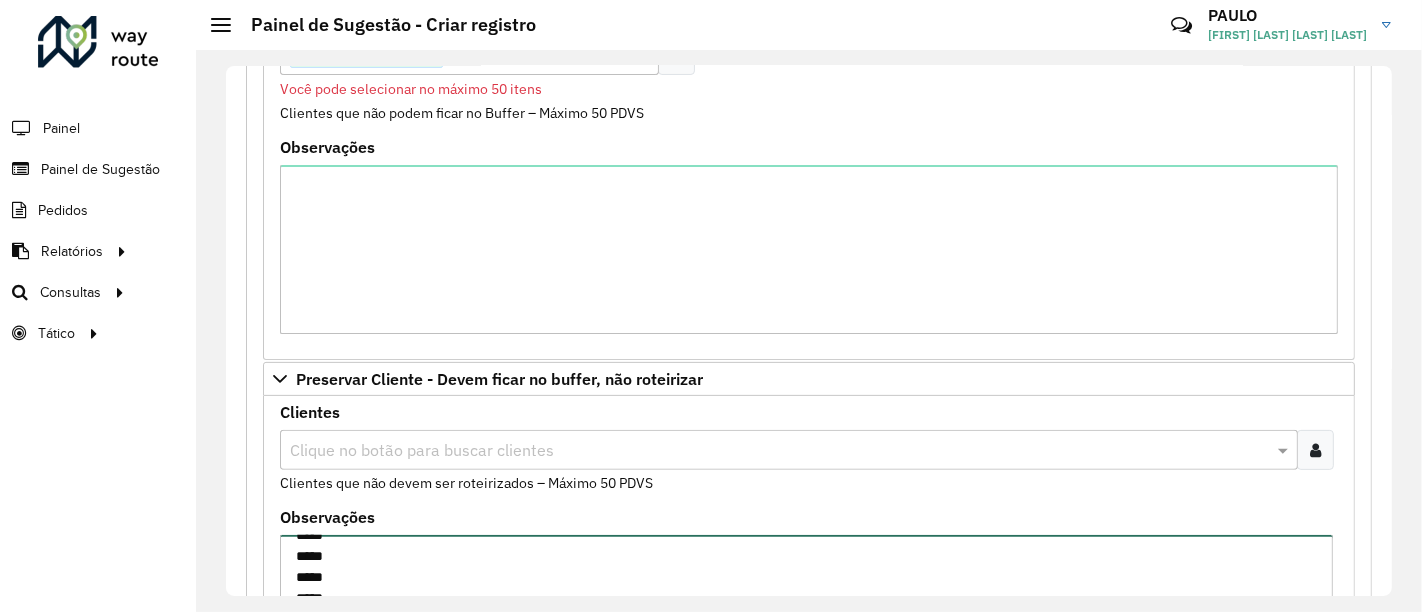 type on "*****
*****
*****
*****
*****
*****
*****
*****
*****
*****
*****
*****
*****
*****
*****
*****
*****
*****
*****
*****
*****
*****
*****
*****
*****
*****
*****
*****
*****
*****
*****
*****
*****
*****
*****
*****
*****
*****
*****
*****
*****
*****
*****
*****
*****
*****
*****
*****
*****
*****
*****
*****
*****
*****
*****
*****
*****
*****
*****
*****
*****
*****
*****
*****
*****
*****
*****
*****
*****
*****
*****
*****
*****
*****
*****
*****
*****
*****
*****
*****
*****
*****
*****
*****
*****
*****
*****
*****
*****
*****
*****
*****
*****
*****
*****
*****
*****
*****
*****
*****
*****
*****
*****
*****
*****
*****
*****
*****
*****
*****
*****
*****
*****
*****
*****
*****
*****
*****
*****
*****
*****
*****
*****" 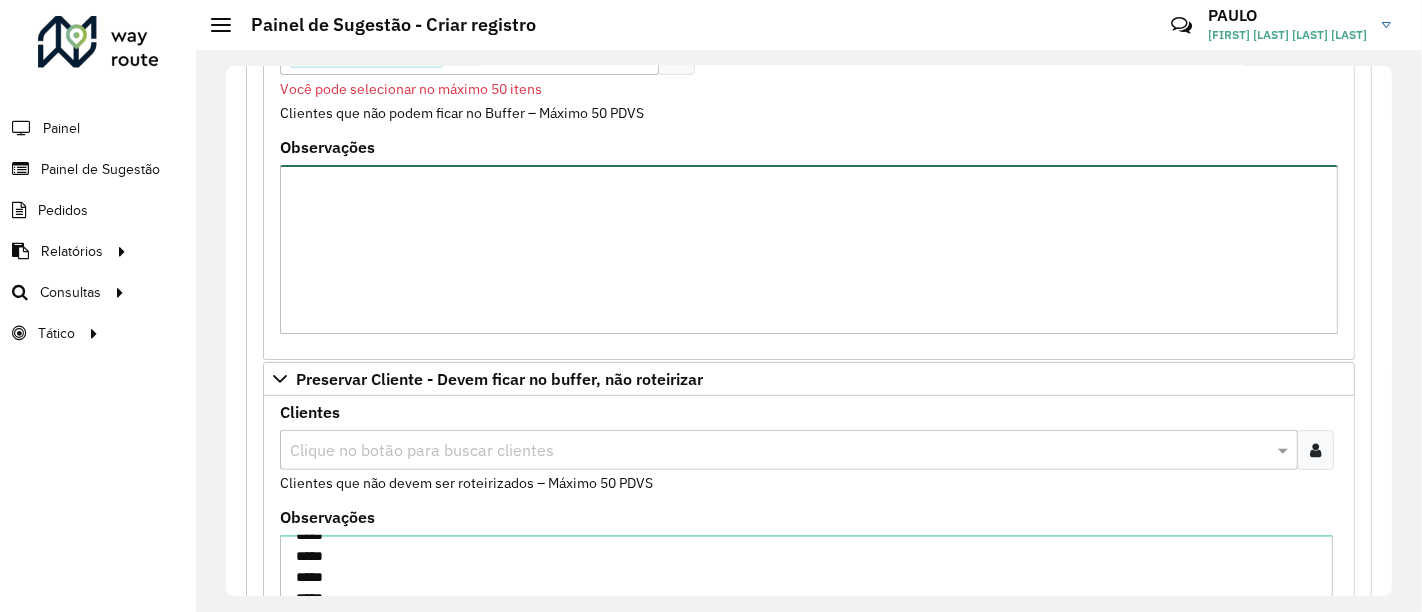 click on "Observações" at bounding box center (809, 249) 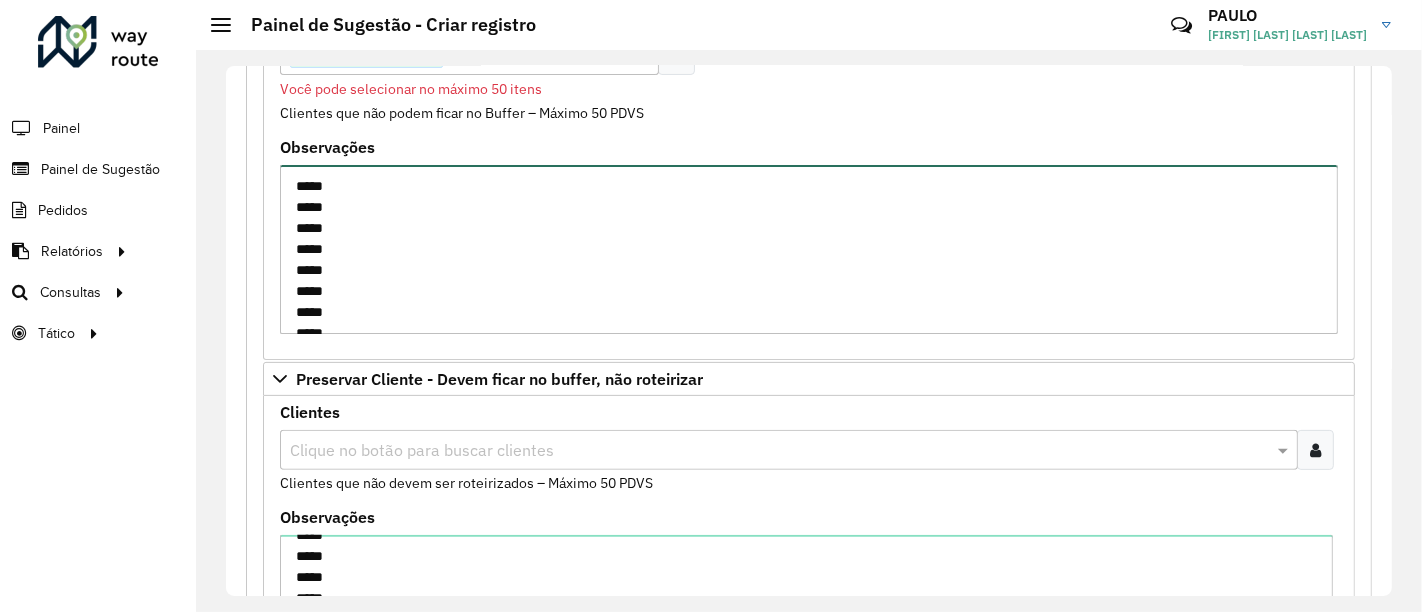 scroll, scrollTop: 2445, scrollLeft: 0, axis: vertical 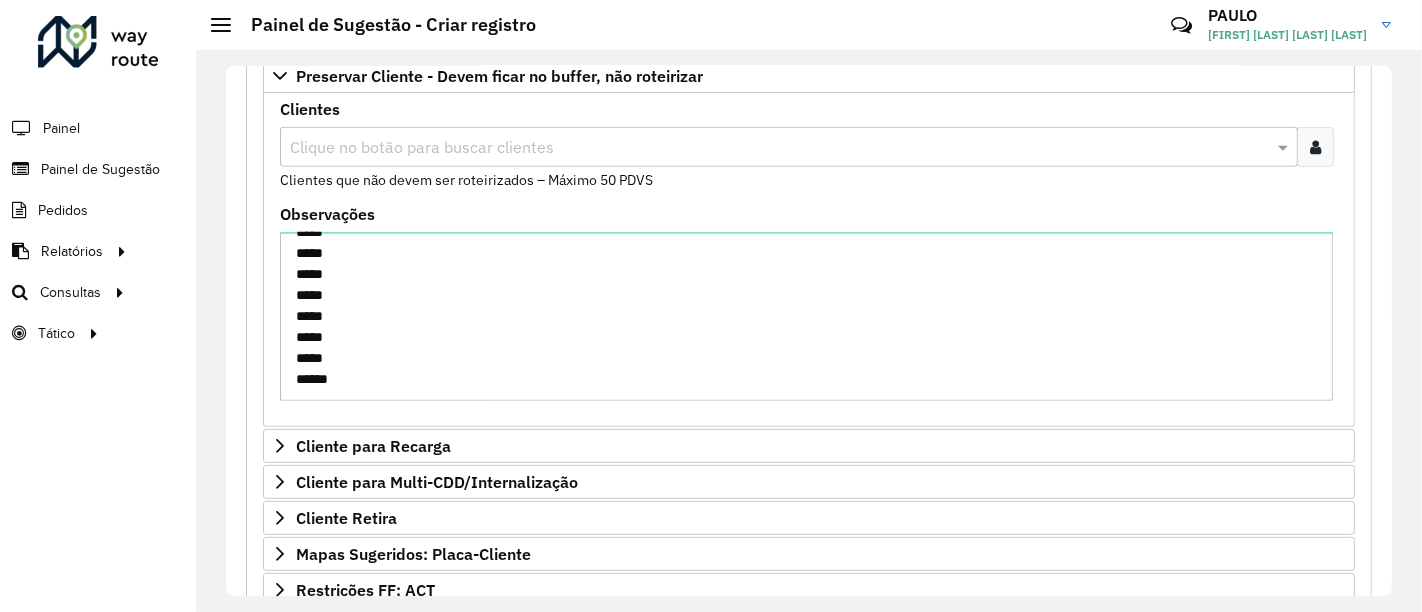 type on "*****
*****
*****
*****
*****
*****
*****
*****
*****
*****
*****
*****
*****
*****
*****
*****
*****
*****
*****
*****
*****
*****
*****
*****
*****
*****
*****
*****
*****
*****
*****
*****
*****
*****
*****
*****
*****
*****
*****
*****
*****
*****
*****
*****
*****
*****
*****
*****
*****
*****
*****
*****
*****
*****
*****
*****
*****
*****
*****
*****
*****
*****
*****
*****
*****
*****
*****
*****
*****
*****
*****
*****
*****
*****
*****
*****
*****
*****
*****
*****
*****
*****
*****
*****
*****
*****
*****
*****
*****
*****
*****
*****
*****
*****
*****
*****
*****
*****
*****
*****
*****
*****
*****
*****
*****
*****
*****
*****
*****
*****
*****
*****
*****
*****
*****
*****
*****
*****
*****
*****
*****
*****
*****" 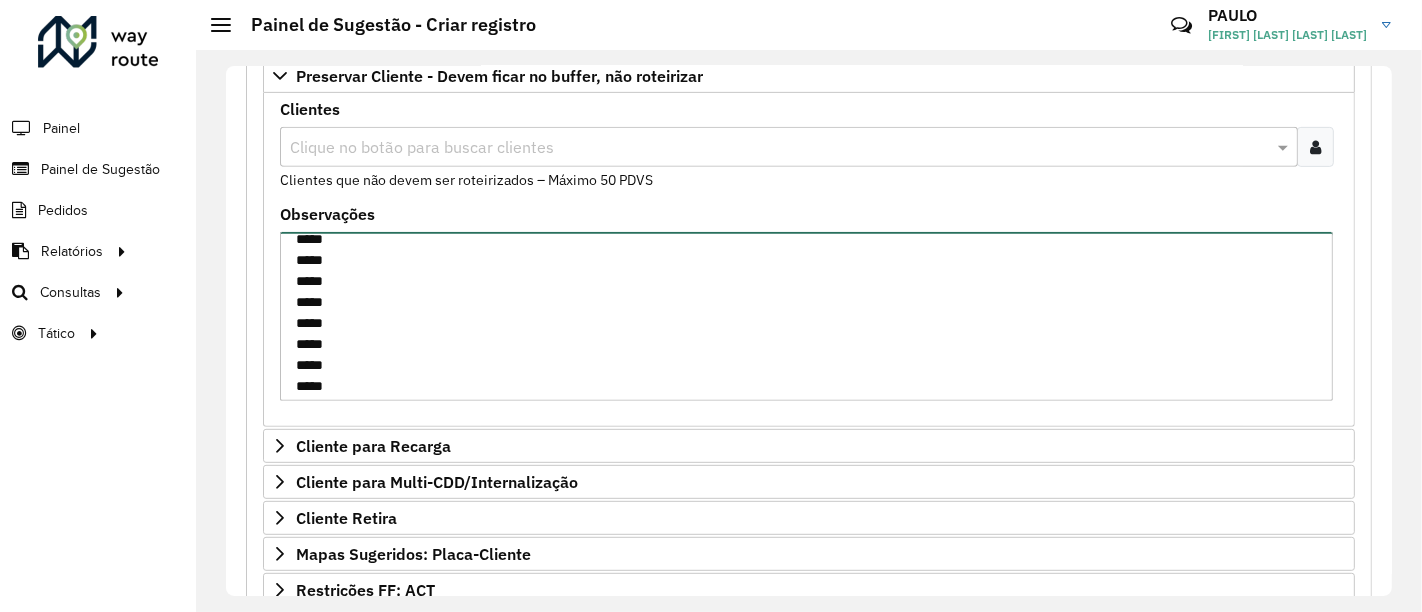 scroll, scrollTop: 0, scrollLeft: 0, axis: both 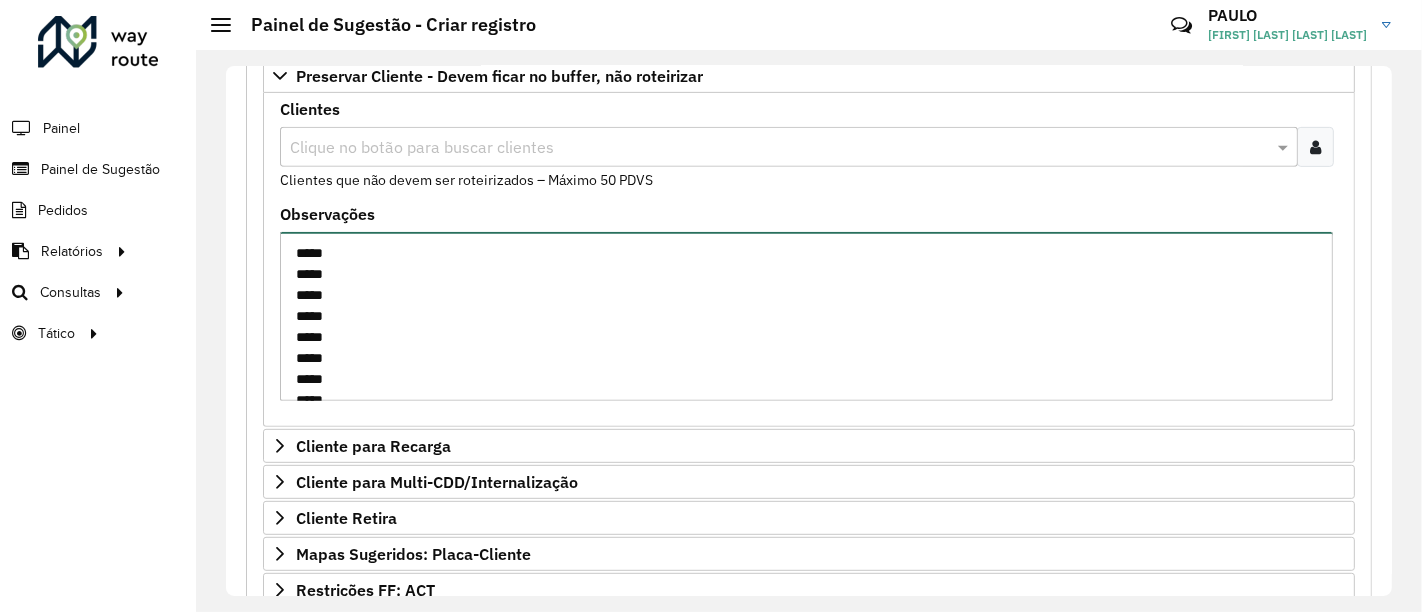 drag, startPoint x: 365, startPoint y: 364, endPoint x: 276, endPoint y: 190, distance: 195.44052 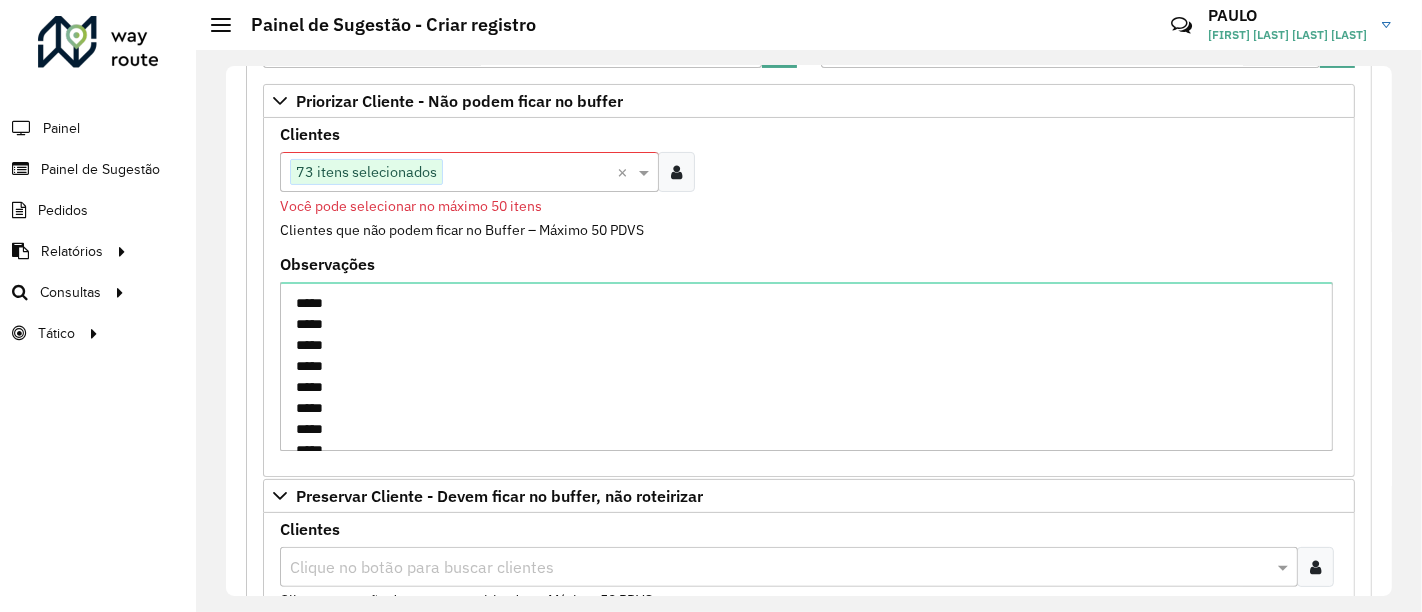 scroll, scrollTop: 330, scrollLeft: 0, axis: vertical 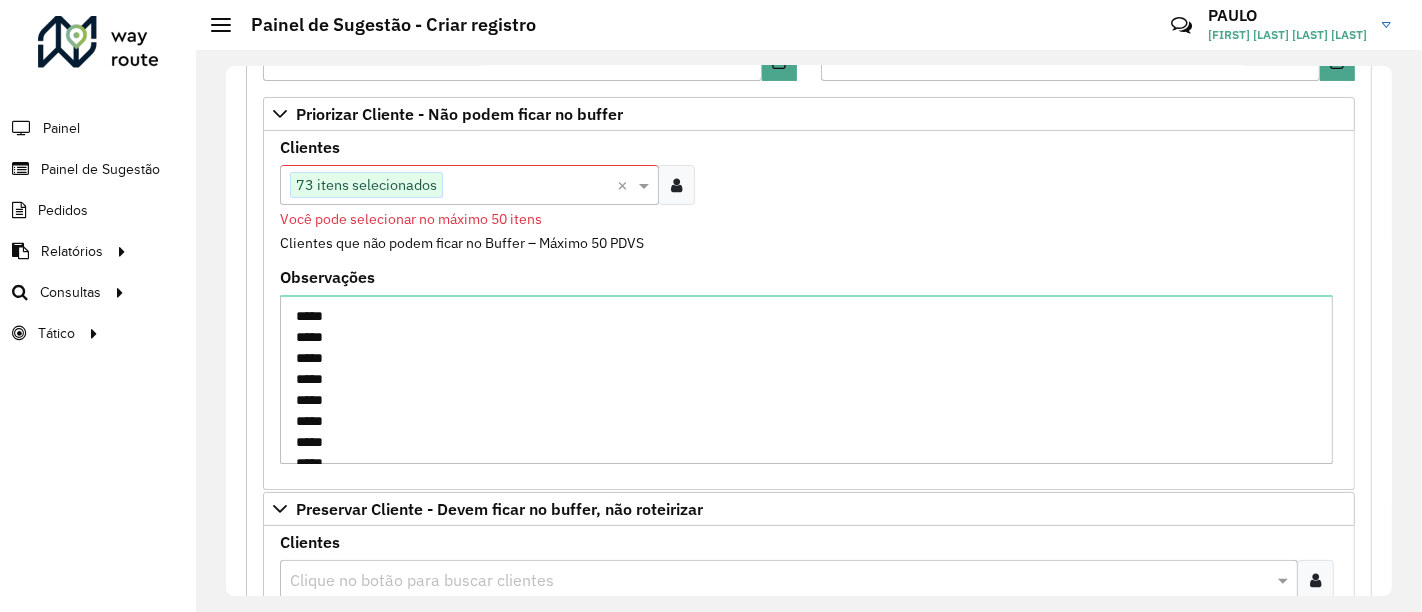 type 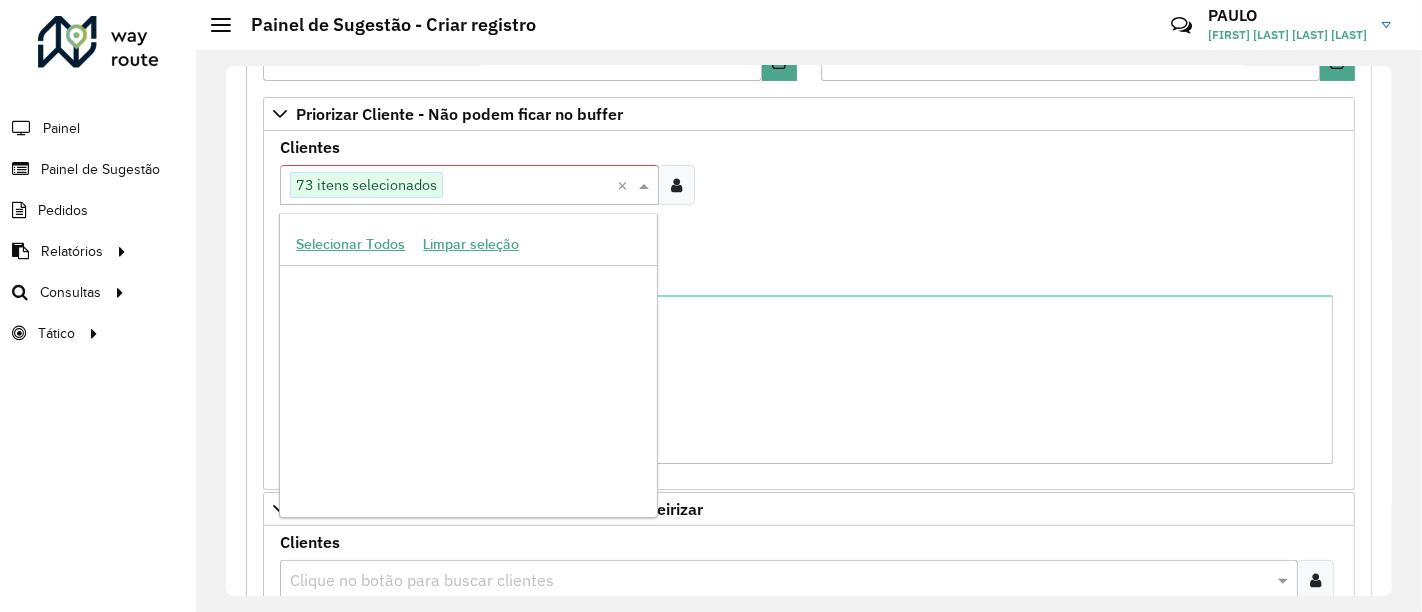 scroll, scrollTop: 568854, scrollLeft: 0, axis: vertical 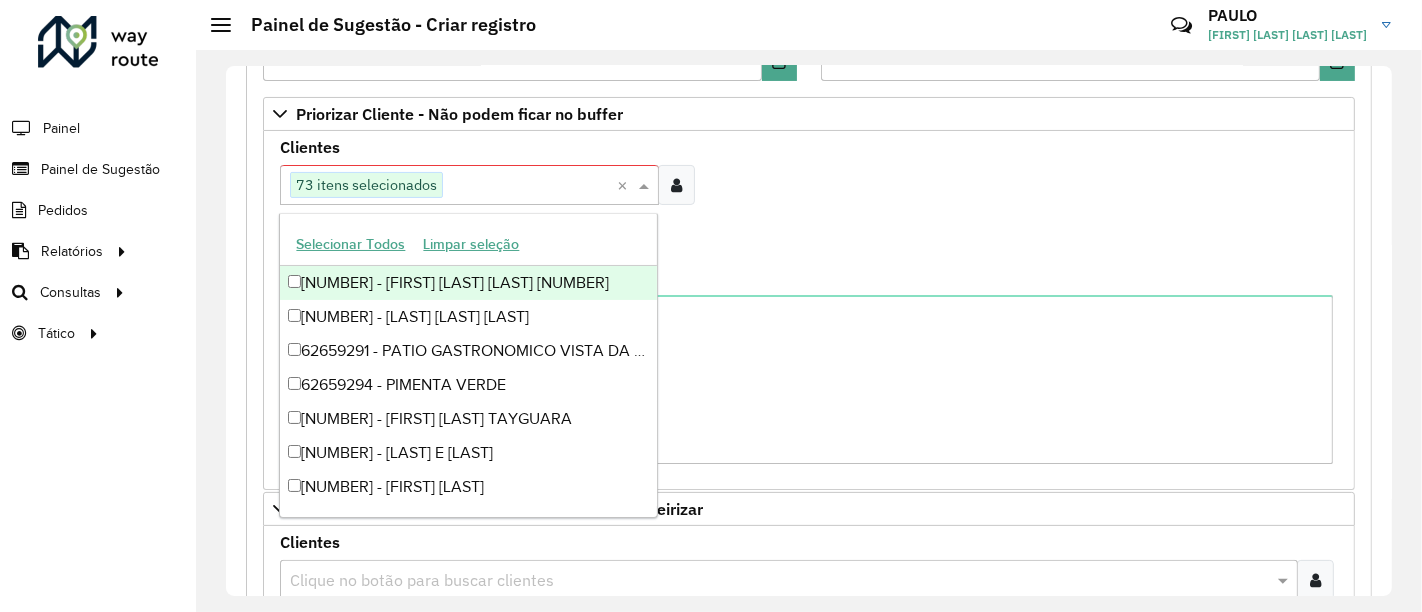 click at bounding box center (530, 186) 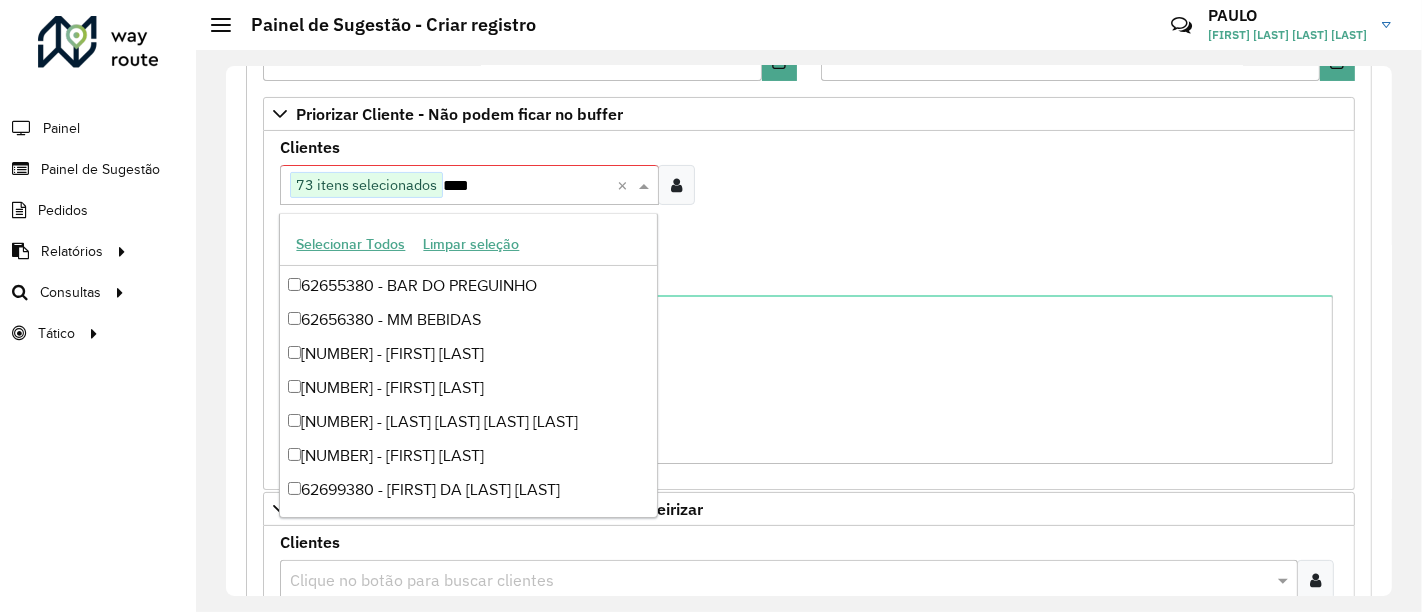 scroll, scrollTop: 0, scrollLeft: 0, axis: both 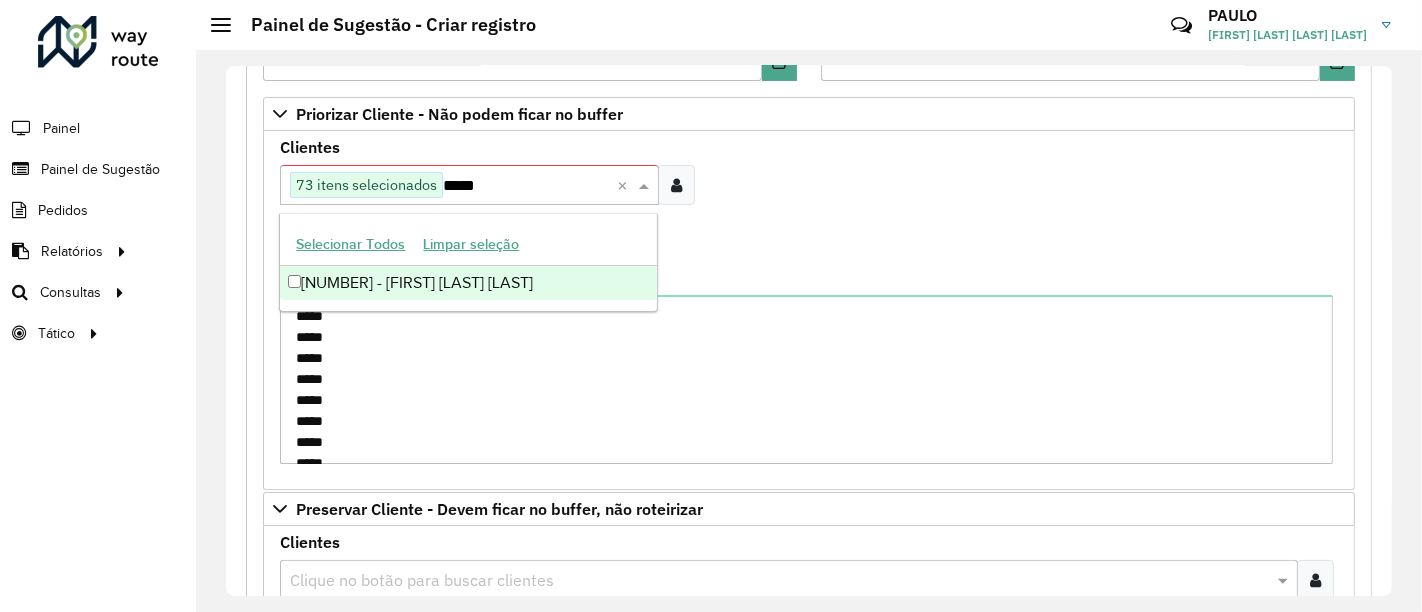 type on "*****" 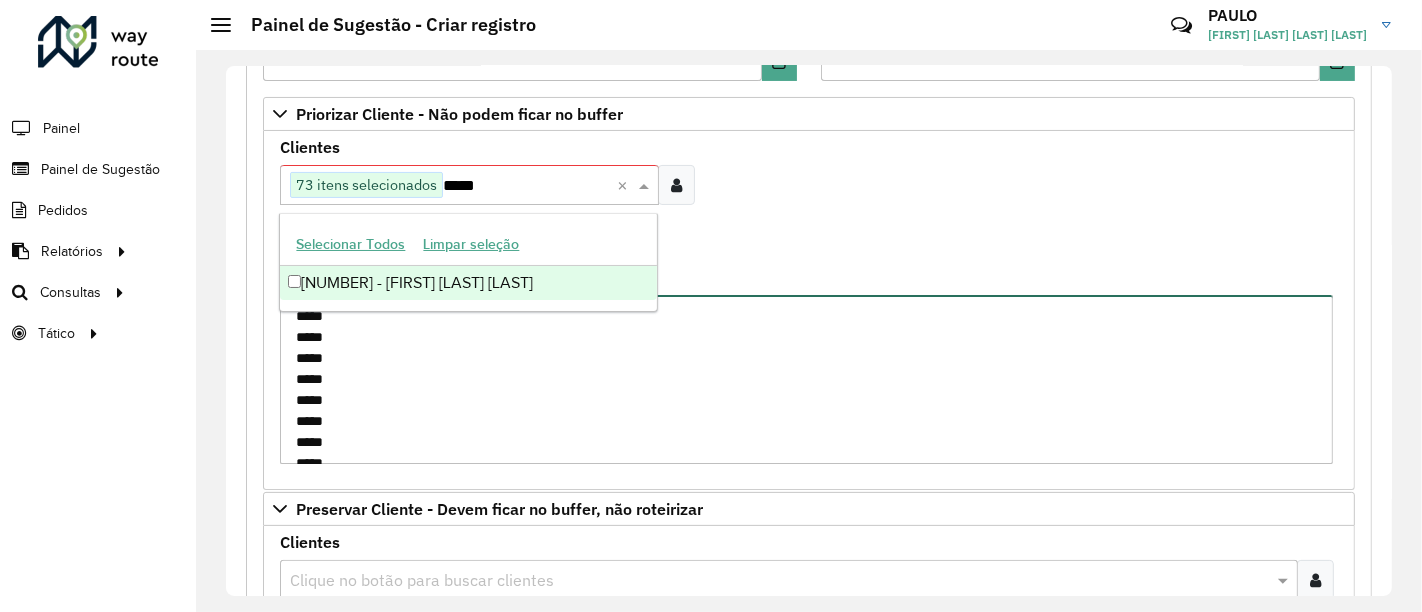click on "*****
*****
*****
*****
*****
*****
*****
*****
*****
*****
*****
*****
*****
*****
*****
*****
*****
*****
*****
*****
*****
*****
*****
*****
*****
*****
*****
*****
*****
*****
*****
*****
*****
*****
*****
*****
*****
*****
*****
*****
*****
*****
*****
*****
*****
*****
*****
*****
*****
*****
*****
*****
*****
*****
*****
*****
*****
*****
*****
*****
*****
*****
*****
*****
*****
*****
*****
*****
*****
*****
*****
*****
*****
*****
*****
*****
*****
*****
*****
*****
*****
*****
*****
*****
*****
*****
*****
*****
*****
*****
*****
*****
*****
*****
*****
*****
*****
*****
*****
*****
*****
*****
*****
*****
*****
*****
*****
*****
*****
*****
*****
*****
*****
*****
*****
*****
*****
*****
*****
*****
*****
*****
*****" at bounding box center (806, 379) 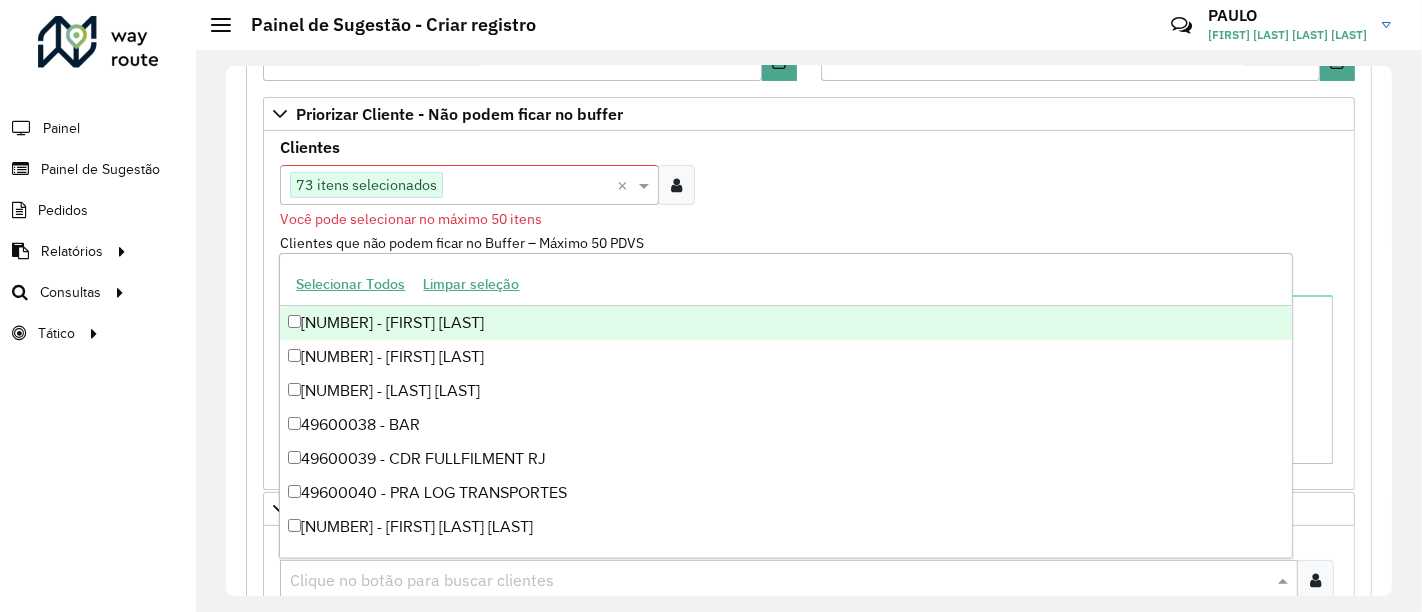 click at bounding box center (779, 581) 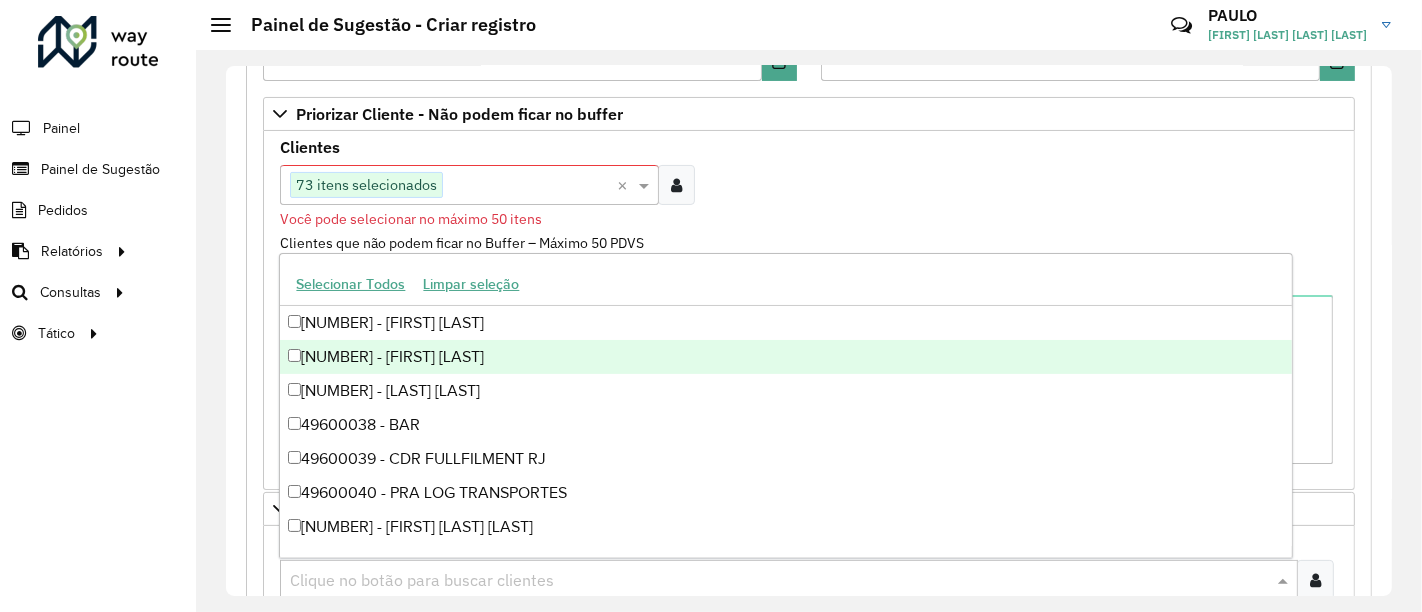 click on "**********" 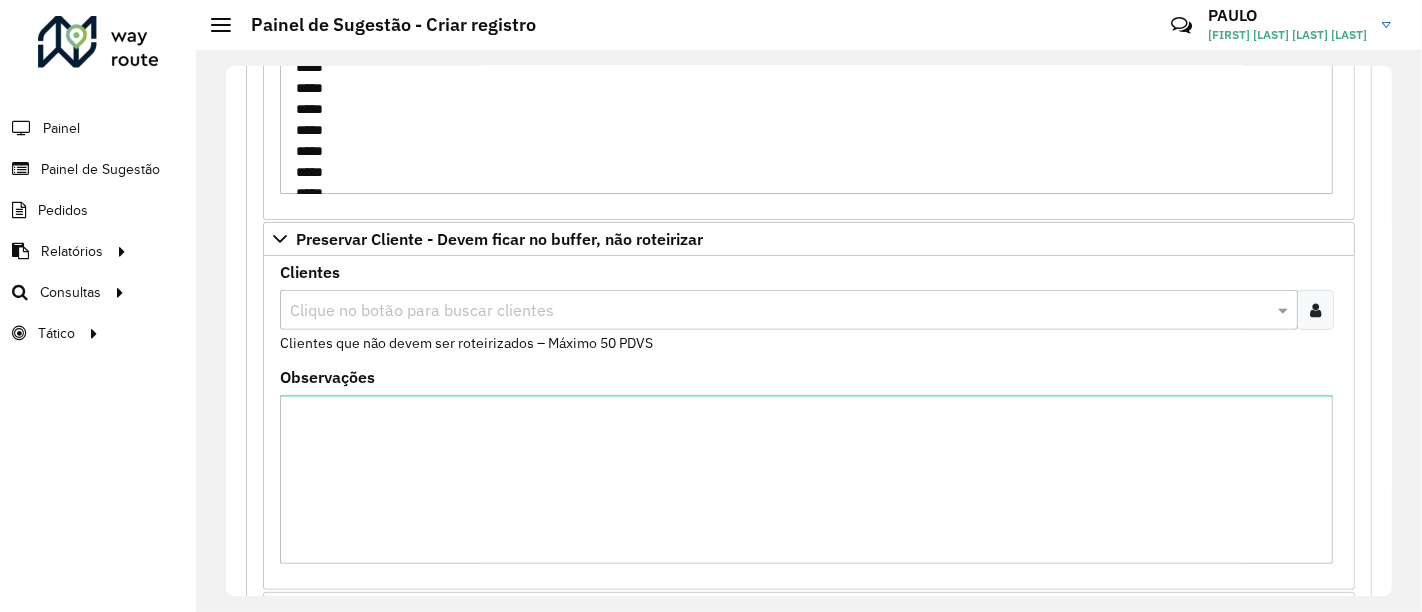 scroll, scrollTop: 609, scrollLeft: 0, axis: vertical 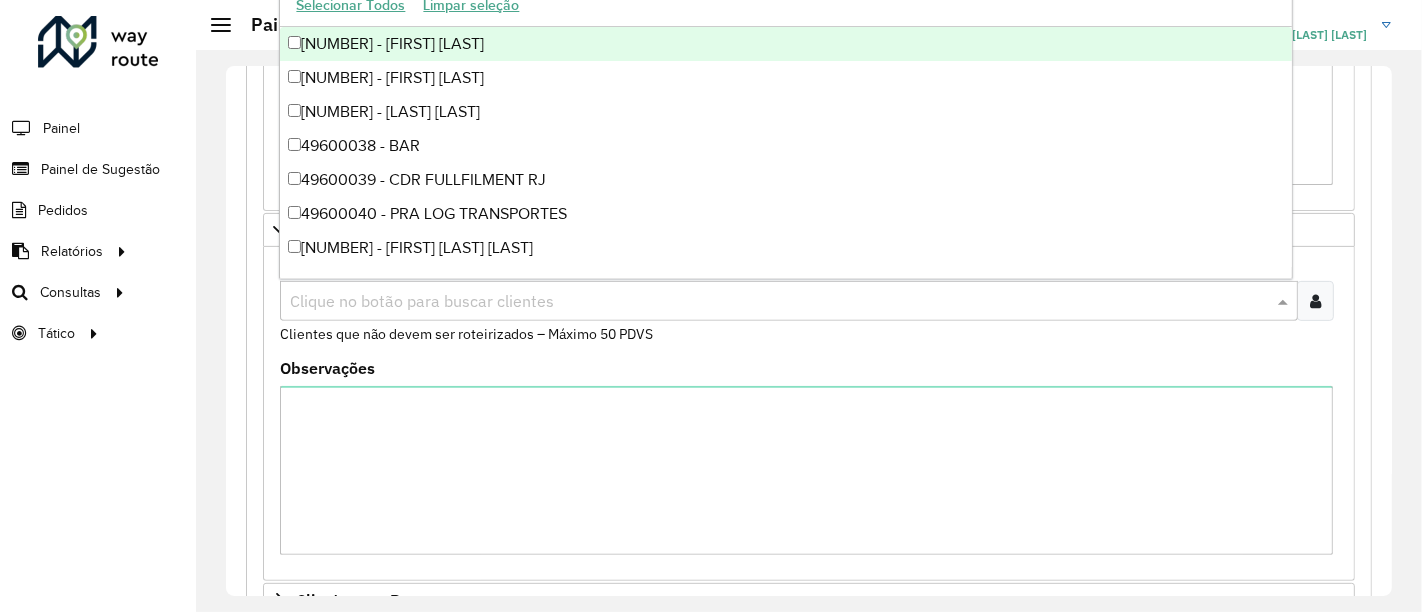 click at bounding box center [779, 302] 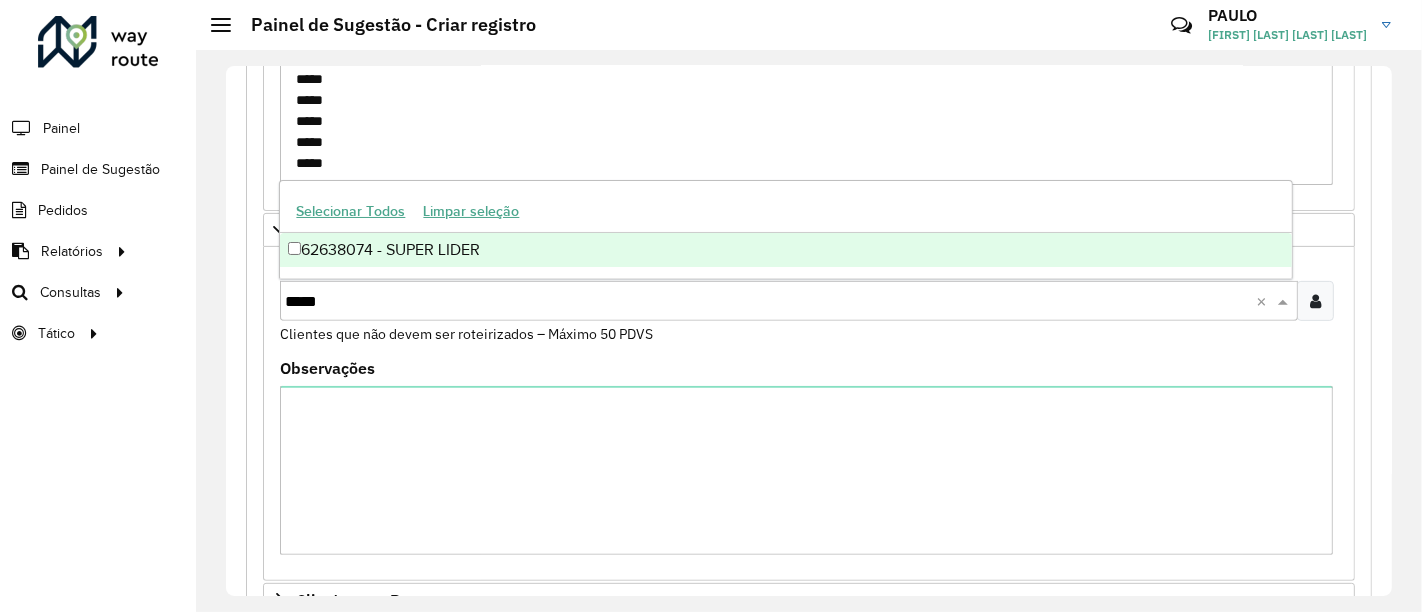 type on "*****" 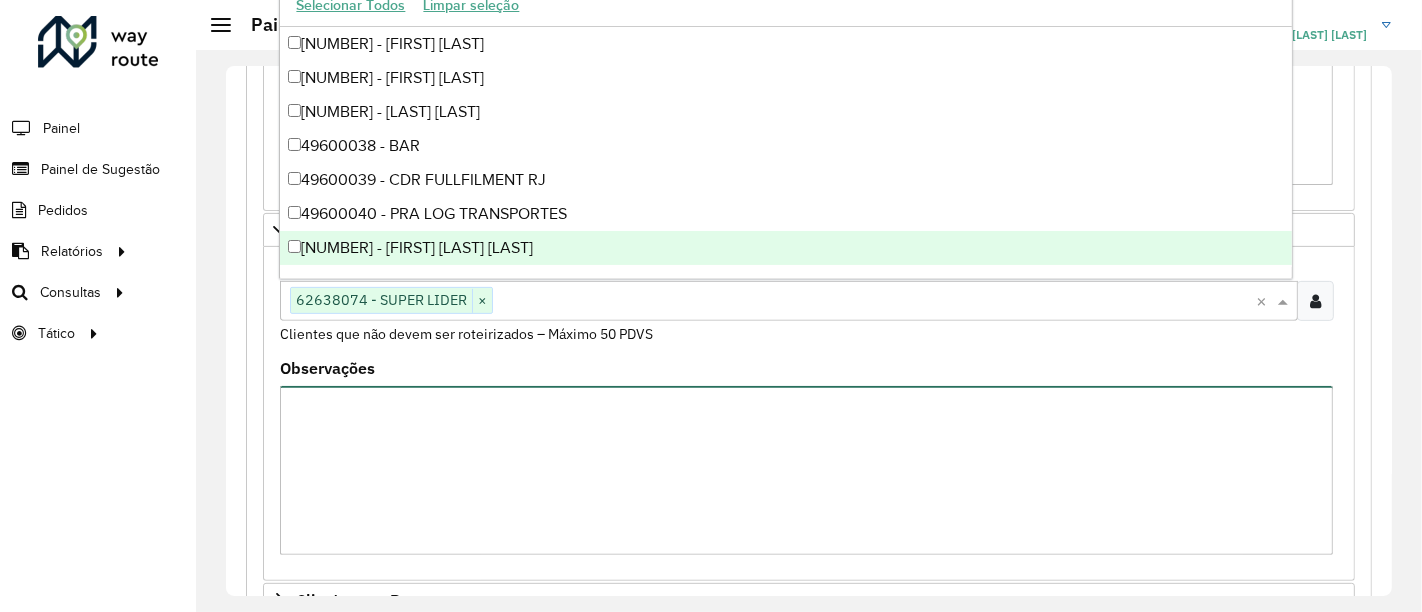 click on "Observações" at bounding box center [806, 470] 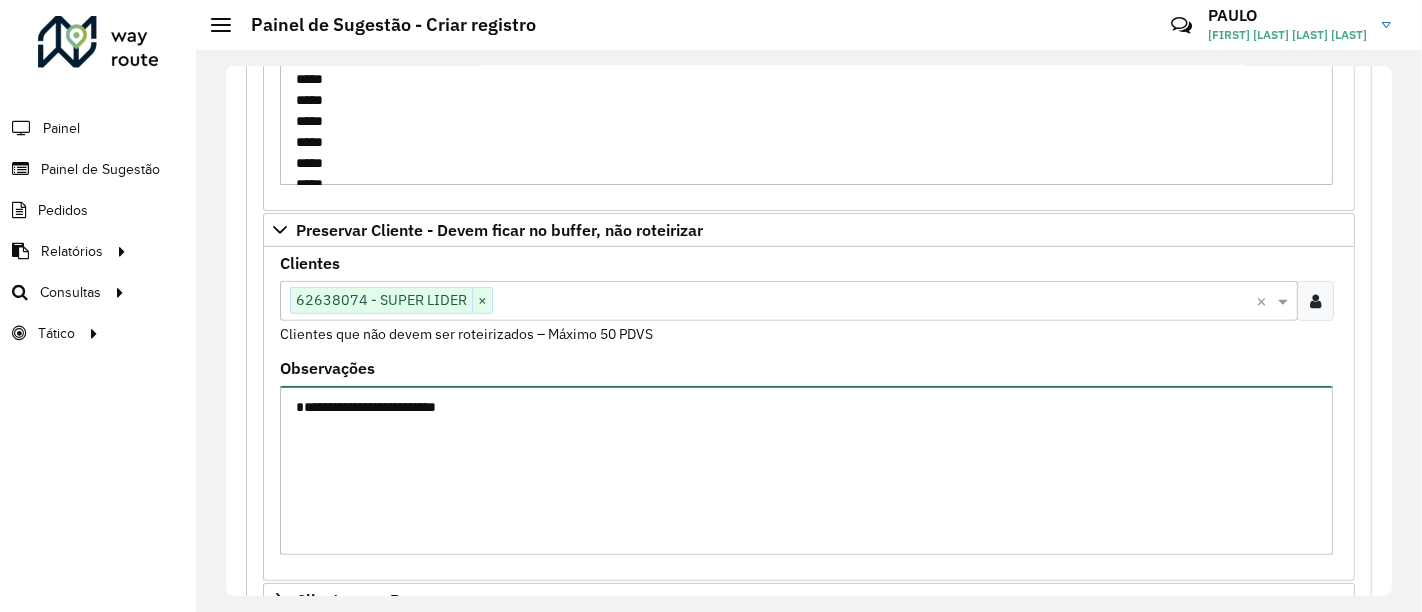 click on "**********" at bounding box center (806, 470) 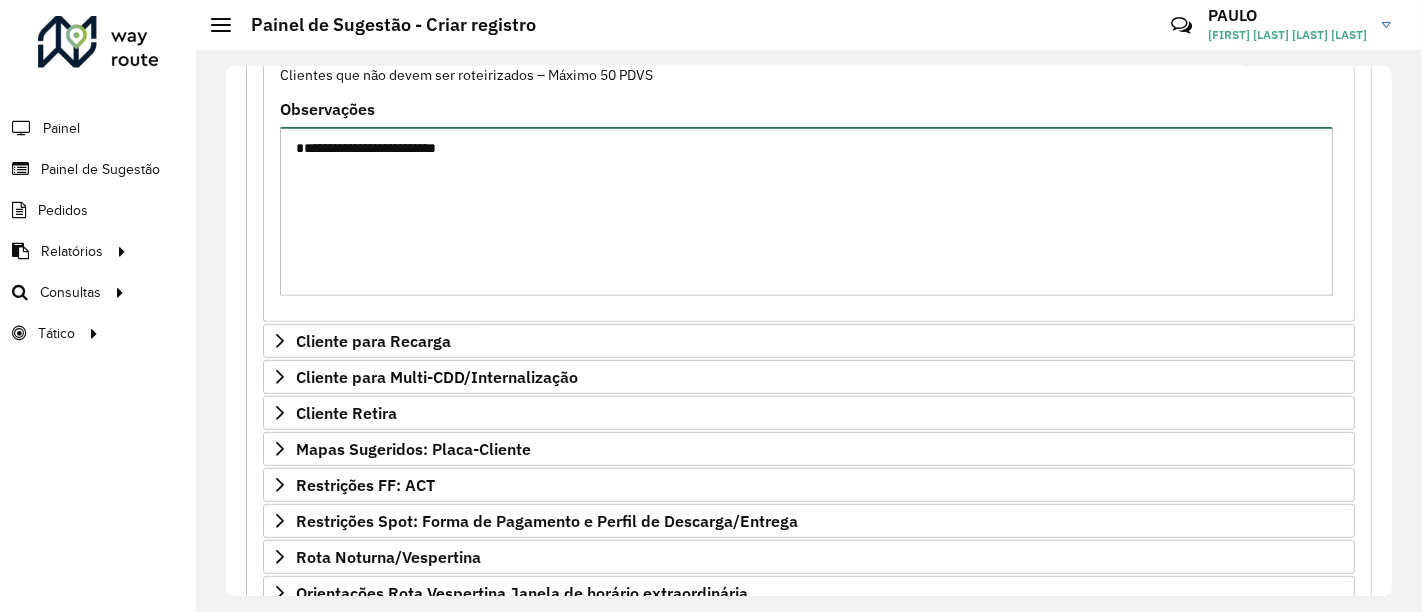scroll, scrollTop: 1069, scrollLeft: 0, axis: vertical 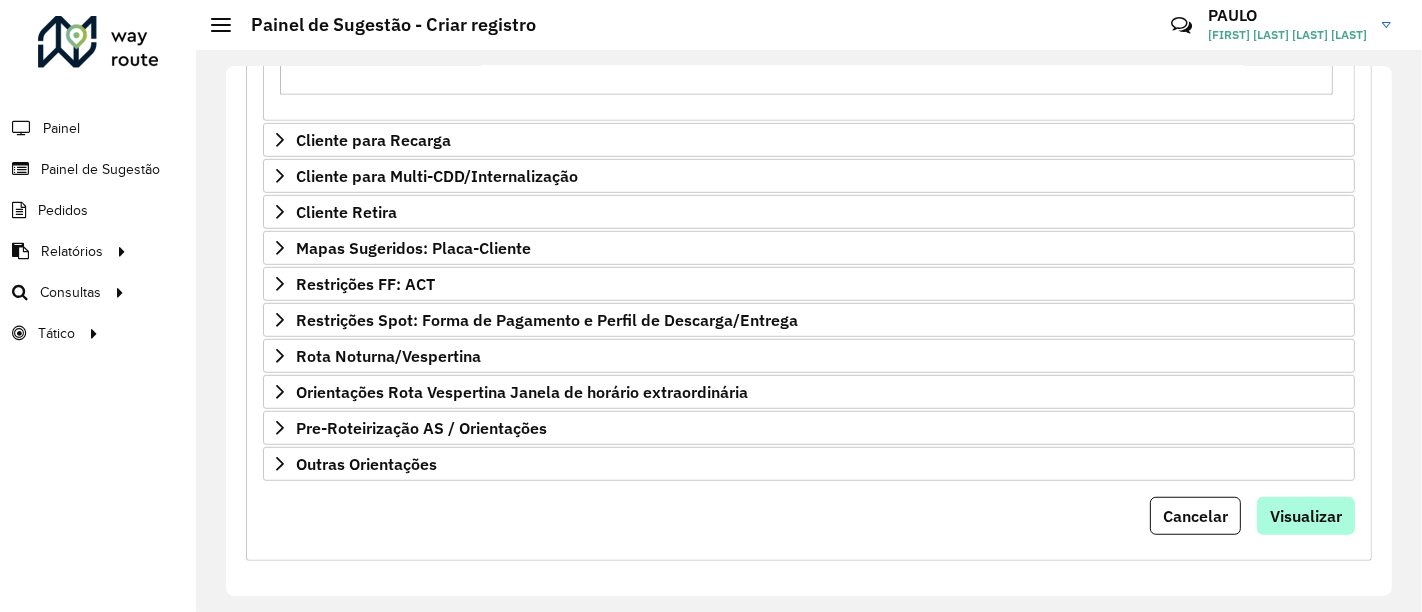 type on "**********" 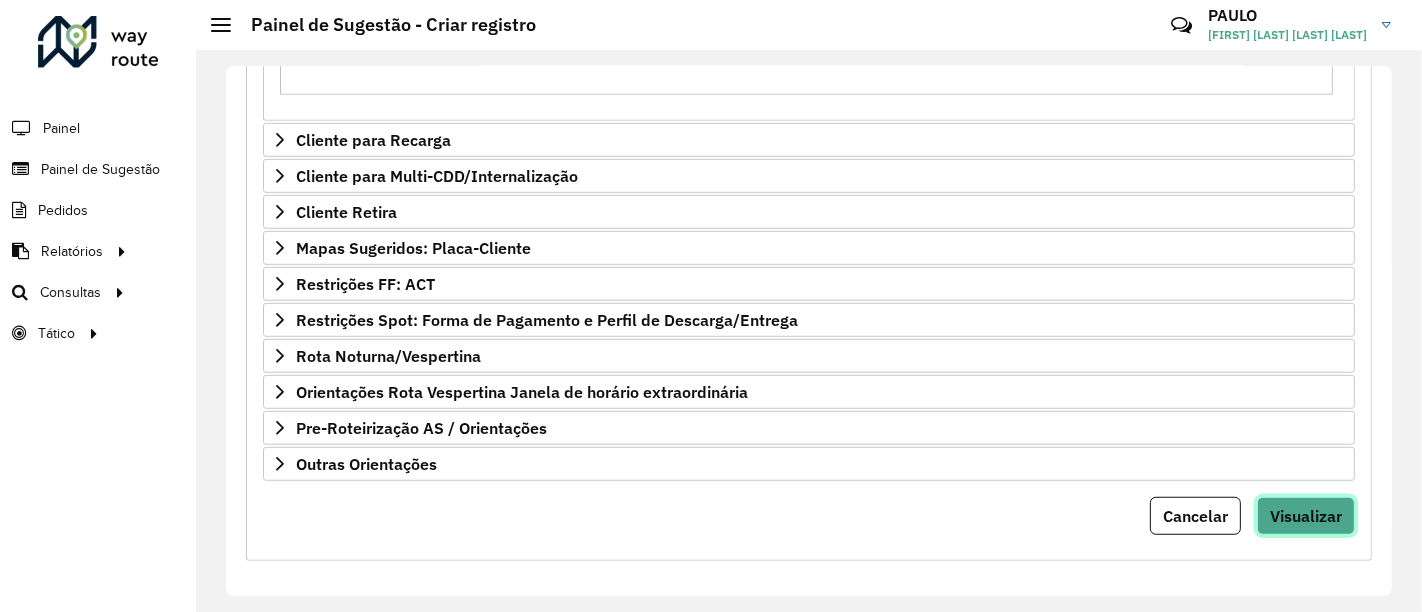 click on "Visualizar" at bounding box center [1306, 516] 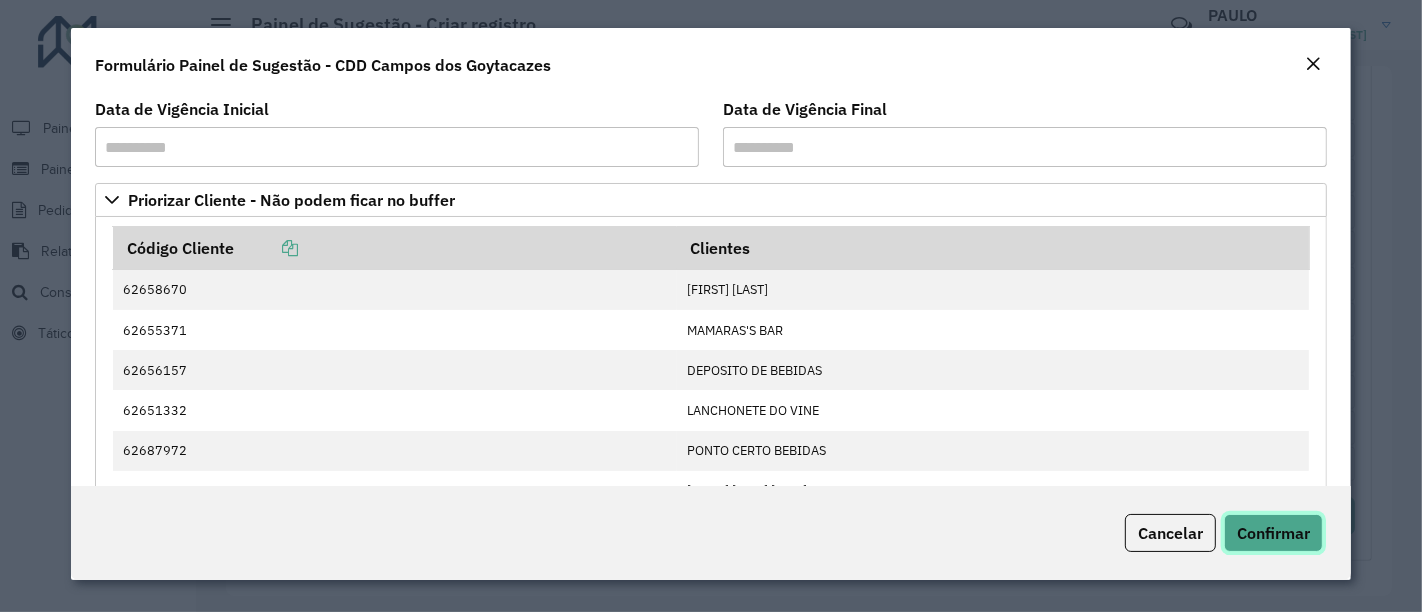 click on "Confirmar" 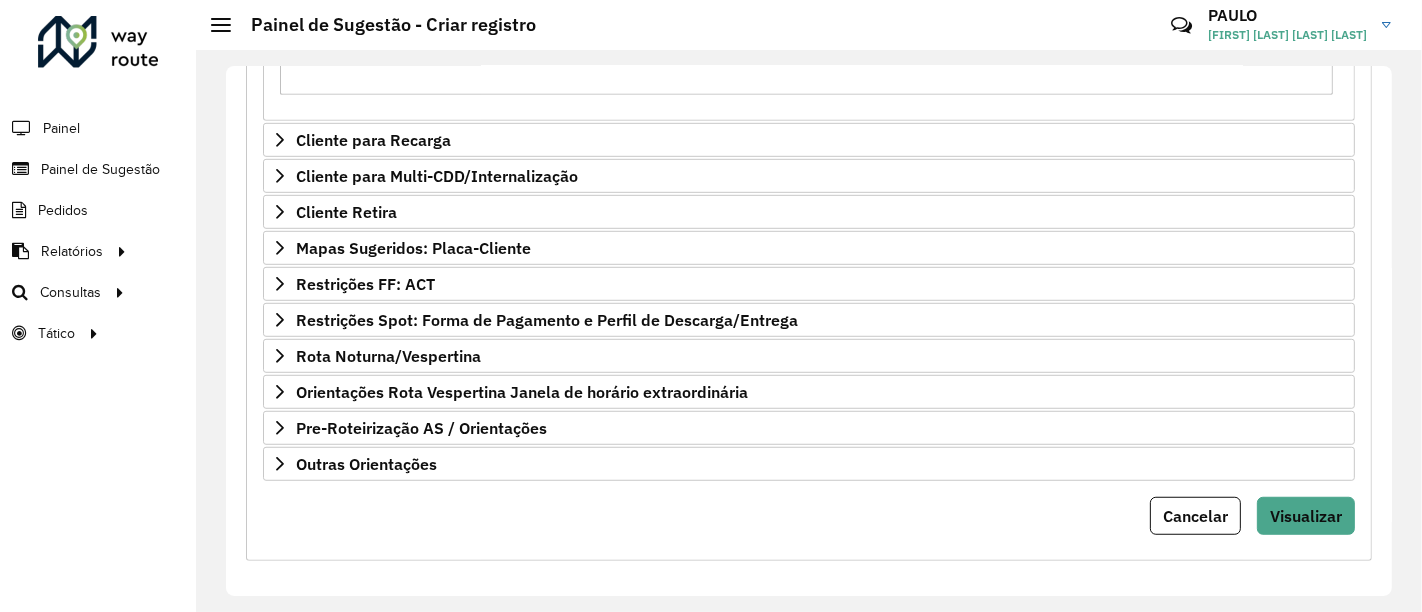 drag, startPoint x: 1385, startPoint y: 512, endPoint x: 1388, endPoint y: 441, distance: 71.063354 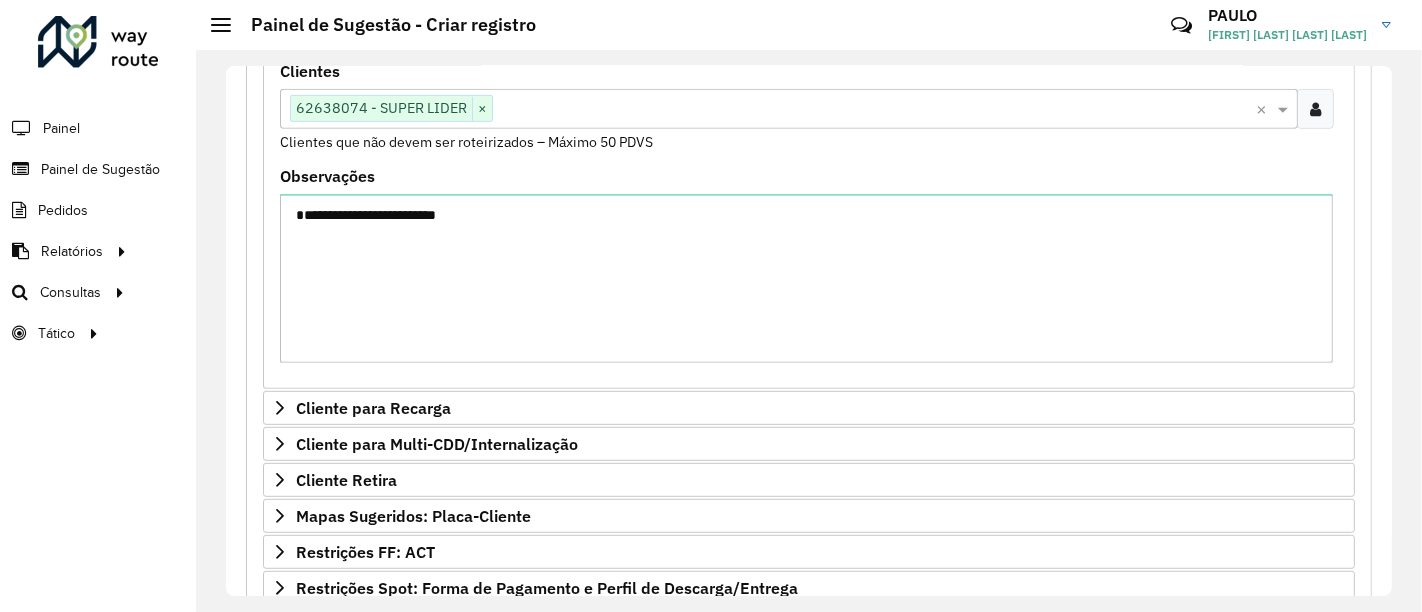 scroll, scrollTop: 1069, scrollLeft: 0, axis: vertical 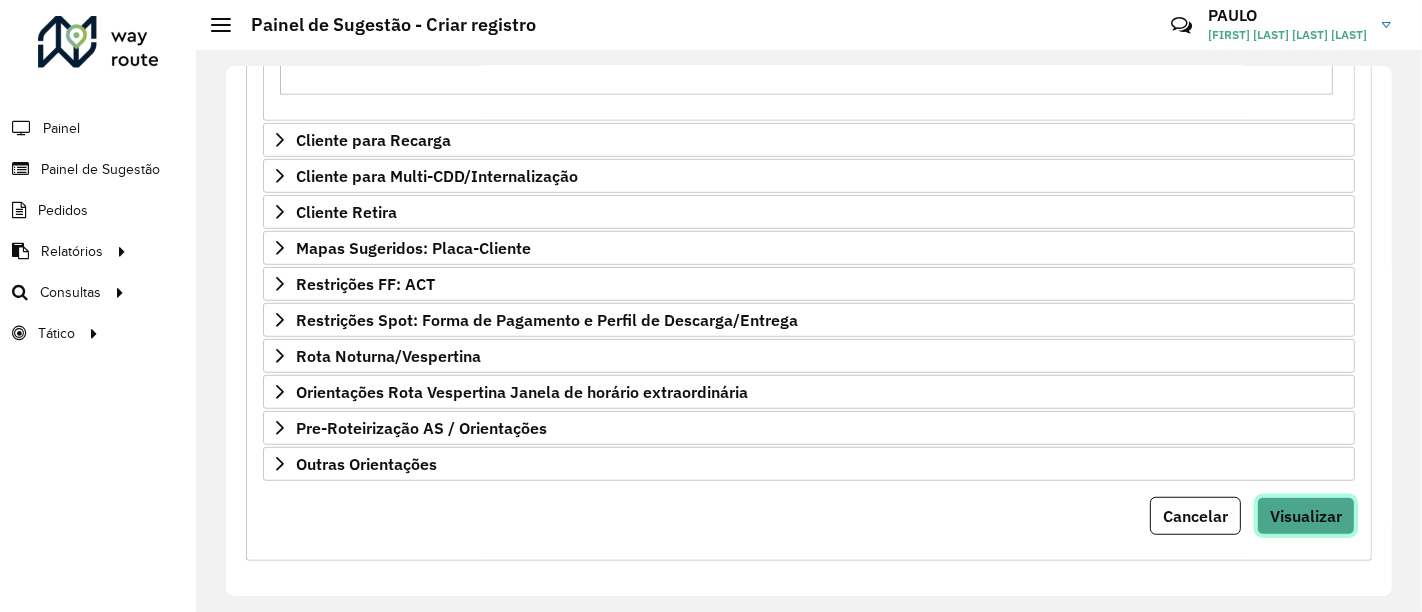 click on "Visualizar" at bounding box center (1306, 516) 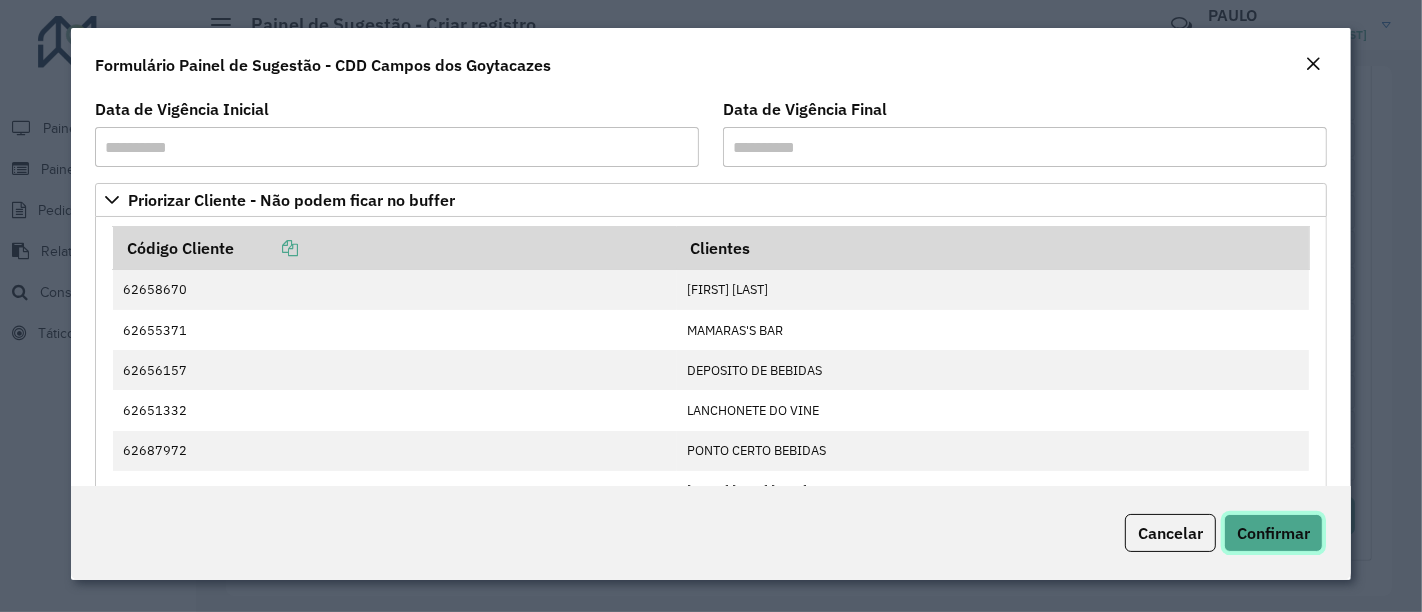 click on "Confirmar" 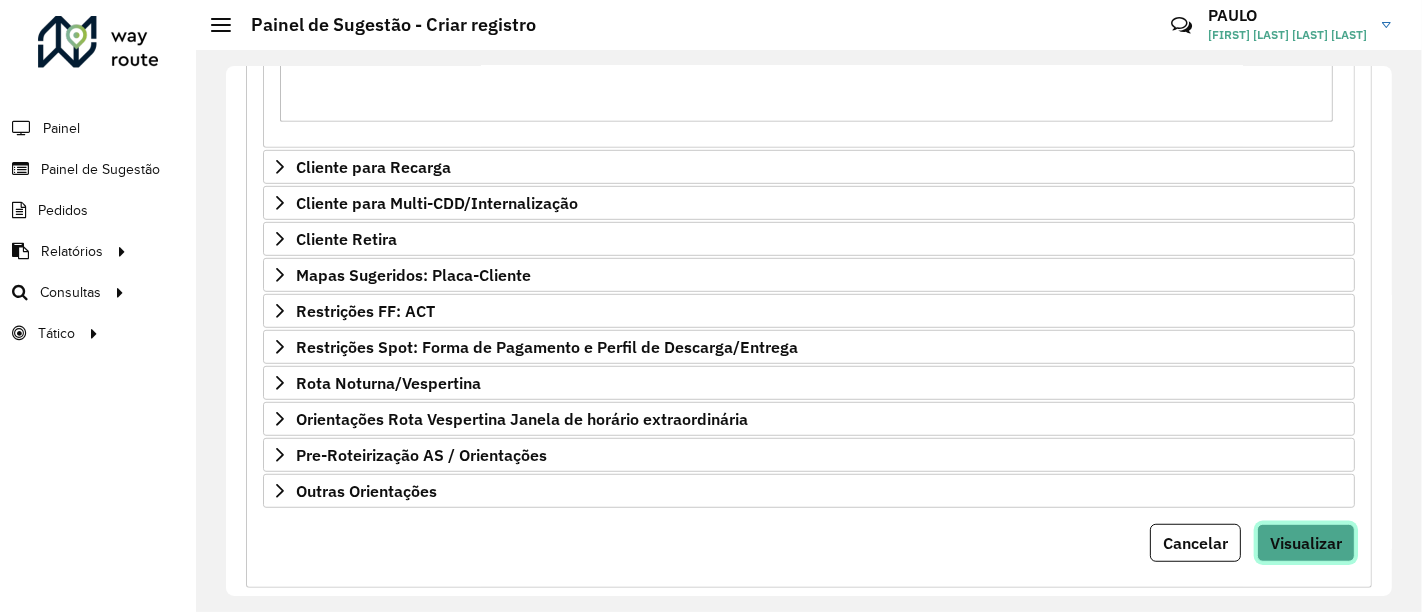 scroll, scrollTop: 1069, scrollLeft: 0, axis: vertical 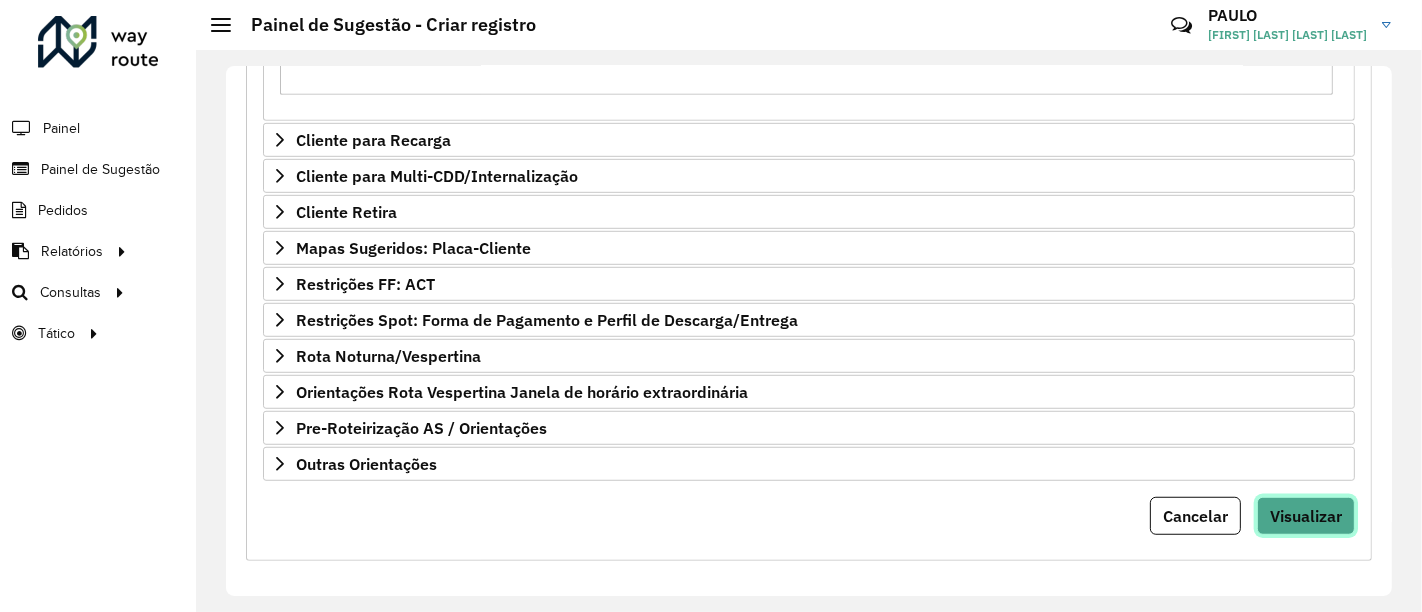 click on "Visualizar" at bounding box center (1306, 516) 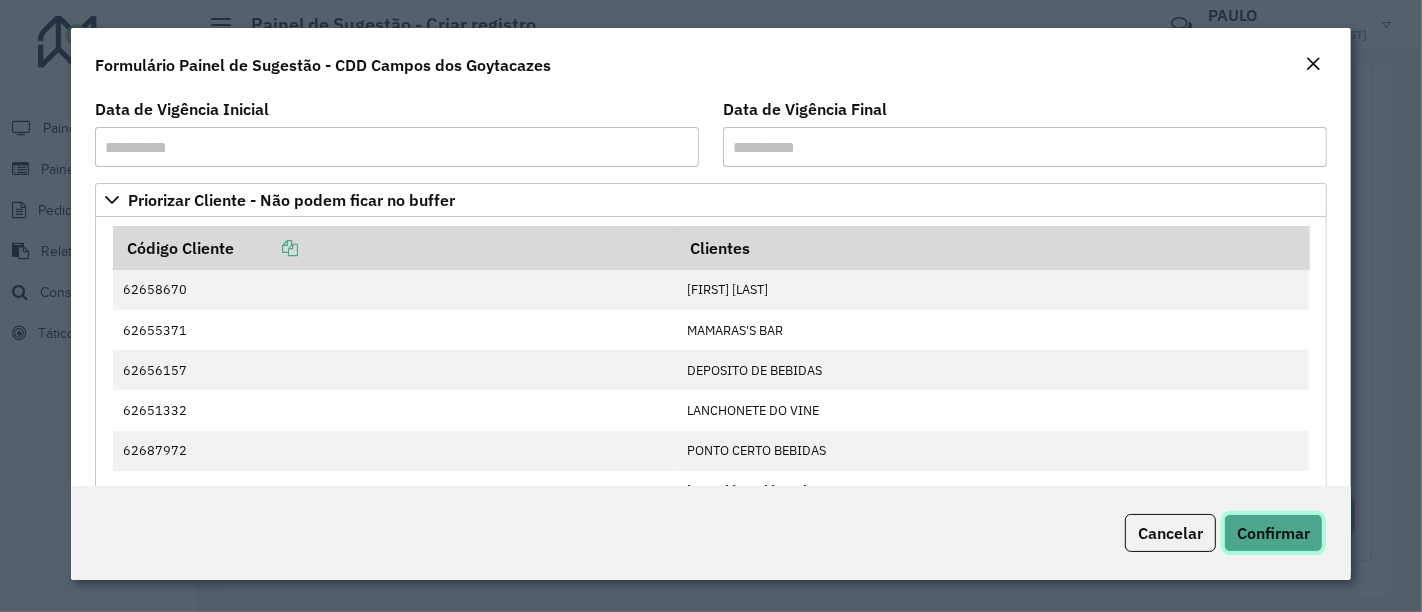 click on "Confirmar" 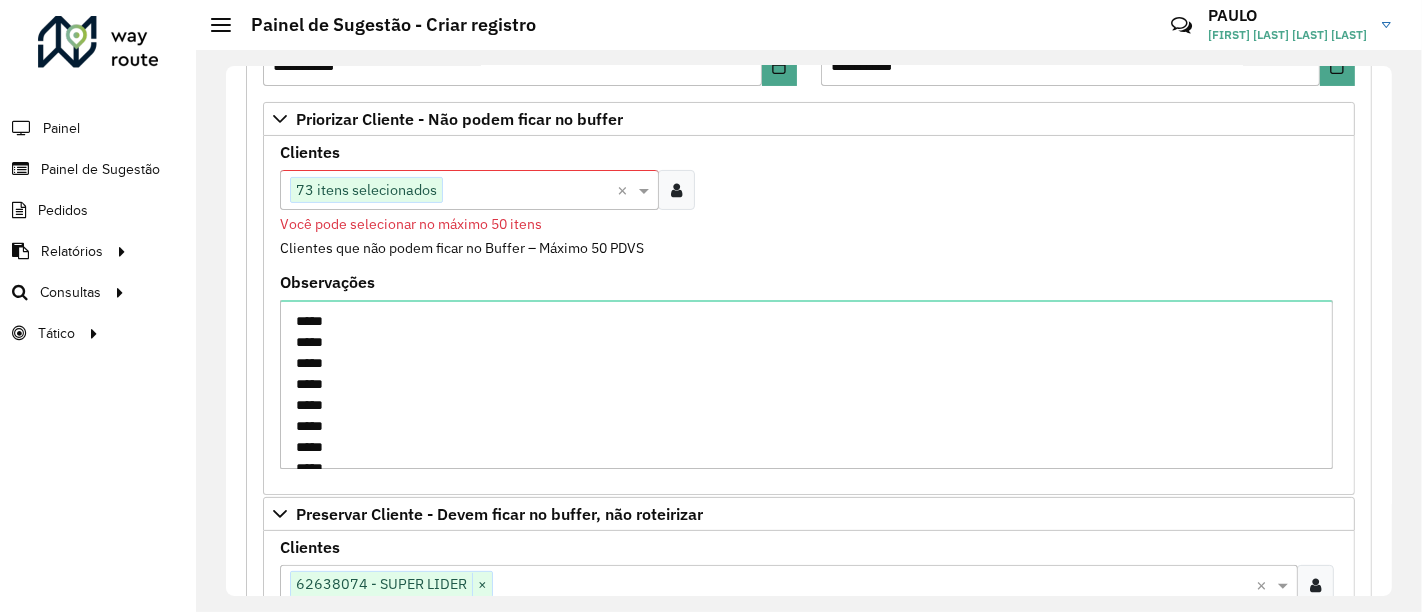 scroll, scrollTop: 290, scrollLeft: 0, axis: vertical 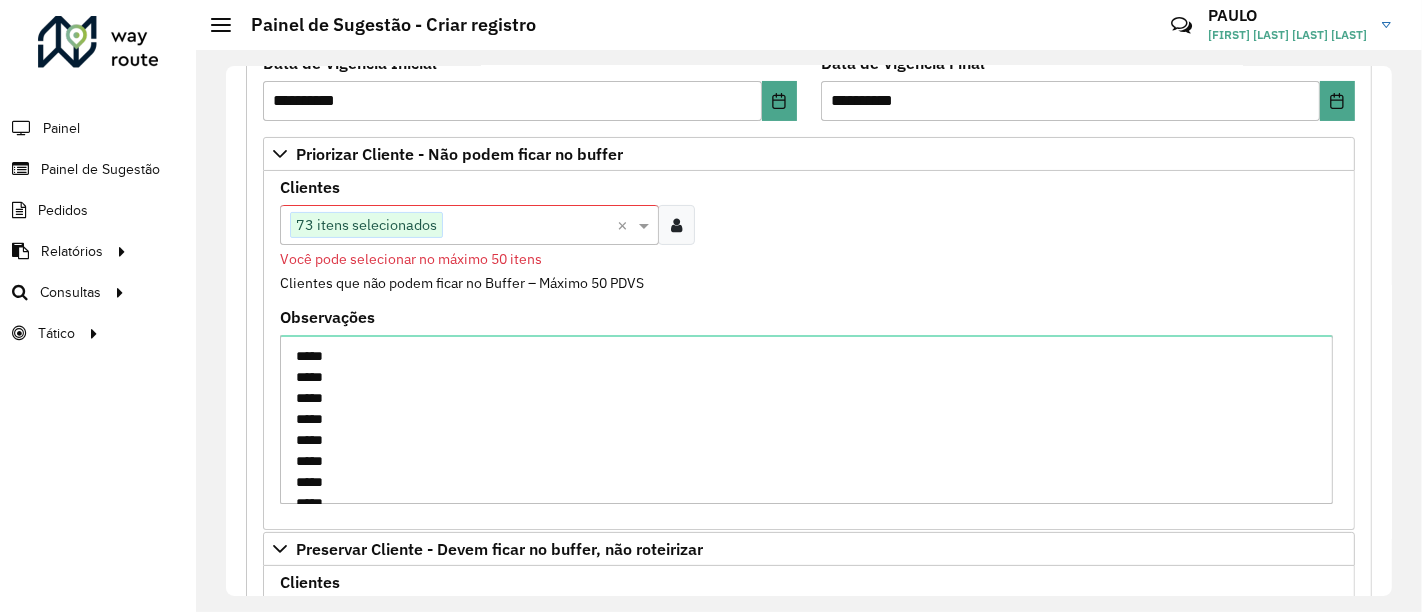click on "Clique no botão para buscar clientes 73 itens selecionados" at bounding box center [448, 225] 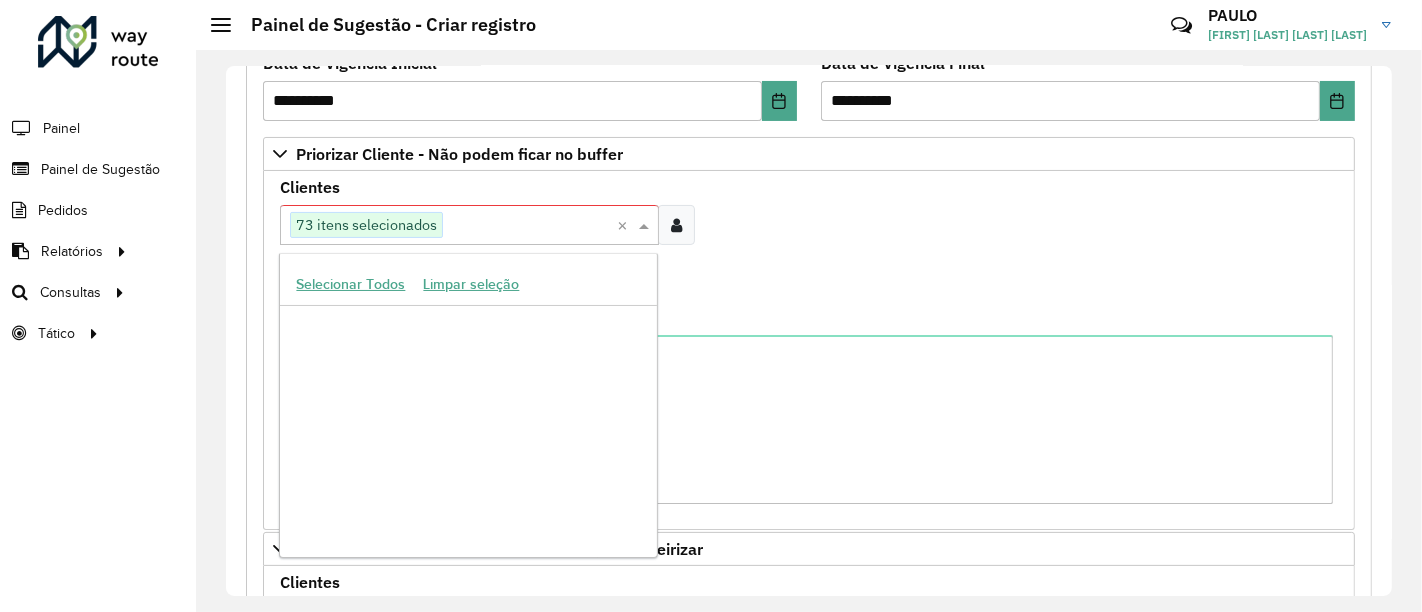 scroll, scrollTop: 568854, scrollLeft: 0, axis: vertical 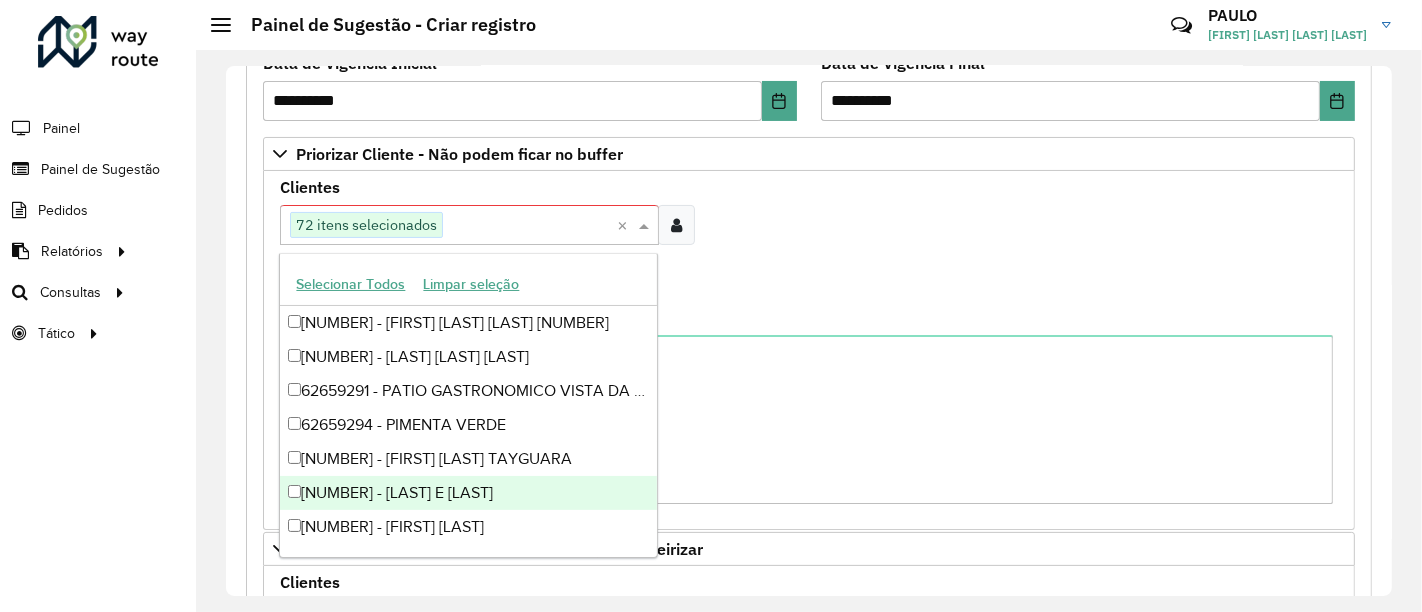 click on "62659282 - LEANDRA LOBO   62659285 - BRASEIRO CHURRASCARIA PLAZA SHOPPING LTD   62659286 - FELIPE VILELA CORREA   62659288 - WALLACE SOUZA   62659289 - KACILLIANO BATISTA DA SILVA 13703834790   62659290 - G S VIEIRA PADARIA   62659291 - PATIO GASTRONOMICO VISTA DA SERRA LTDA.   62659294 - PIMENTA VERDE   62659297 - JOaO LORA RIBEIRO TAYGUARA   62659307 - BARBOSA E ABREU RESTAURANTE E ALIMENTACA   62659309 - SARAH SILVA   62659313 - ARTHUR DOS SANTOS   62659314 - LETICIA  RANGEL   62659317 - 39.885.670 FERNANDO AGOSTINHO DA SILVA   62659322 - 59.129.467 ROSELIA ALVES FERREIRA   62659325 - CLAUDIO MANINHO DOS REIS   62659329 - RONALD  SILVA GUIMARaES" at bounding box center (468, 426) 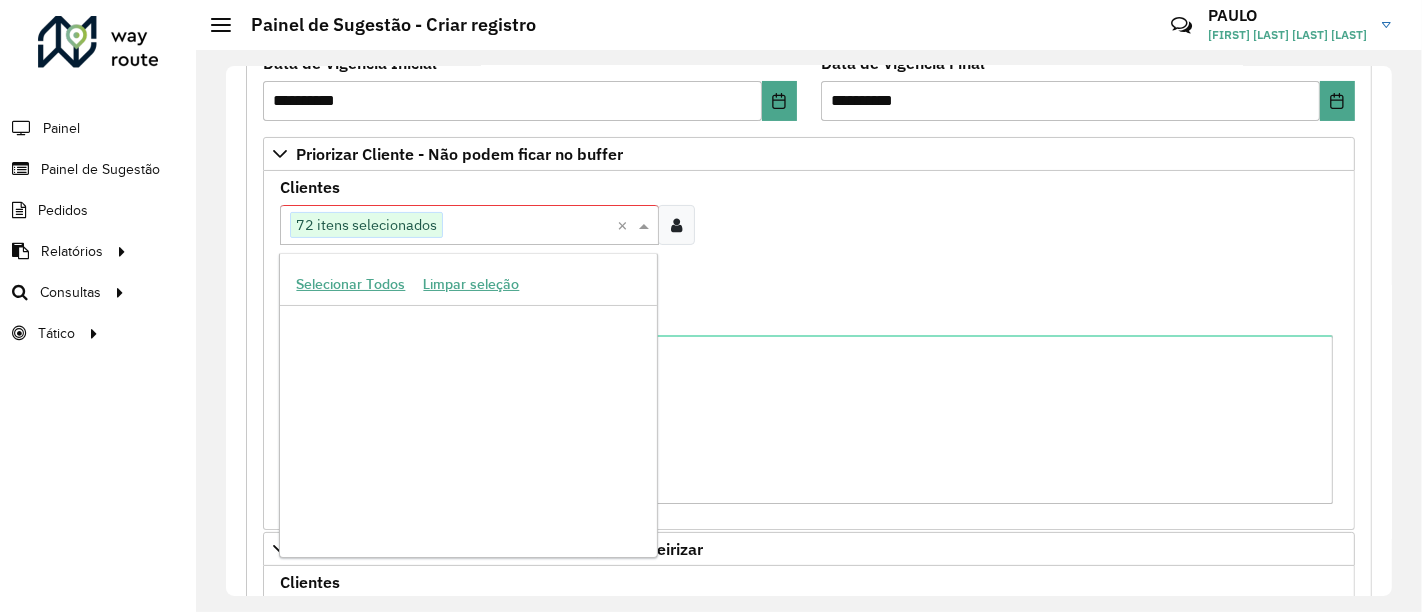 scroll, scrollTop: 442083, scrollLeft: 0, axis: vertical 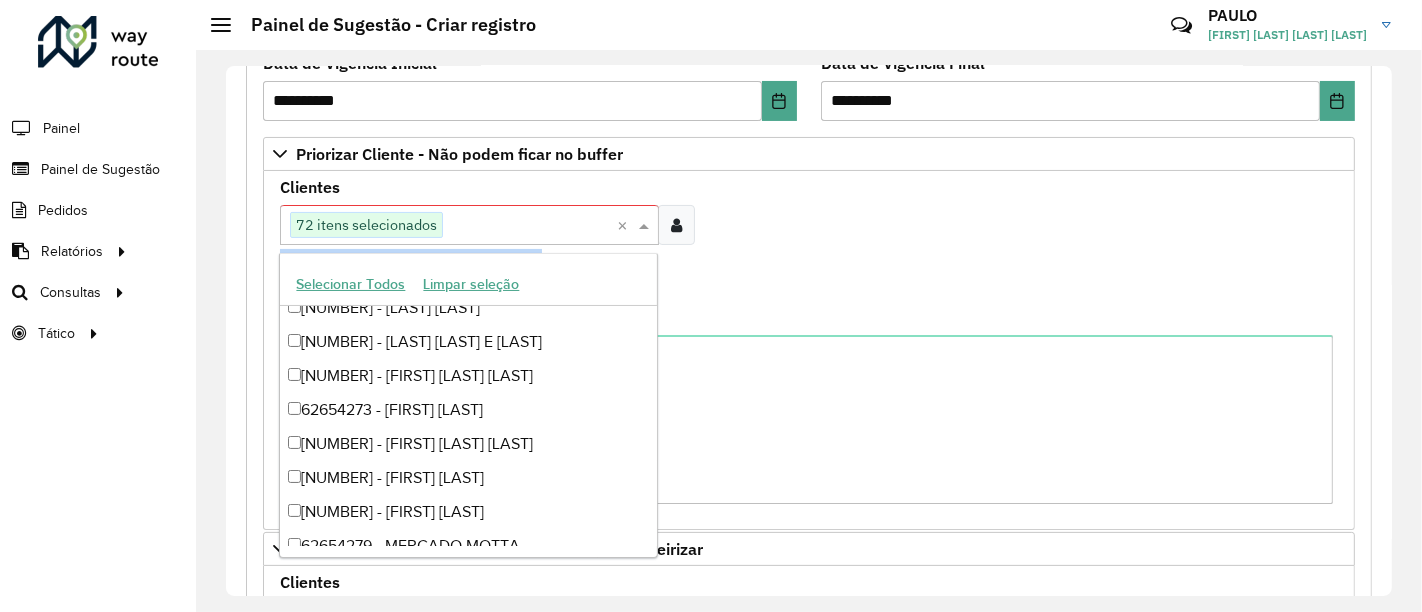 drag, startPoint x: 770, startPoint y: 260, endPoint x: 674, endPoint y: 220, distance: 104 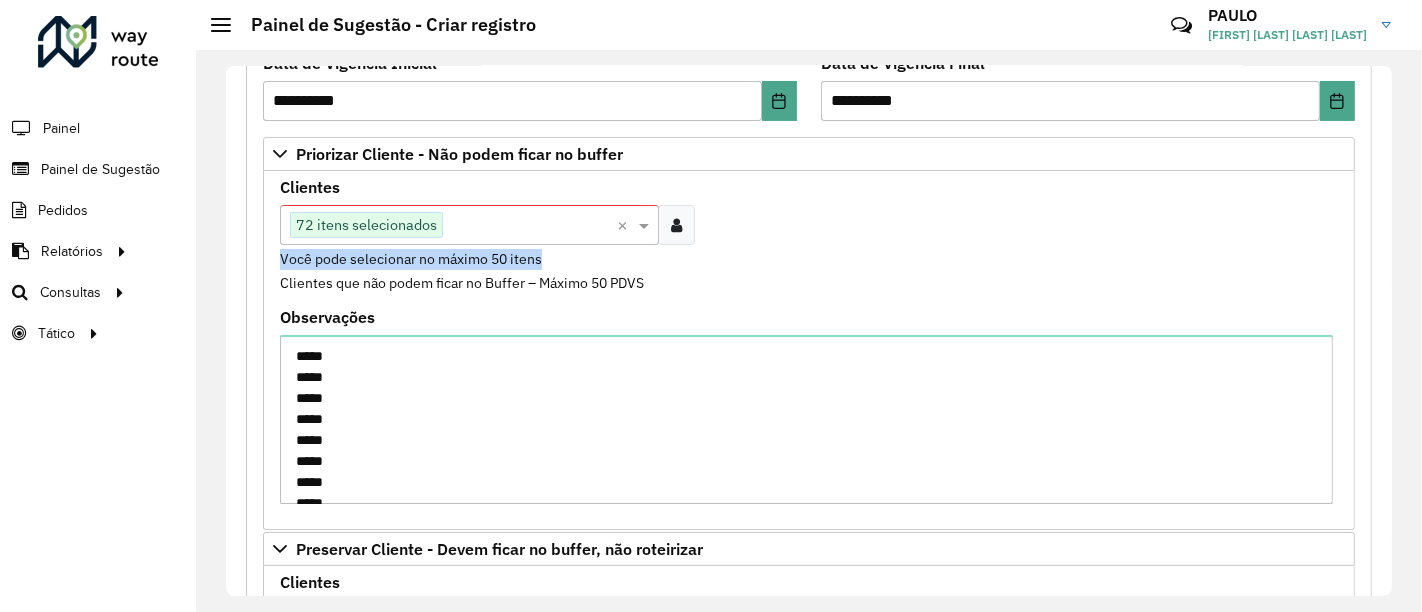 click at bounding box center [676, 225] 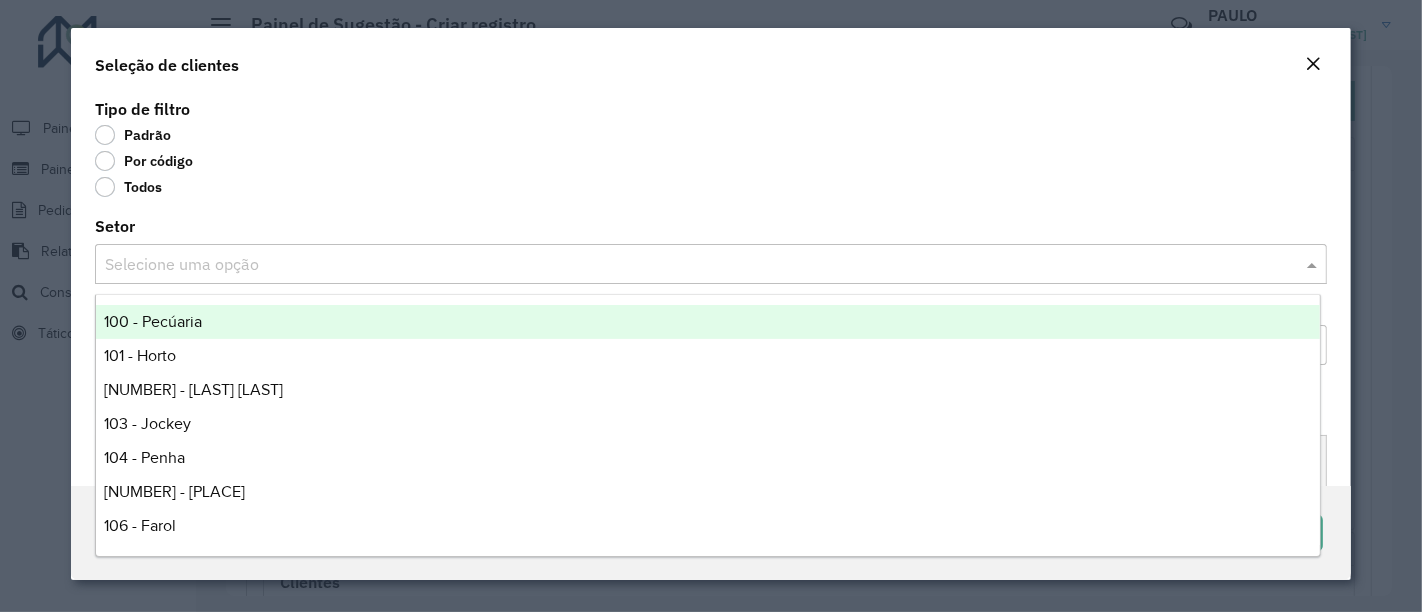 click on "Selecione uma opção" at bounding box center [711, 264] 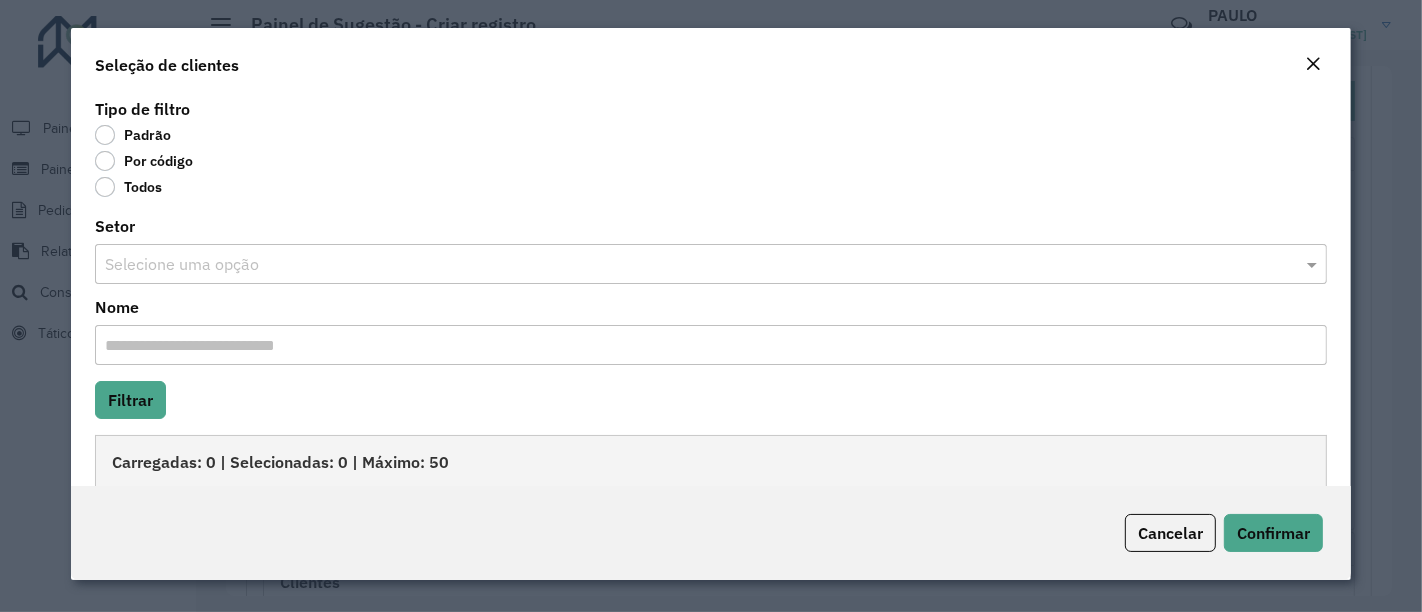 click on "Nome" at bounding box center [711, 345] 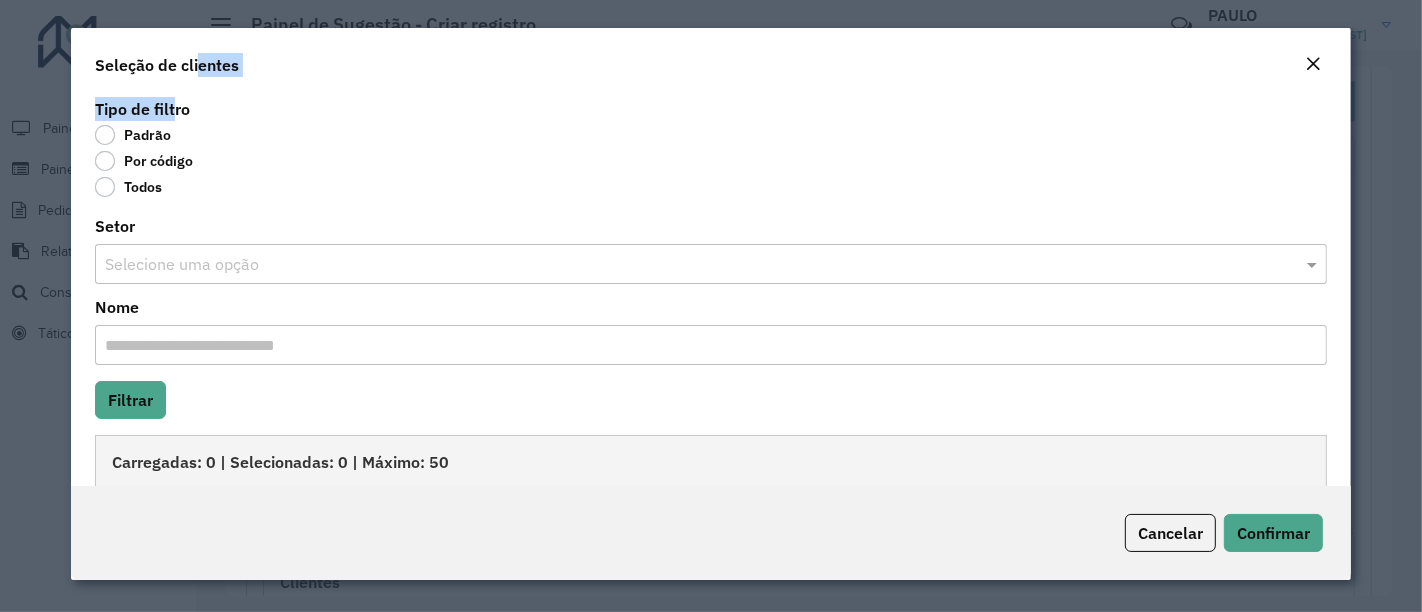 drag, startPoint x: 165, startPoint y: 110, endPoint x: 188, endPoint y: 61, distance: 54.129475 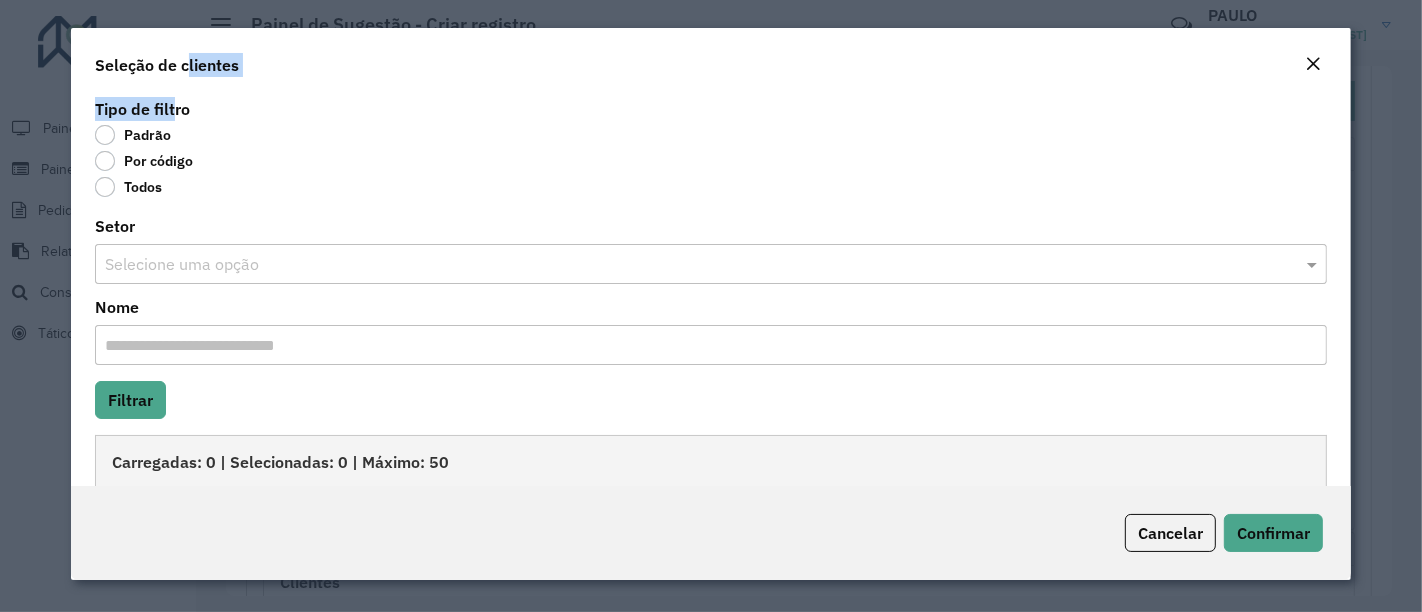 click on "Seleção de clientes" 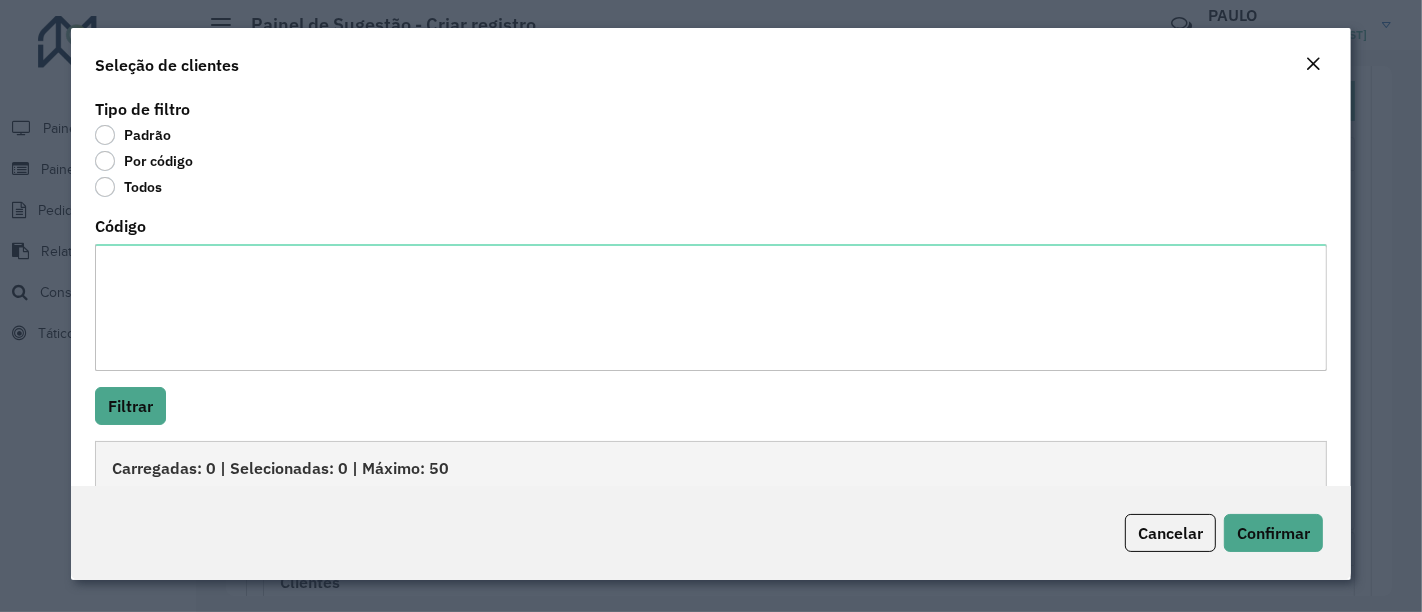 click on "Por código" 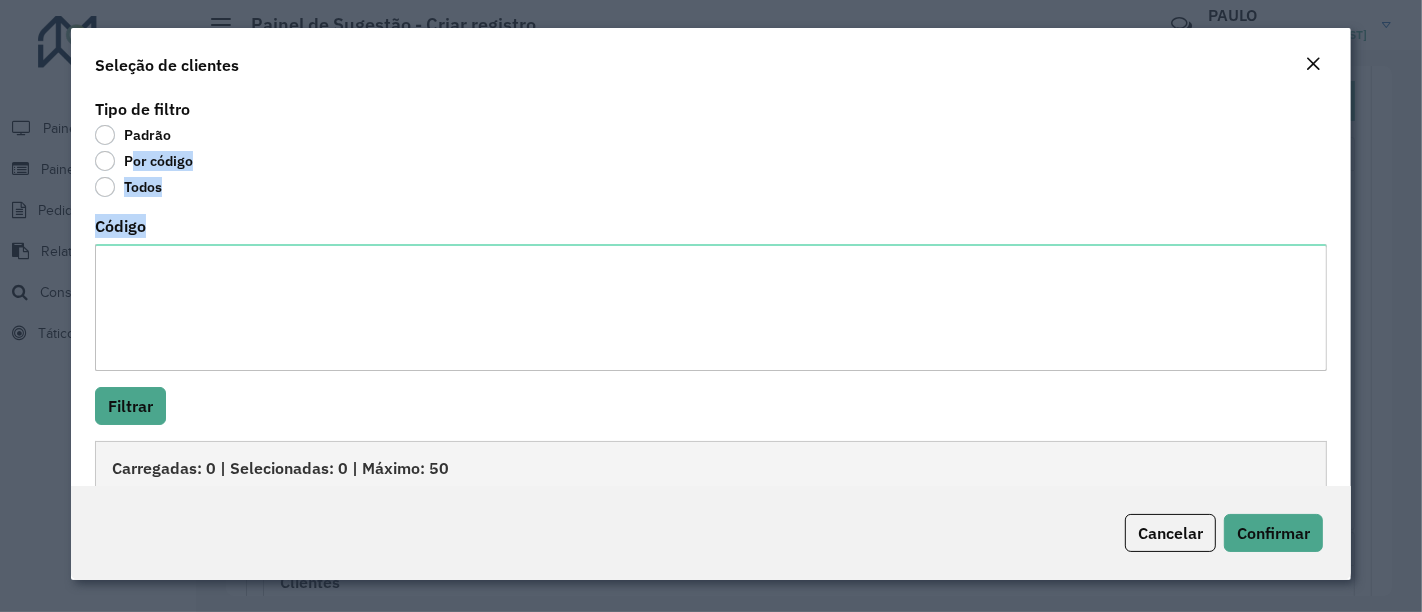 drag, startPoint x: 100, startPoint y: 162, endPoint x: 127, endPoint y: 284, distance: 124.95199 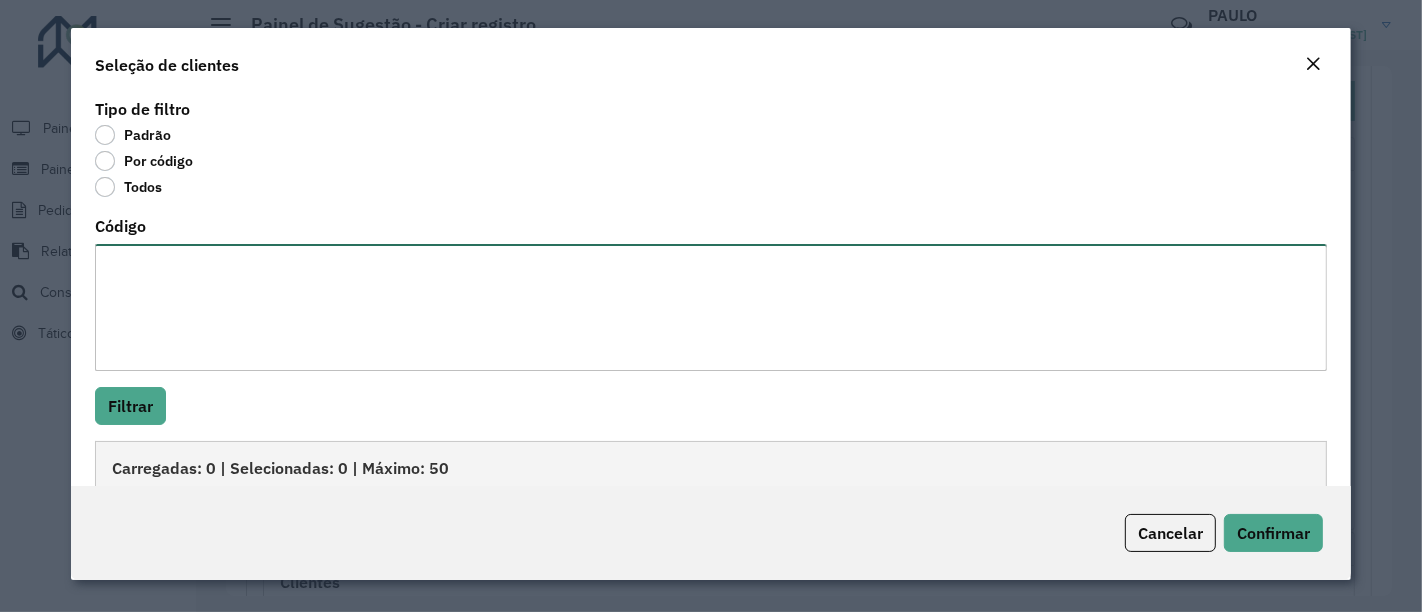 click on "Código" at bounding box center [711, 307] 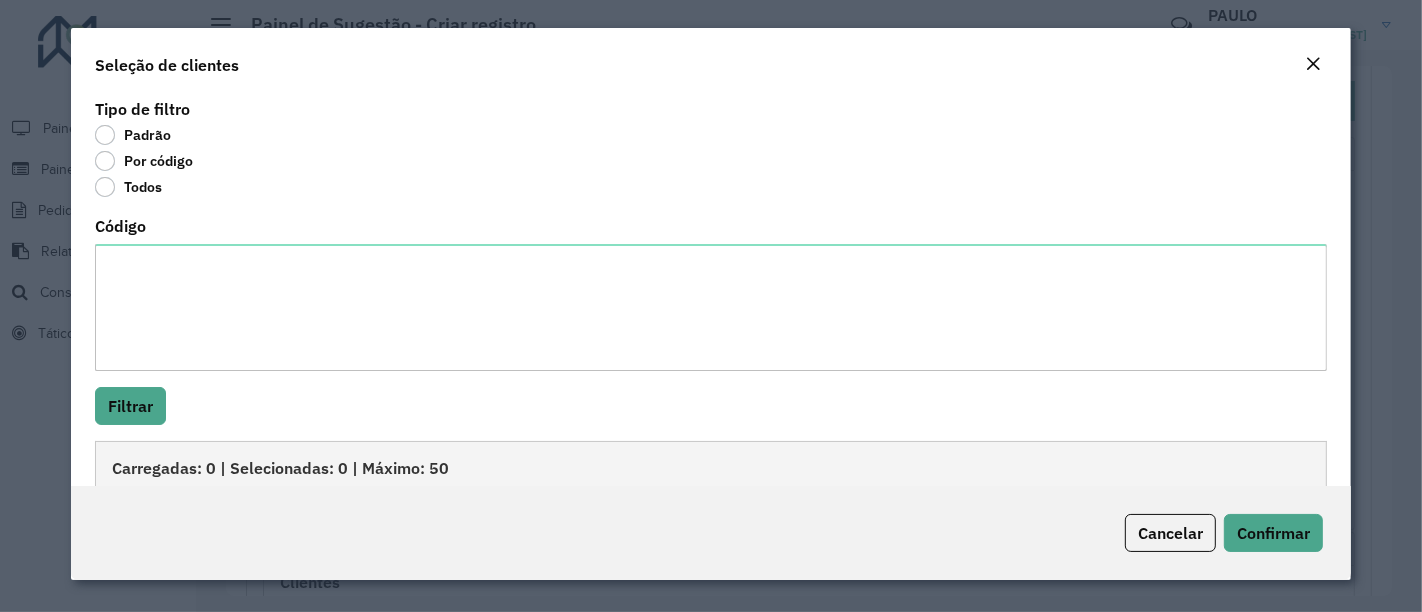 click on "Todos" 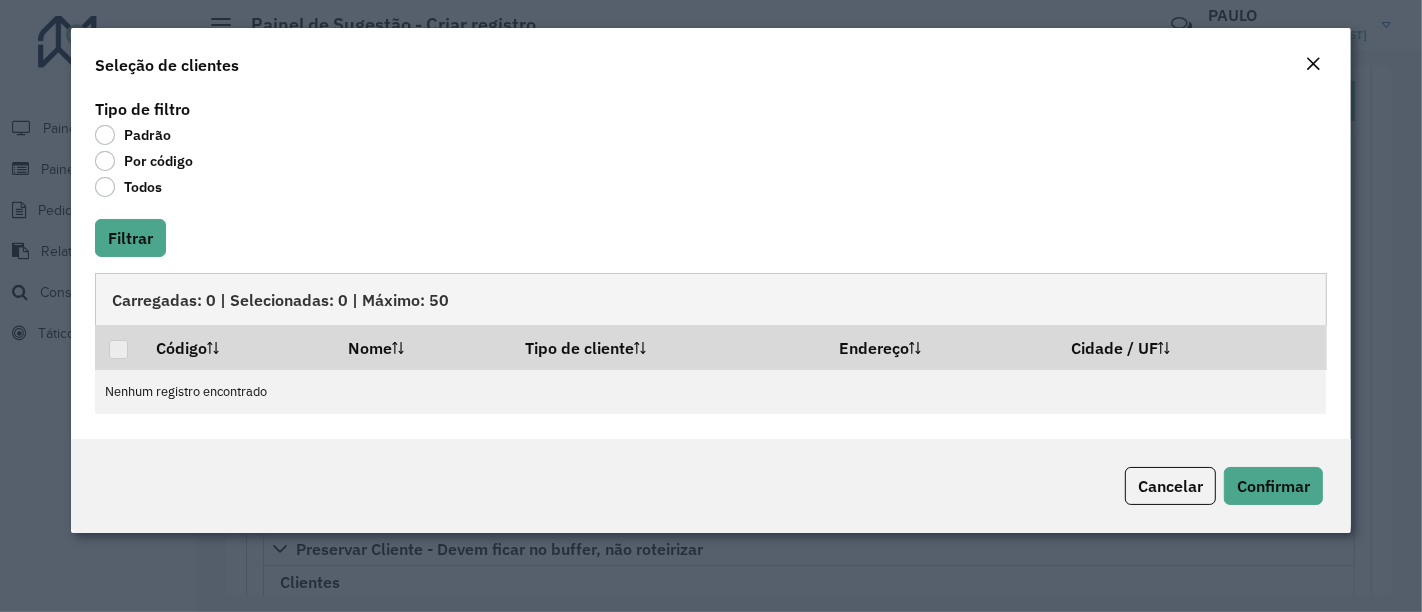 click on "Todos" 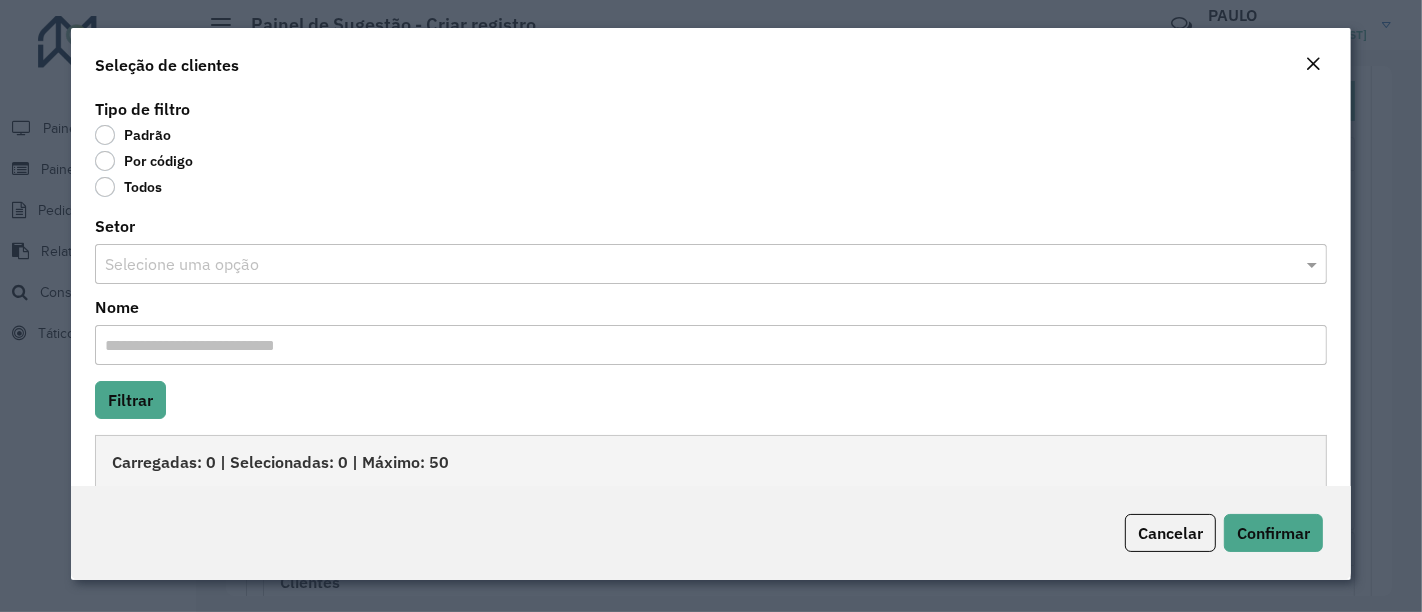 click 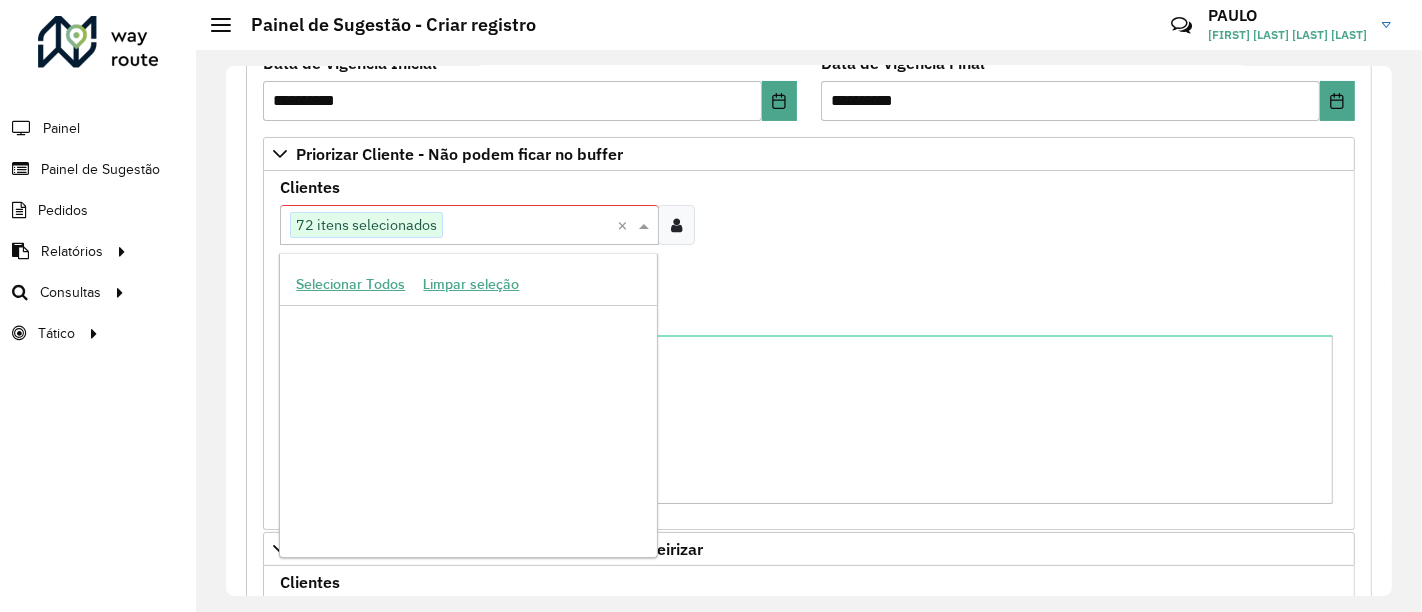 click at bounding box center (530, 226) 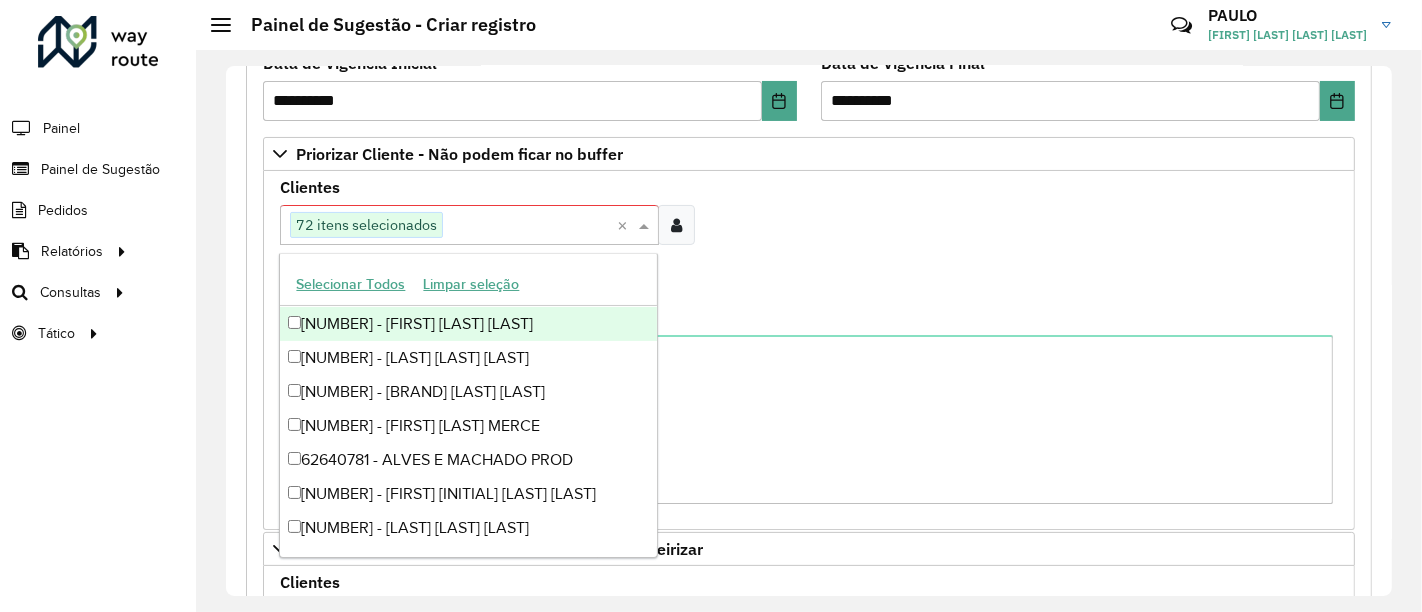 click on "[NUMBER] - [LAST_NAME] [FIRST_NAME]" at bounding box center (468, 324) 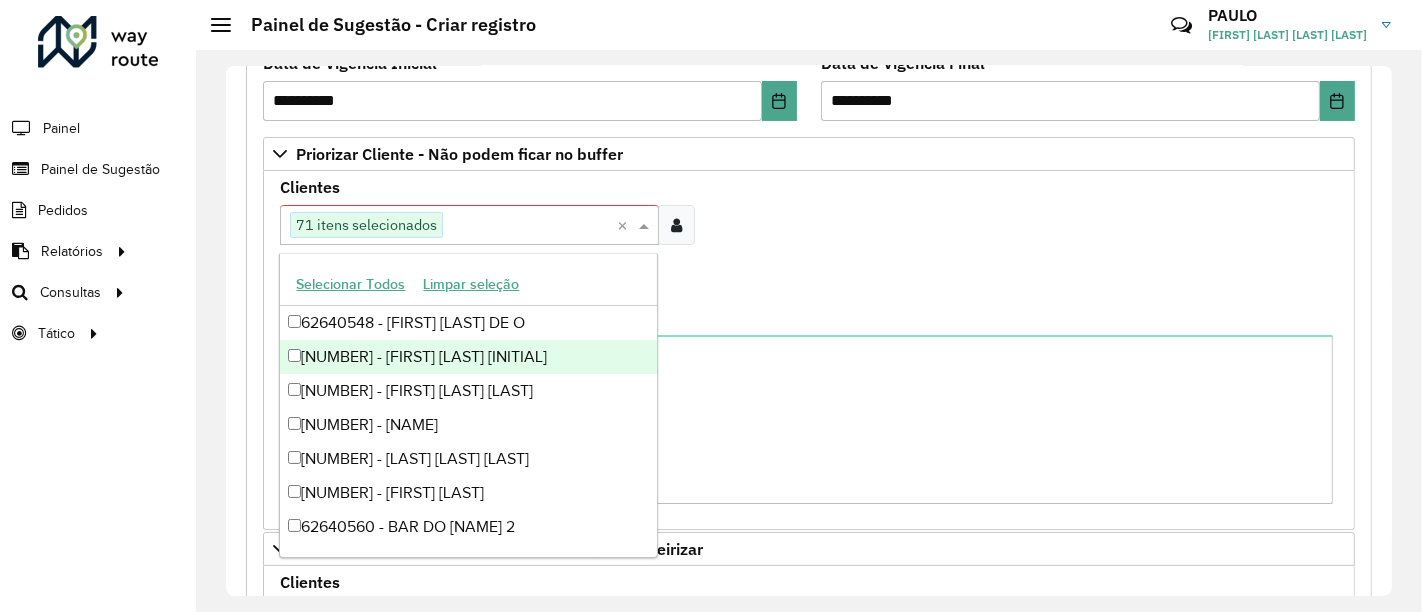 scroll, scrollTop: 160071, scrollLeft: 0, axis: vertical 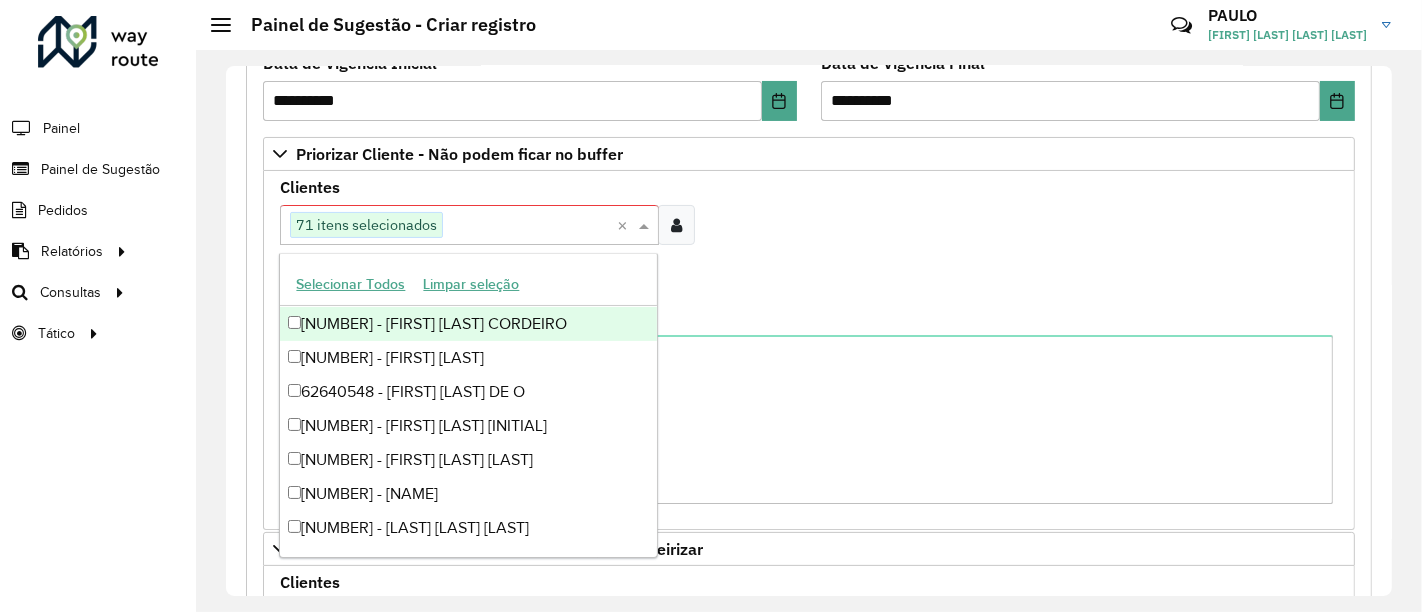 click on "Clientes  Clique no botão para buscar clientes 71 itens selecionados × Você pode selecionar no máximo 50 itens Clientes que não podem ficar no Buffer – Máximo 50 PDVS" at bounding box center (809, 237) 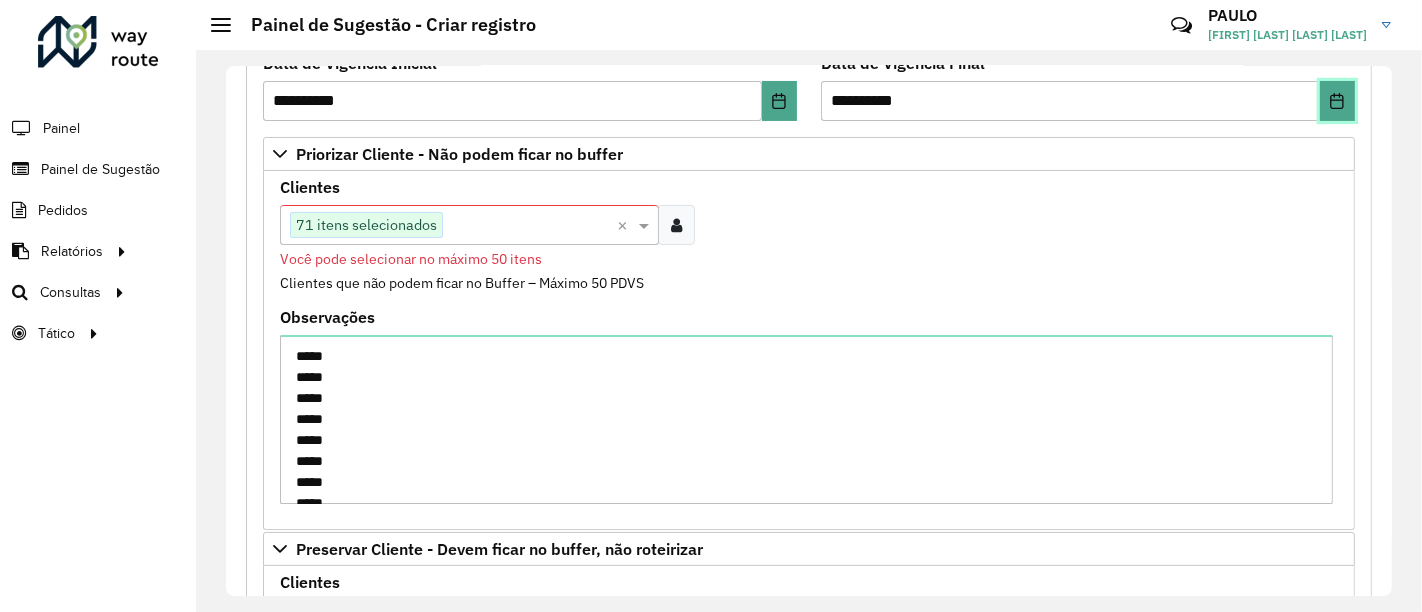 click 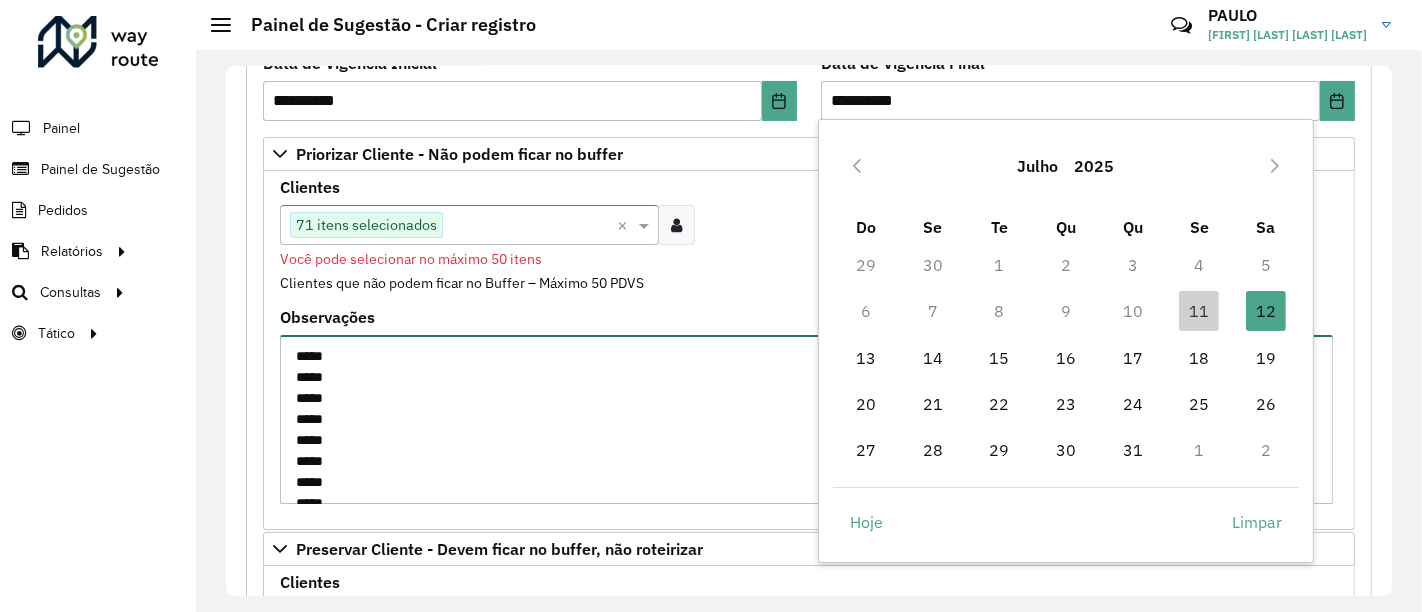 click on "*****
*****
*****
*****
*****
*****
*****
*****
*****
*****
*****
*****
*****
*****
*****
*****
*****
*****
*****
*****
*****
*****
*****
*****
*****
*****
*****
*****
*****
*****
*****
*****
*****
*****
*****
*****
*****
*****
*****
*****
*****
*****
*****
*****
*****
*****
*****
*****
*****
*****
*****
*****
*****
*****
*****
*****
*****
*****
*****
*****
*****
*****
*****
*****
*****
*****
*****
*****
*****
*****
*****
*****
*****
*****
*****
*****
*****
*****
*****
*****
*****
*****
*****
*****
*****
*****
*****
*****
*****
*****
*****
*****
*****
*****
*****
*****
*****
*****
*****
*****
*****
*****
*****
*****
*****
*****
*****
*****
*****
*****
*****
*****
*****
*****
*****
*****
*****
*****
*****
*****
*****
*****
*****" at bounding box center (806, 419) 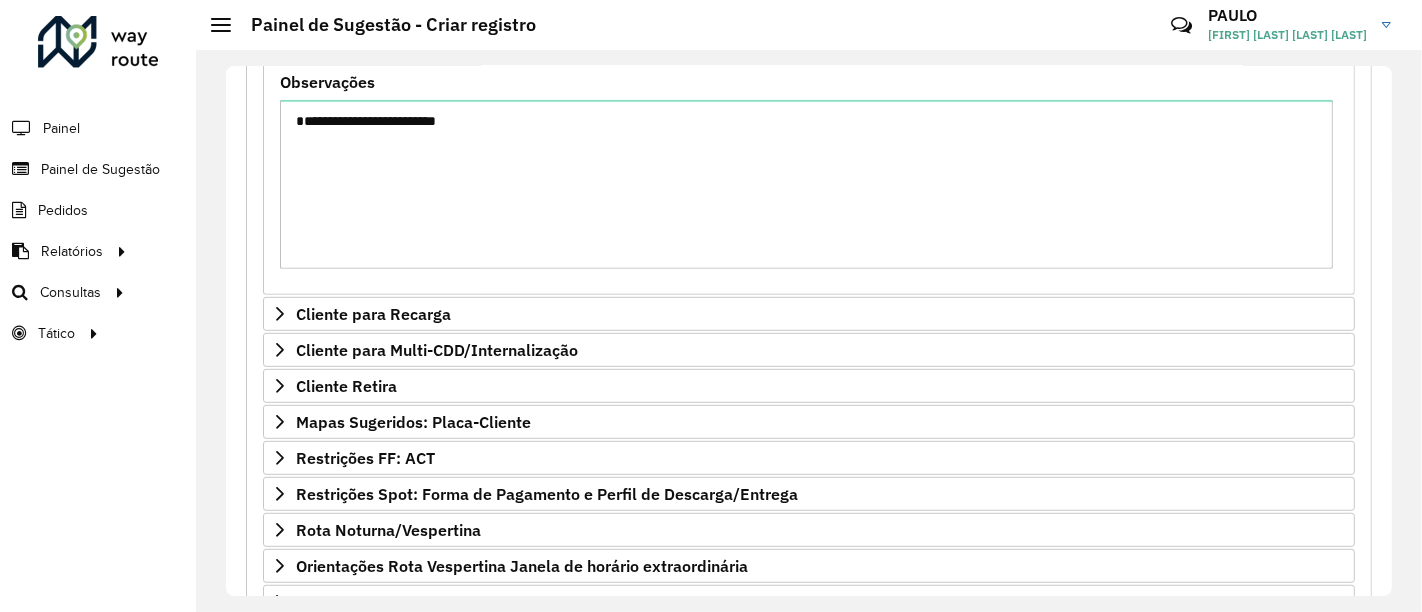 scroll, scrollTop: 1016, scrollLeft: 0, axis: vertical 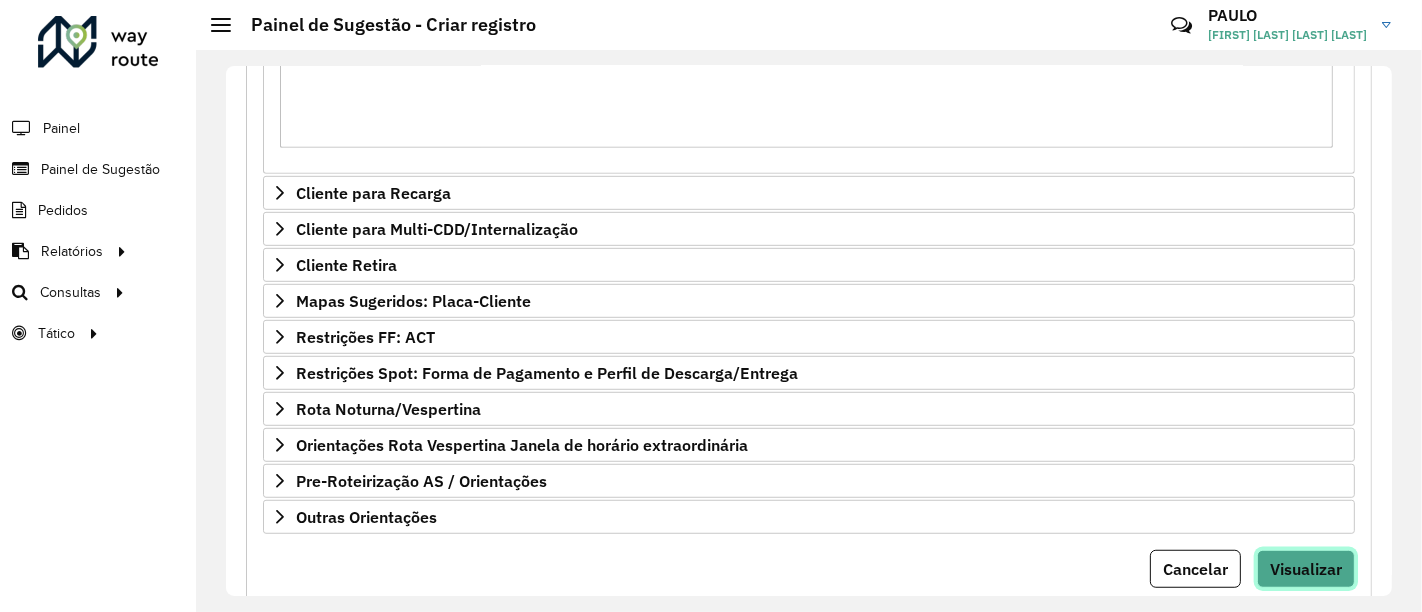 click on "Visualizar" at bounding box center (1306, 569) 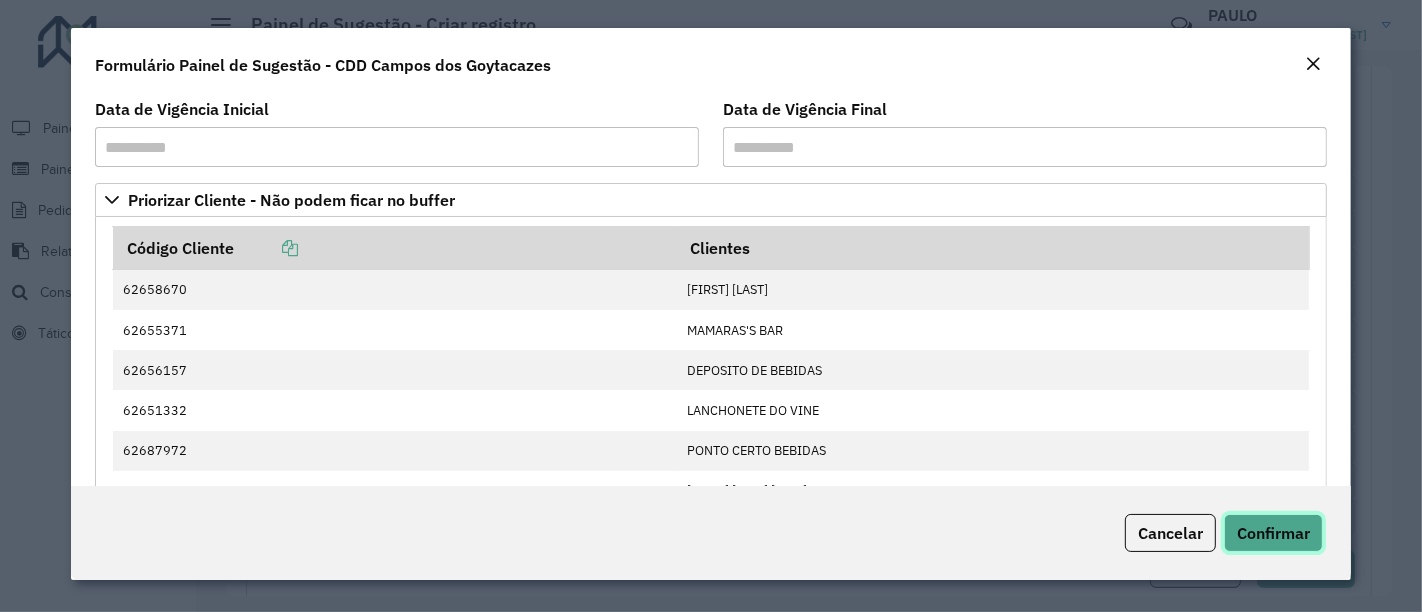 click on "Confirmar" 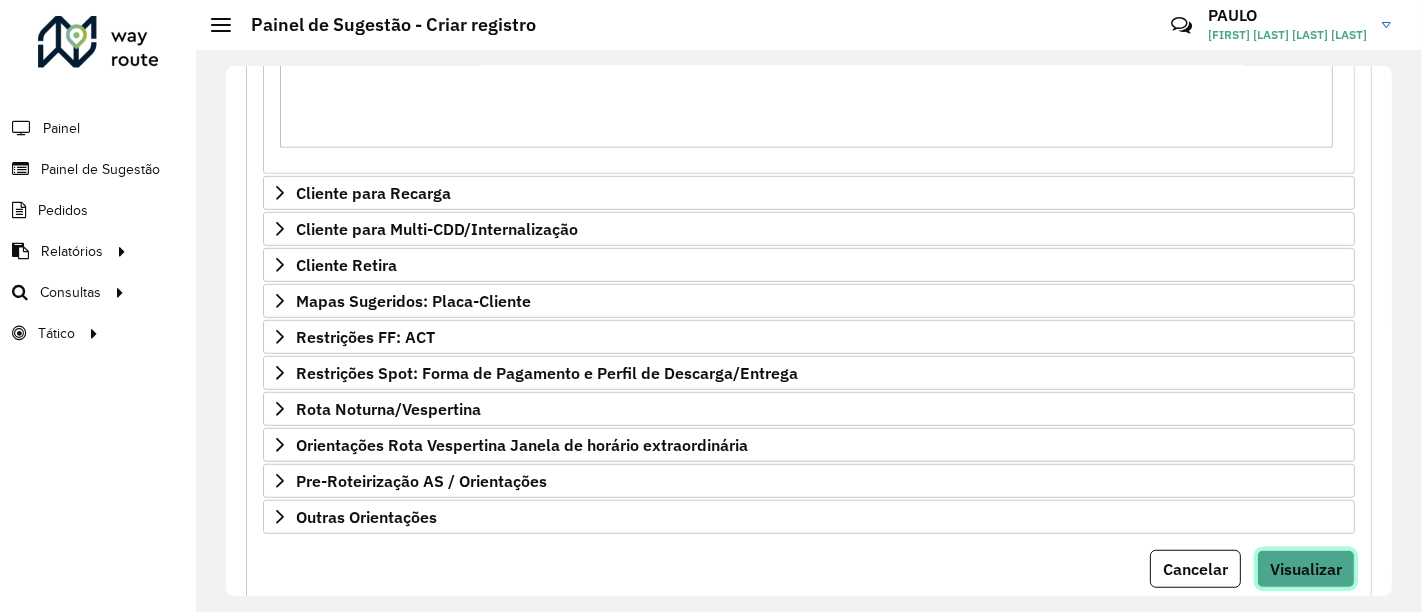 click on "Visualizar" at bounding box center [1306, 569] 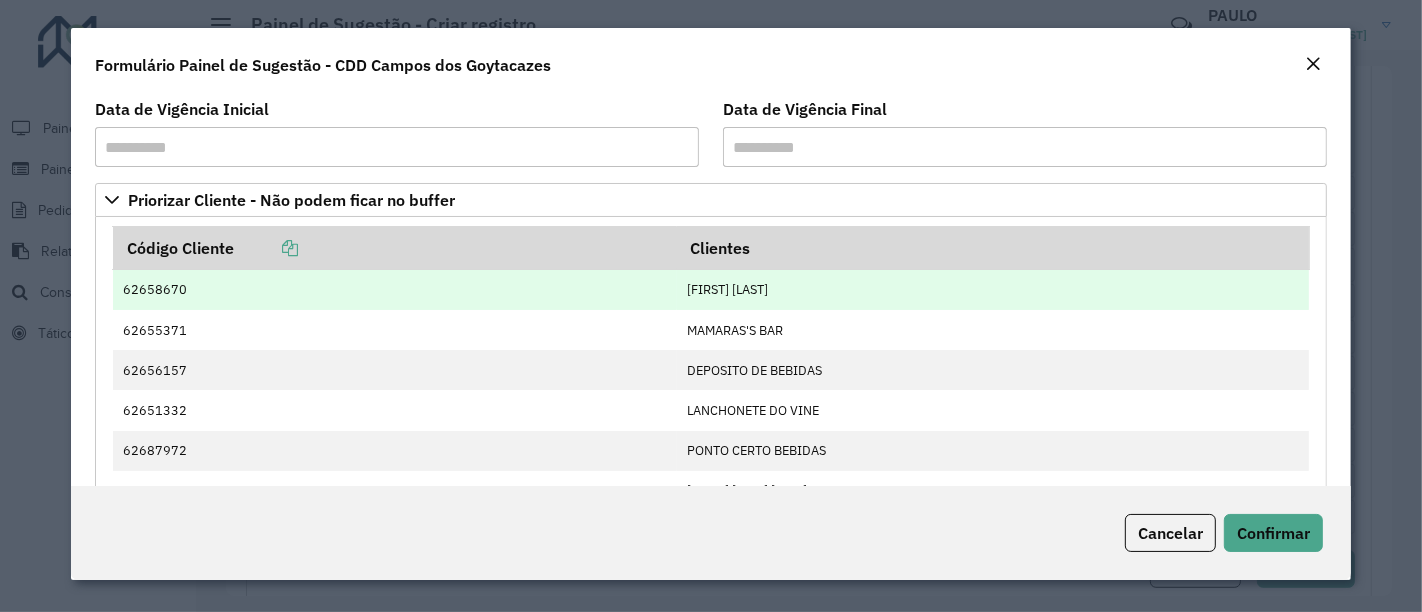 click on "62658670" at bounding box center (395, 290) 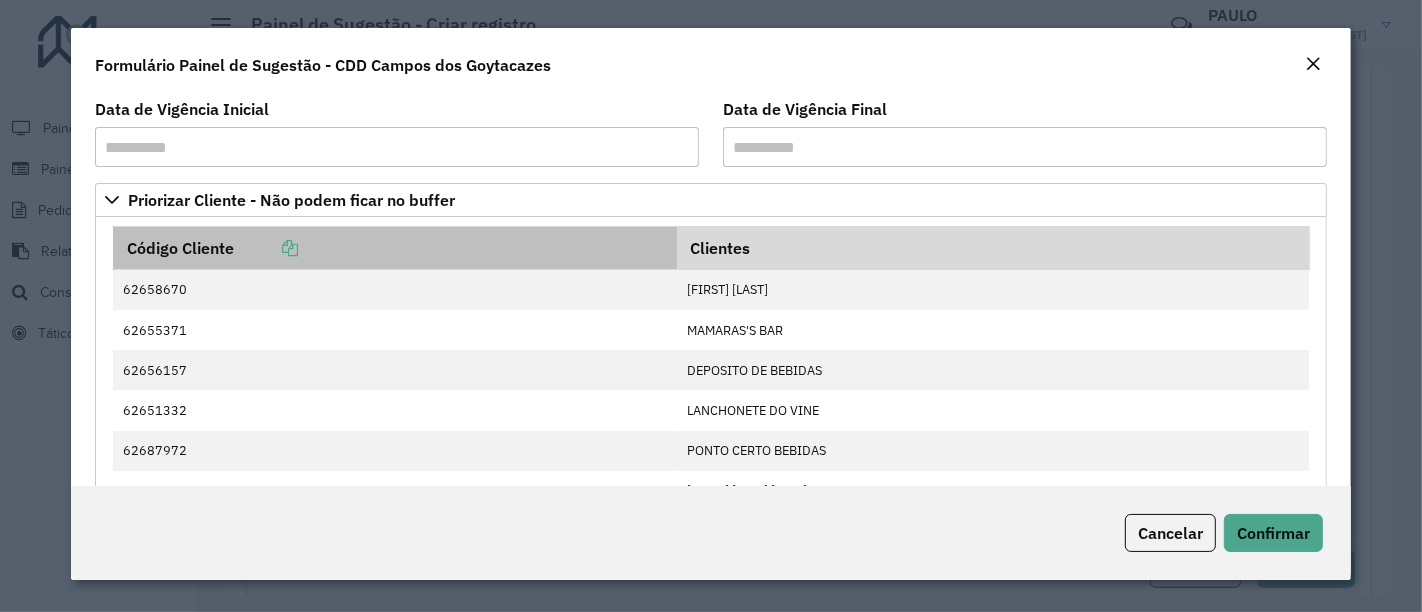 click at bounding box center (290, 248) 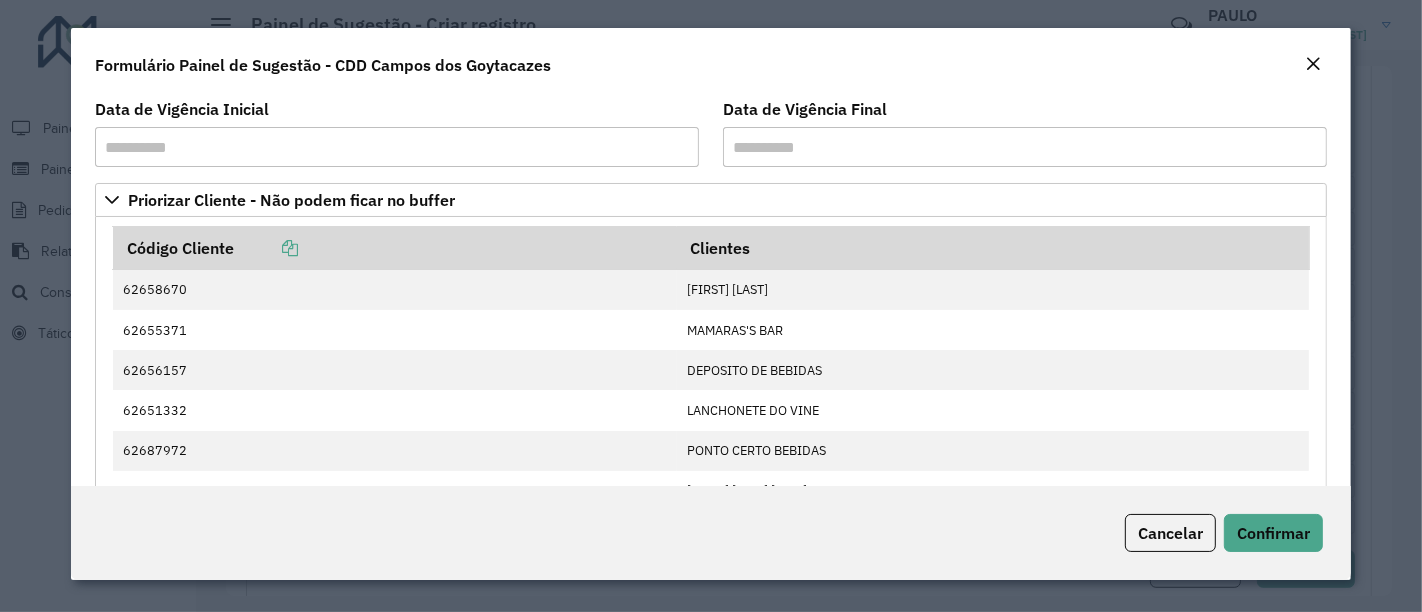 click 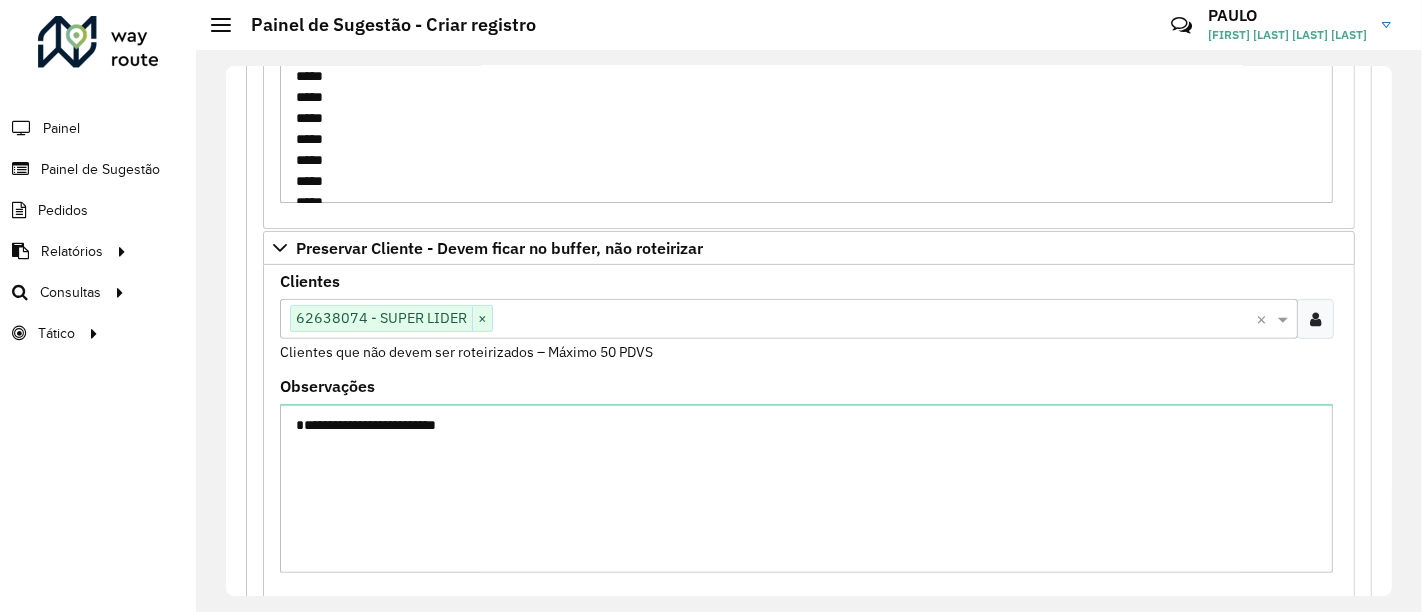 scroll, scrollTop: 537, scrollLeft: 0, axis: vertical 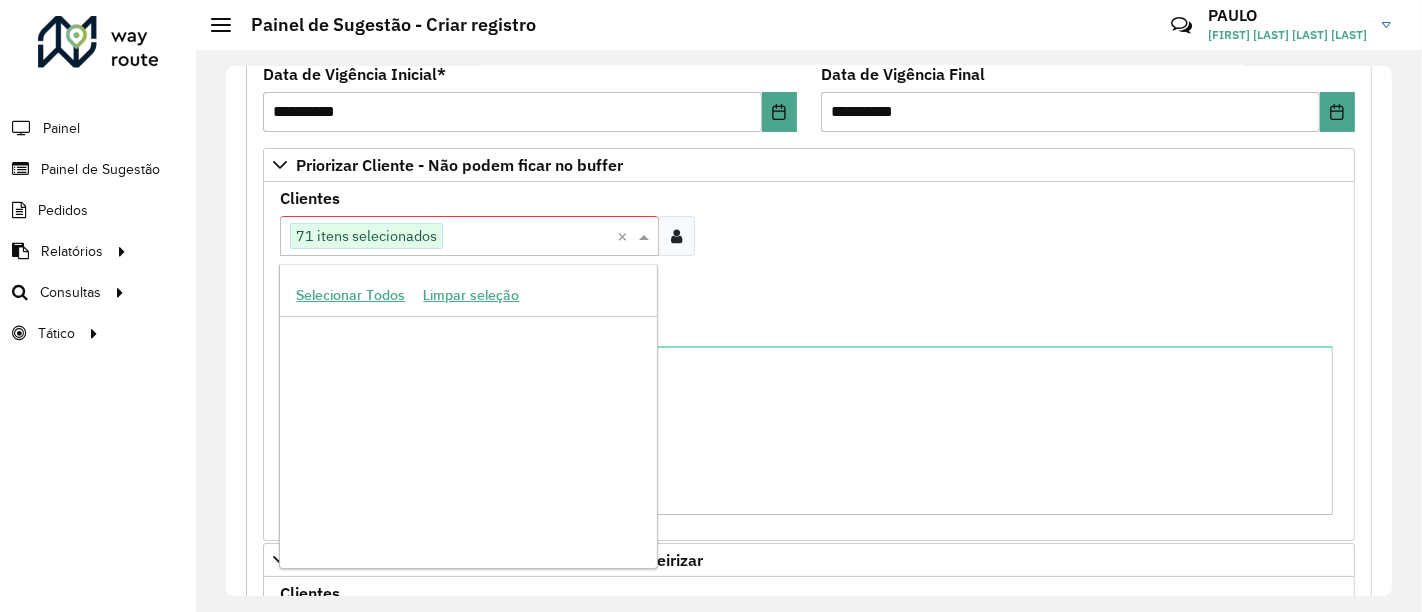 click on "71 itens selecionados" at bounding box center (366, 236) 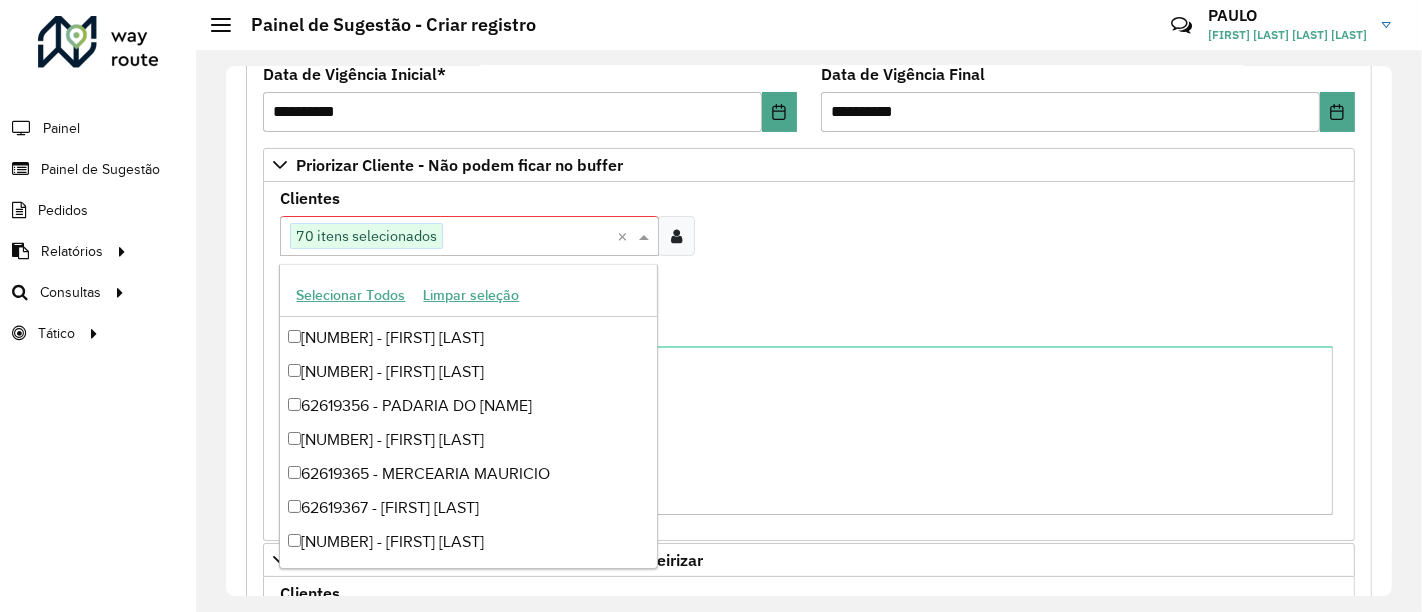 scroll, scrollTop: 17085, scrollLeft: 0, axis: vertical 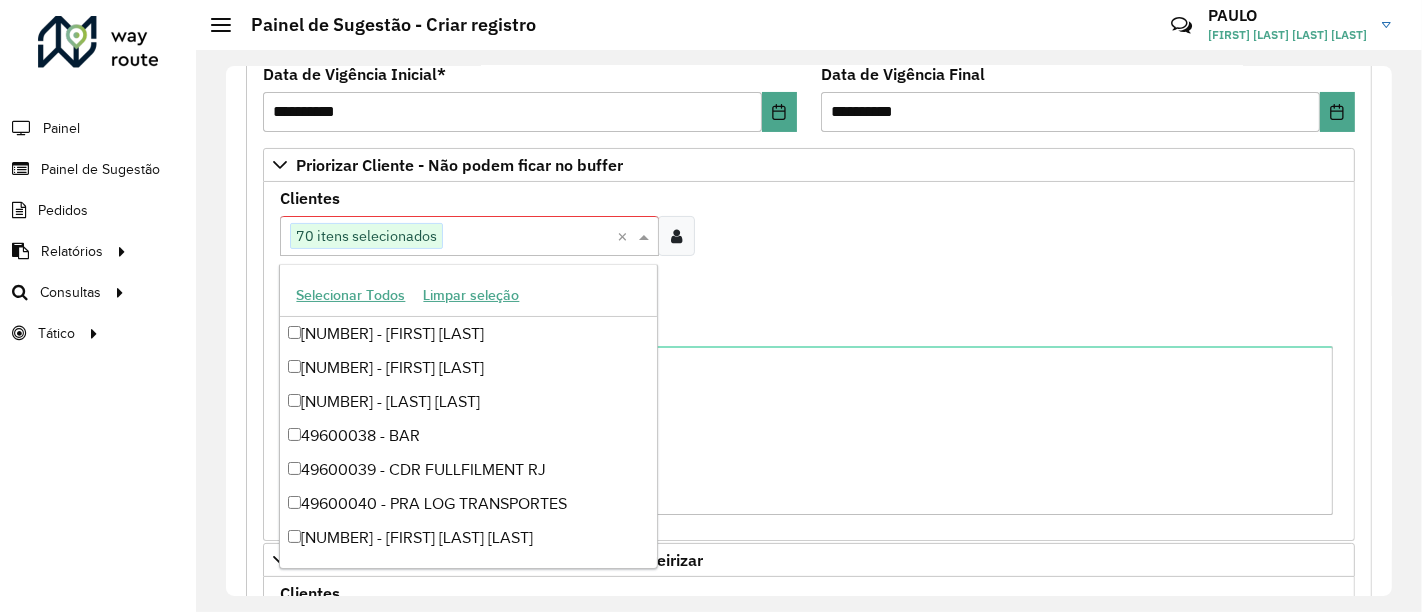click on "Clientes  Clique no botão para buscar clientes 70 itens selecionados × Você pode selecionar no máximo 50 itens Clientes que não podem ficar no Buffer – Máximo 50 PDVS" at bounding box center (809, 248) 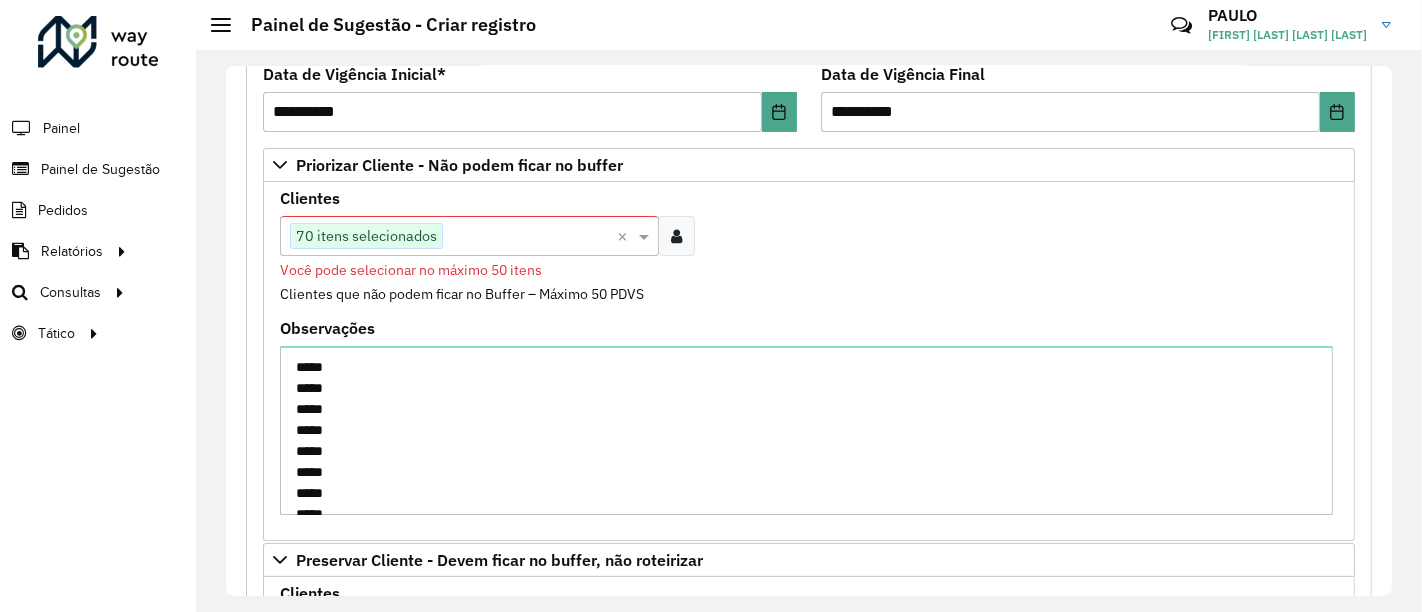 click at bounding box center [676, 236] 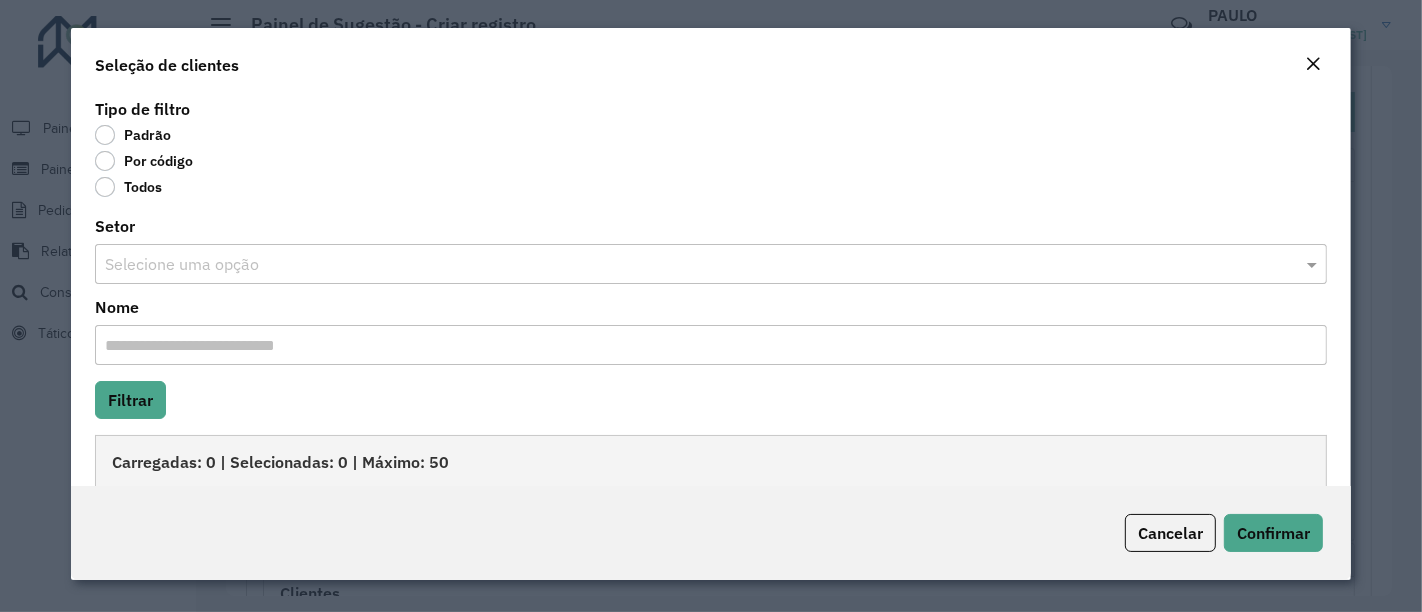 click 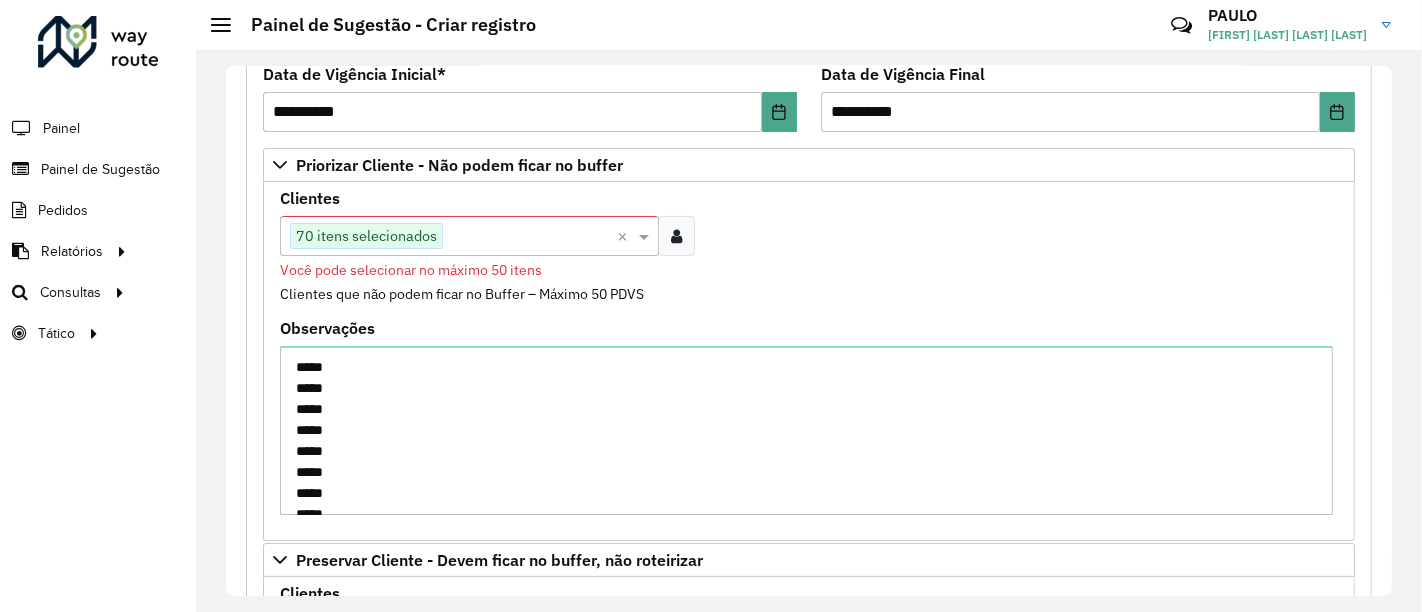 click at bounding box center [530, 237] 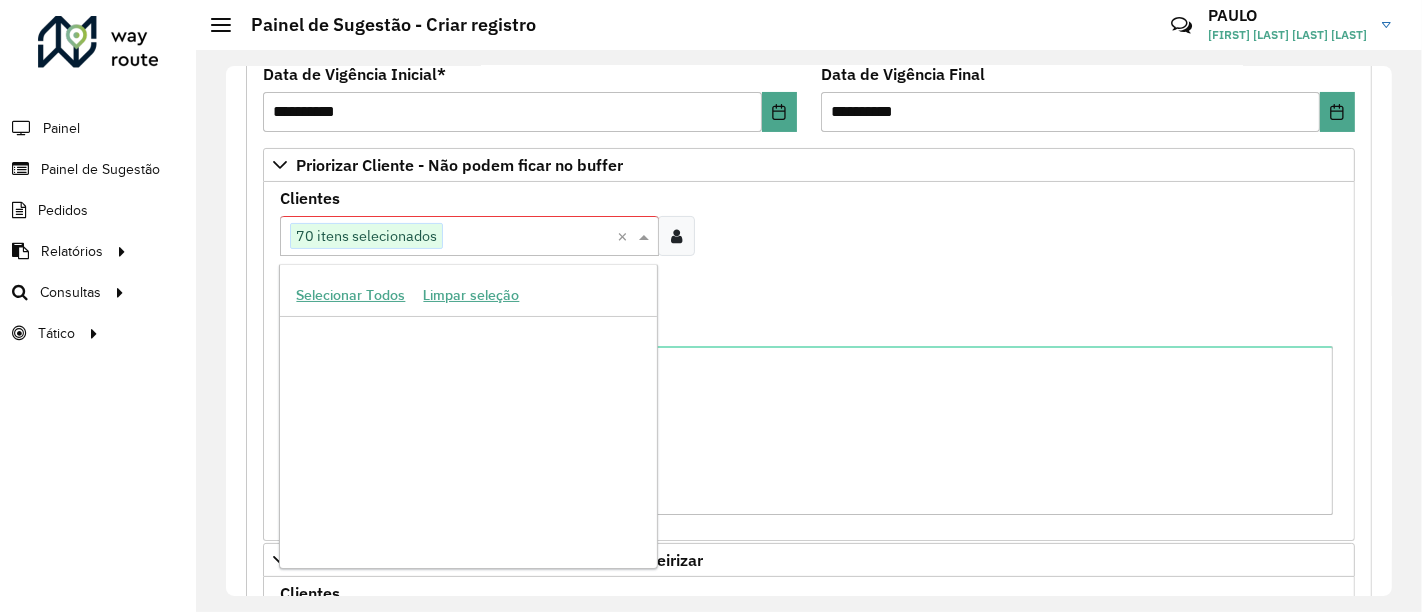 scroll, scrollTop: 562088, scrollLeft: 0, axis: vertical 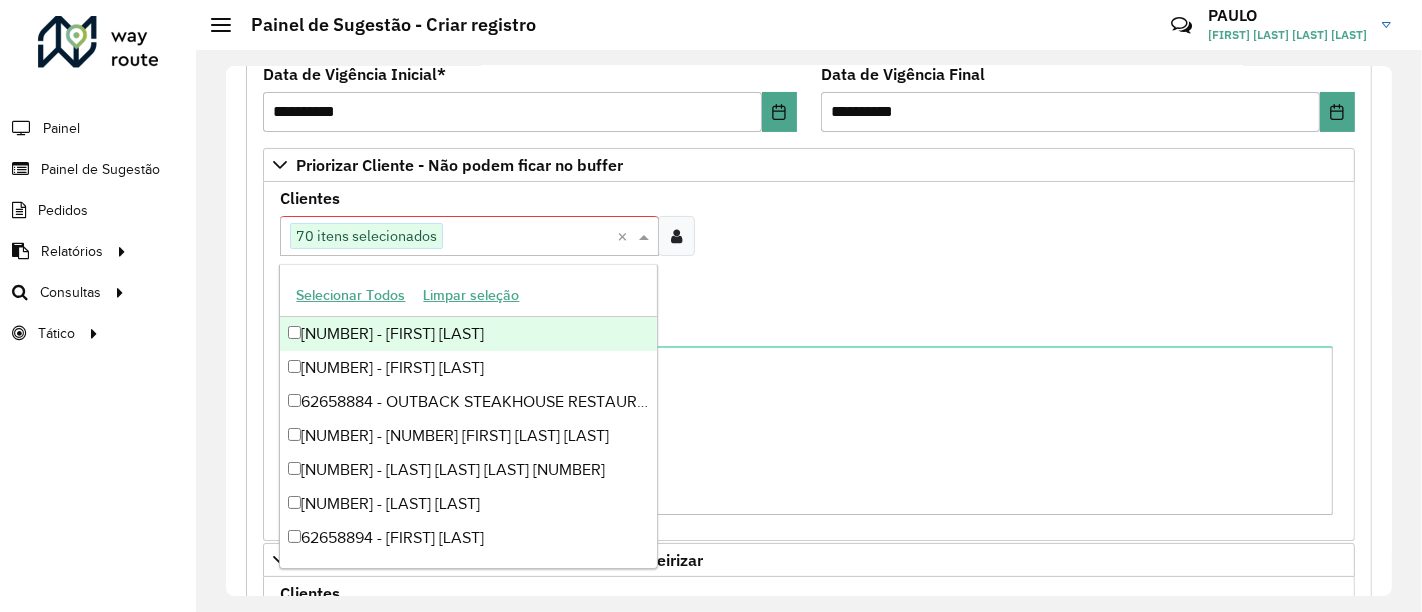 click on "[NUMBER] - [FIRST] [LAST] [LAST]" at bounding box center (468, 334) 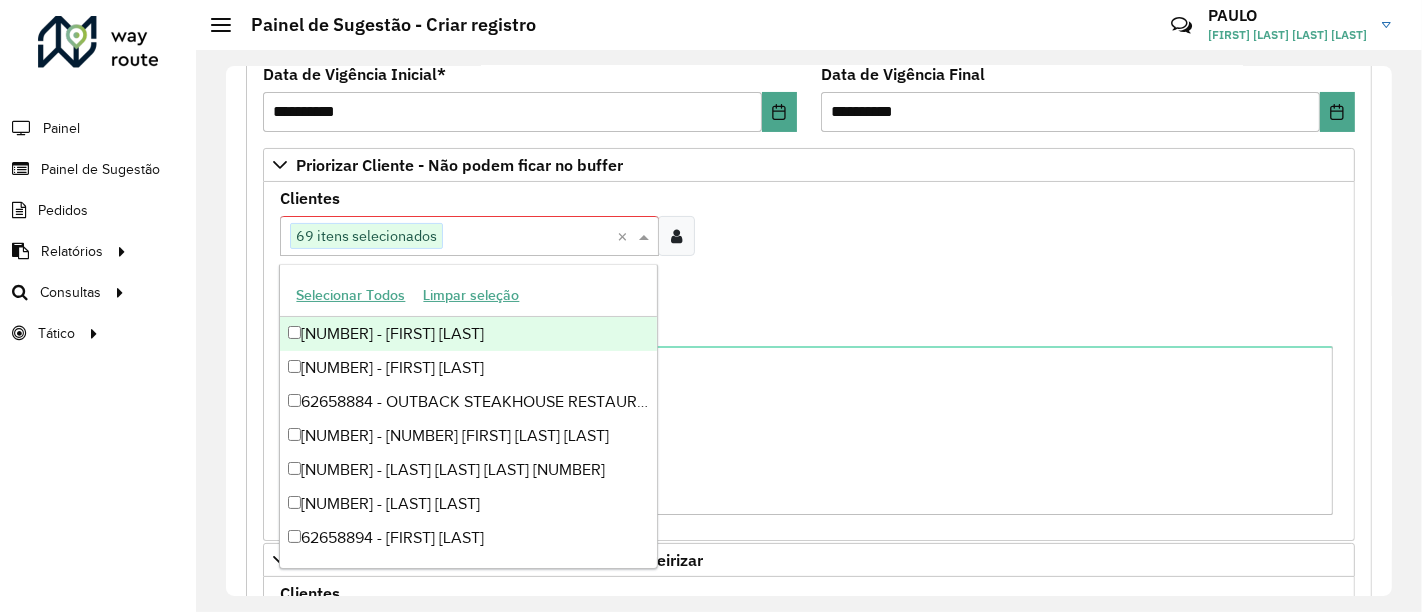 click on "Clientes  Clique no botão para buscar clientes 69 itens selecionados × Você pode selecionar no máximo 50 itens Clientes que não podem ficar no Buffer – Máximo 50 PDVS" at bounding box center (809, 248) 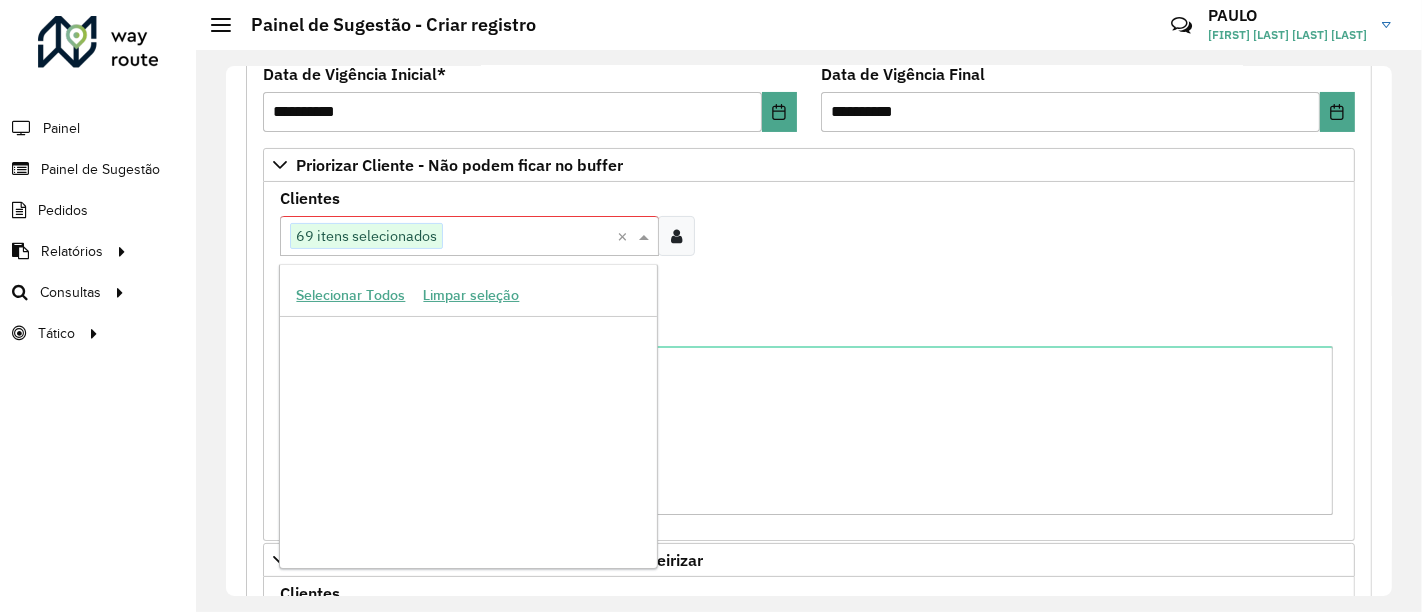 click at bounding box center (530, 237) 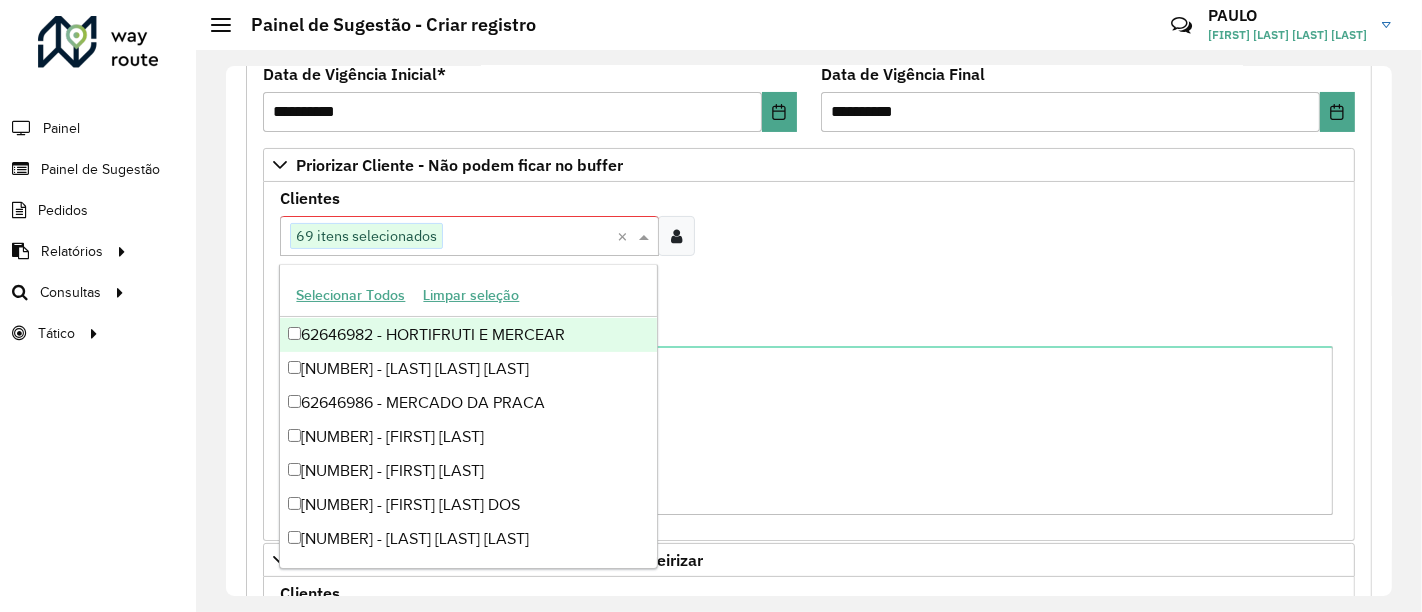 click on "62646982 - HORTIFRUTI E MERCEAR" at bounding box center [468, 335] 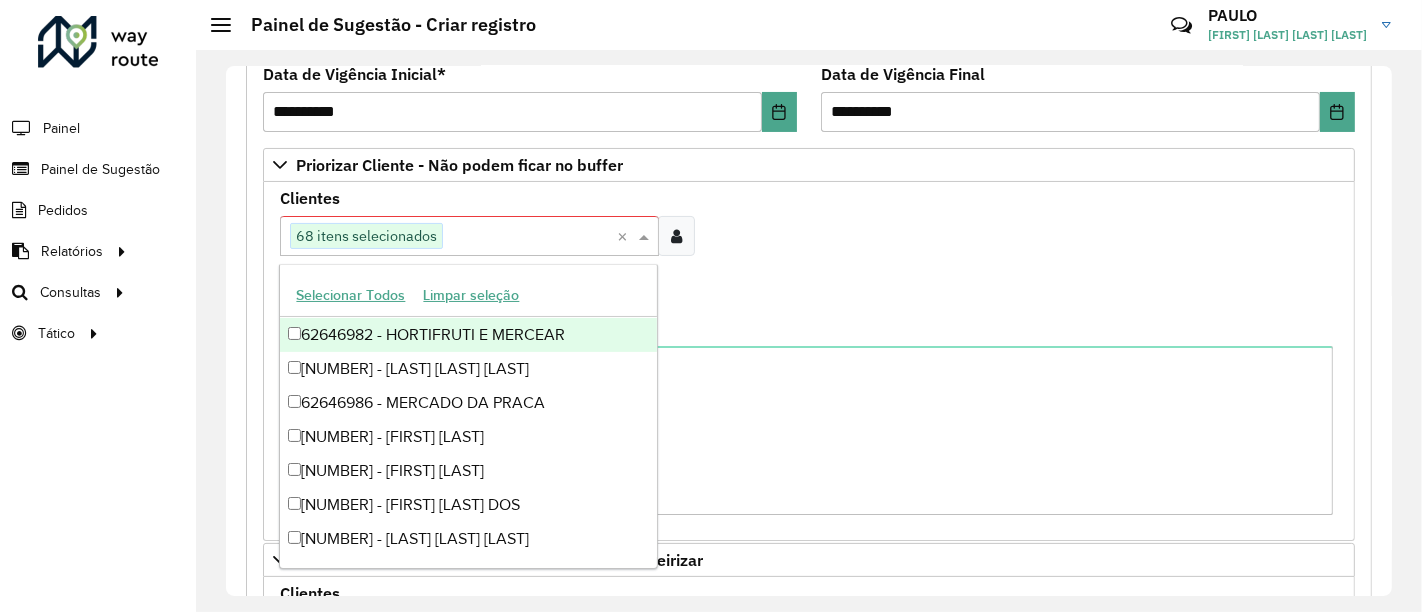 click at bounding box center (530, 237) 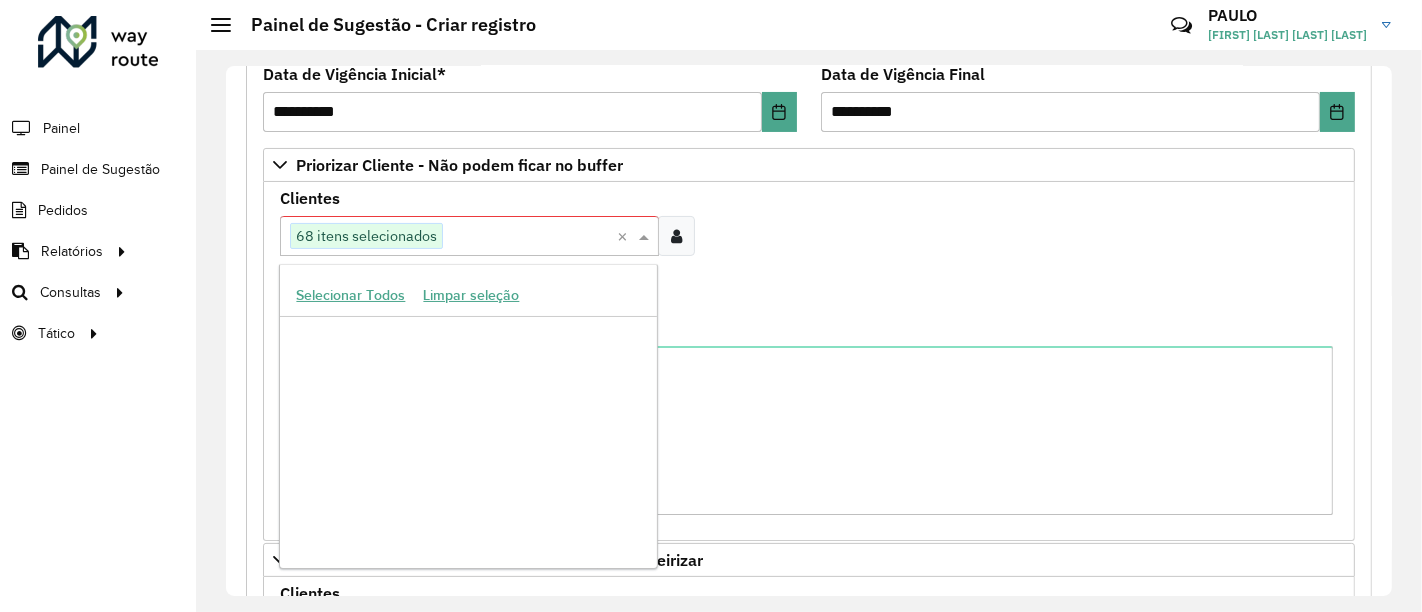 scroll, scrollTop: 580651, scrollLeft: 0, axis: vertical 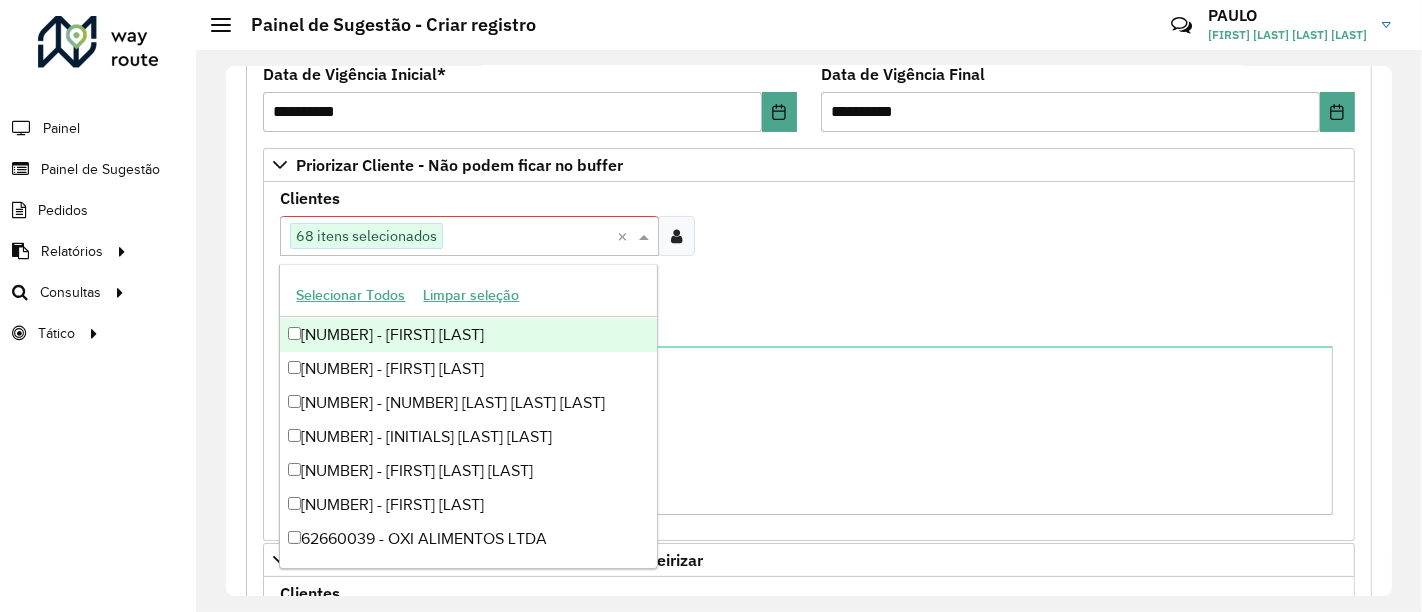 click at bounding box center [530, 237] 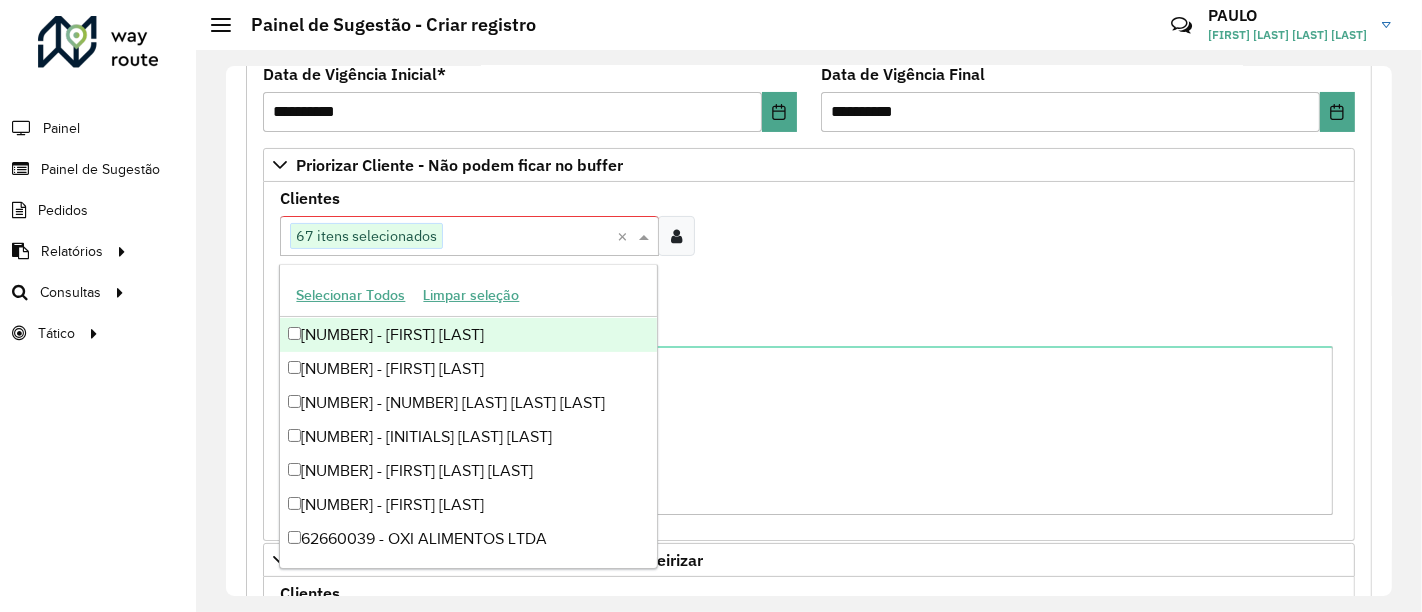 click on "Clientes  Clique no botão para buscar clientes 67 itens selecionados × Você pode selecionar no máximo 50 itens Clientes que não podem ficar no Buffer – Máximo 50 PDVS" at bounding box center [809, 248] 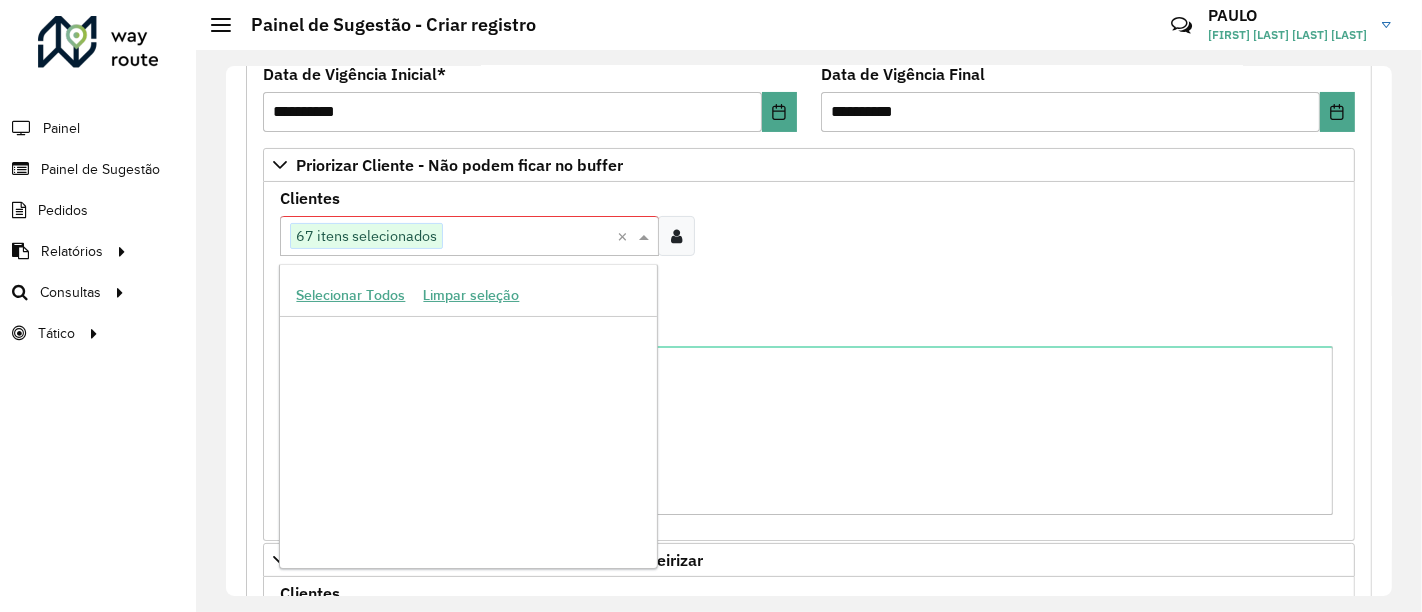 scroll, scrollTop: 229908, scrollLeft: 0, axis: vertical 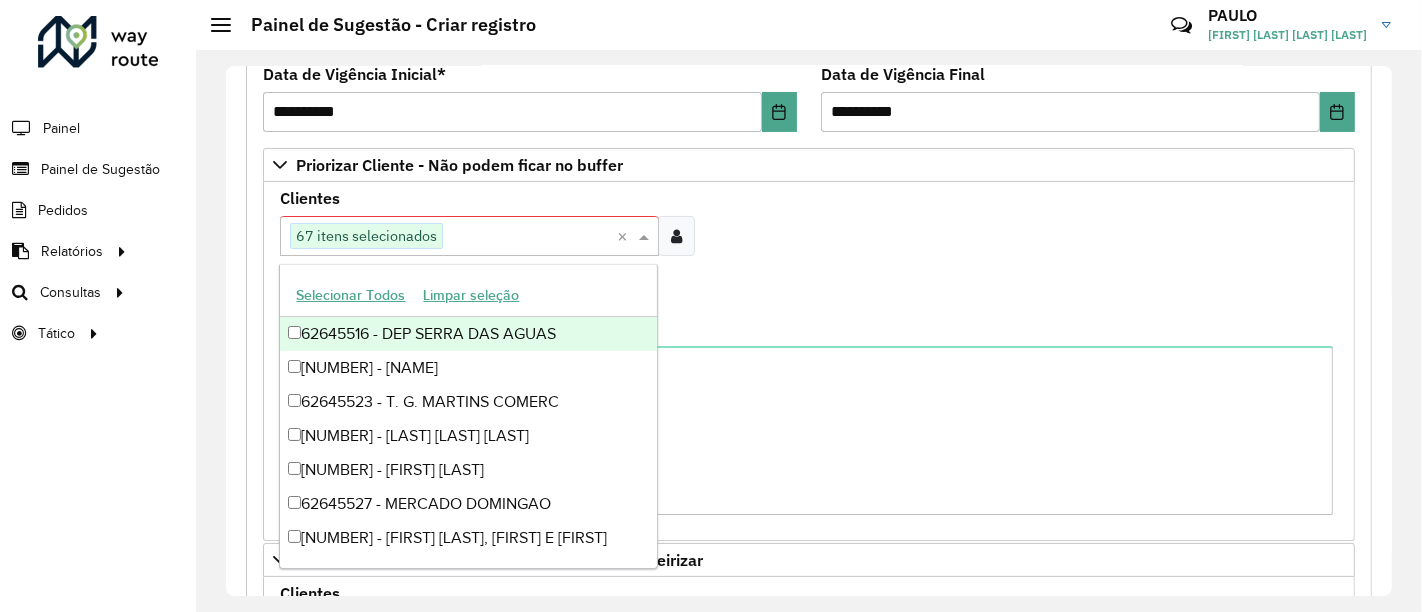 click on "Clique no botão para buscar clientes 67 itens selecionados ×" at bounding box center [469, 236] 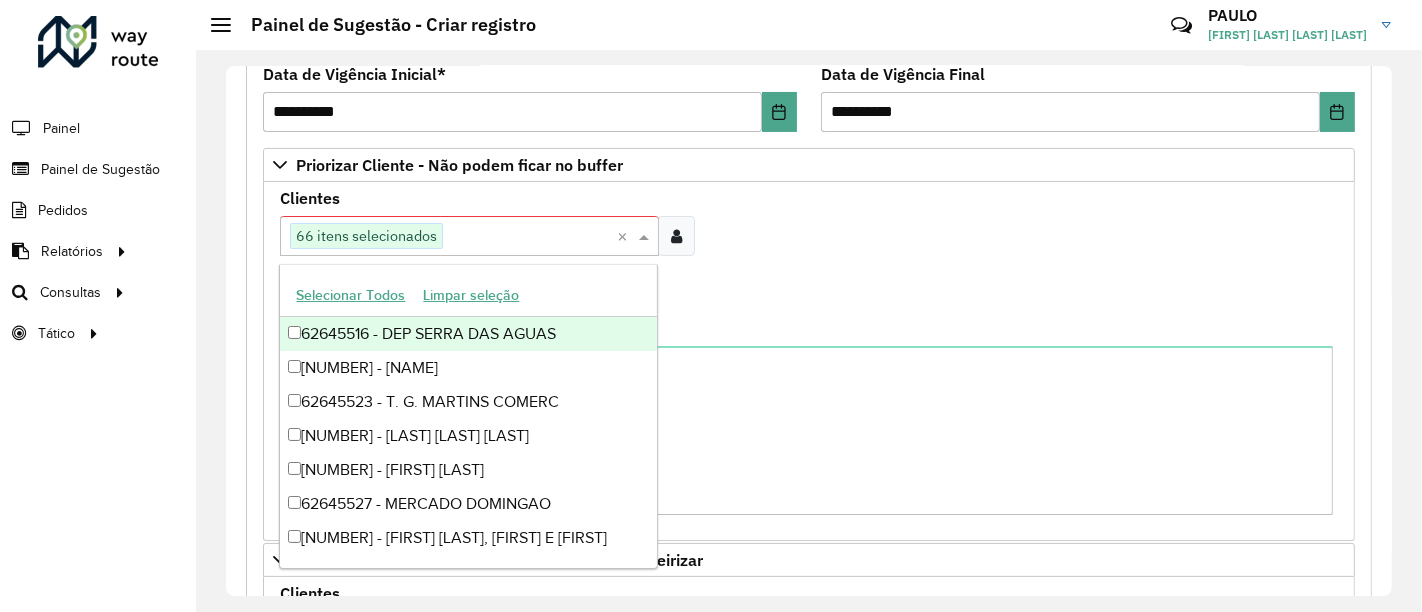 click on "Clientes  Clique no botão para buscar clientes 66 itens selecionados × Você pode selecionar no máximo 50 itens Clientes que não podem ficar no Buffer – Máximo 50 PDVS" at bounding box center [809, 248] 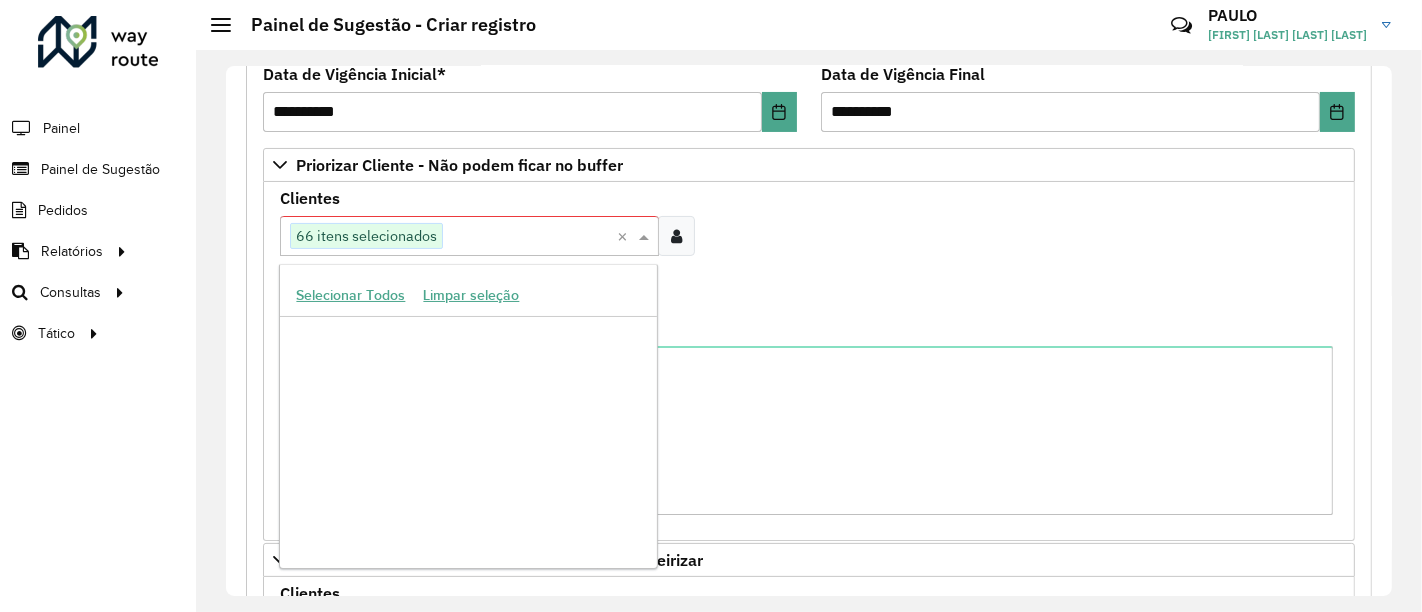 click at bounding box center (530, 237) 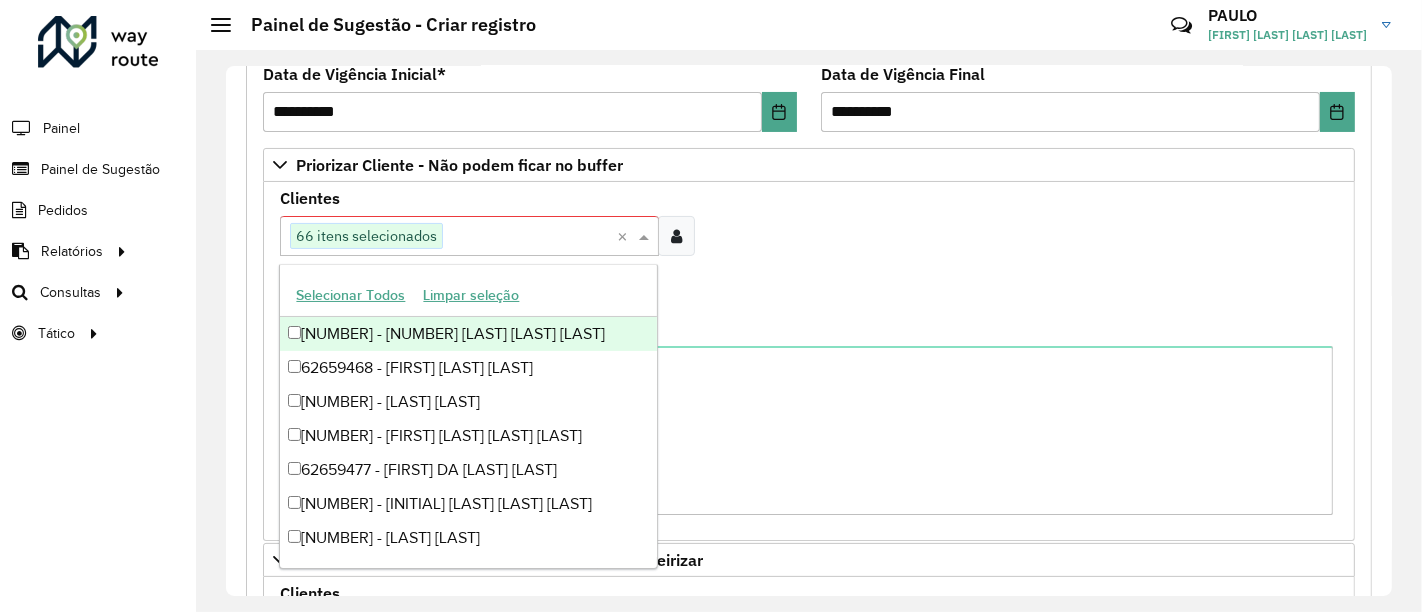 click on "[NUMBER] - [NUMBER] [FIRST] [LAST]" at bounding box center (468, 334) 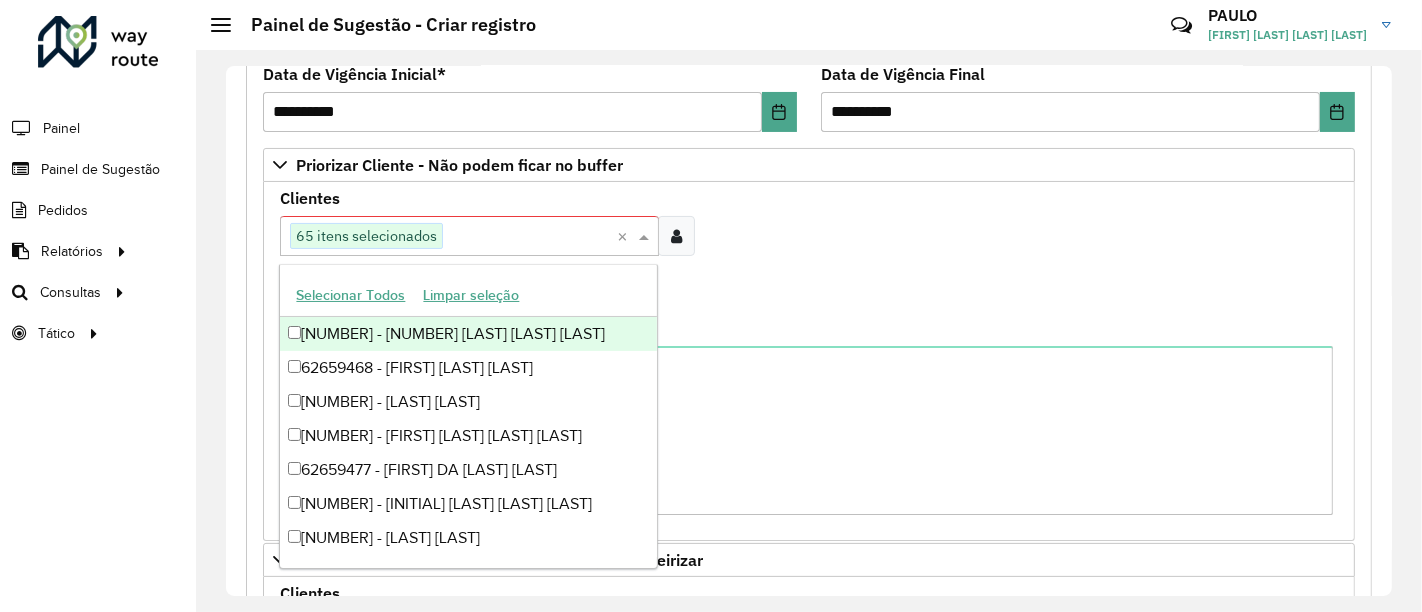 click on "Clientes  Clique no botão para buscar clientes 65 itens selecionados × Você pode selecionar no máximo 50 itens Clientes que não podem ficar no Buffer – Máximo 50 PDVS" at bounding box center [809, 248] 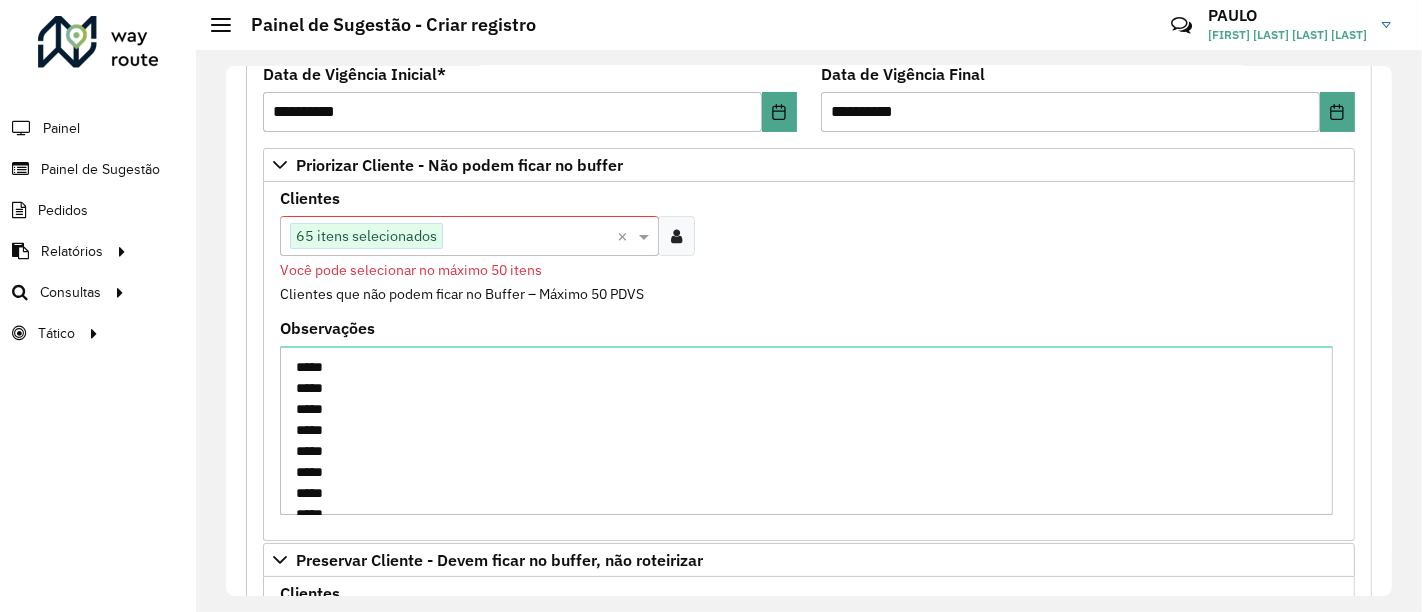 click on "Clientes  Clique no botão para buscar clientes 65 itens selecionados × Você pode selecionar no máximo 50 itens Clientes que não podem ficar no Buffer – Máximo 50 PDVS" at bounding box center (809, 248) 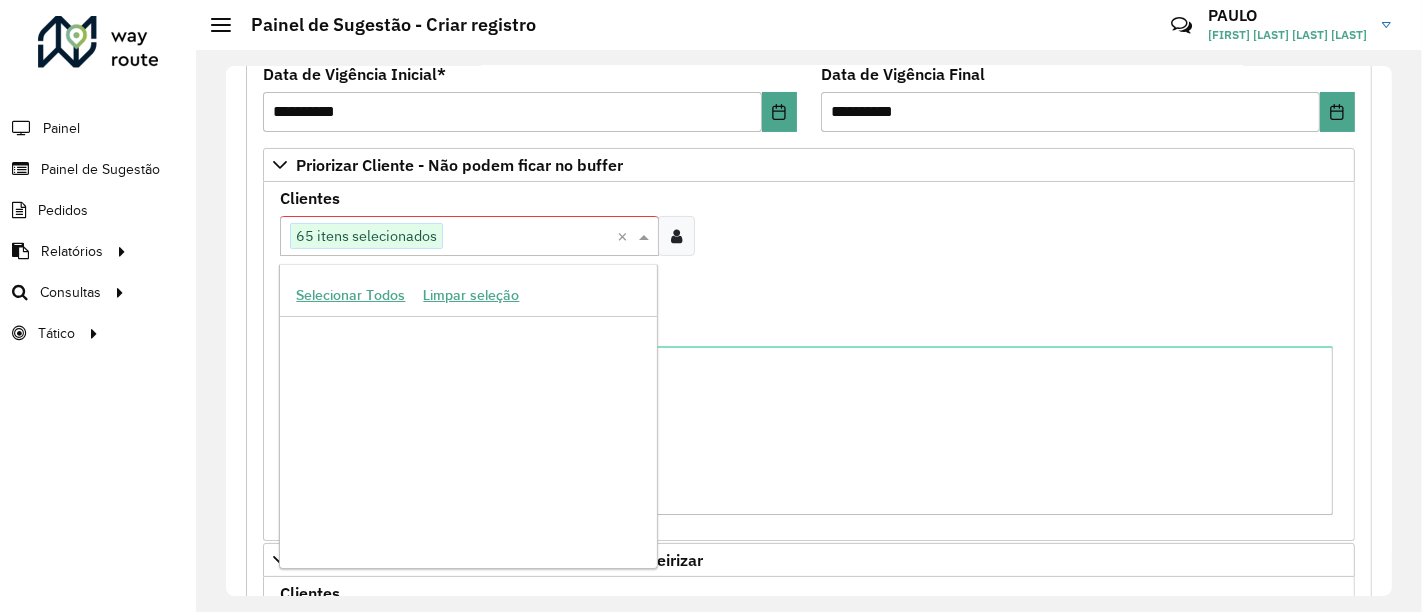 scroll, scrollTop: 446385, scrollLeft: 0, axis: vertical 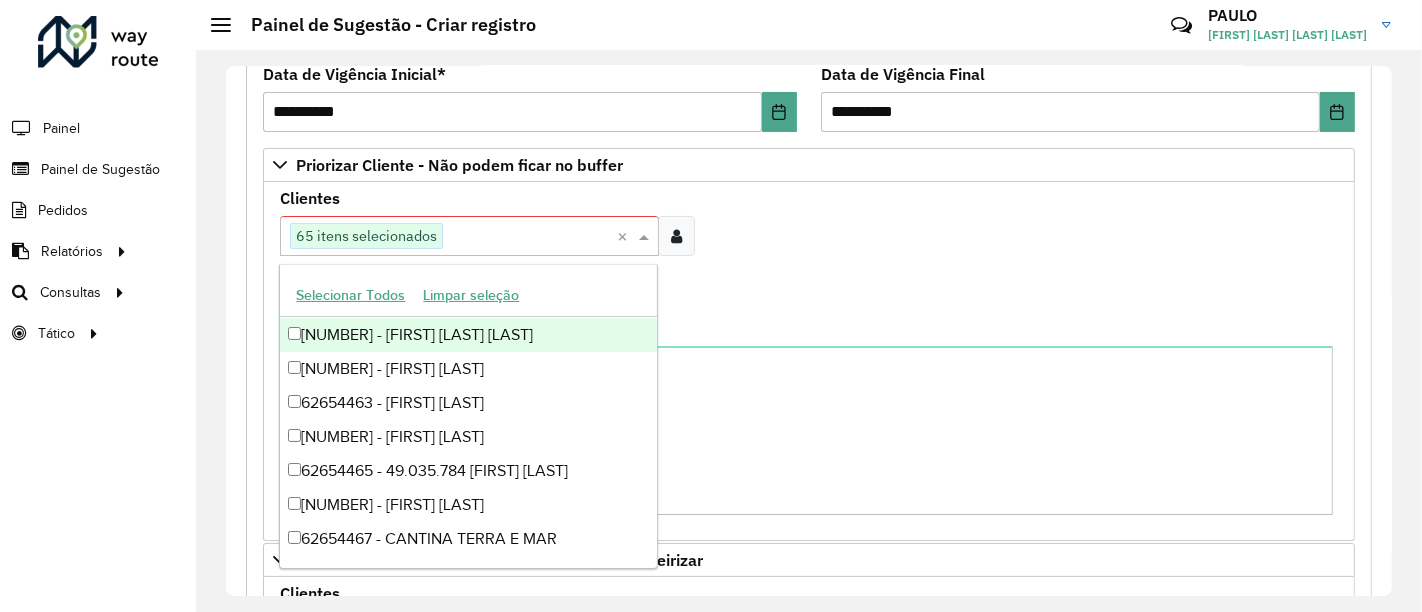 click at bounding box center (530, 237) 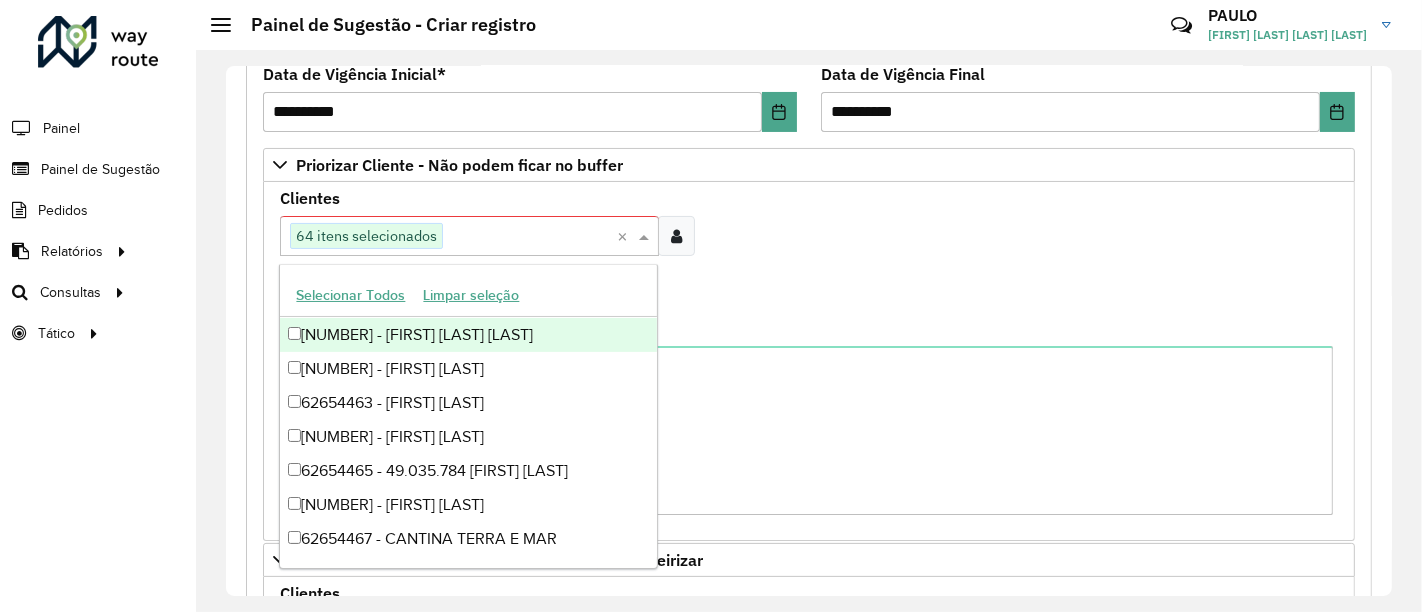 click on "Clique no botão para buscar clientes 64 itens selecionados ×" at bounding box center [809, 236] 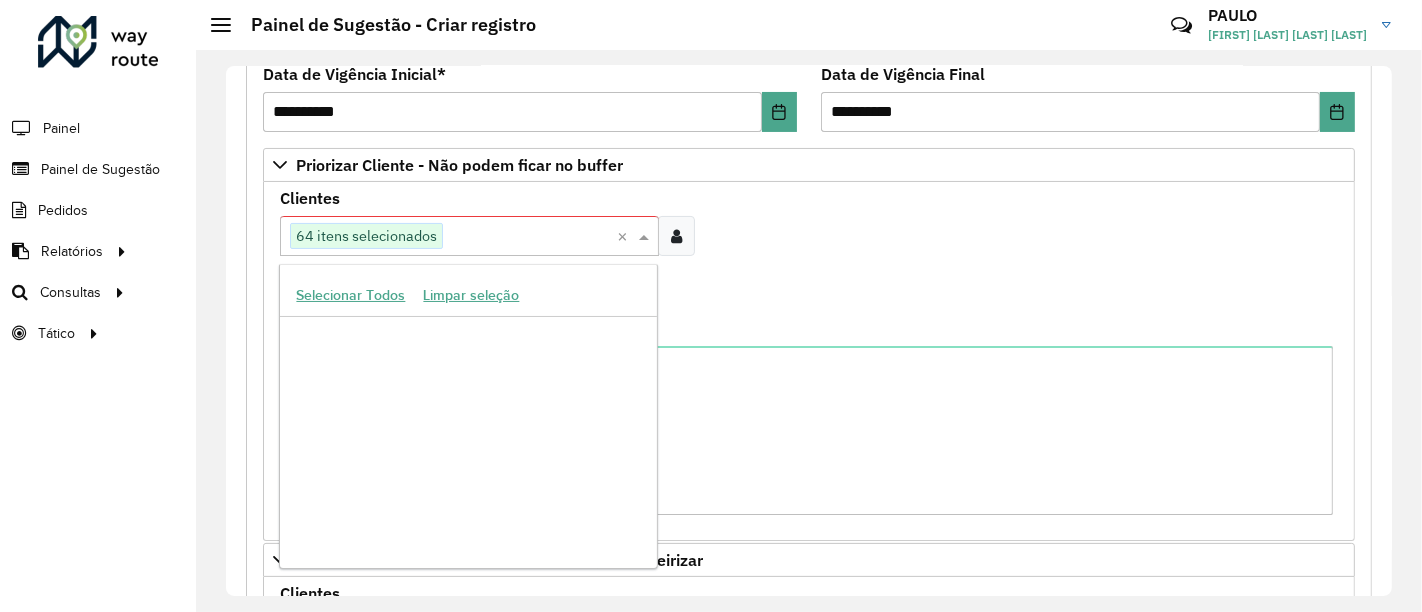 click at bounding box center (530, 237) 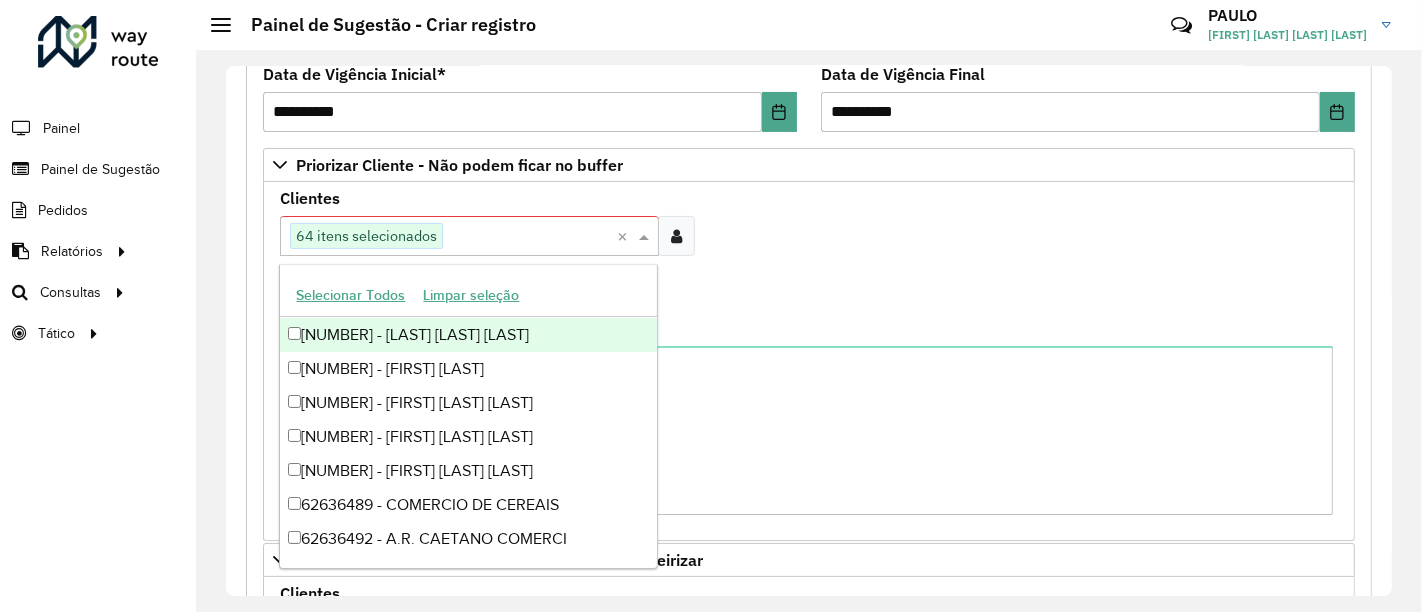 click on "[NUMBER] - [FIRST] [LAST] [LAST]" at bounding box center (468, 335) 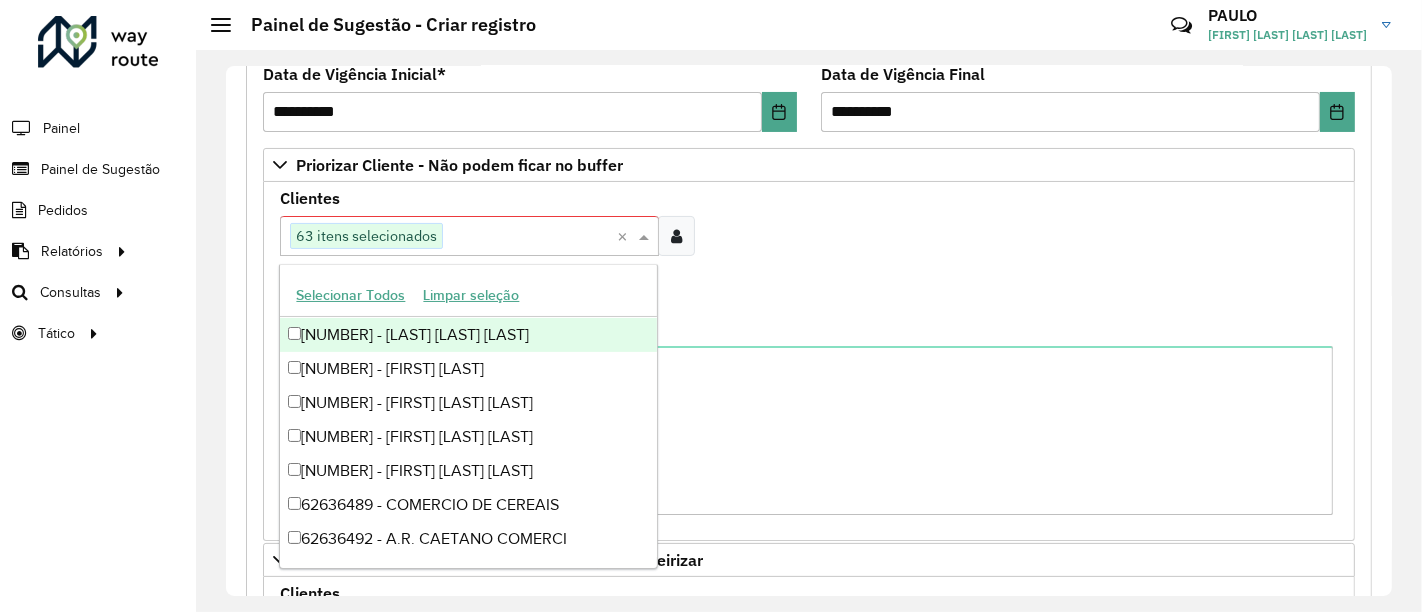 click on "Clique no botão para buscar clientes 63 itens selecionados ×" at bounding box center (809, 236) 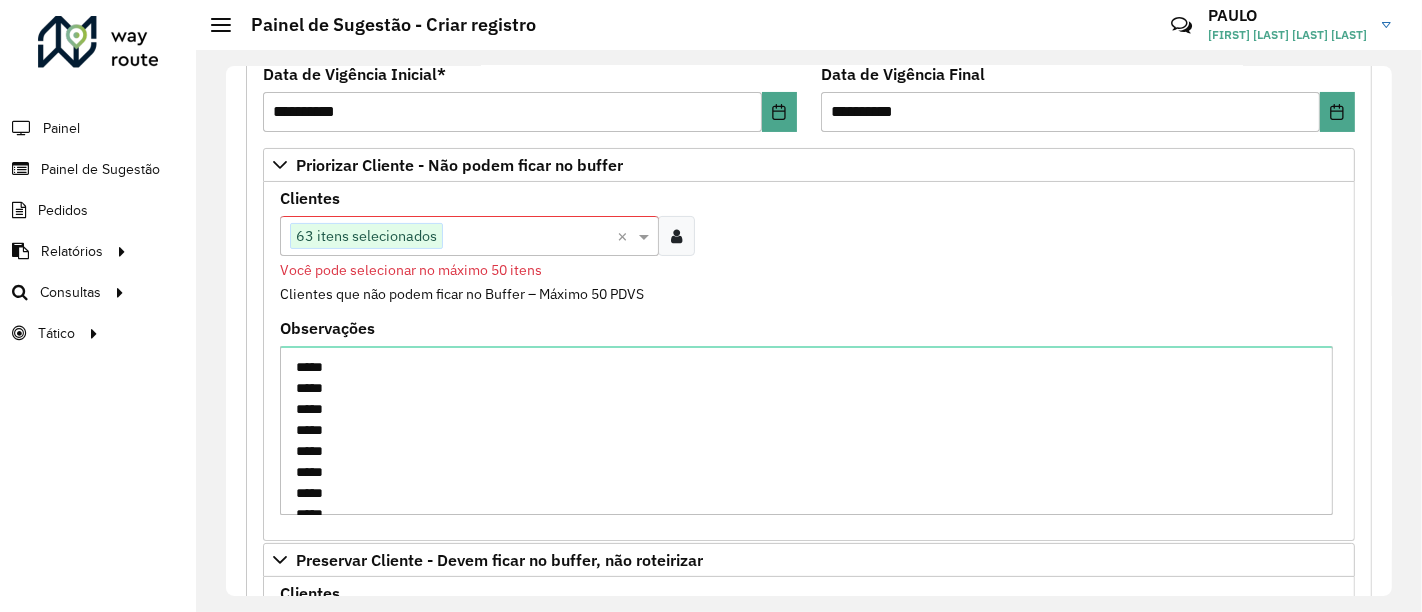 click on "Clique no botão para buscar clientes 63 itens selecionados ×" at bounding box center [809, 236] 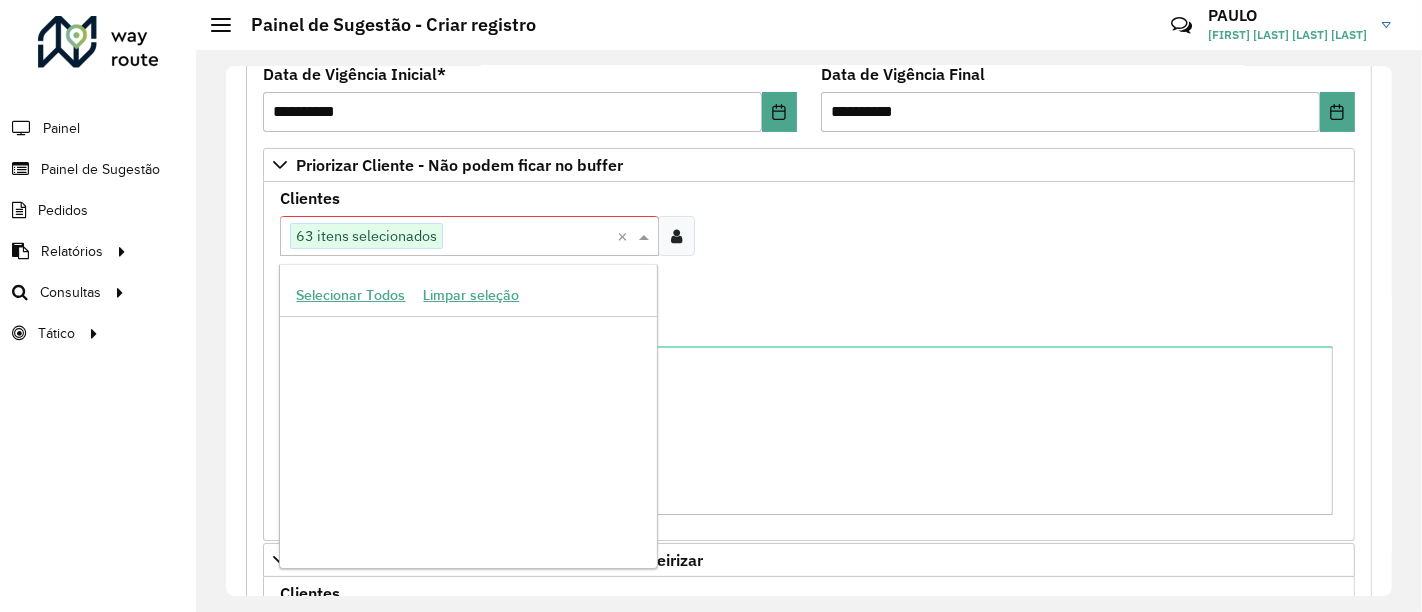 click at bounding box center [530, 237] 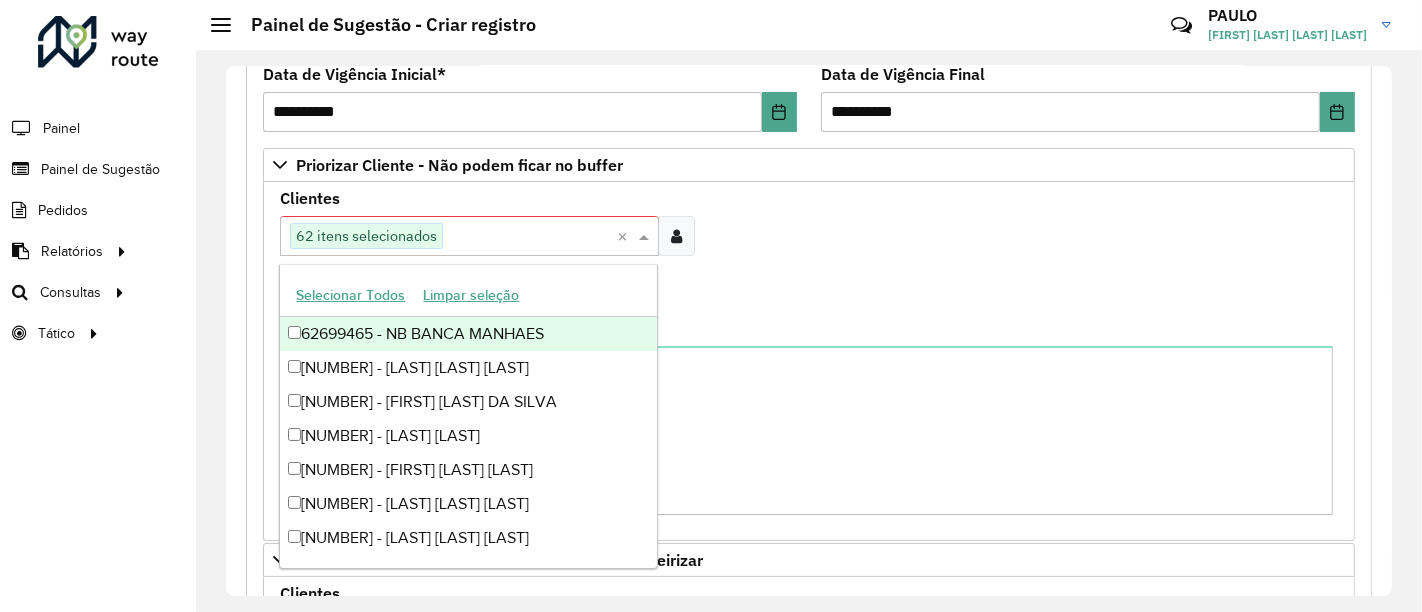 click on "Você pode selecionar no máximo 50 itens" at bounding box center [809, 270] 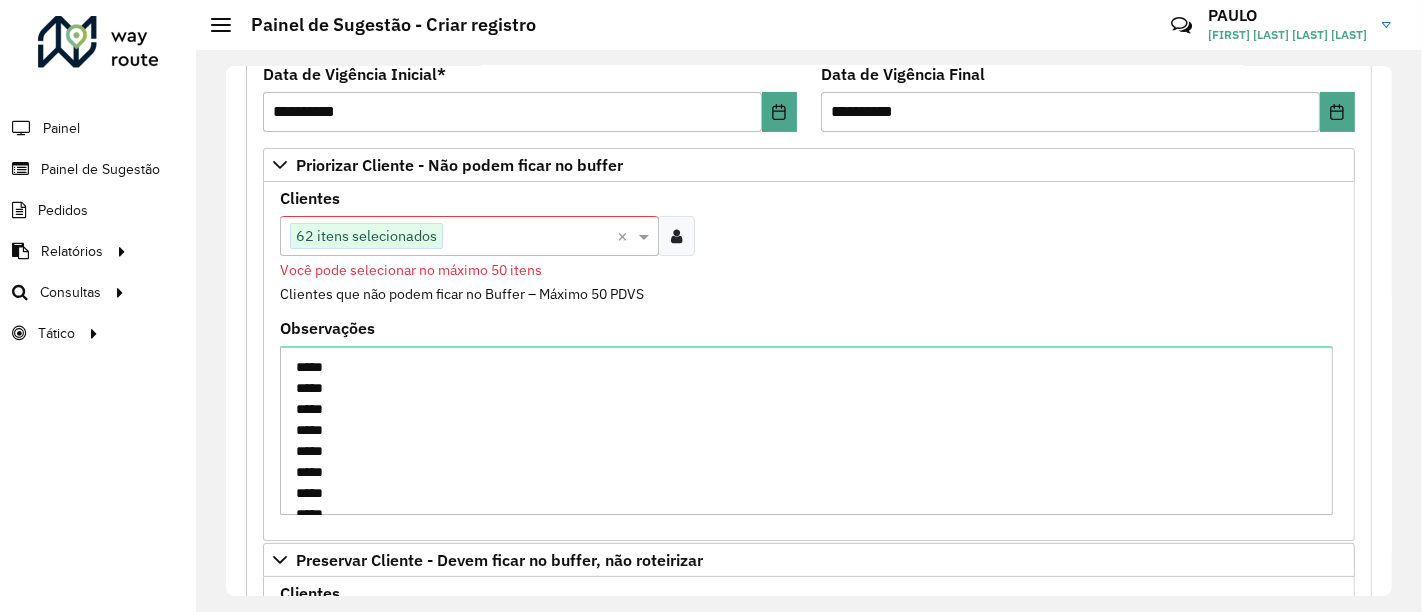 click at bounding box center (530, 237) 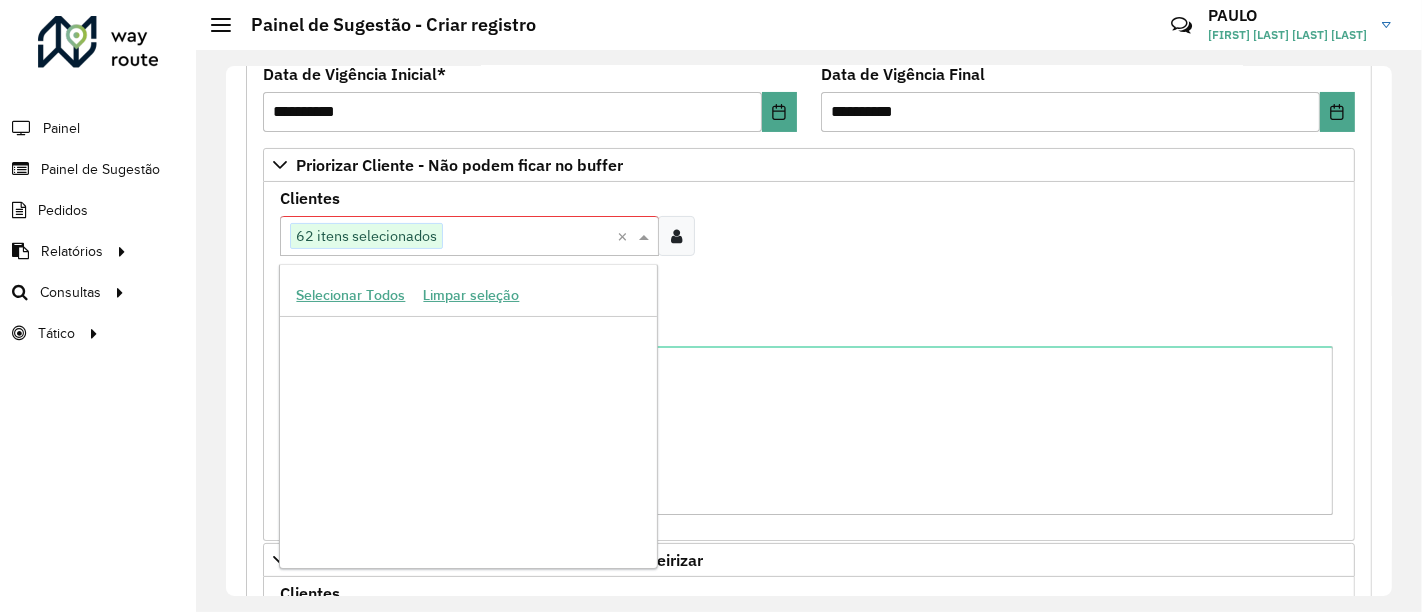 scroll, scrollTop: 128316, scrollLeft: 0, axis: vertical 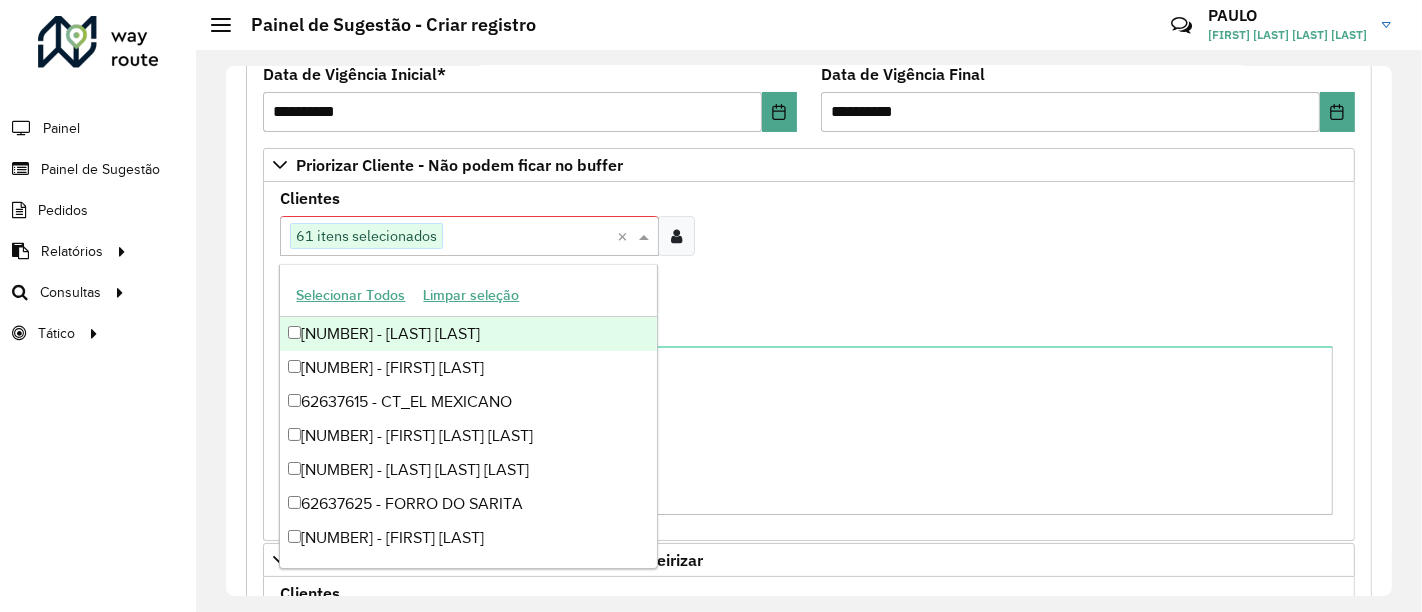 click on "Clientes  Clique no botão para buscar clientes 61 itens selecionados × Você pode selecionar no máximo 50 itens Clientes que não podem ficar no Buffer – Máximo 50 PDVS" at bounding box center [809, 256] 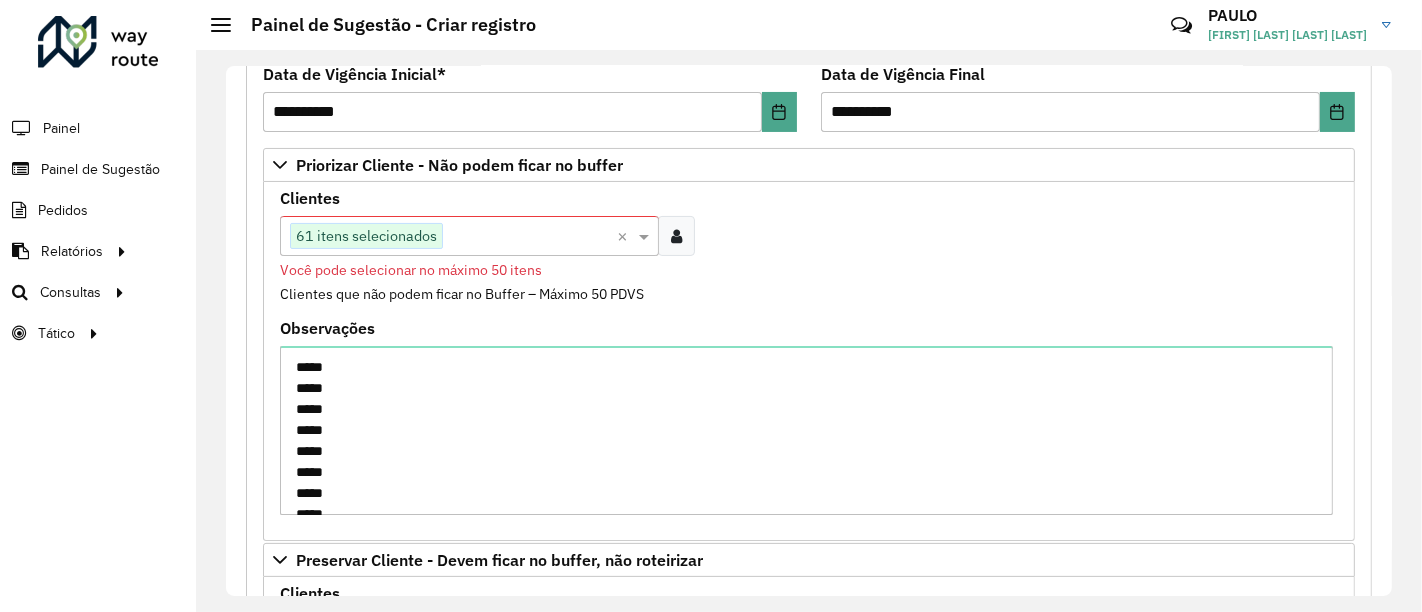 click on "Clientes  Clique no botão para buscar clientes 61 itens selecionados × Você pode selecionar no máximo 50 itens Clientes que não podem ficar no Buffer – Máximo 50 PDVS" at bounding box center [809, 256] 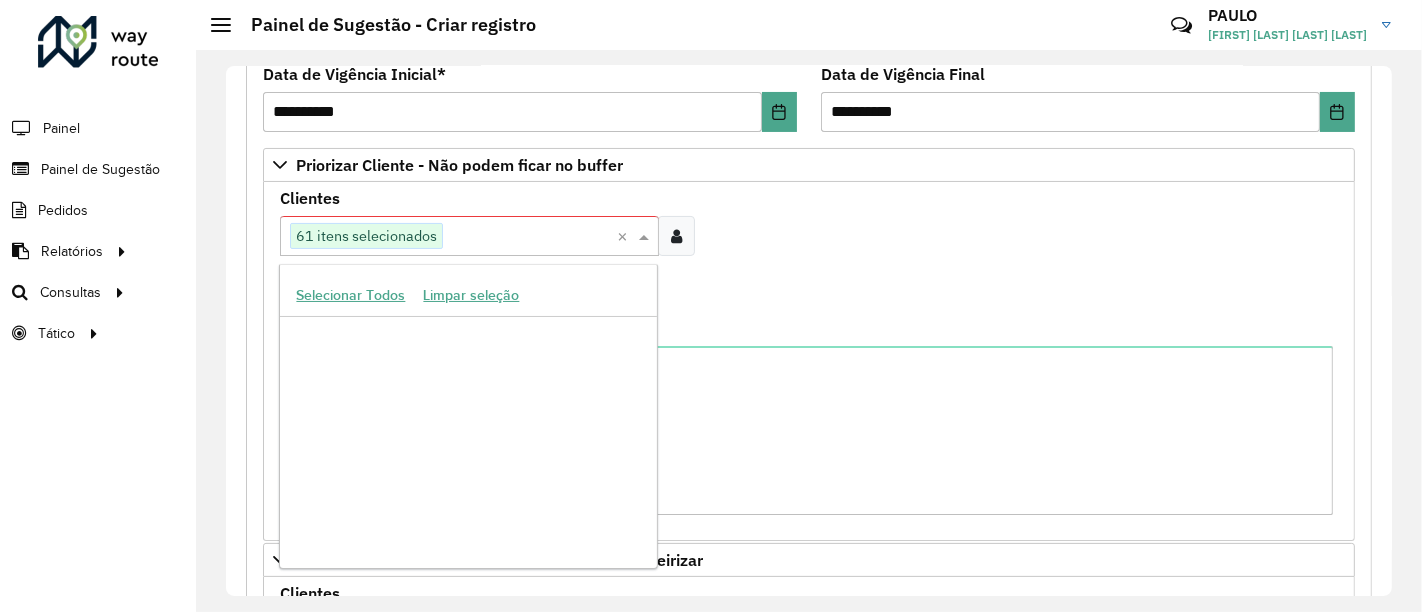 scroll, scrollTop: 396542, scrollLeft: 0, axis: vertical 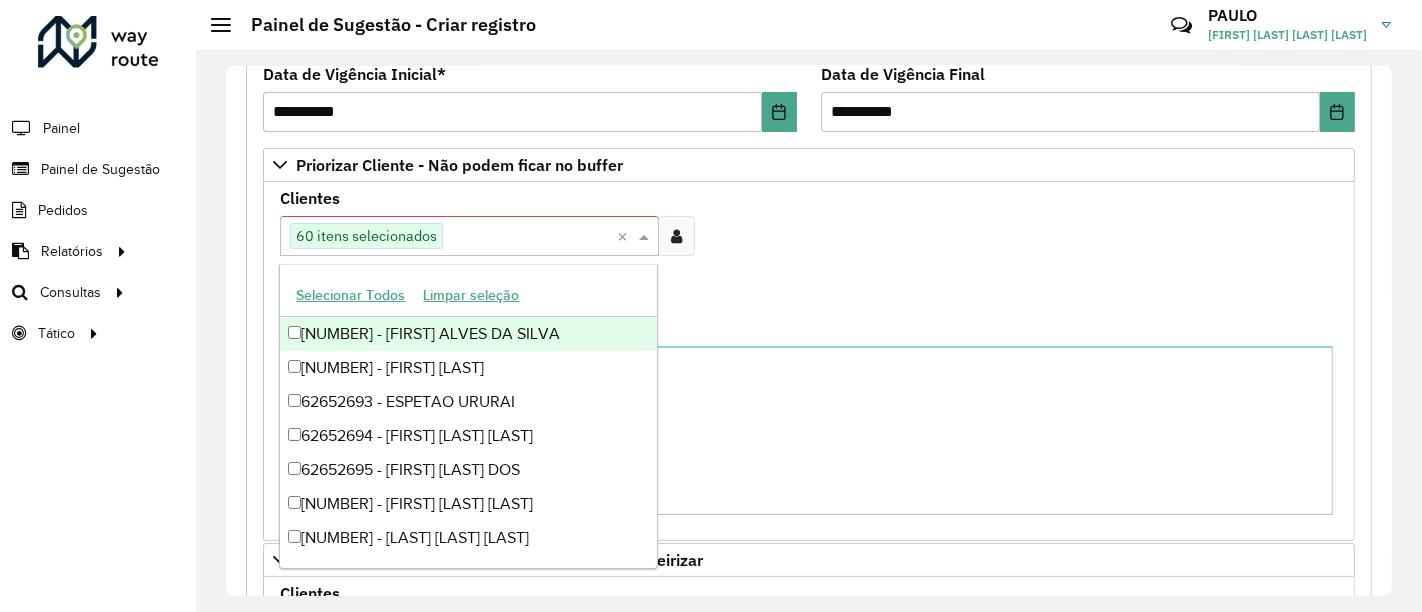click on "Clientes  Clique no botão para buscar clientes 60 itens selecionados × Você pode selecionar no máximo 50 itens Clientes que não podem ficar no Buffer – Máximo 50 PDVS" at bounding box center [809, 256] 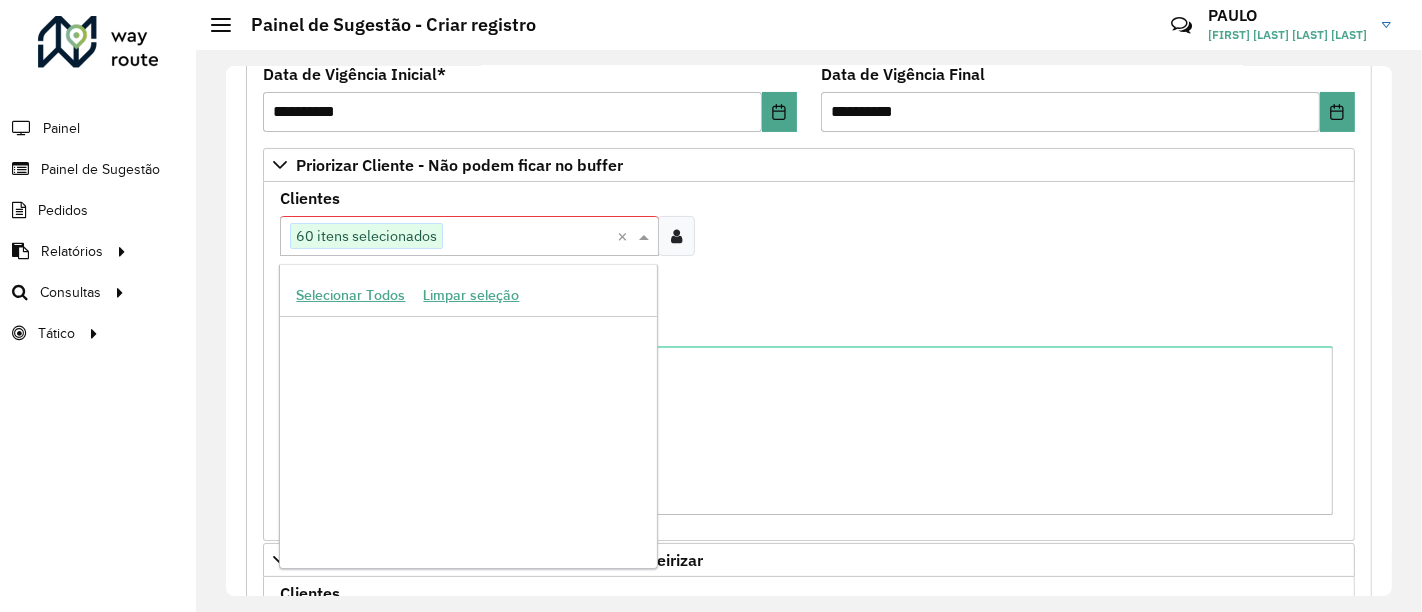 click at bounding box center (530, 237) 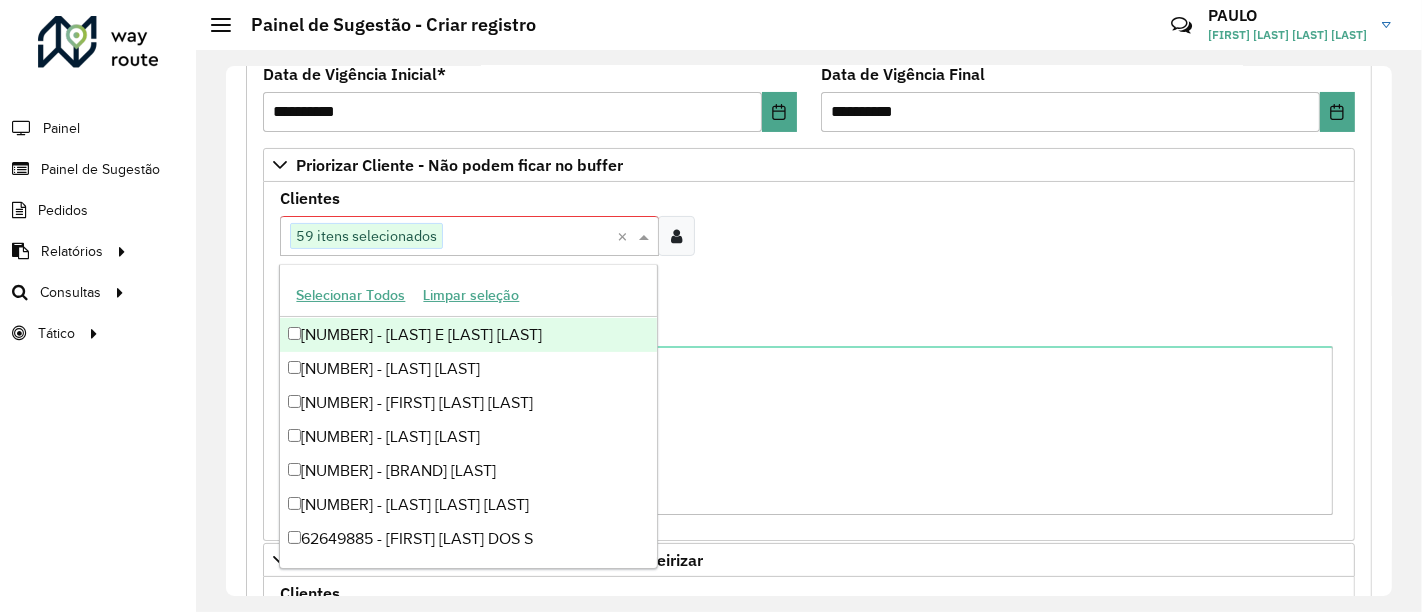click on "Clientes  Clique no botão para buscar clientes 59 itens selecionados × Você pode selecionar no máximo 50 itens Clientes que não podem ficar no Buffer – Máximo 50 PDVS" at bounding box center [809, 248] 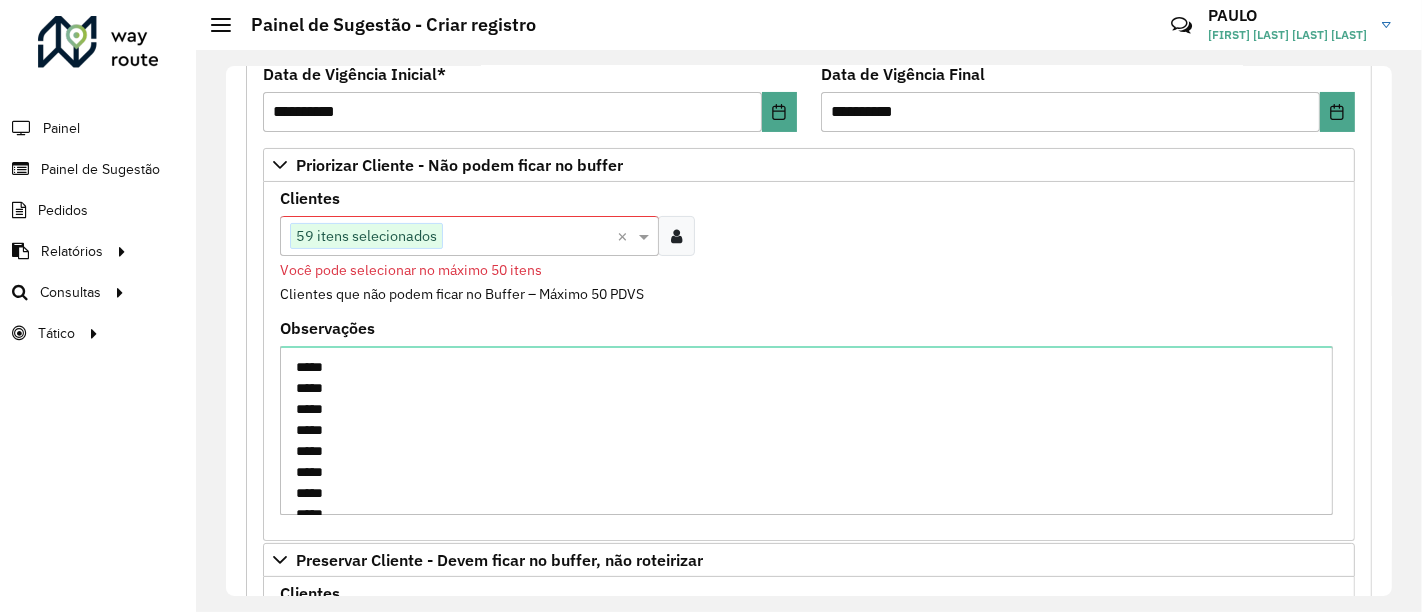 click at bounding box center (530, 237) 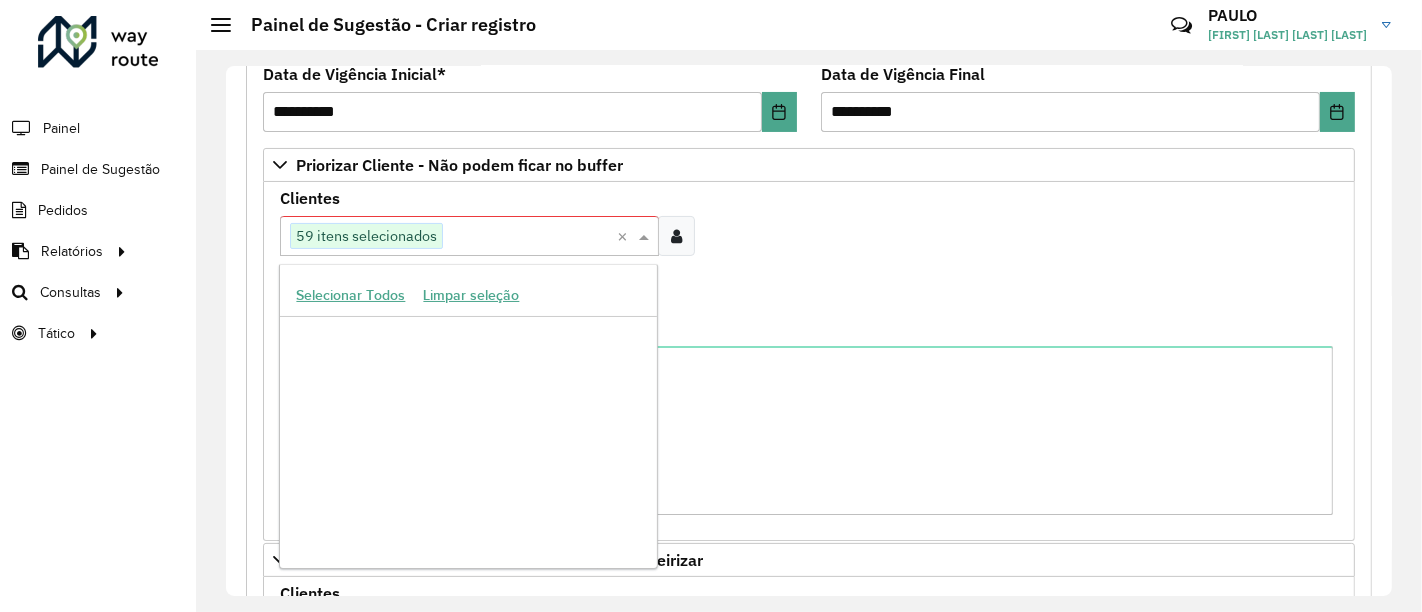 scroll, scrollTop: 99620, scrollLeft: 0, axis: vertical 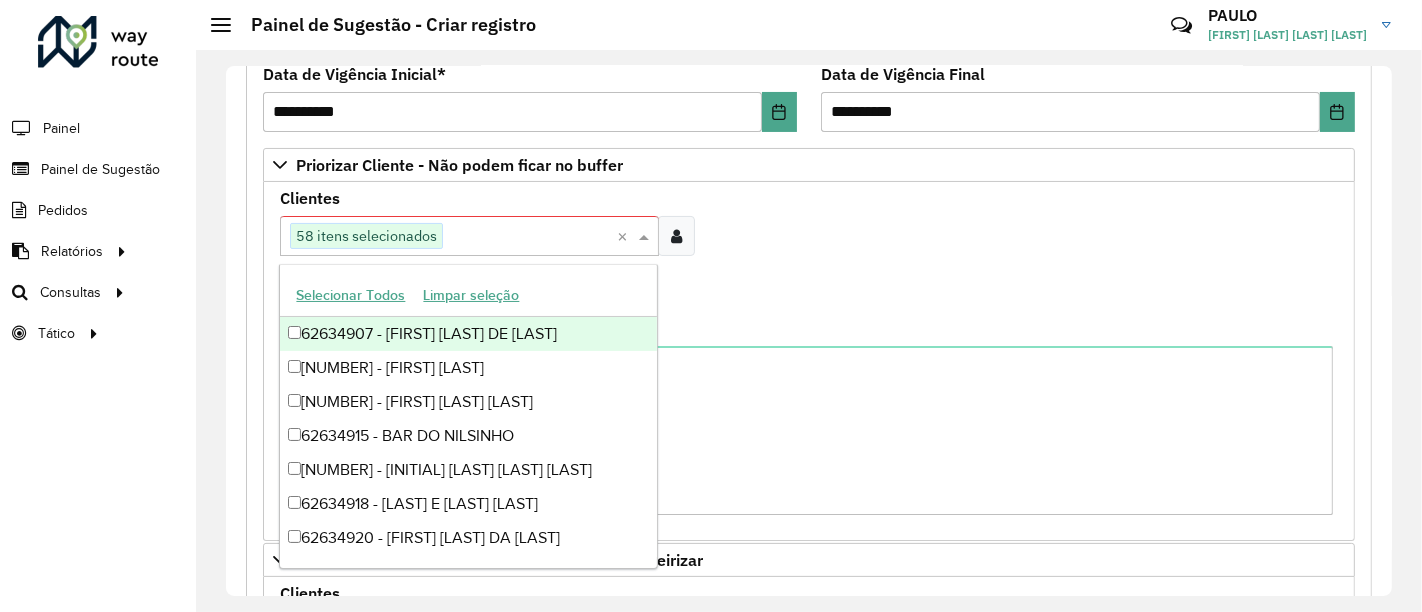 click on "Observações  *****
*****
*****
*****
*****
*****
*****
*****
*****
*****
*****
*****
*****
*****
*****
*****
*****
*****
*****
*****
*****
*****
*****
*****
*****
*****
*****
*****
*****
*****
*****
*****
*****
*****
*****
*****
*****
*****
*****
*****
*****
*****
*****
*****
*****
*****
*****
*****
*****
*****
*****
*****
*****
*****
*****
*****
*****
*****
*****
*****
*****
*****
*****
*****
*****
*****
*****
*****
*****
*****
*****
*****
*****
*****
*****
*****
*****
*****
*****
*****
*****
*****
*****
*****
*****
*****
*****
*****
*****
*****
*****
*****
*****
*****
*****
*****
*****
*****
*****
*****
*****
*****
*****
*****
*****
*****
*****
*****
*****
*****
*****
*****
*****
*****
*****
*****
*****
*****
*****
*****
*****
*****
*****" at bounding box center [809, 418] 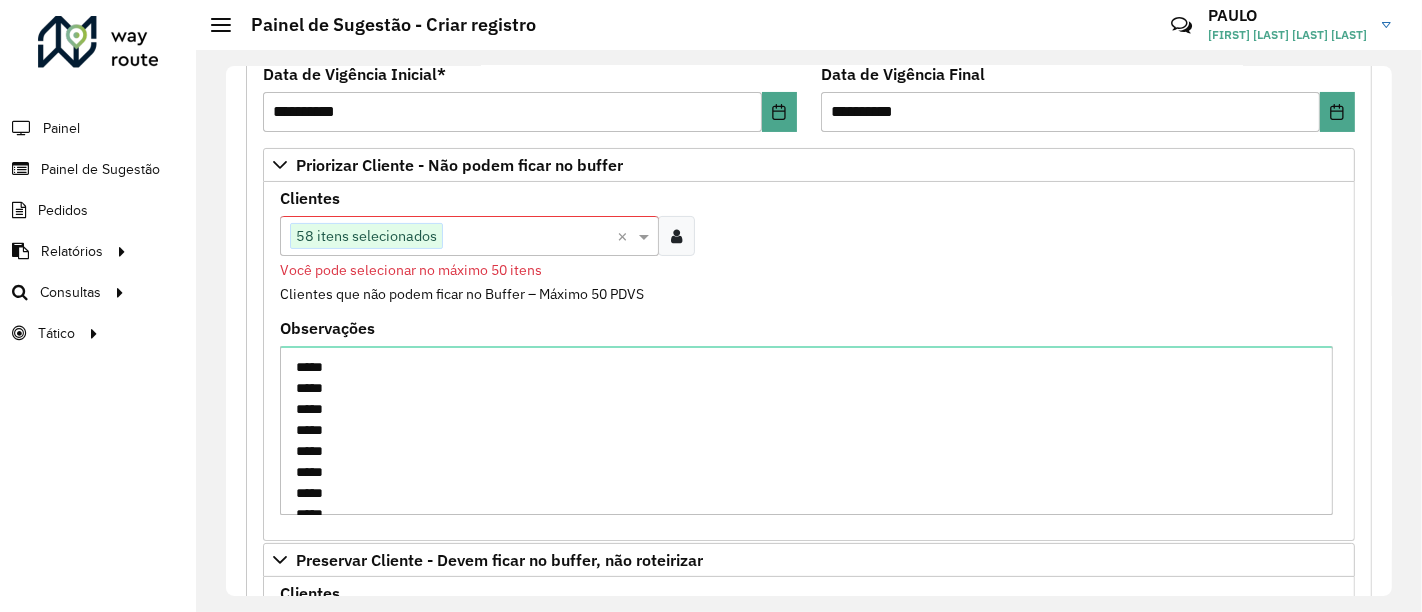 click at bounding box center [530, 237] 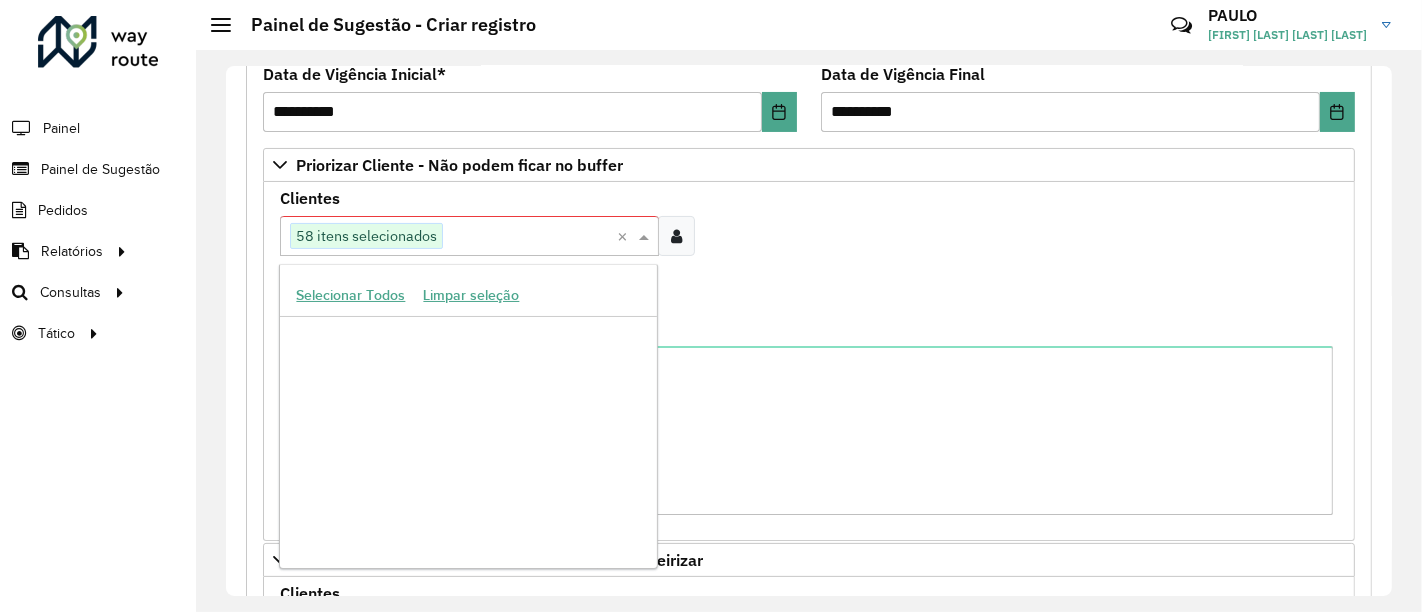 scroll, scrollTop: 634508, scrollLeft: 0, axis: vertical 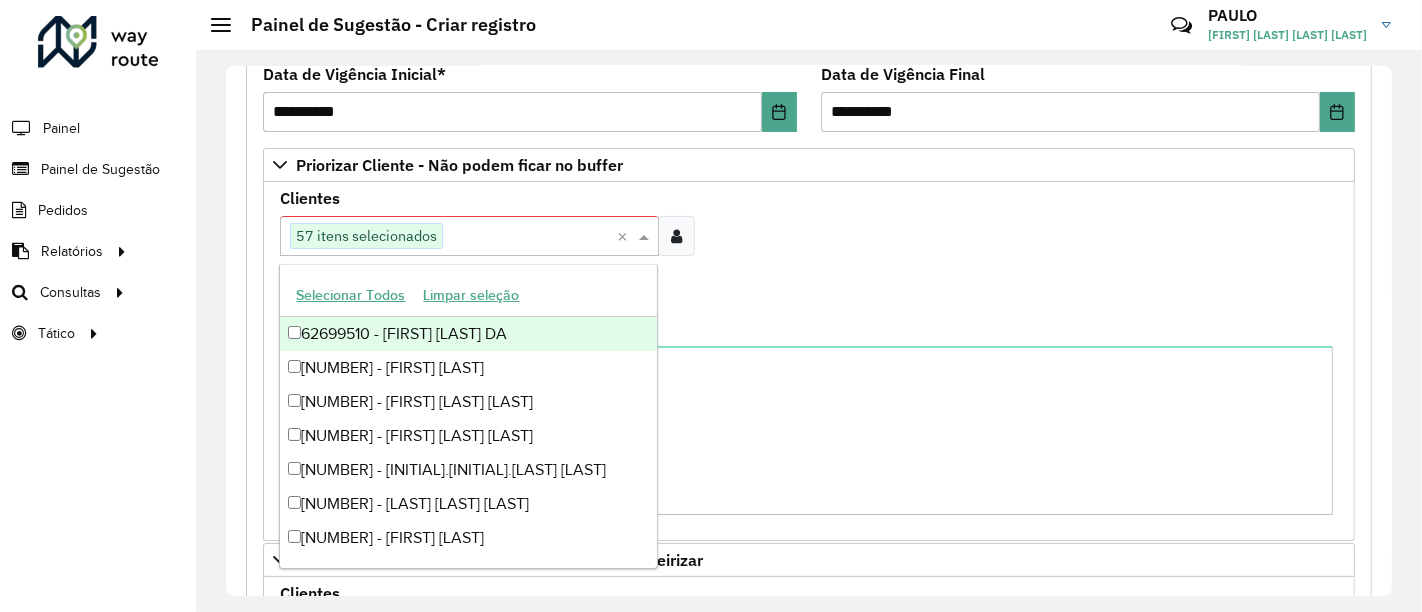 click on "Clientes  Clique no botão para buscar clientes 57 itens selecionados × Você pode selecionar no máximo 50 itens Clientes que não podem ficar no Buffer – Máximo 50 PDVS" at bounding box center [809, 256] 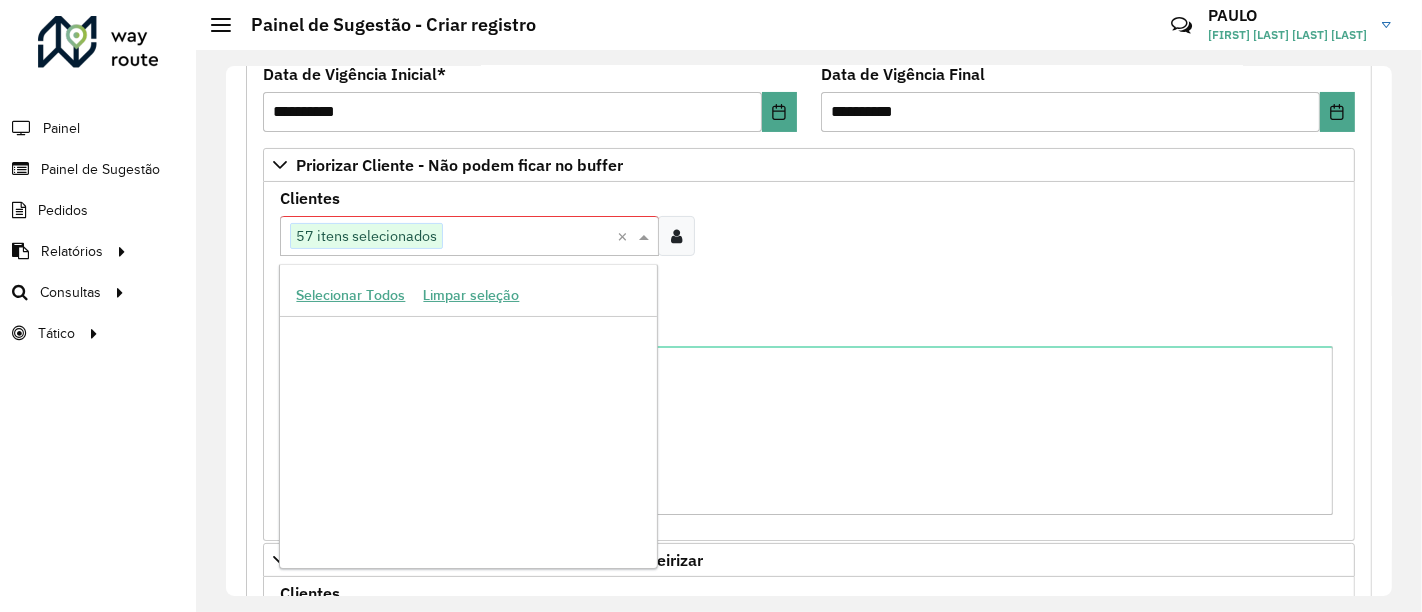 click on "Clique no botão para buscar clientes 57 itens selecionados" at bounding box center (448, 236) 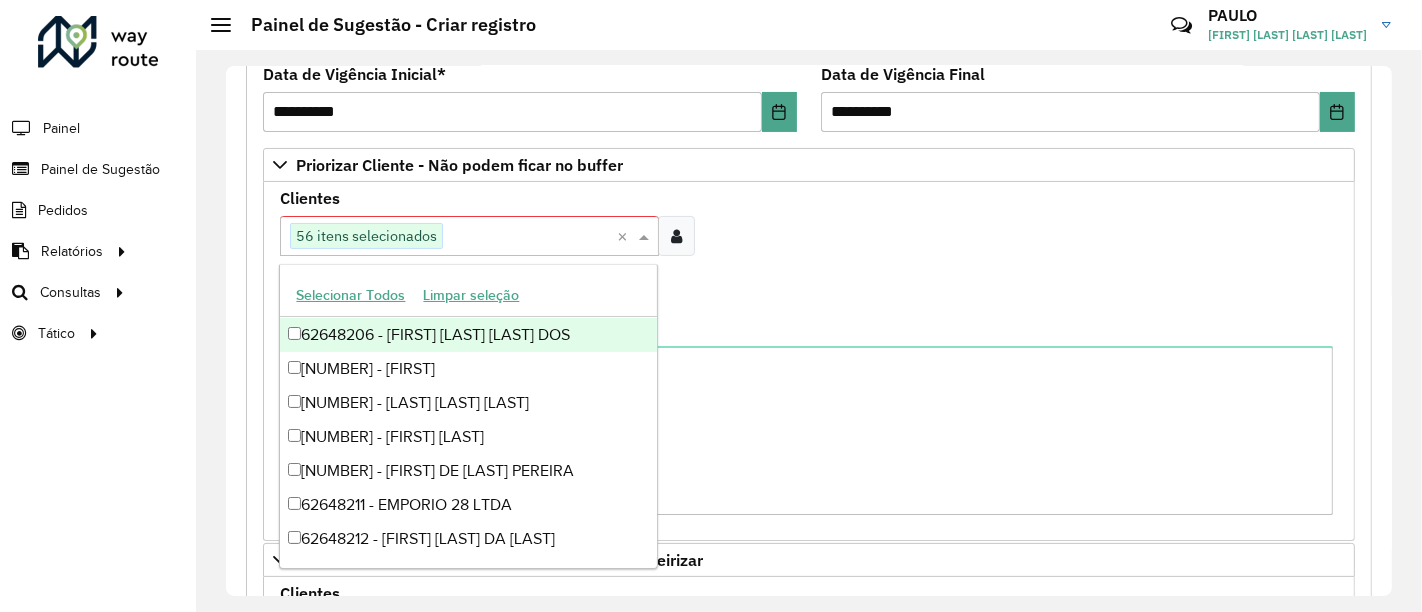 click on "Clientes  Clique no botão para buscar clientes 56 itens selecionados × Você pode selecionar no máximo 50 itens Clientes que não podem ficar no Buffer – Máximo 50 PDVS" at bounding box center (809, 256) 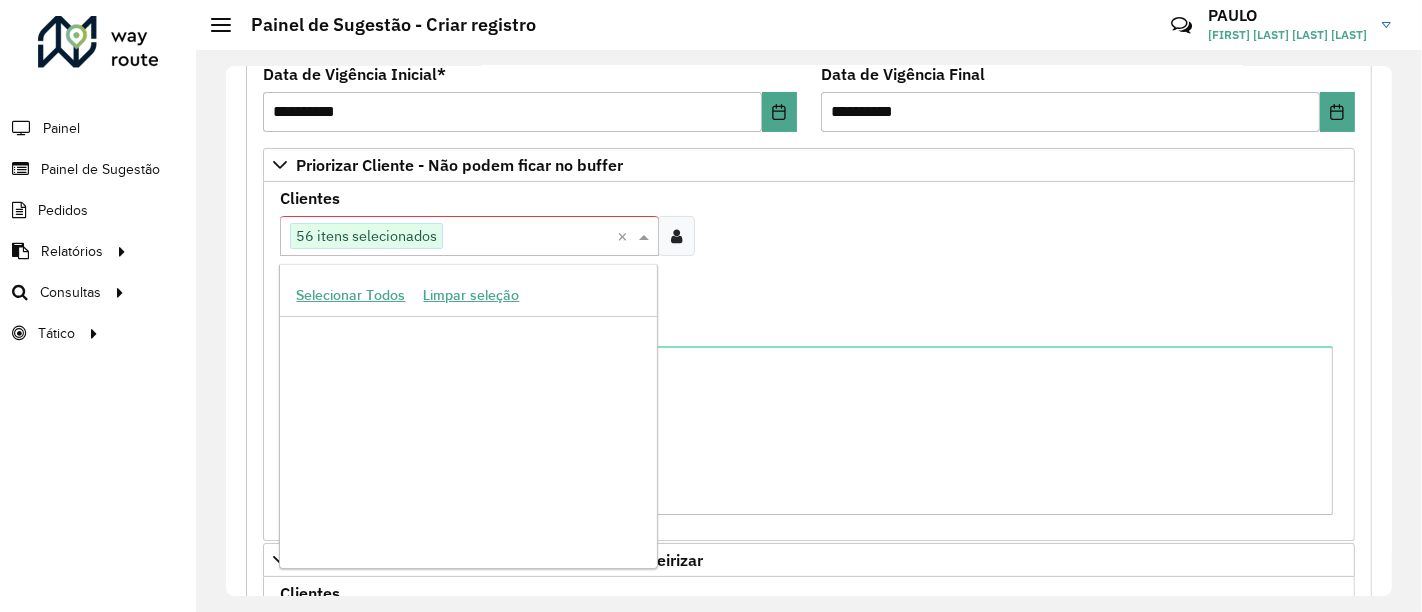 scroll, scrollTop: 177071, scrollLeft: 0, axis: vertical 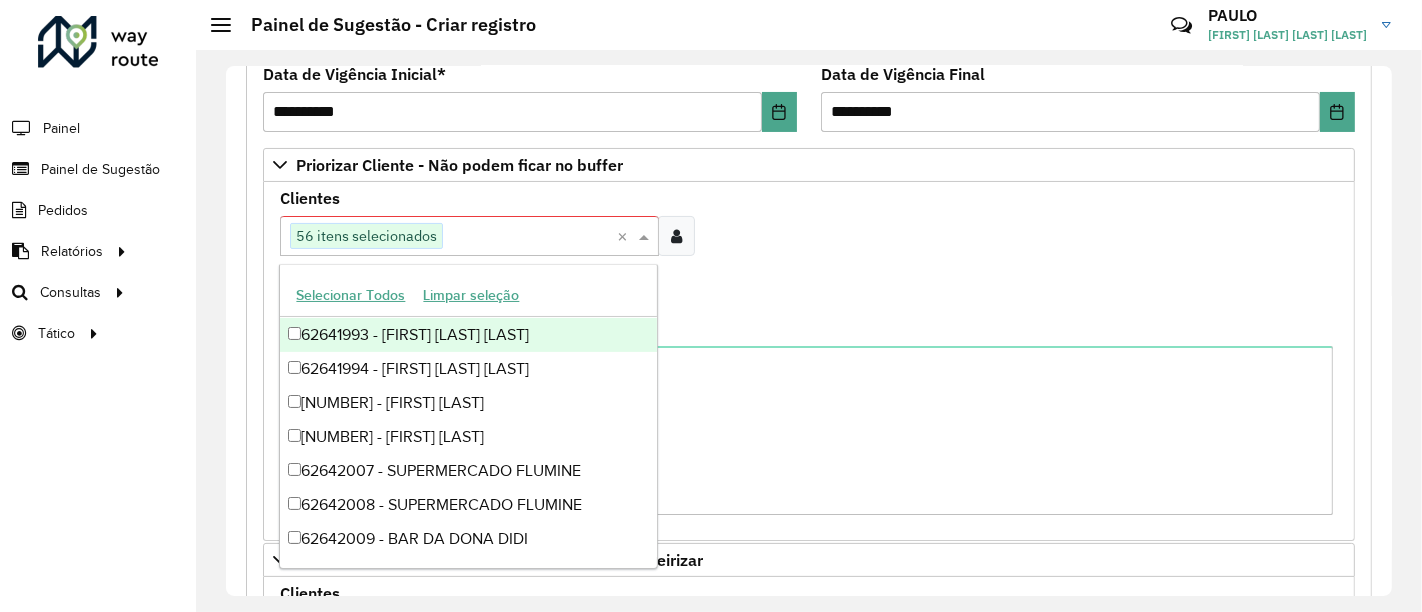 click at bounding box center [530, 237] 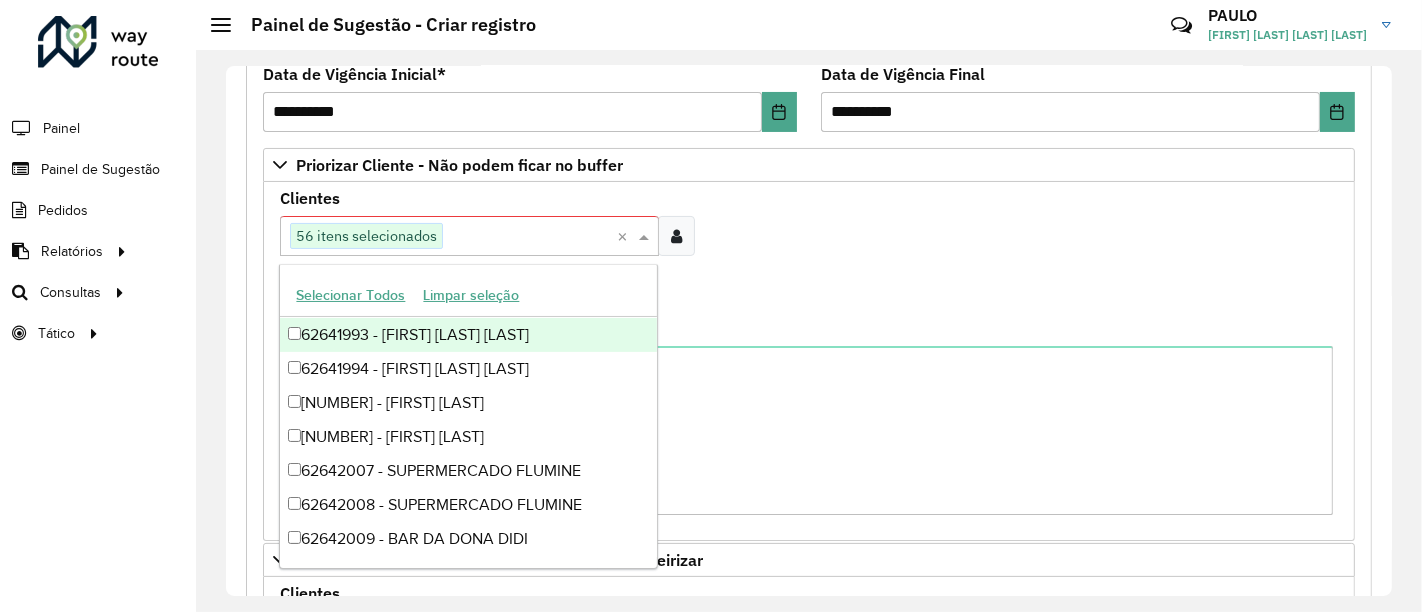 click on "[NUMBER] - [FIRST] [LAST] [LAST]" at bounding box center [468, 335] 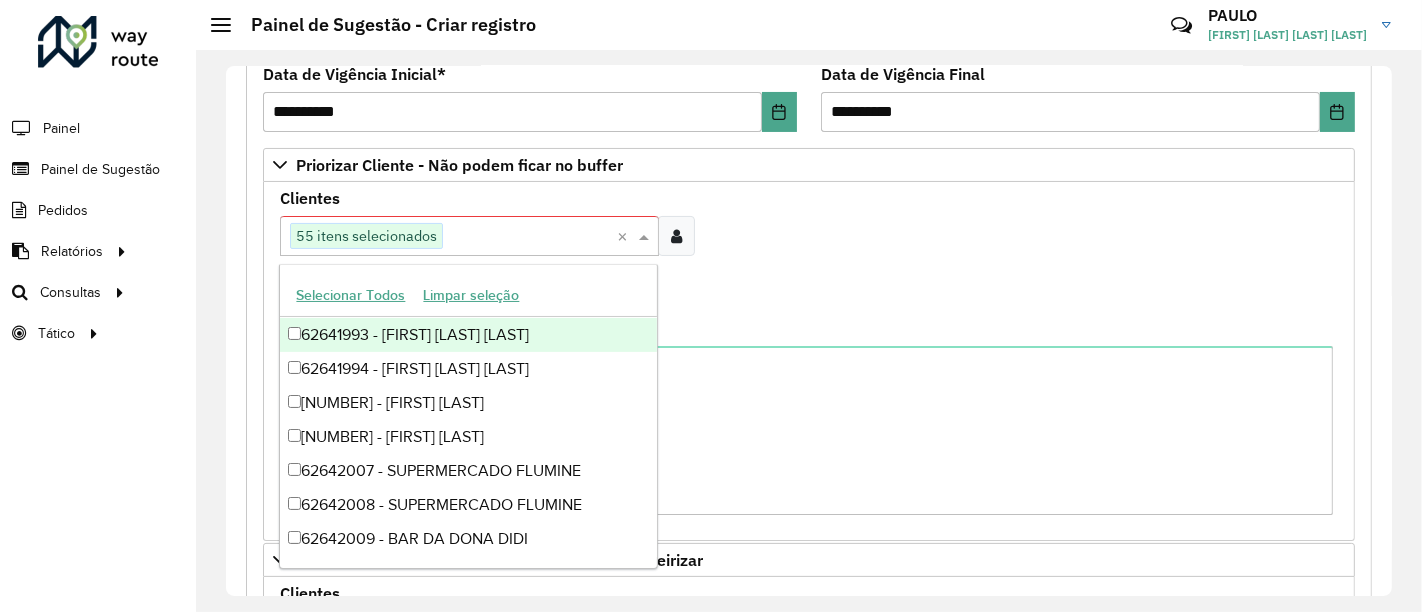 click on "Você pode selecionar no máximo 50 itens" at bounding box center [809, 270] 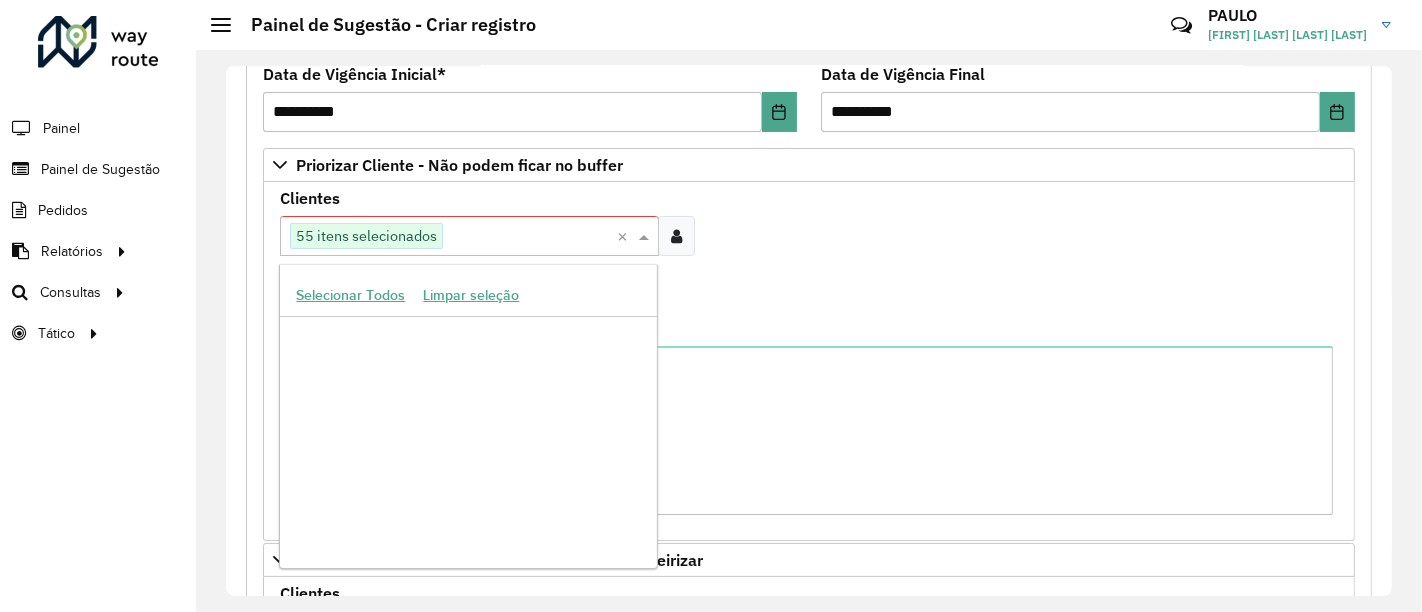 scroll, scrollTop: 123997, scrollLeft: 0, axis: vertical 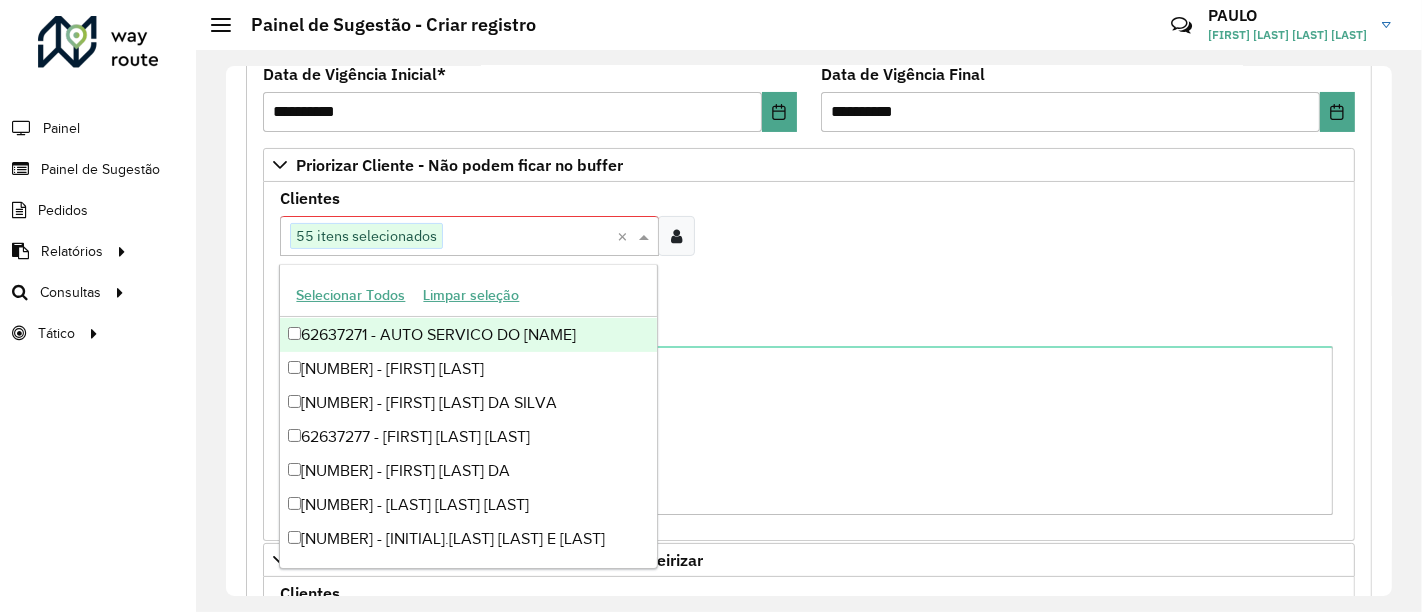 click at bounding box center [530, 237] 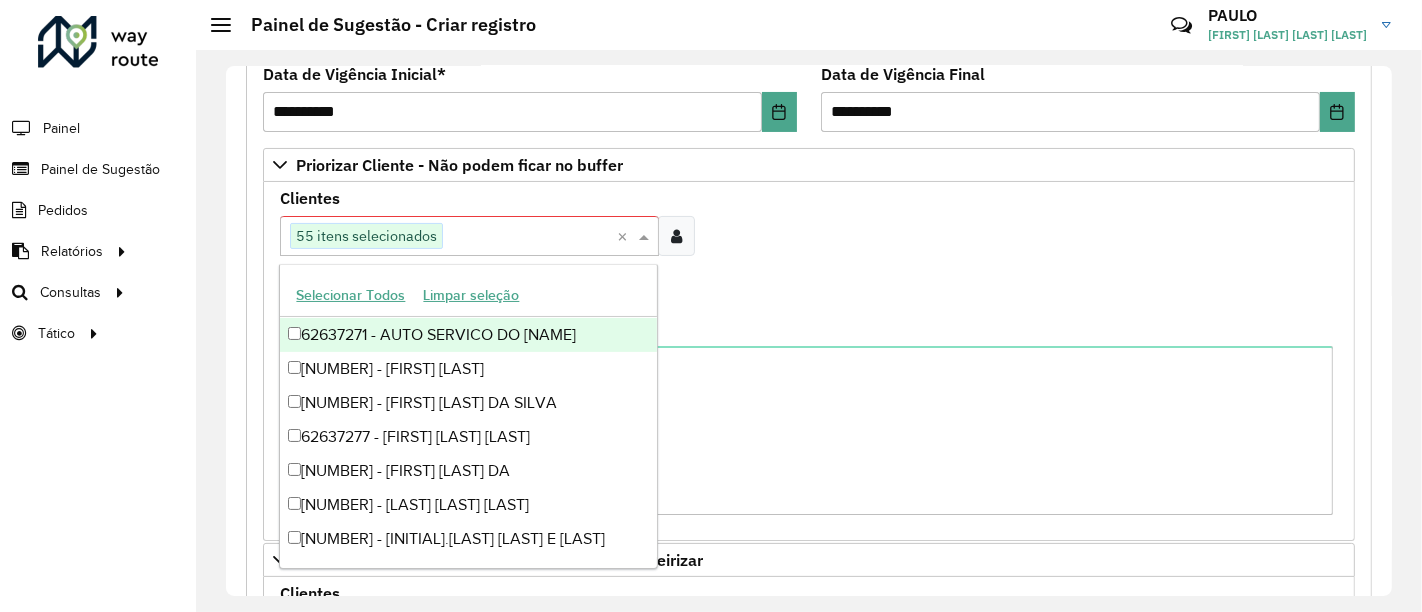click on "[NUMBER] - [BRAND]" at bounding box center (468, 335) 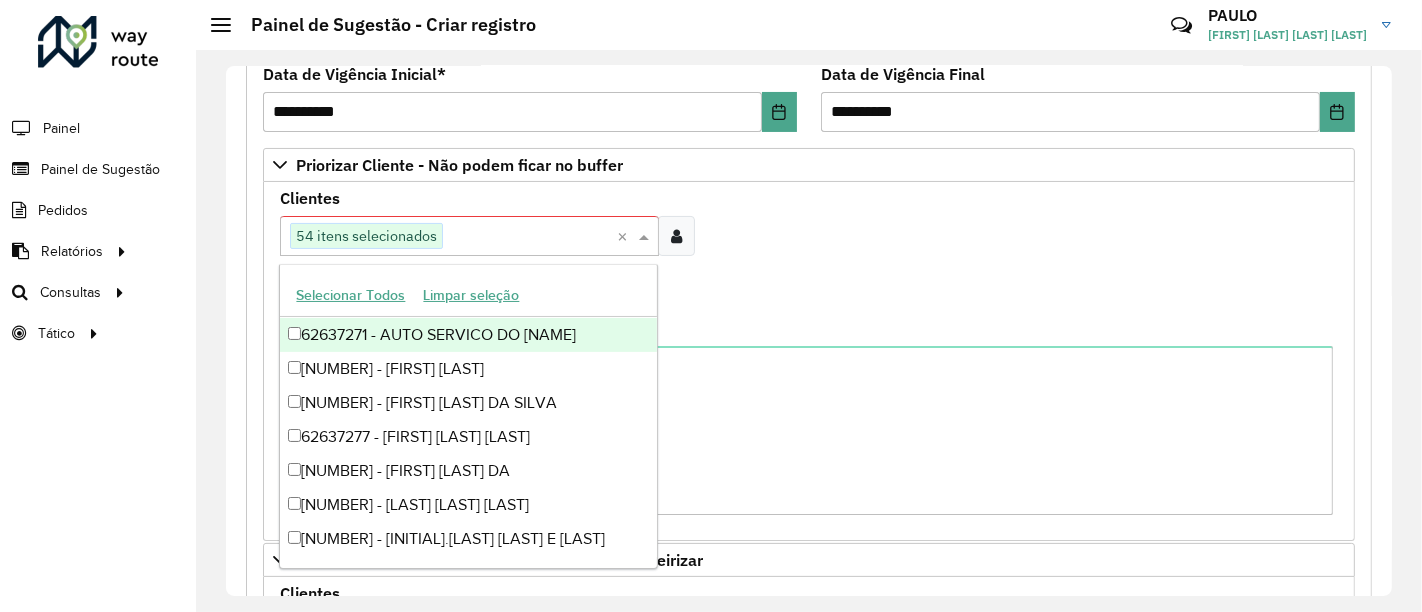 click on "Clientes  Clique no botão para buscar clientes 54 itens selecionados × Você pode selecionar no máximo 50 itens Clientes que não podem ficar no Buffer – Máximo 50 PDVS" at bounding box center [809, 256] 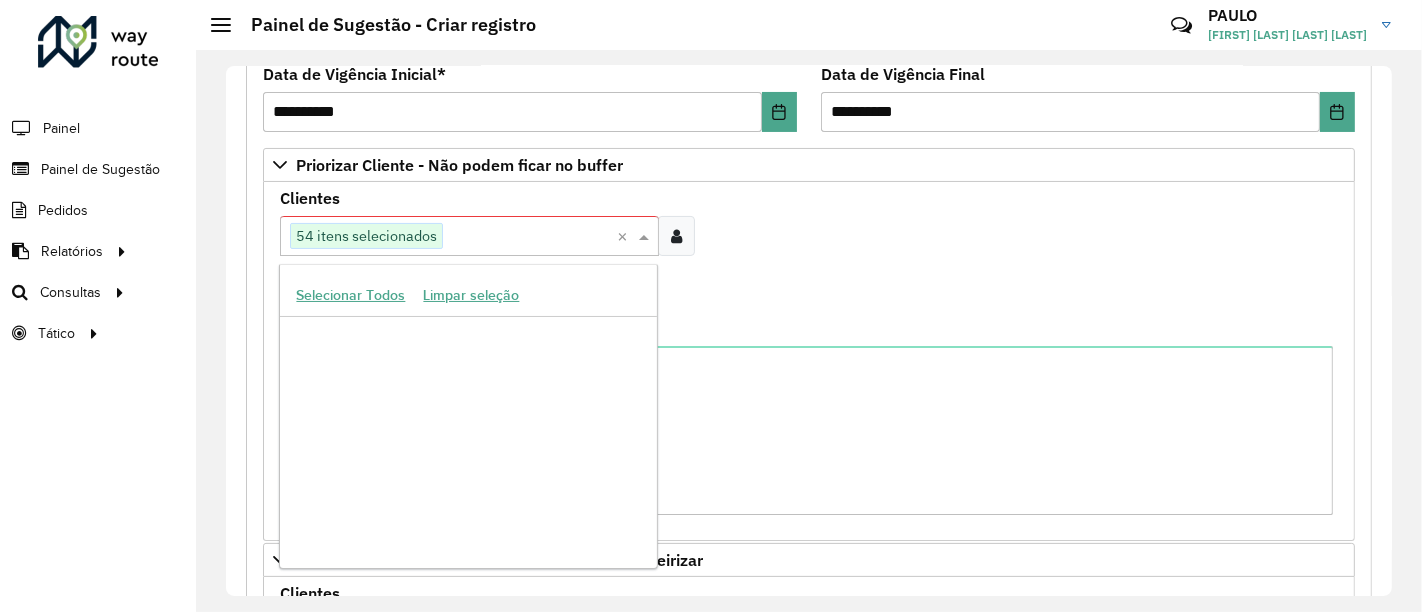 scroll, scrollTop: 185911, scrollLeft: 0, axis: vertical 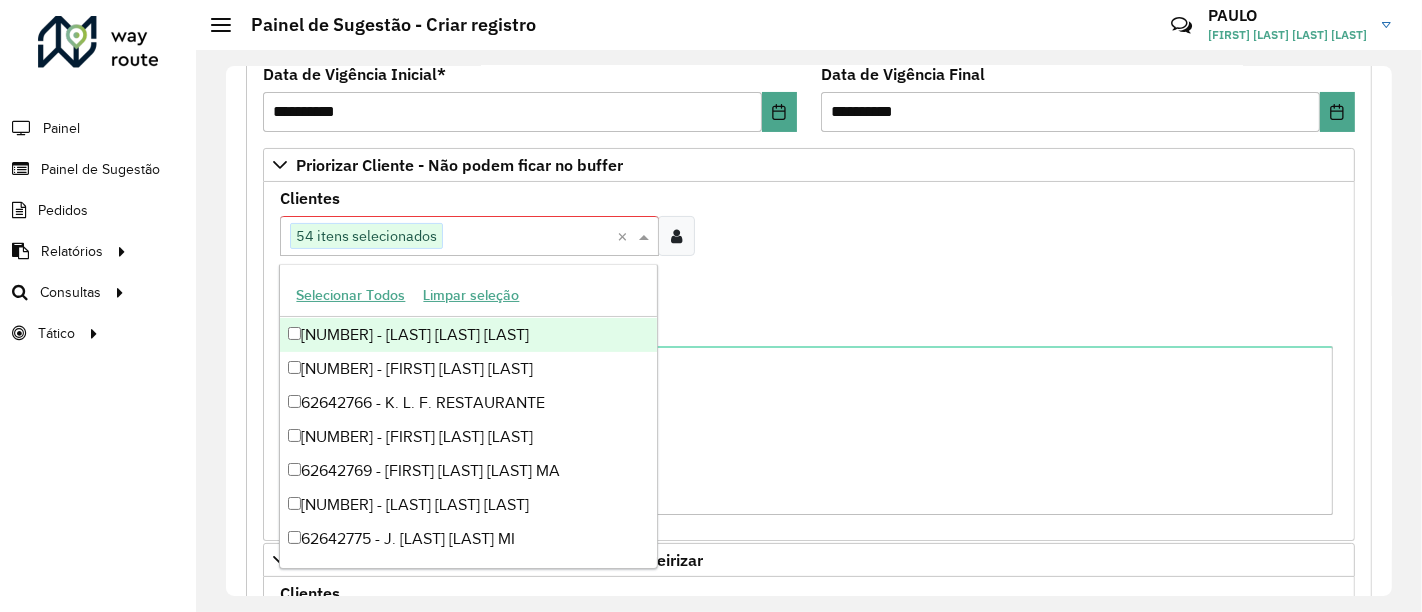 click at bounding box center [530, 237] 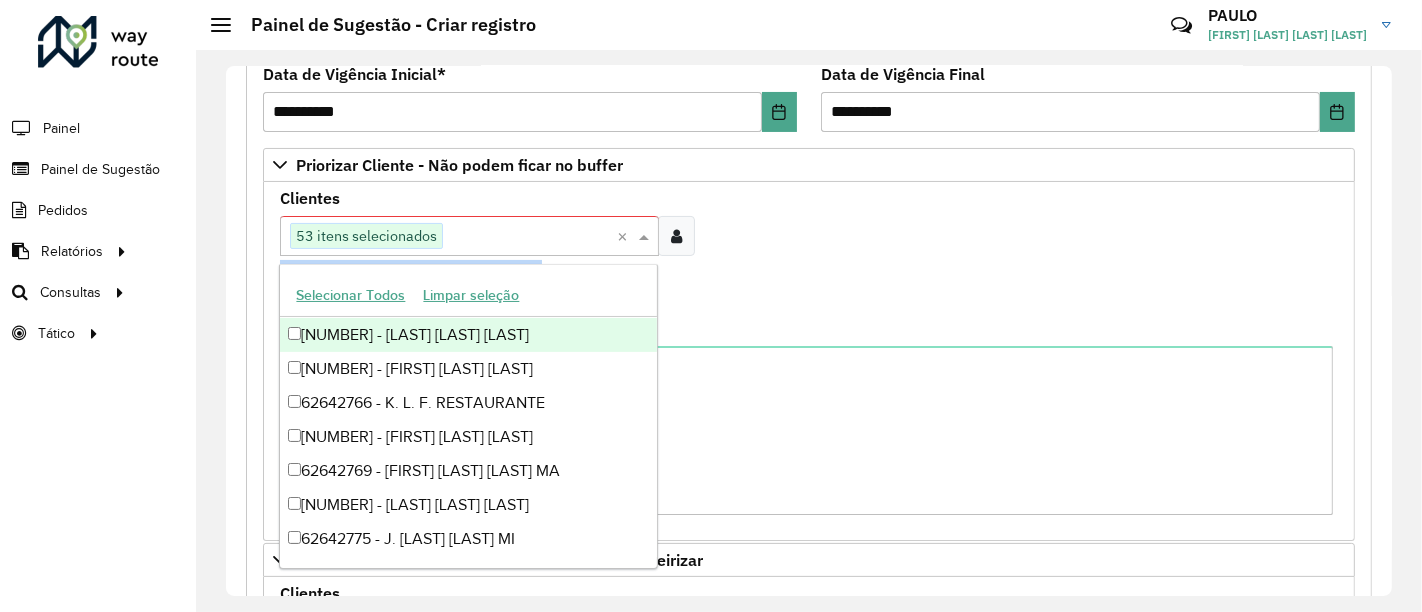 drag, startPoint x: 788, startPoint y: 257, endPoint x: 555, endPoint y: 246, distance: 233.2595 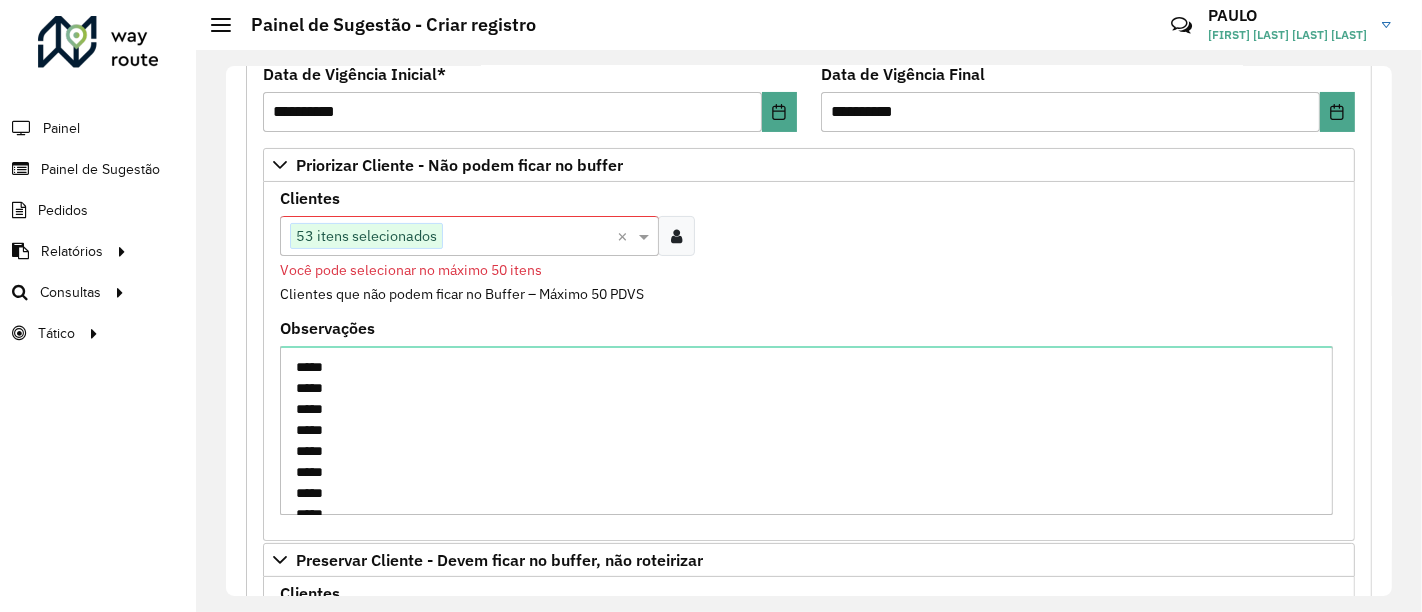 click on "Clique no botão para buscar clientes 53 itens selecionados" at bounding box center (448, 236) 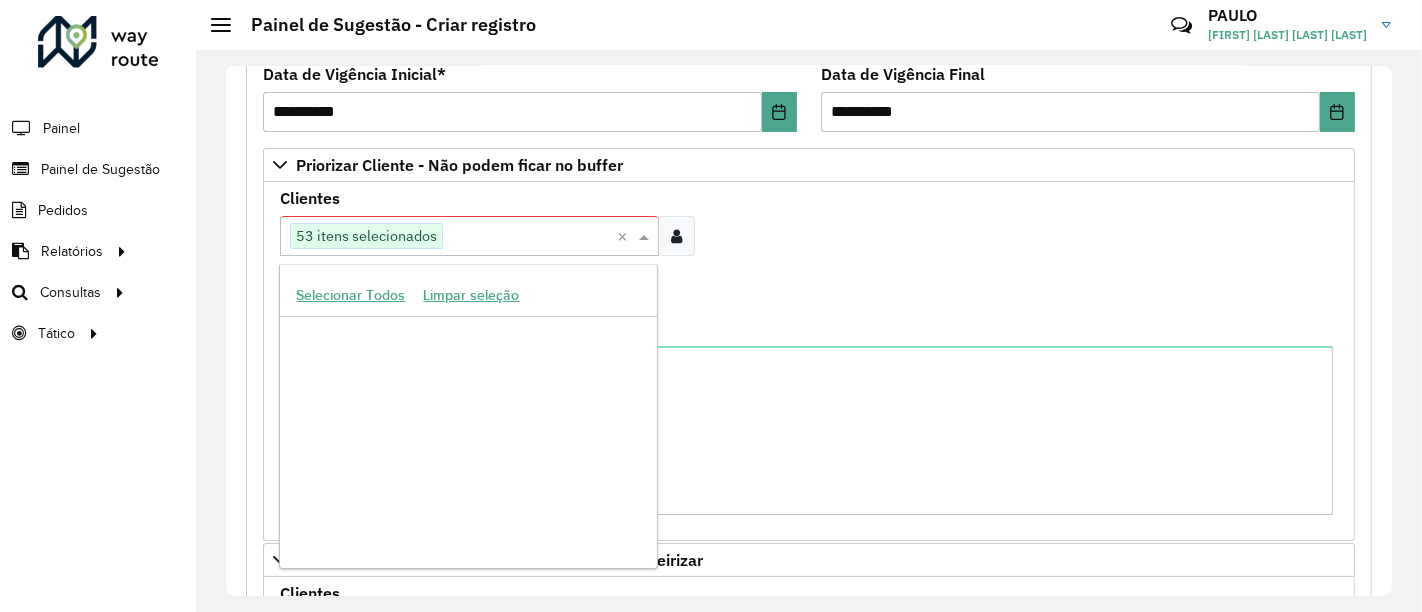 scroll, scrollTop: 17543, scrollLeft: 0, axis: vertical 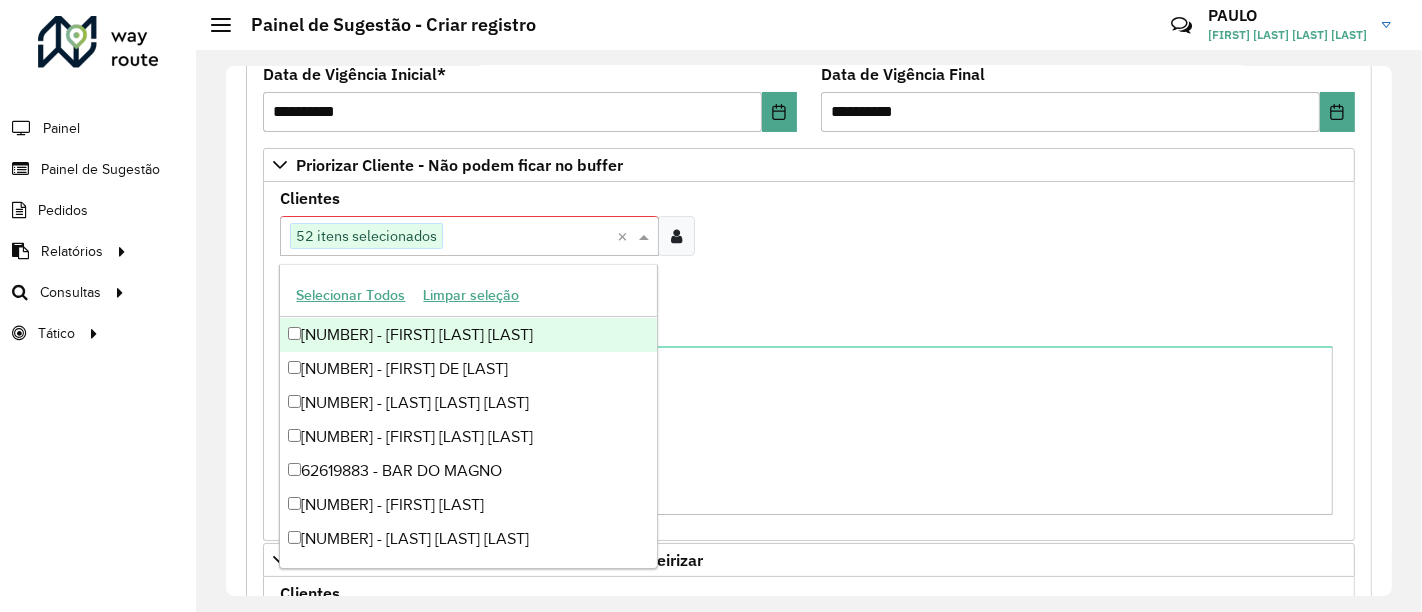 click on "Você pode selecionar no máximo 50 itens" at bounding box center (809, 270) 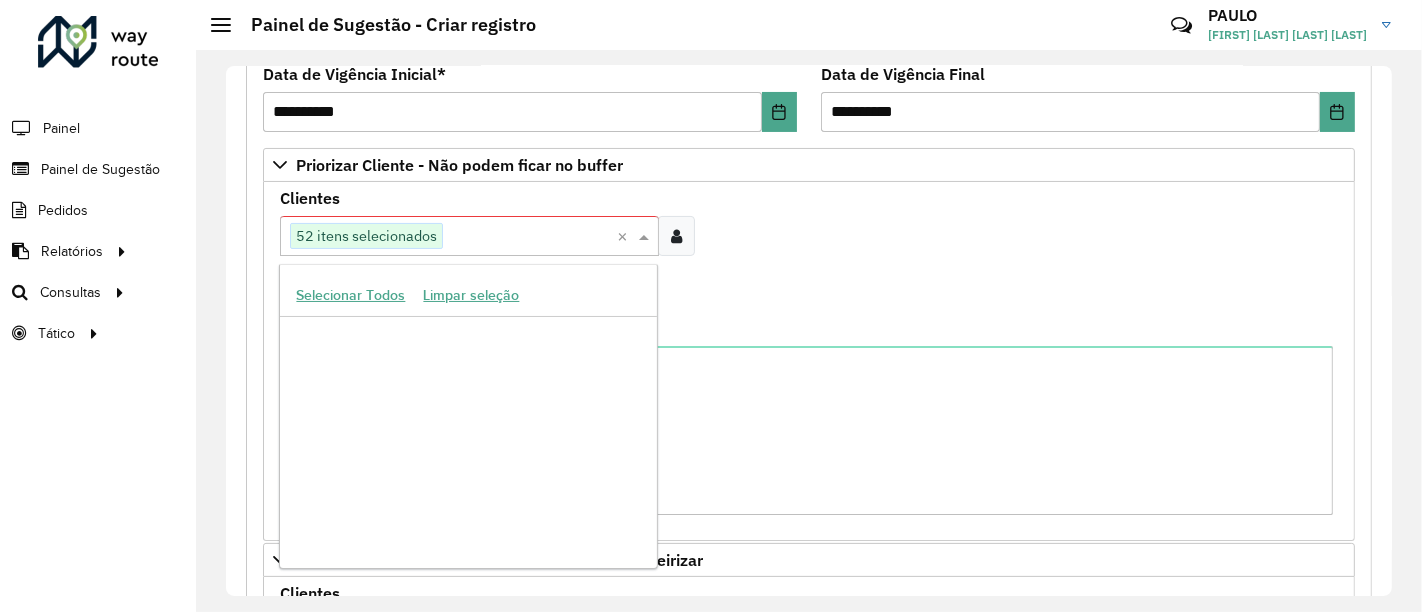 scroll, scrollTop: 96185, scrollLeft: 0, axis: vertical 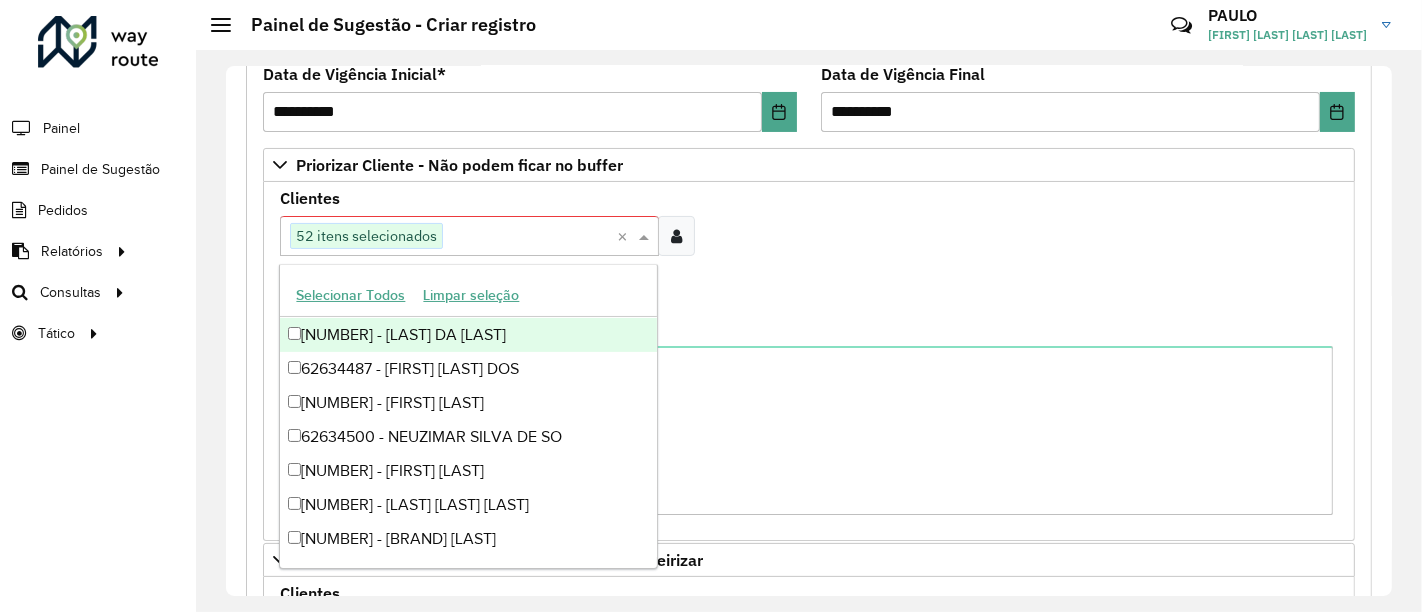 click on "Clique no botão para buscar clientes 52 itens selecionados" at bounding box center (448, 236) 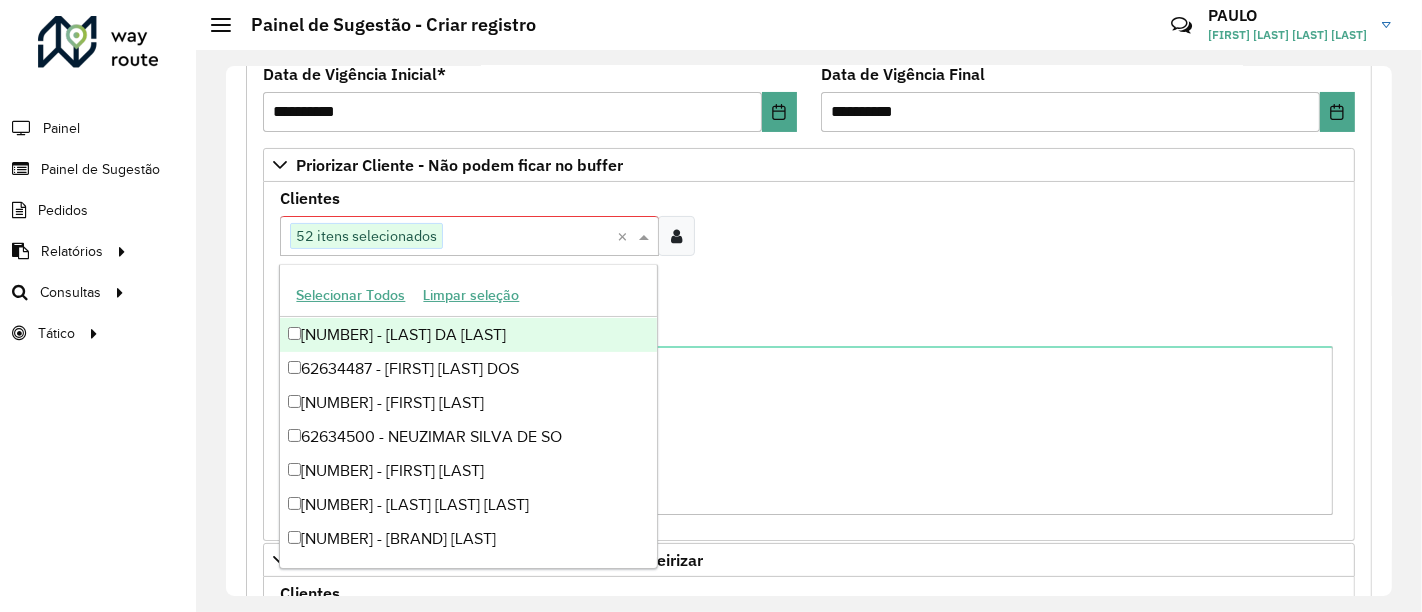click on "[NUMBER] - [NAME] [NAME] [NAME]" at bounding box center [468, 335] 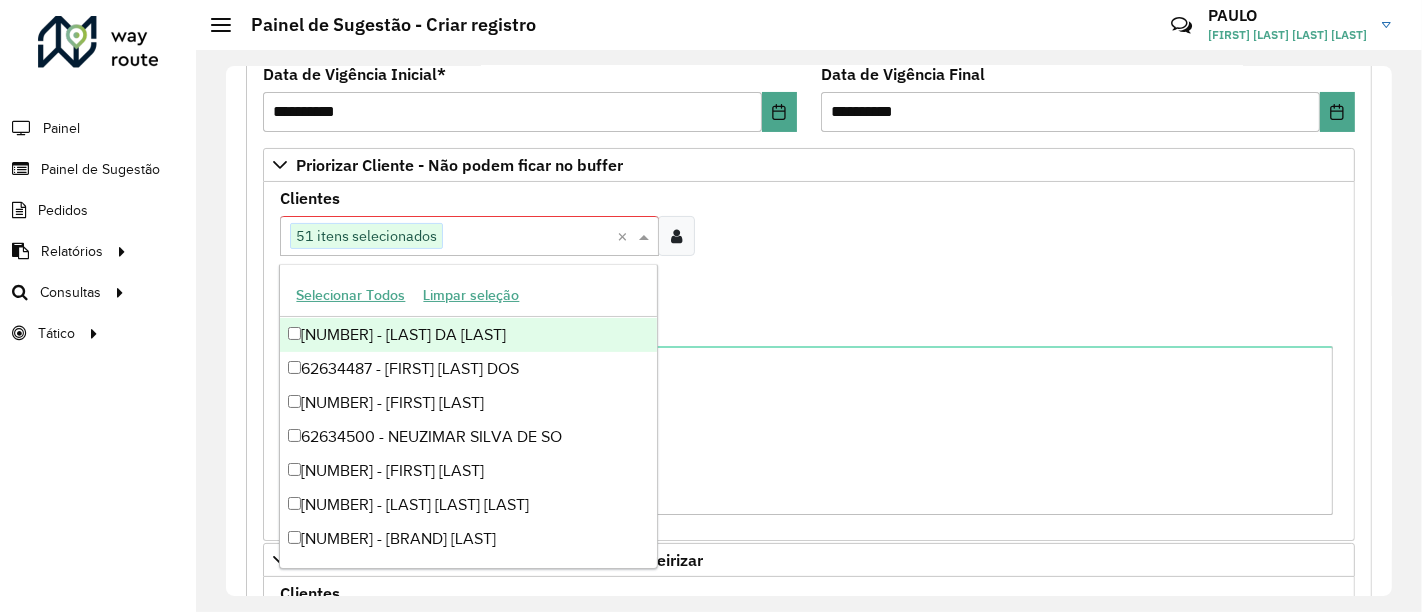 click on "Clientes  Clique no botão para buscar clientes 51 itens selecionados × Você pode selecionar no máximo 50 itens Clientes que não podem ficar no Buffer – Máximo 50 PDVS" at bounding box center [809, 248] 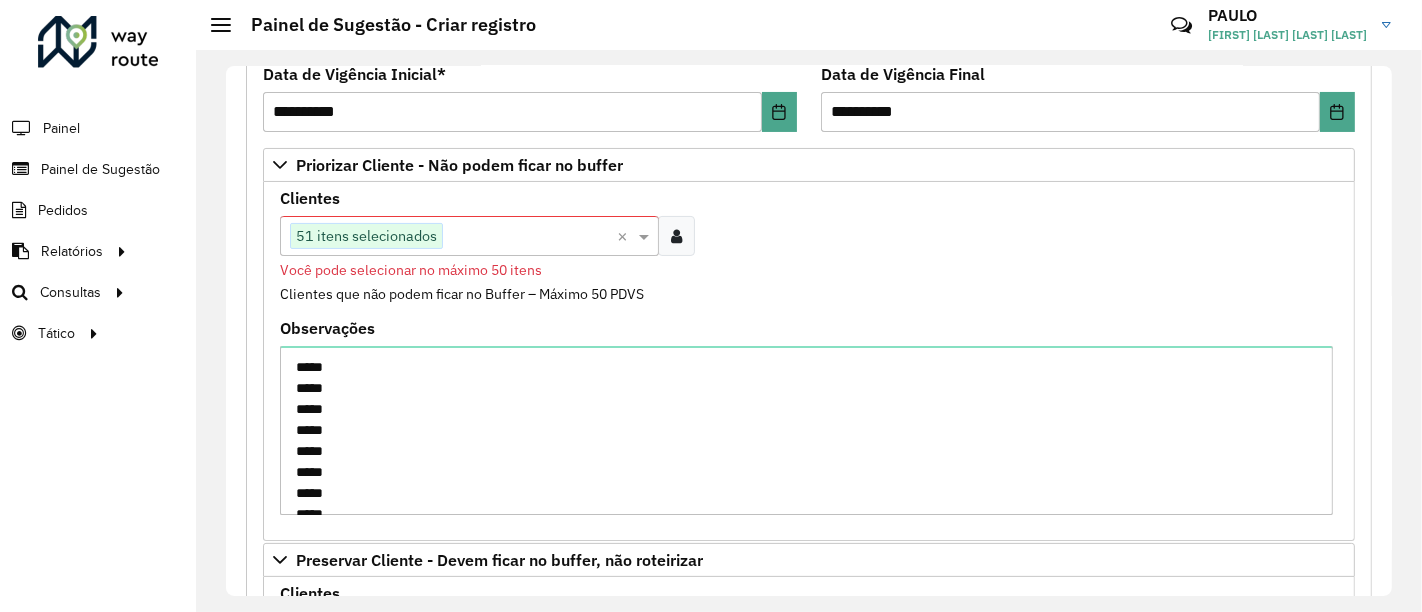 click on "Clique no botão para buscar clientes 51 itens selecionados" at bounding box center (448, 236) 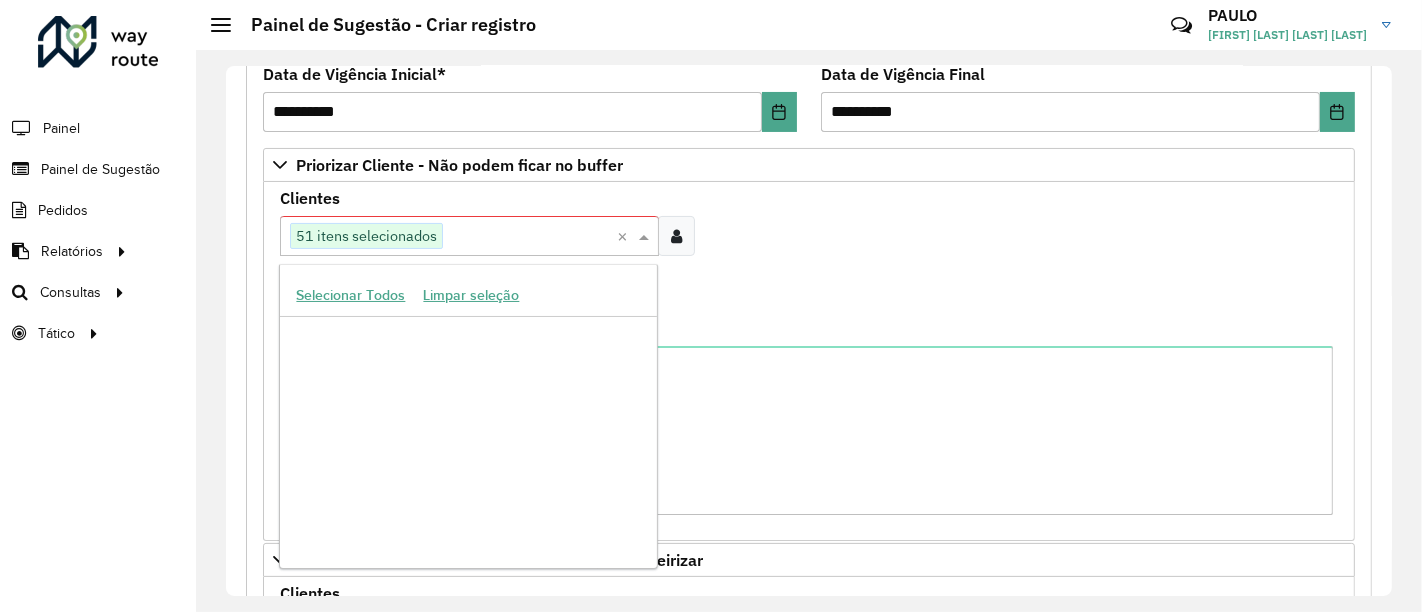 scroll, scrollTop: 4623, scrollLeft: 0, axis: vertical 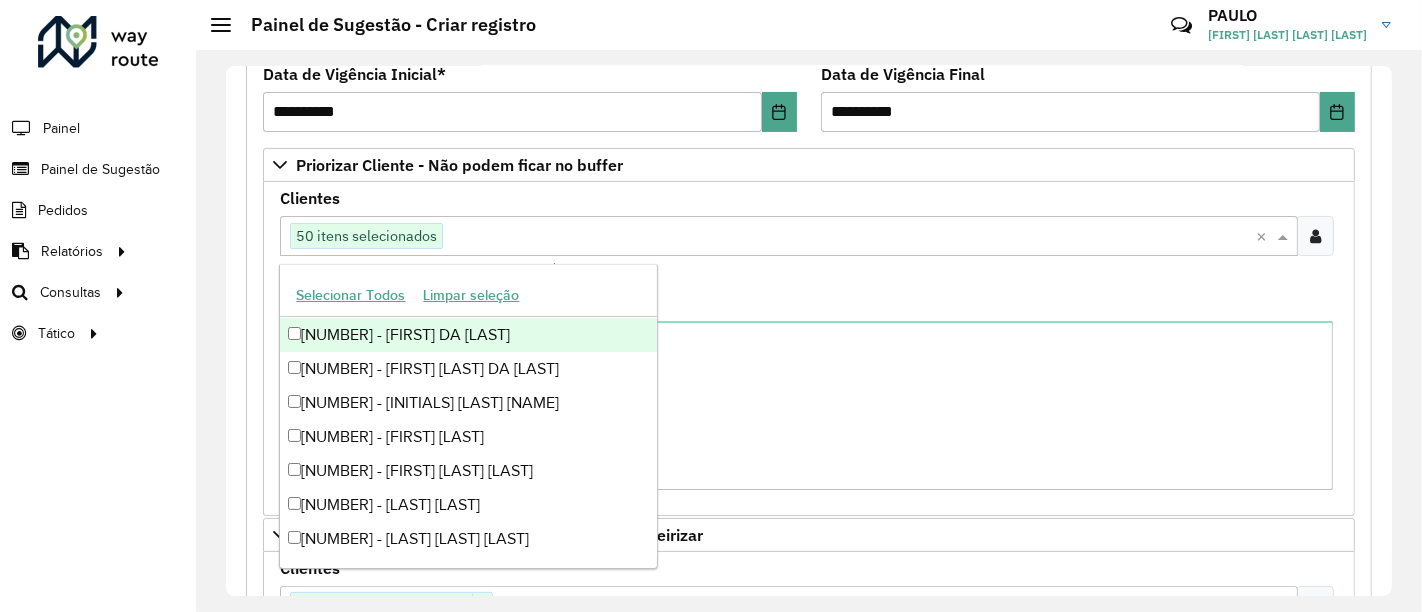 click on "Clientes  Clique no botão para buscar clientes 50 itens selecionados × Clientes que não podem ficar no Buffer – Máximo 50 PDVS" at bounding box center (809, 235) 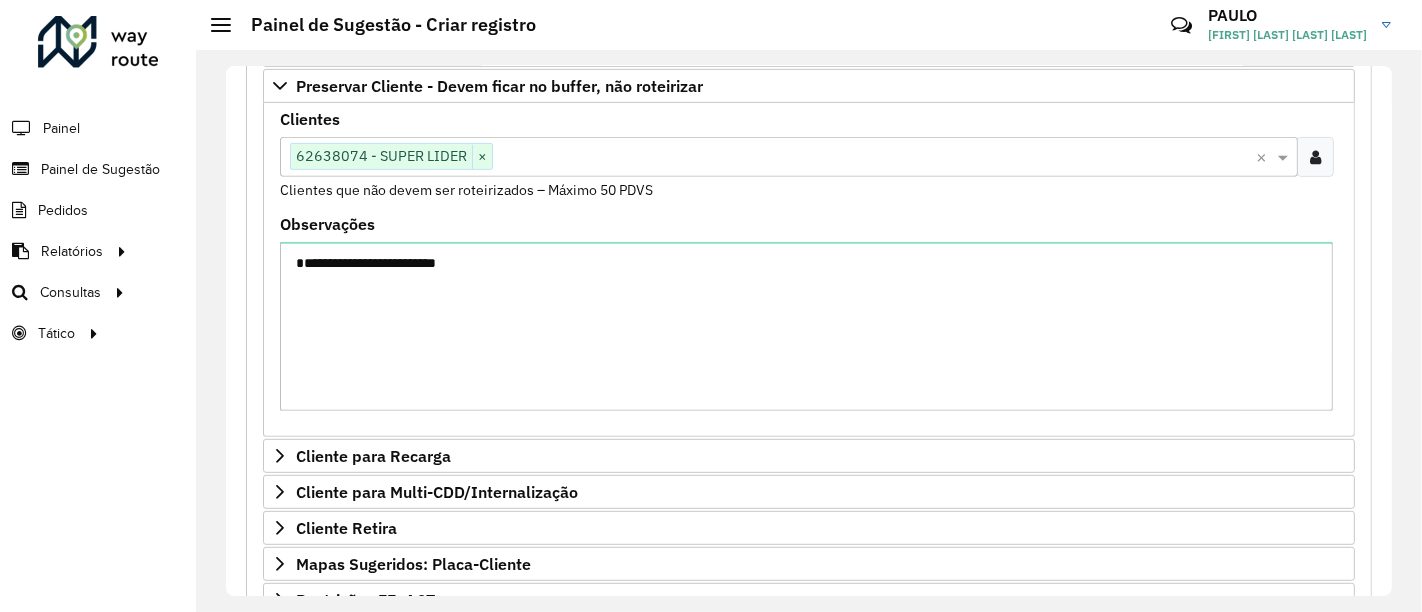 scroll, scrollTop: 1044, scrollLeft: 0, axis: vertical 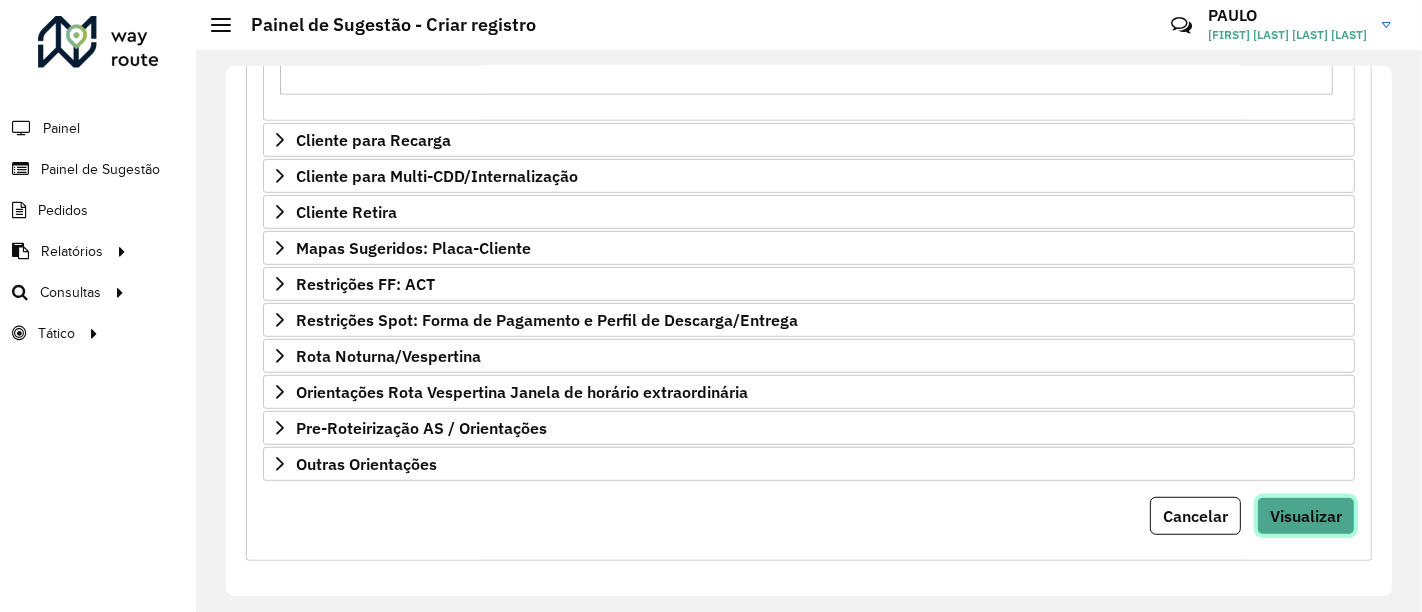 click on "Visualizar" at bounding box center [1306, 516] 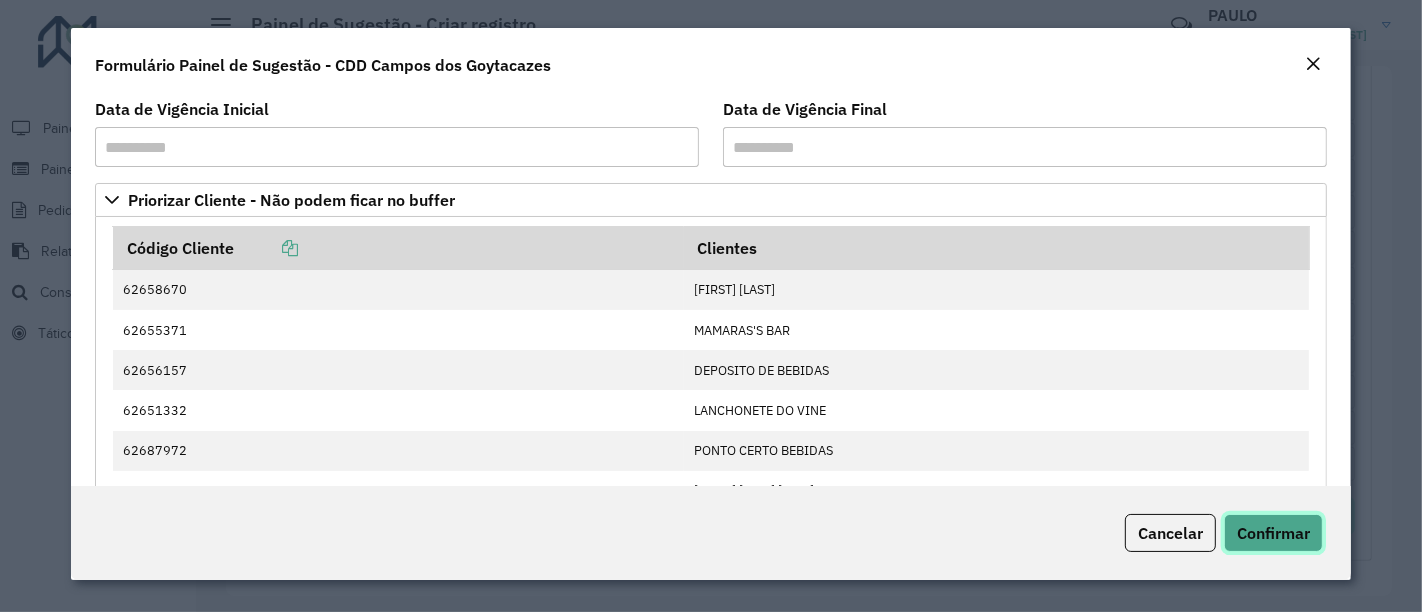 click on "Confirmar" 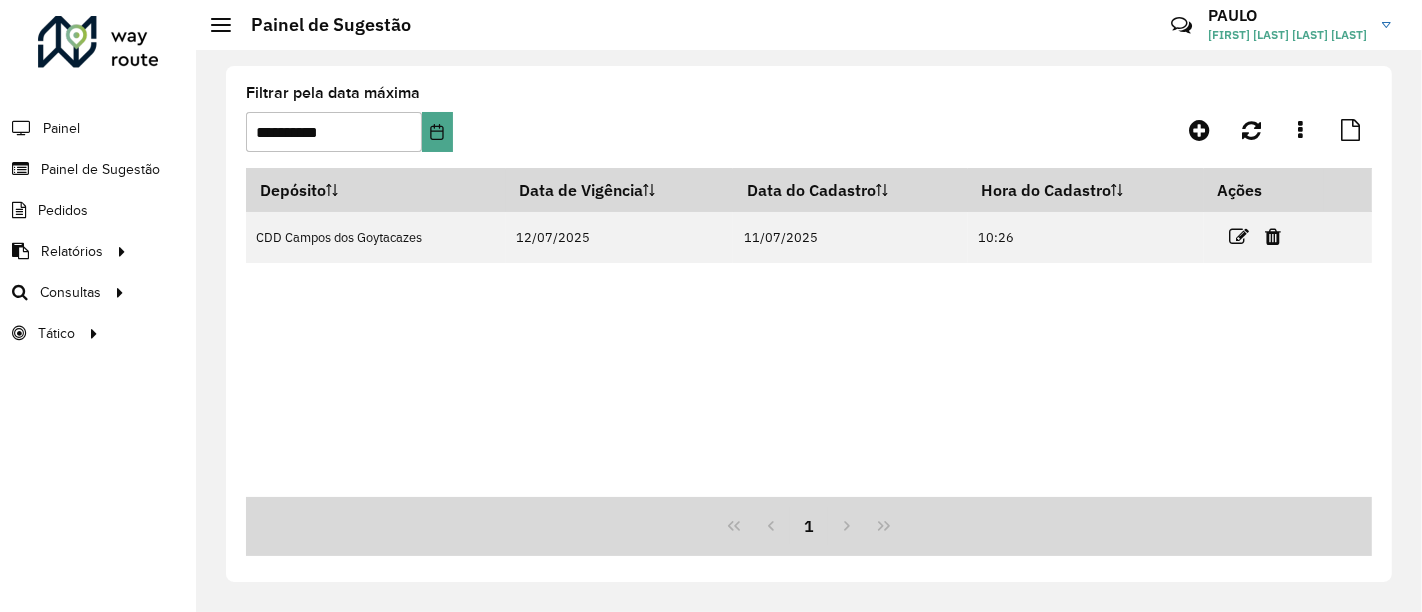 click on "Depósito   Data de Vigência   Data do Cadastro   Hora do Cadastro   Ações   CDD Campos dos Goytacazes   12/07/2025   11/07/2025   10:26" at bounding box center (809, 332) 